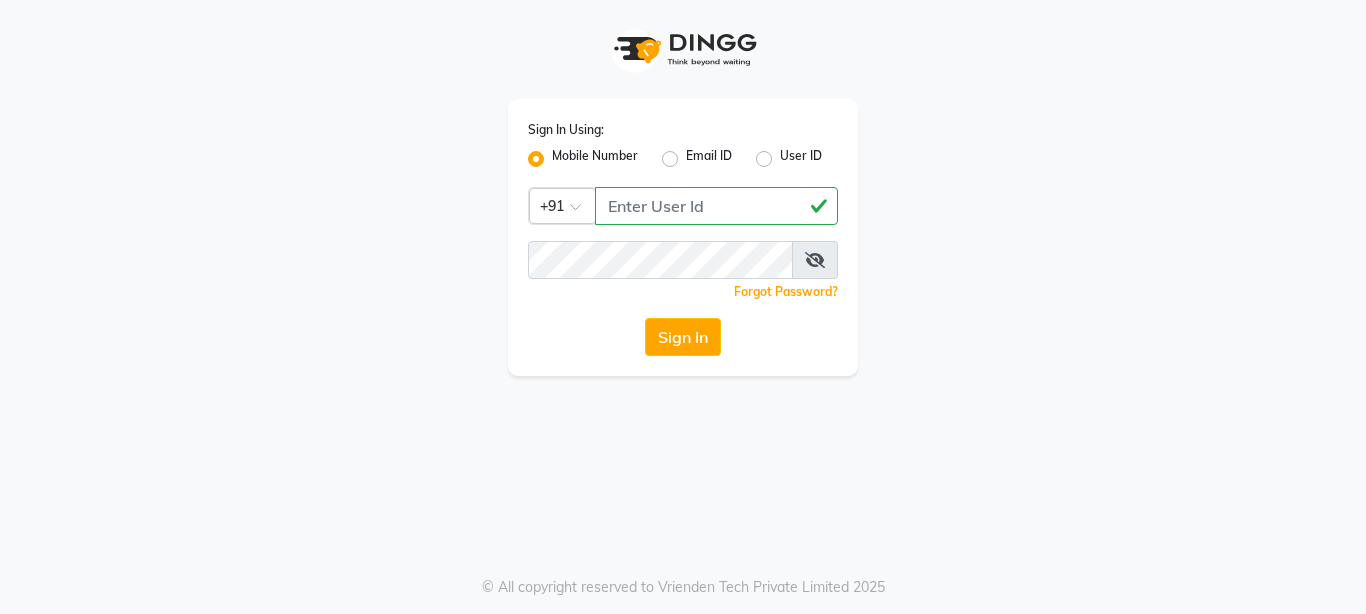 scroll, scrollTop: 0, scrollLeft: 0, axis: both 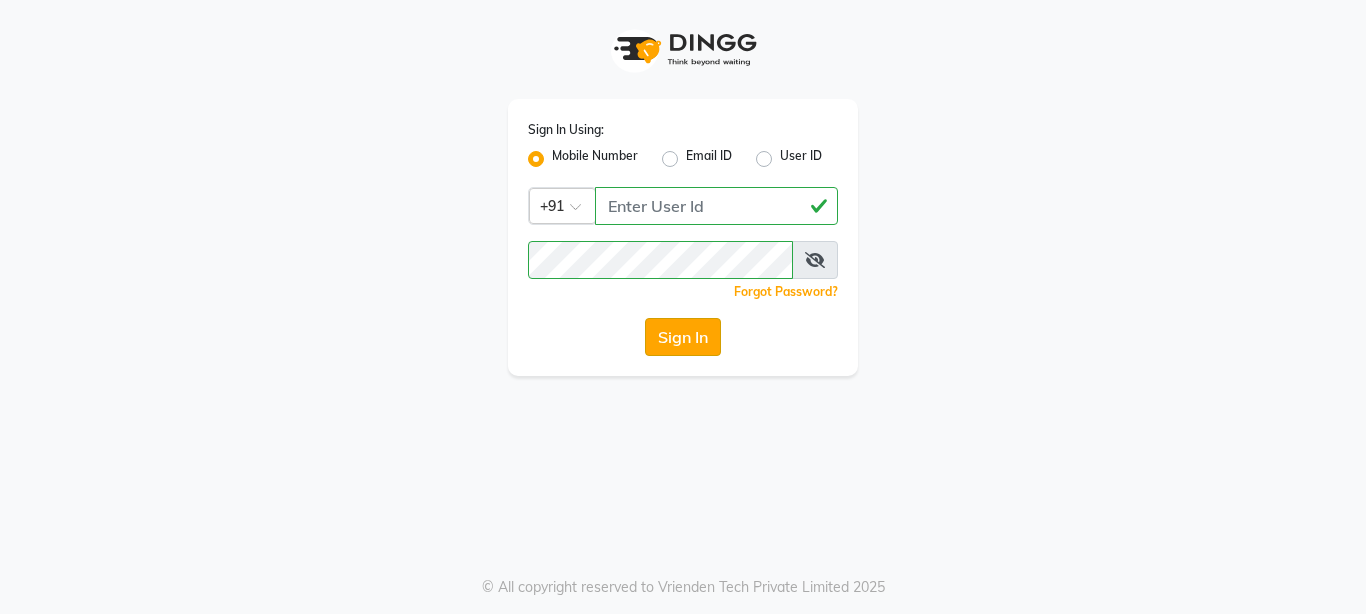 click on "Sign In" 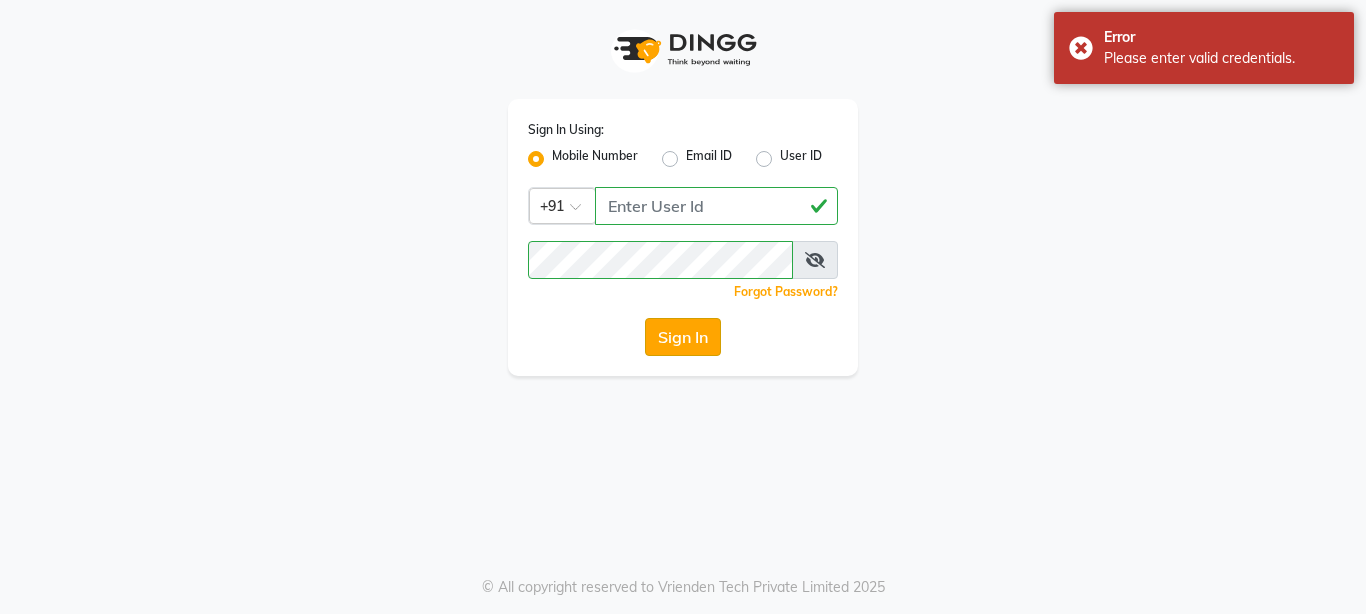 click on "Sign In" 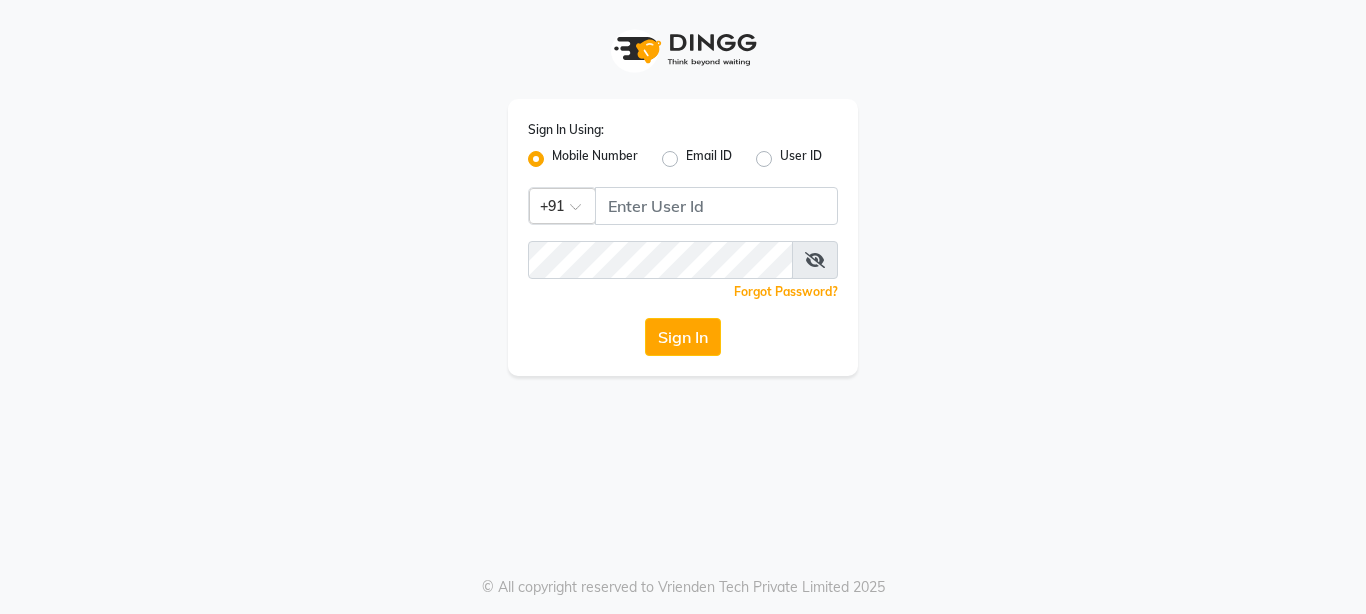 scroll, scrollTop: 0, scrollLeft: 0, axis: both 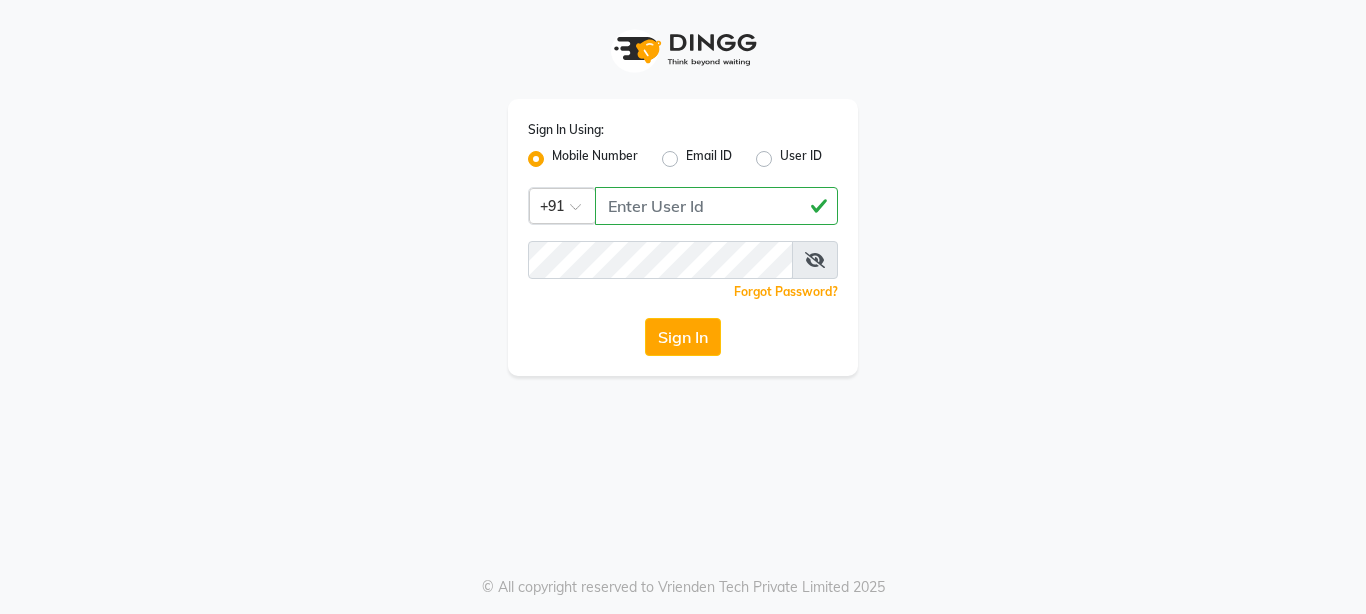 type on "[NUMBER]" 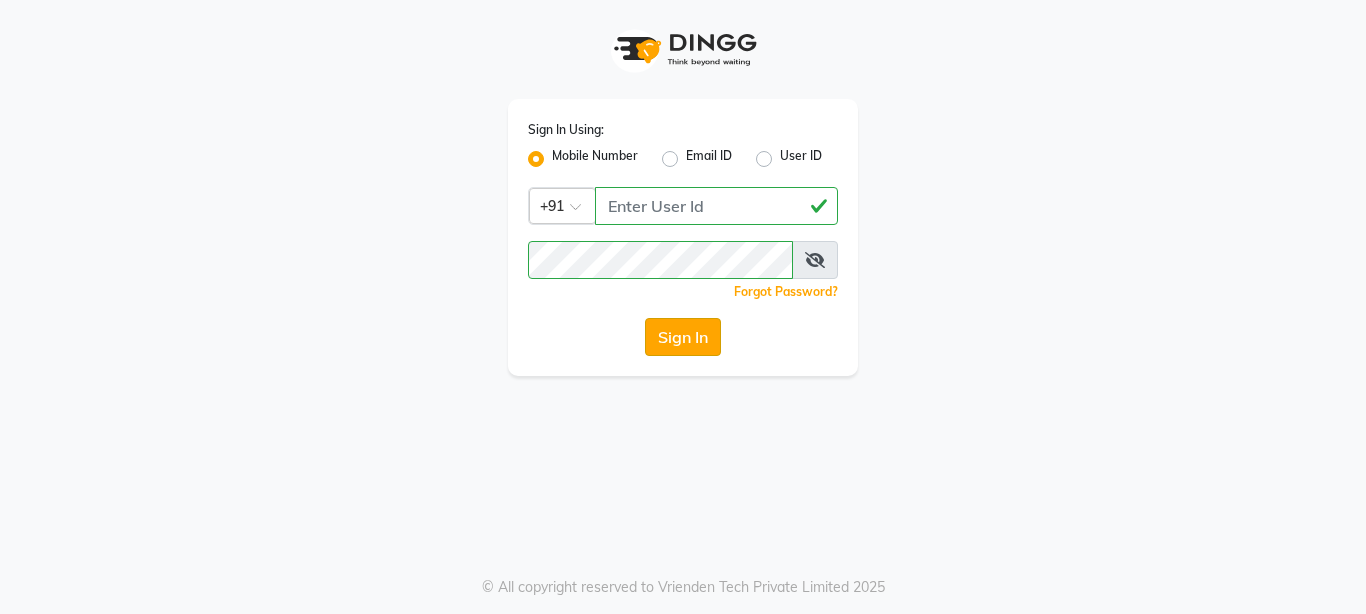 click on "Sign In" 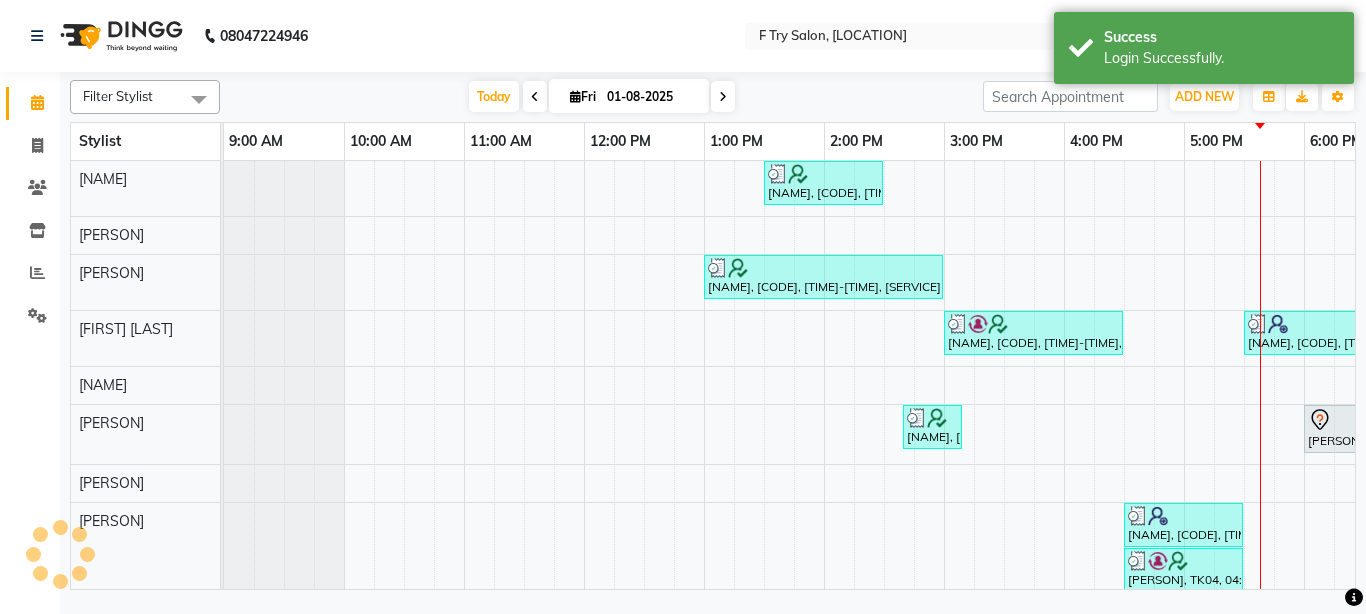 scroll, scrollTop: 0, scrollLeft: 0, axis: both 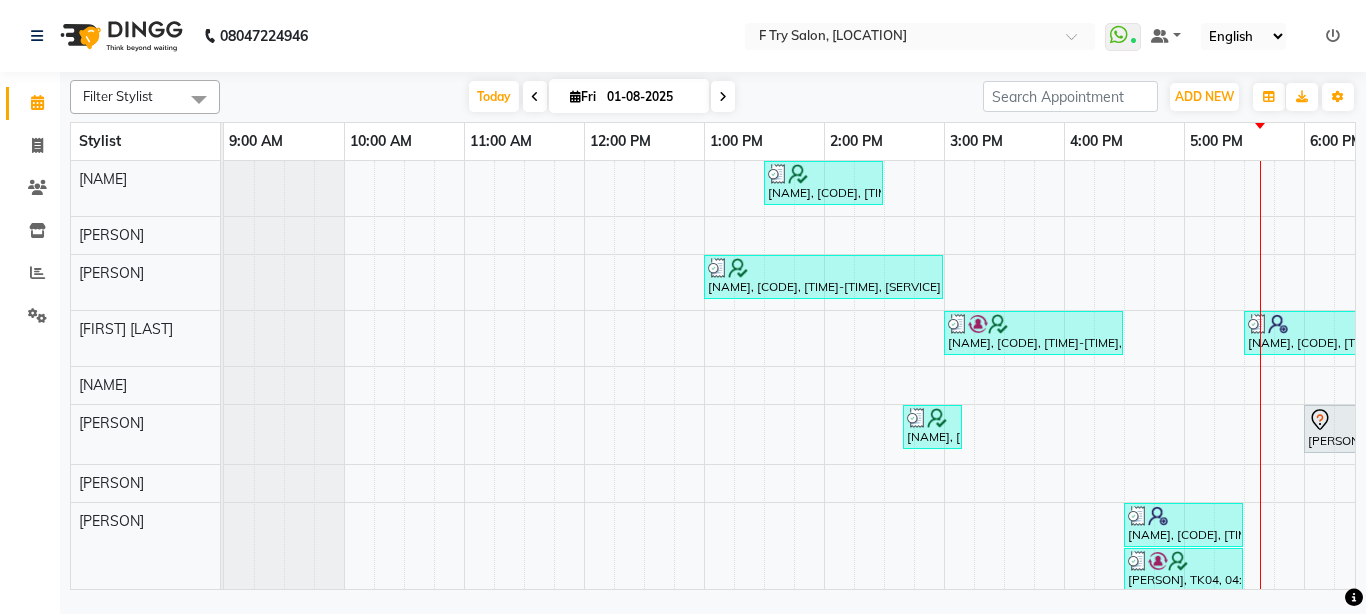 click on "WhatsApp Status  ✕ Status:  Connected Most Recent Message: 01-08-2025     05:31 PM Recent Service Activity: 01-08-2025     05:39 PM Default Panel My Panel English ENGLISH Español العربية मराठी हिंदी ગુજરાતી தமிழ் 中文 Notifications nothing to show" at bounding box center (920, 36) 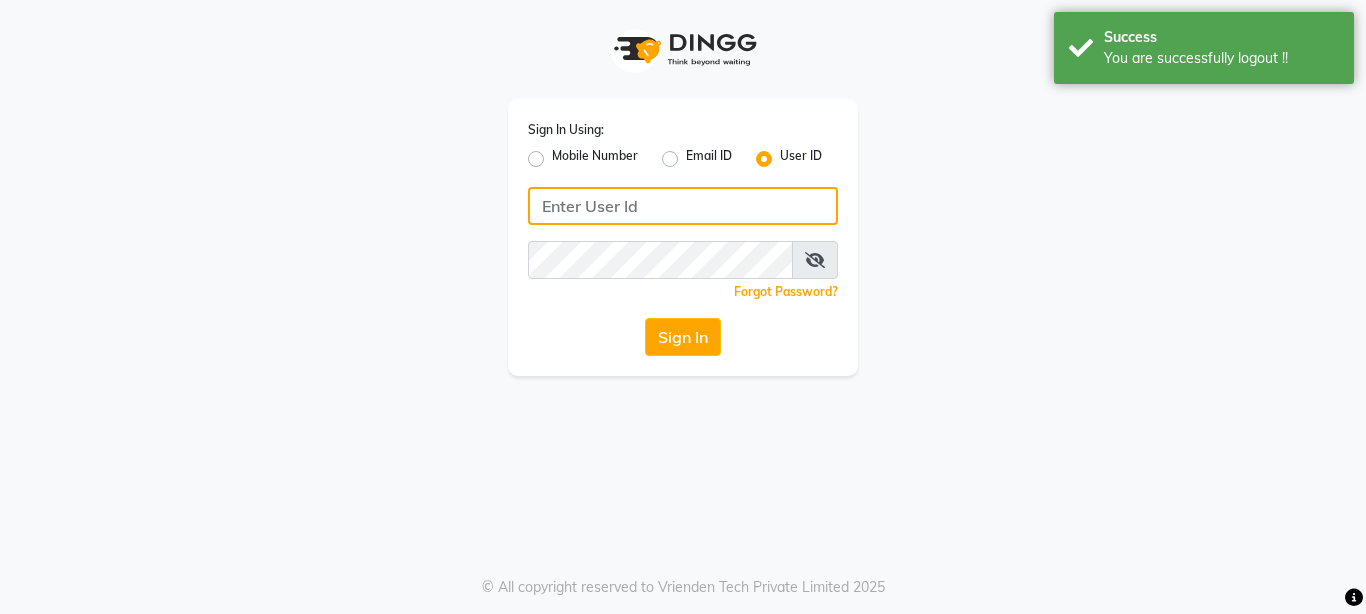 type on "1231231231" 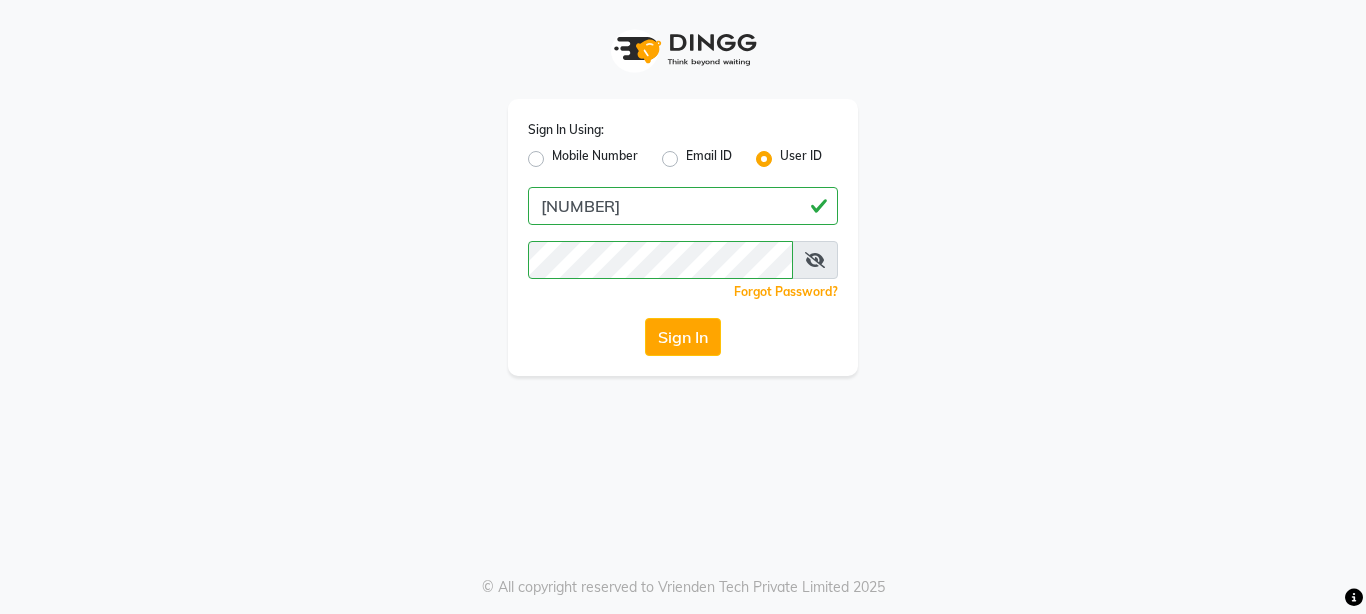 click on "Mobile Number" 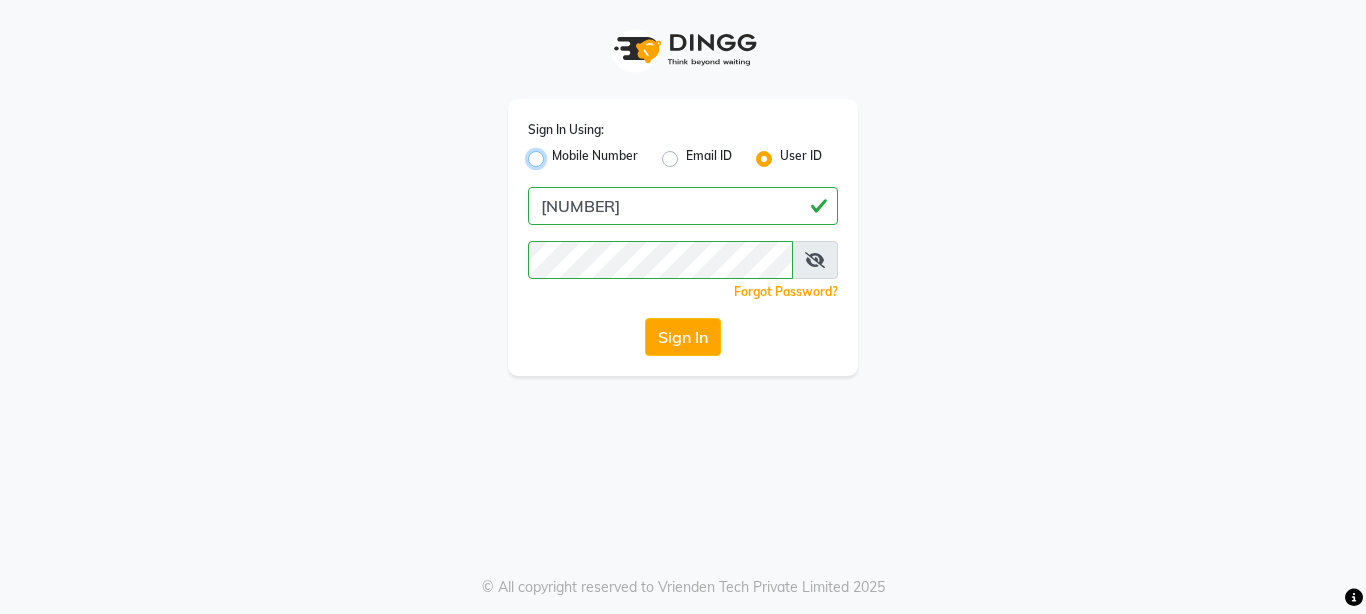 click on "Mobile Number" at bounding box center [558, 153] 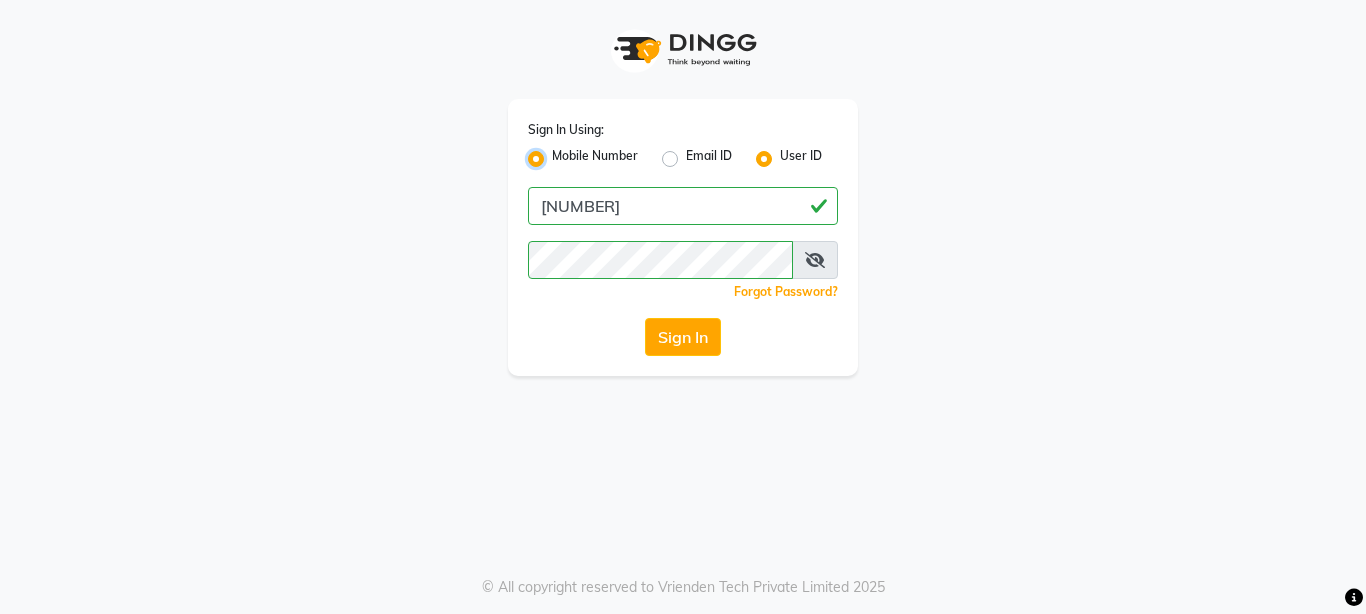 radio on "false" 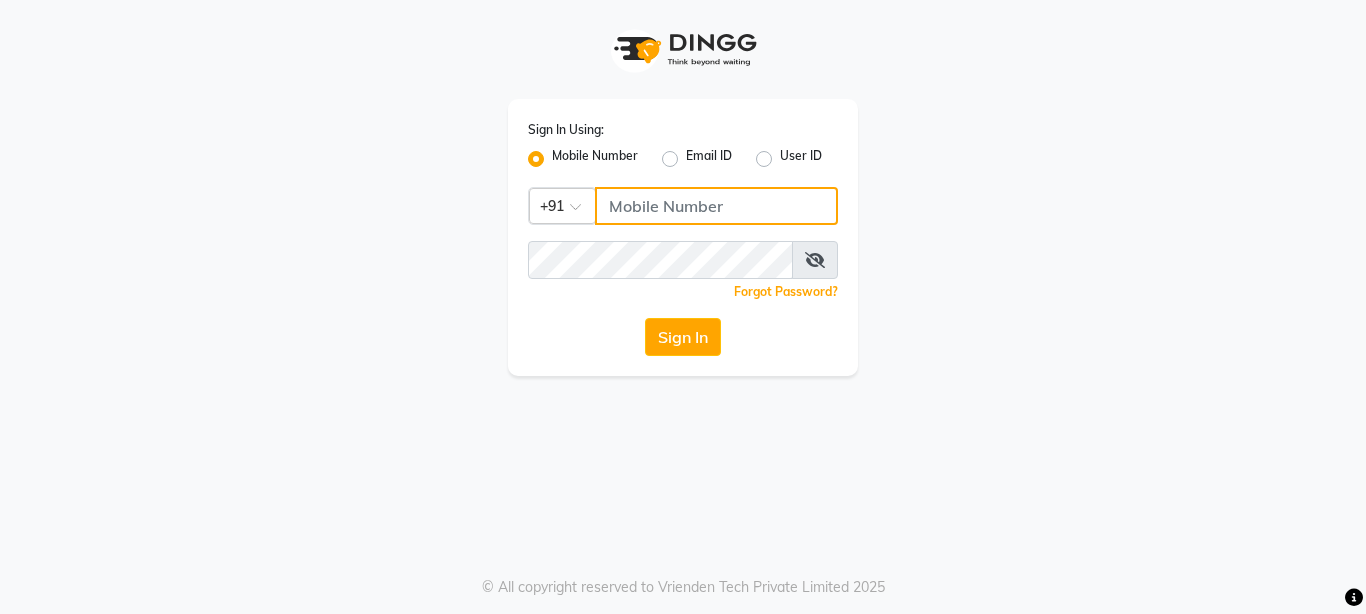click 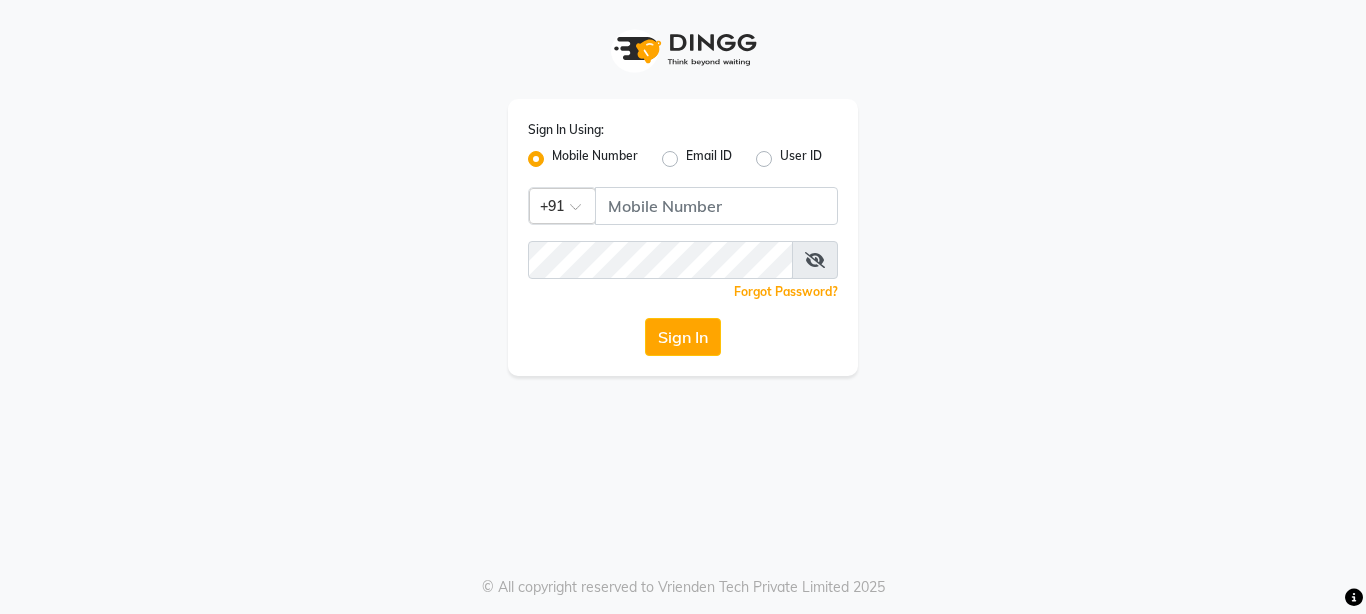 click on "User ID" 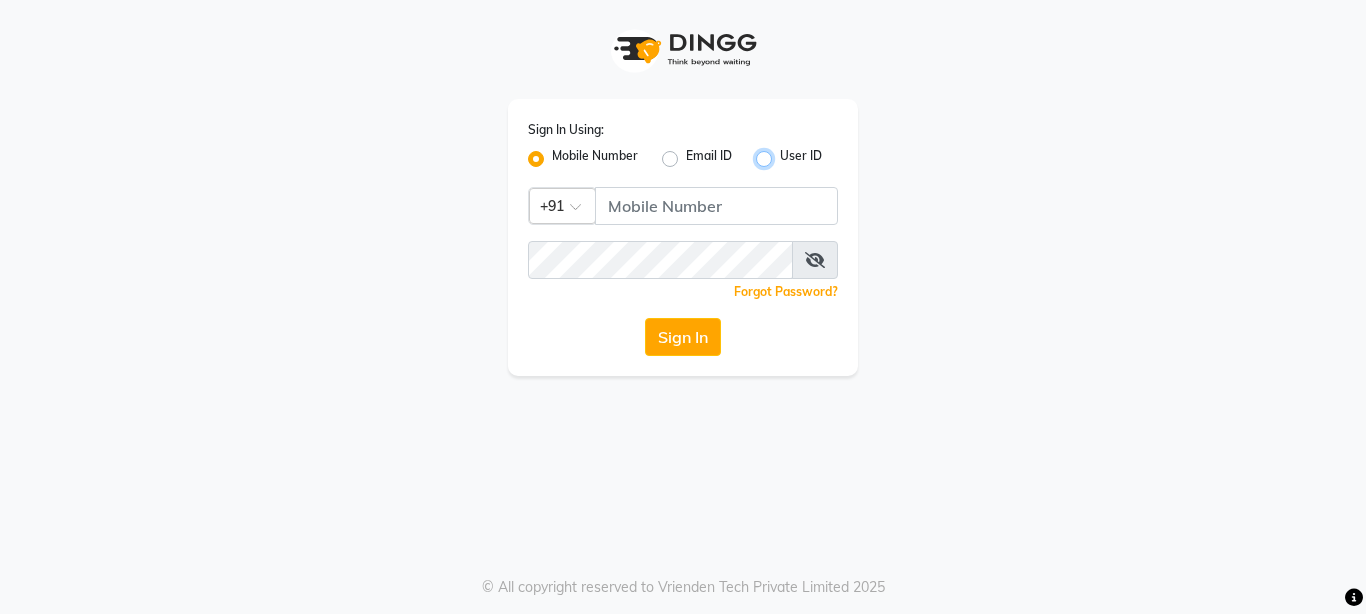 click on "User ID" at bounding box center [786, 153] 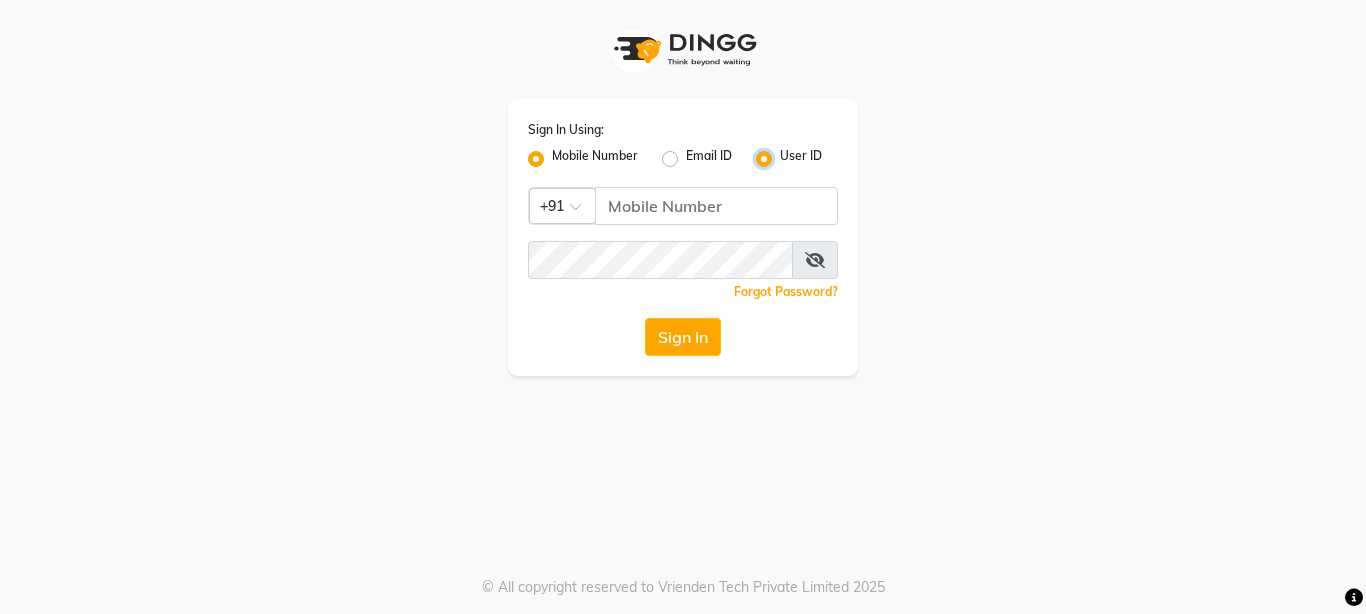 radio on "false" 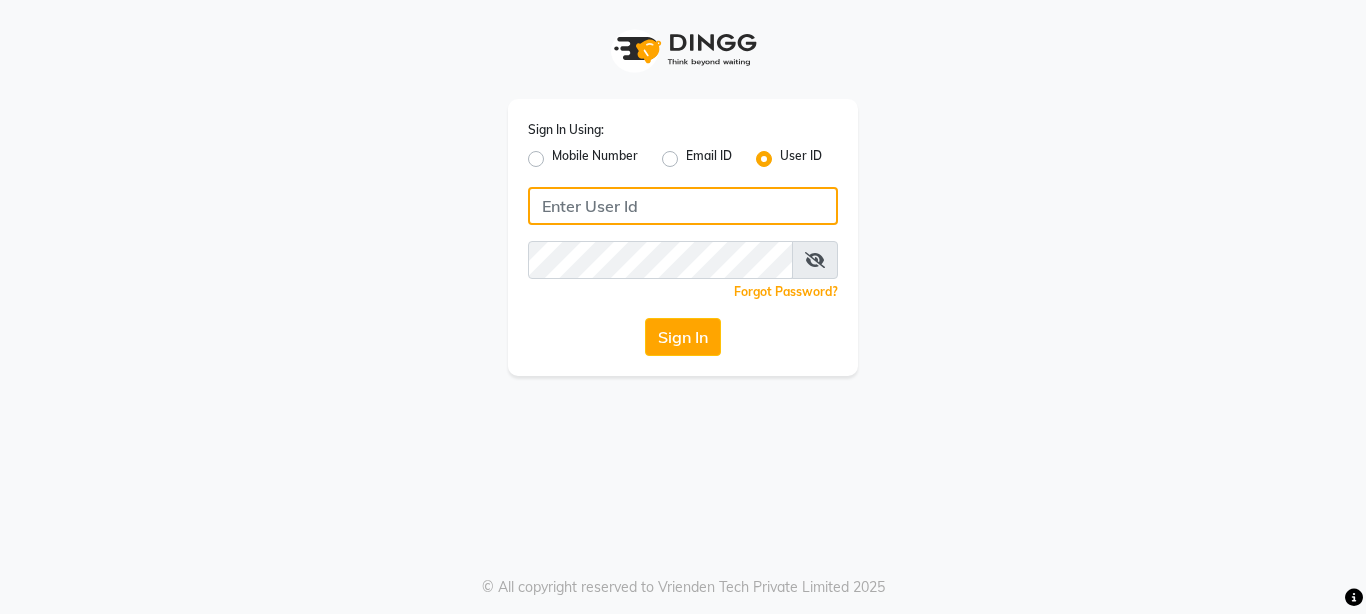 click 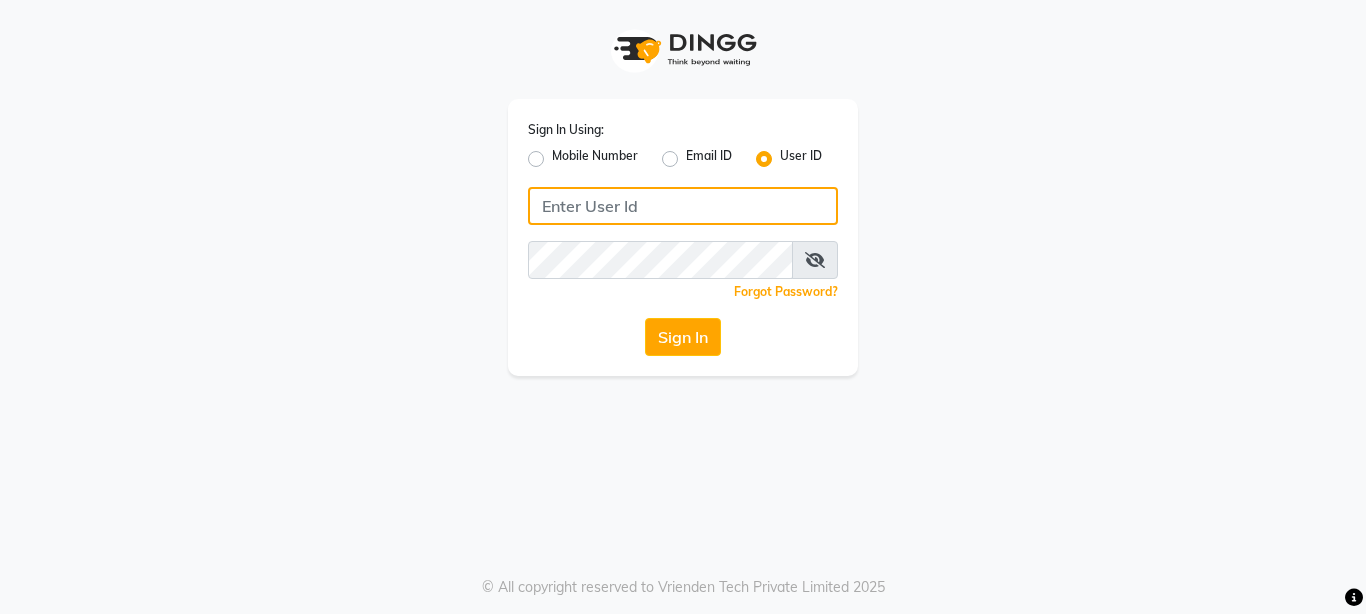 type on "1231231231" 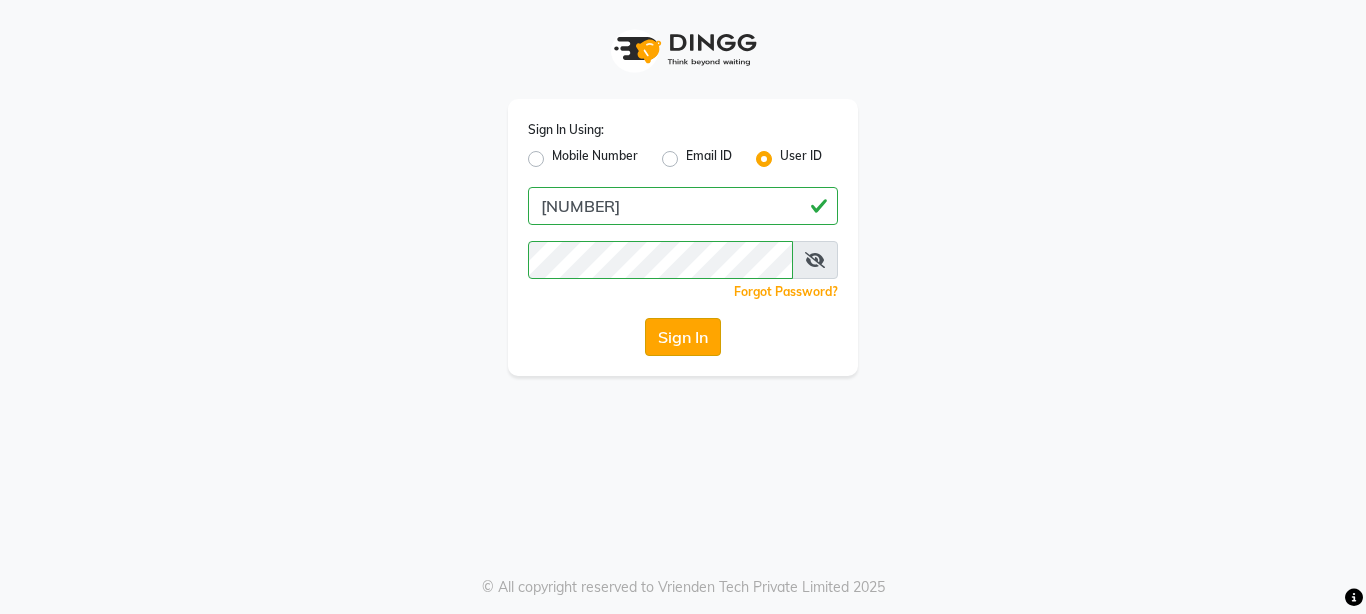click on "Sign In" 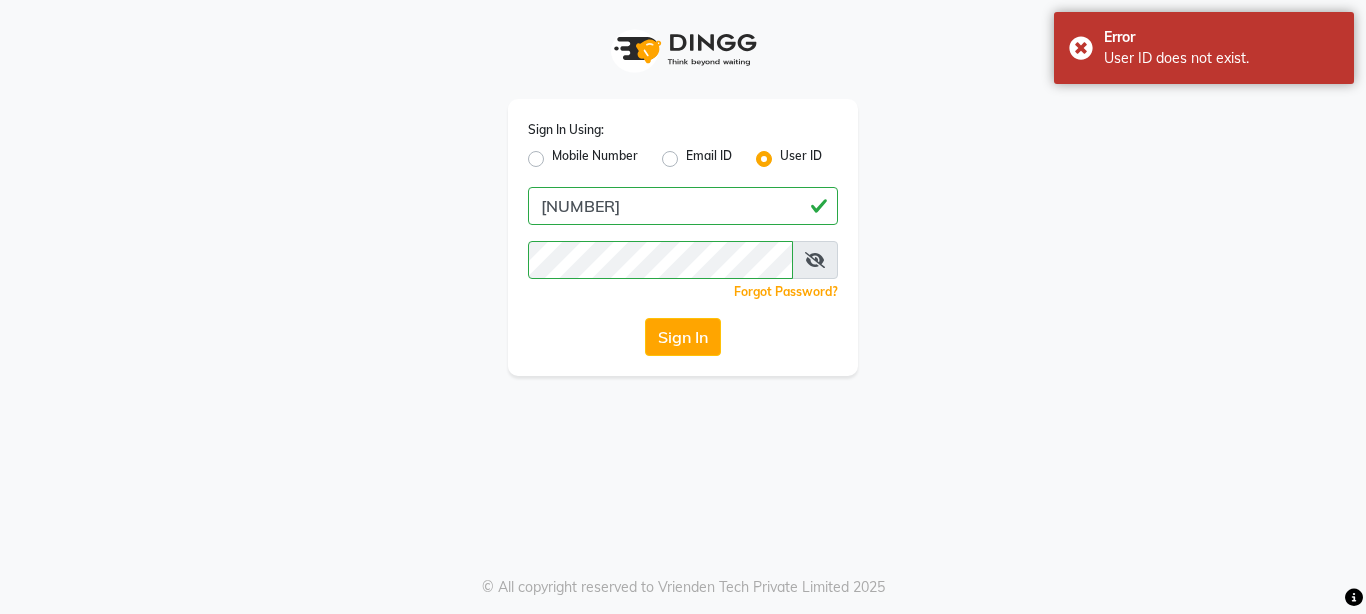 click on "Mobile Number" 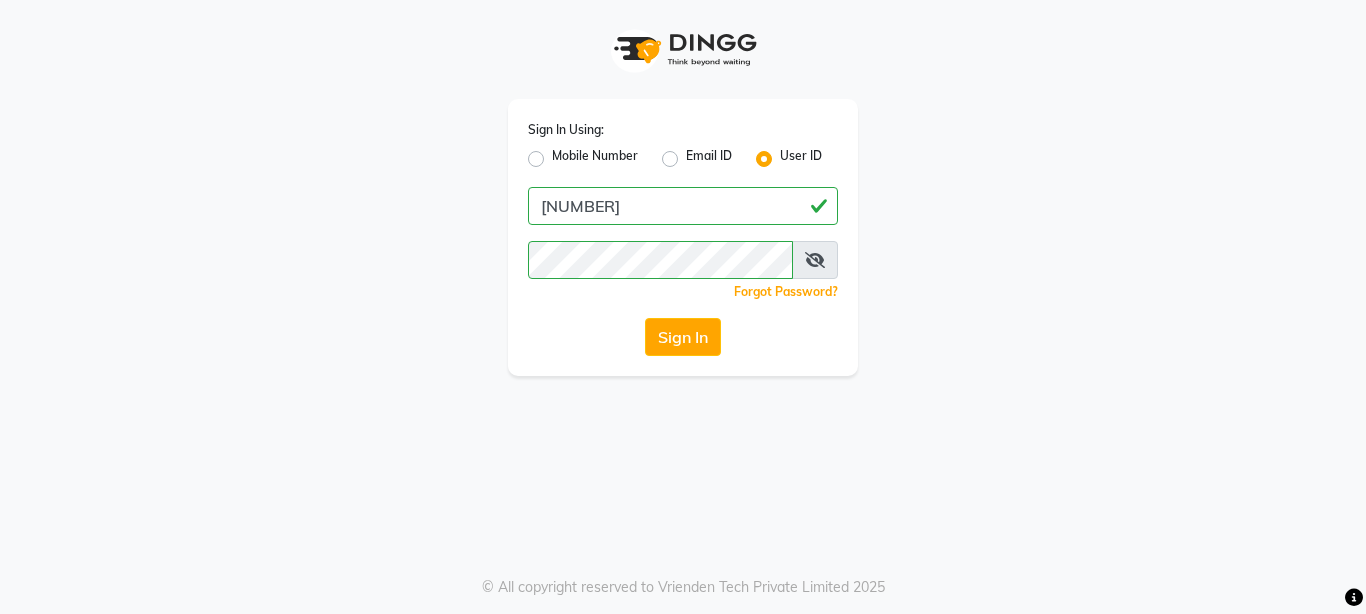 click on "Mobile Number" 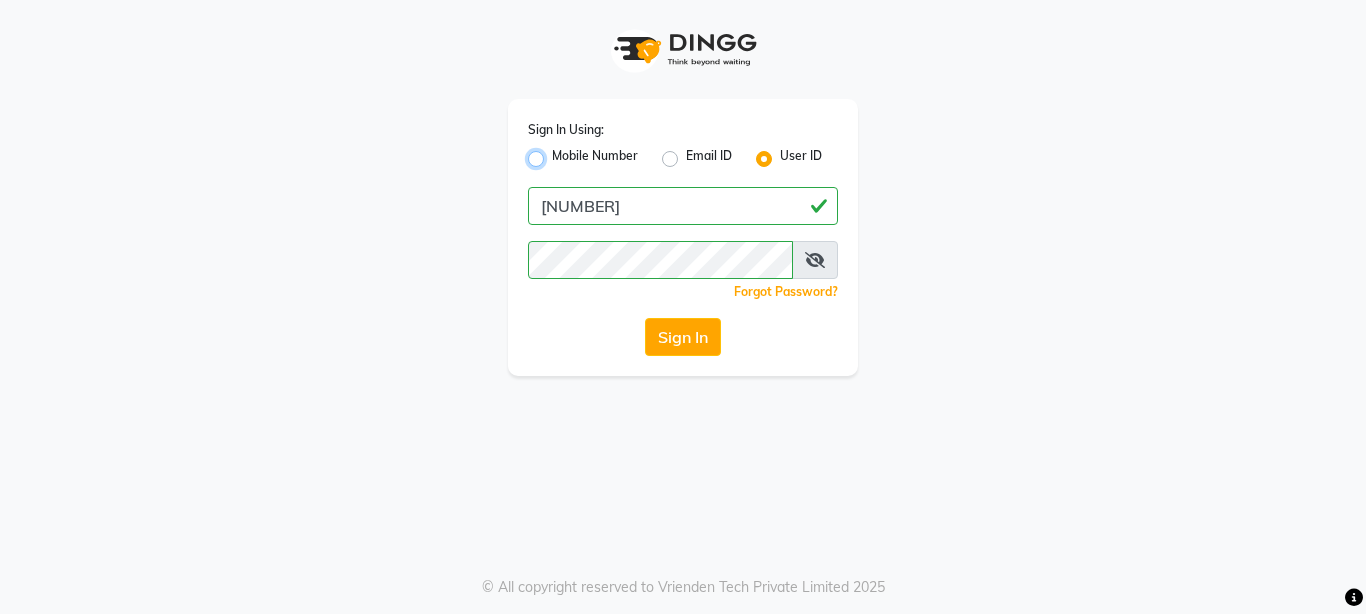 click on "Mobile Number" at bounding box center [558, 153] 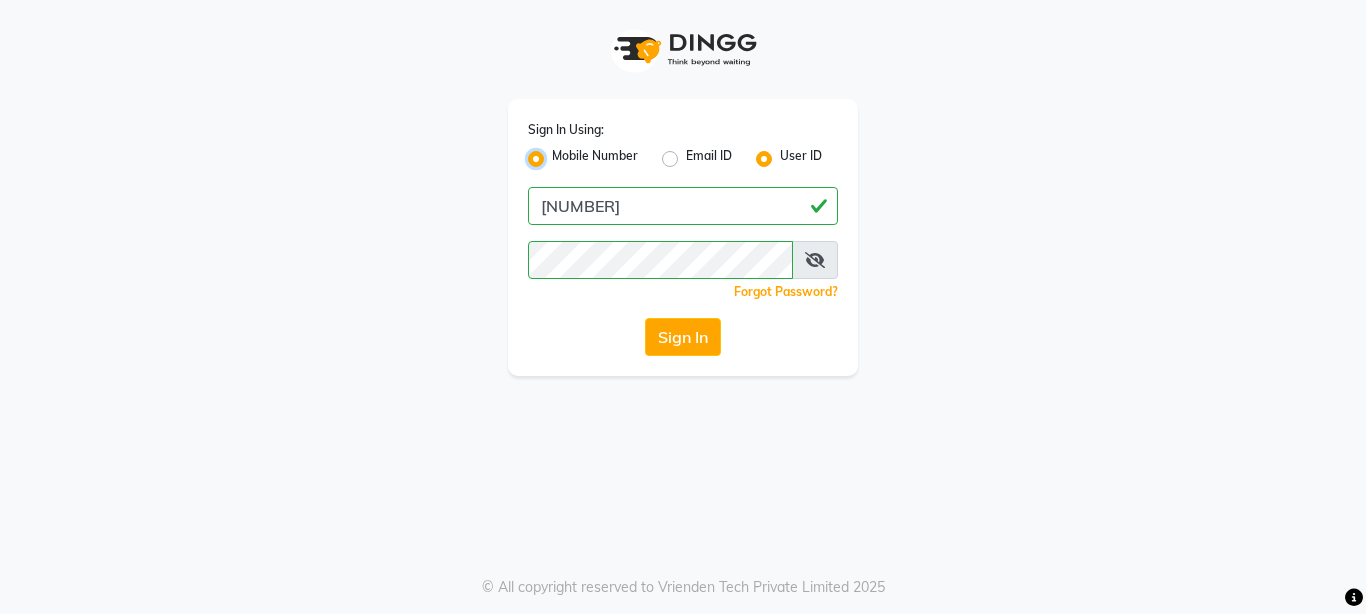 radio on "false" 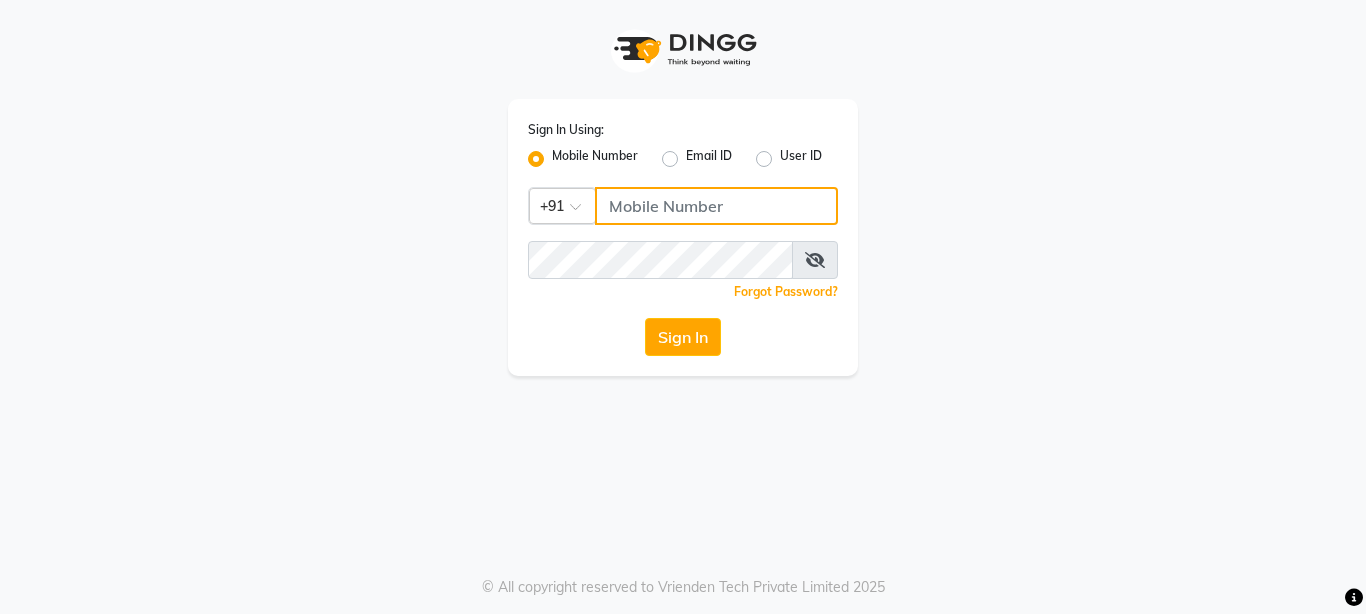 click 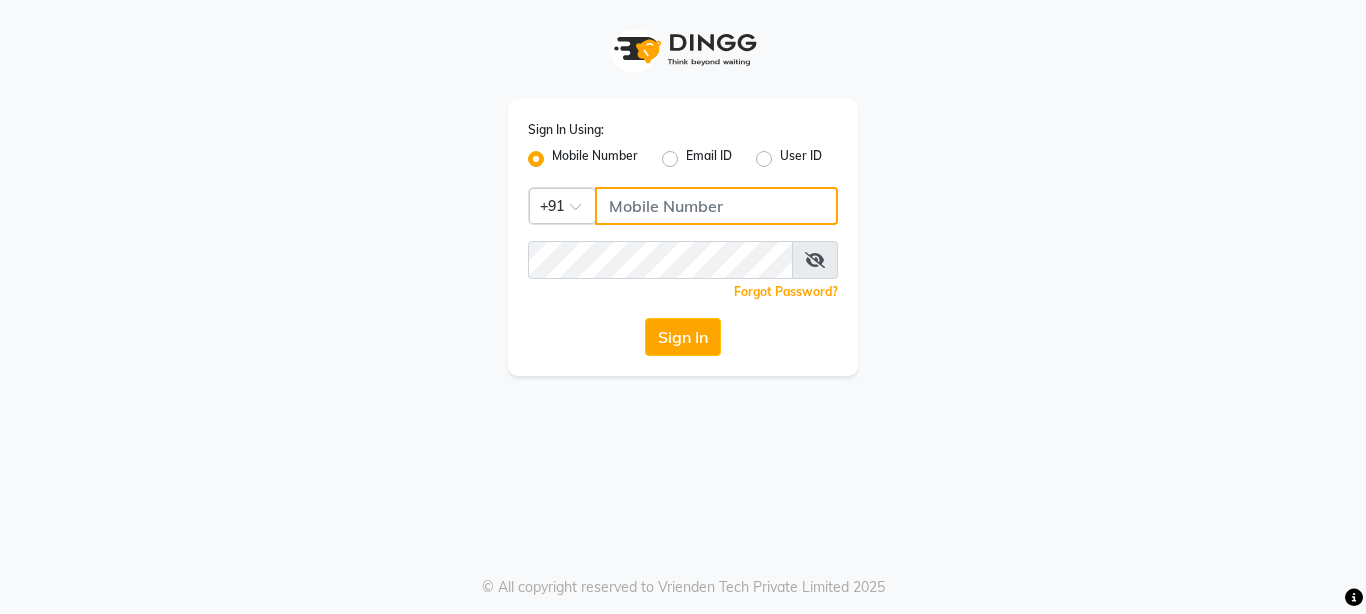 type on "1231231231" 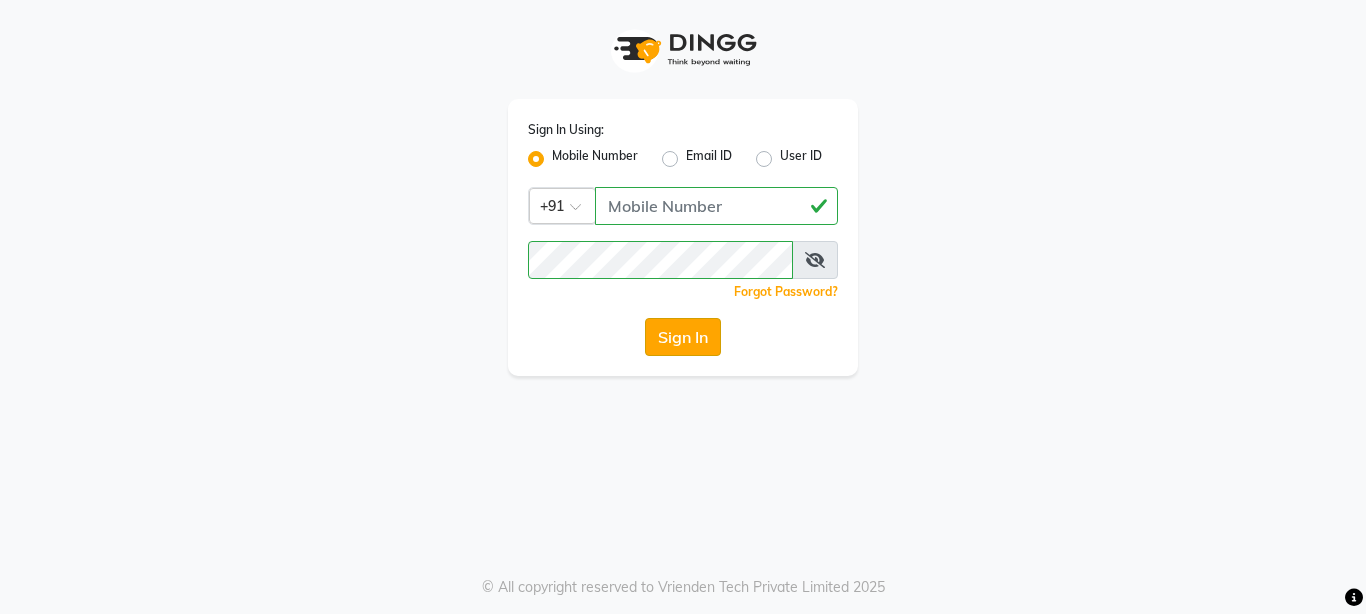 click on "Sign In" 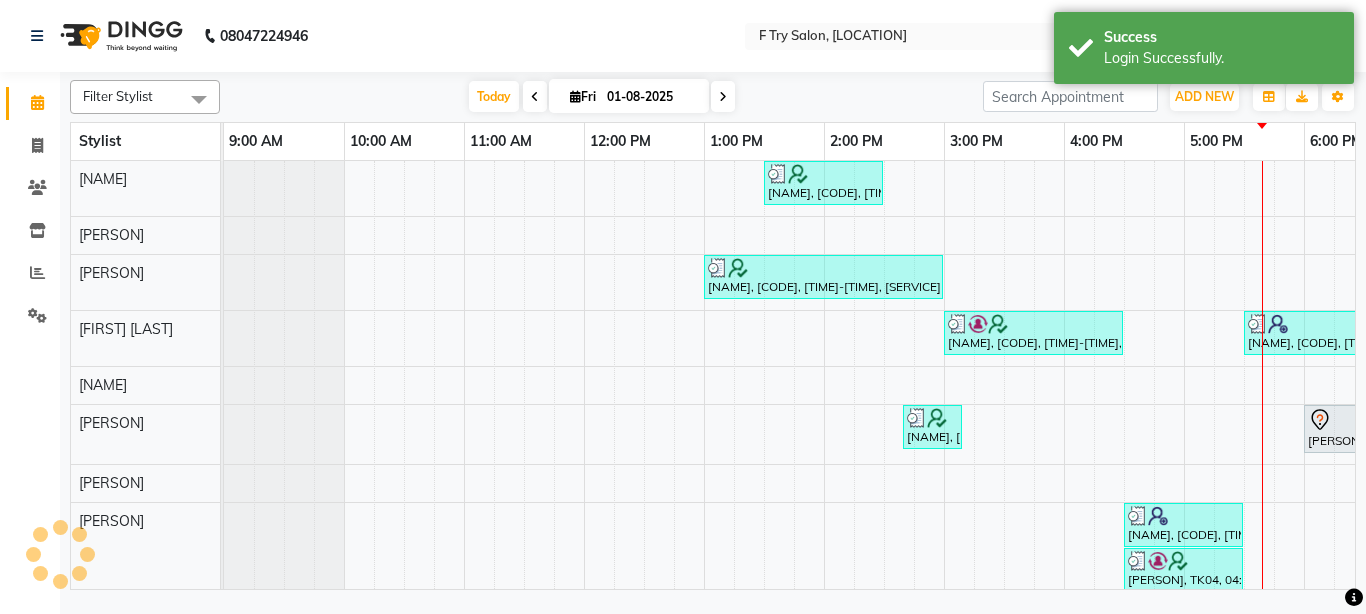 select on "en" 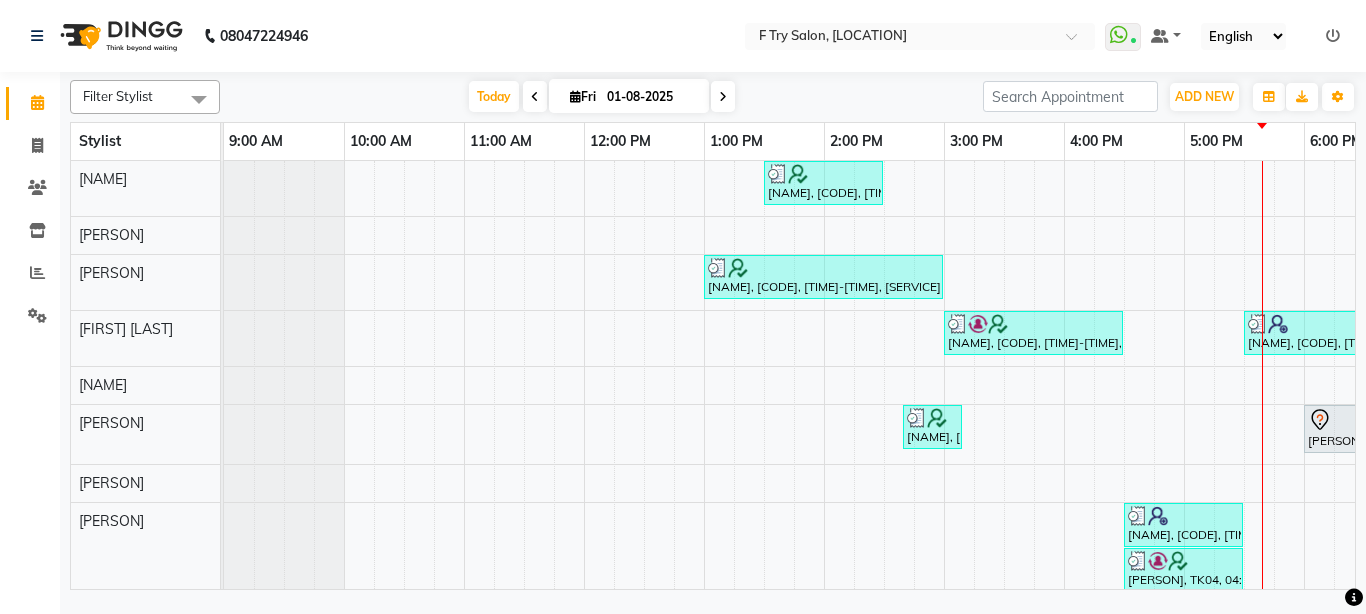 scroll, scrollTop: 0, scrollLeft: 444, axis: horizontal 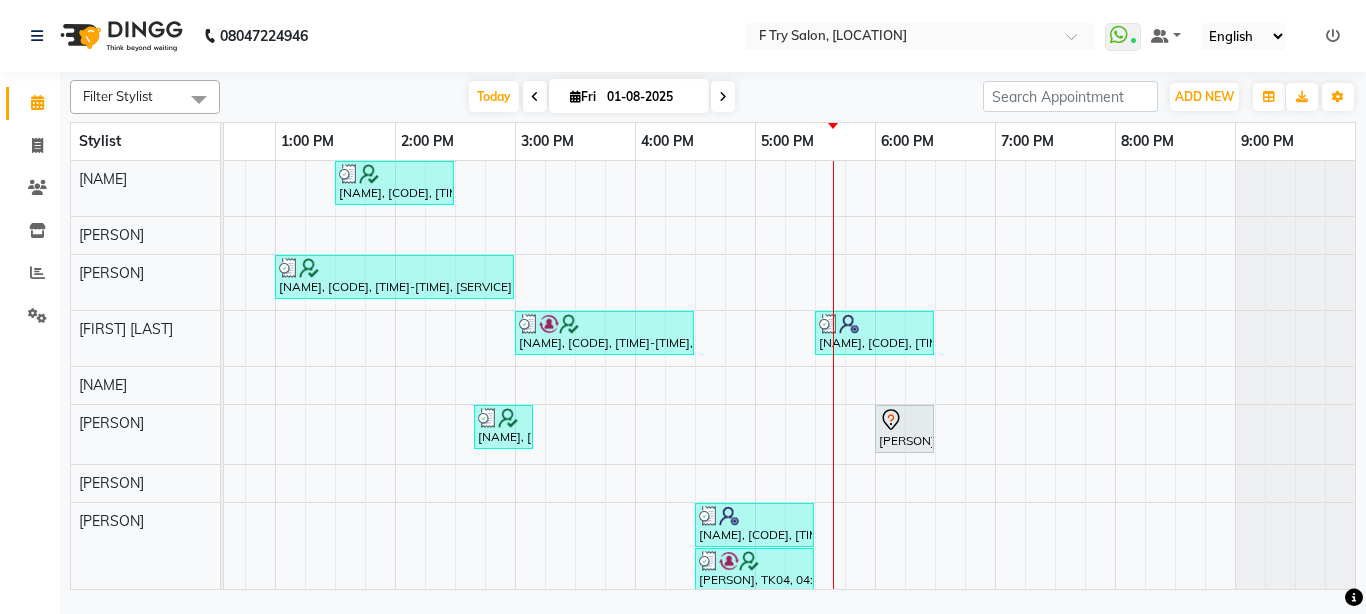 drag, startPoint x: 1365, startPoint y: 296, endPoint x: 918, endPoint y: 231, distance: 451.70123 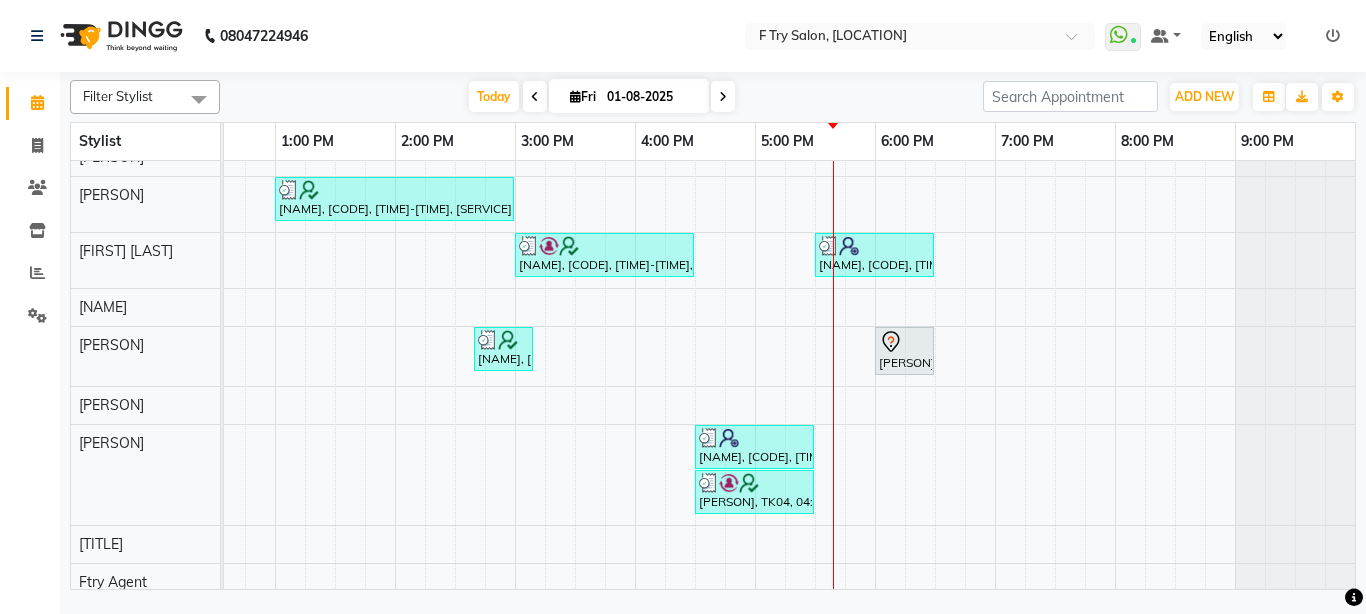 scroll, scrollTop: 105, scrollLeft: 444, axis: both 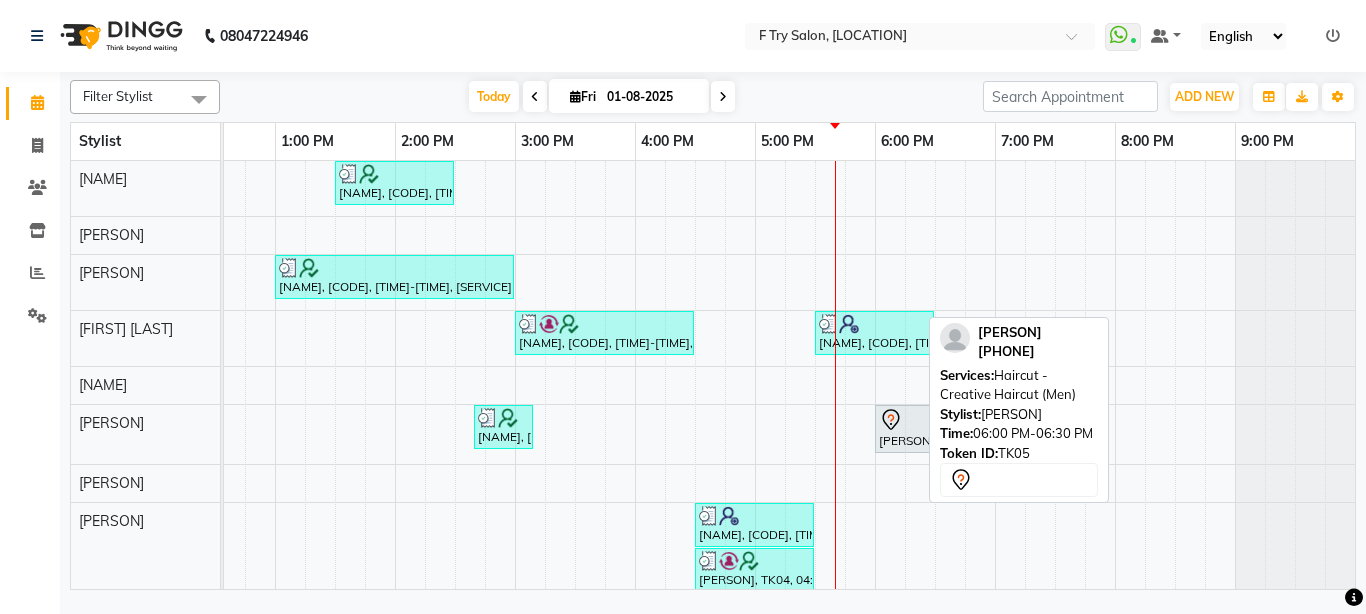 click on "Sagar Madne, TK05, 06:00 PM-06:30 PM, Haircut - Creative Haircut (Men)" at bounding box center [904, 429] 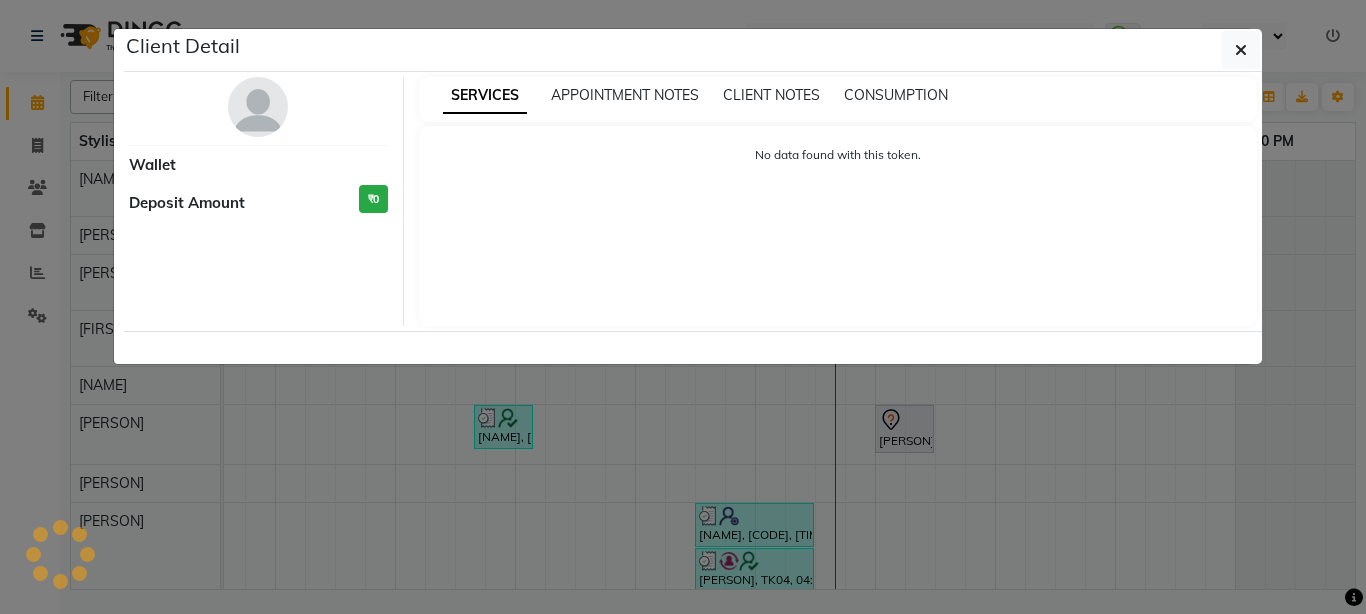 select on "7" 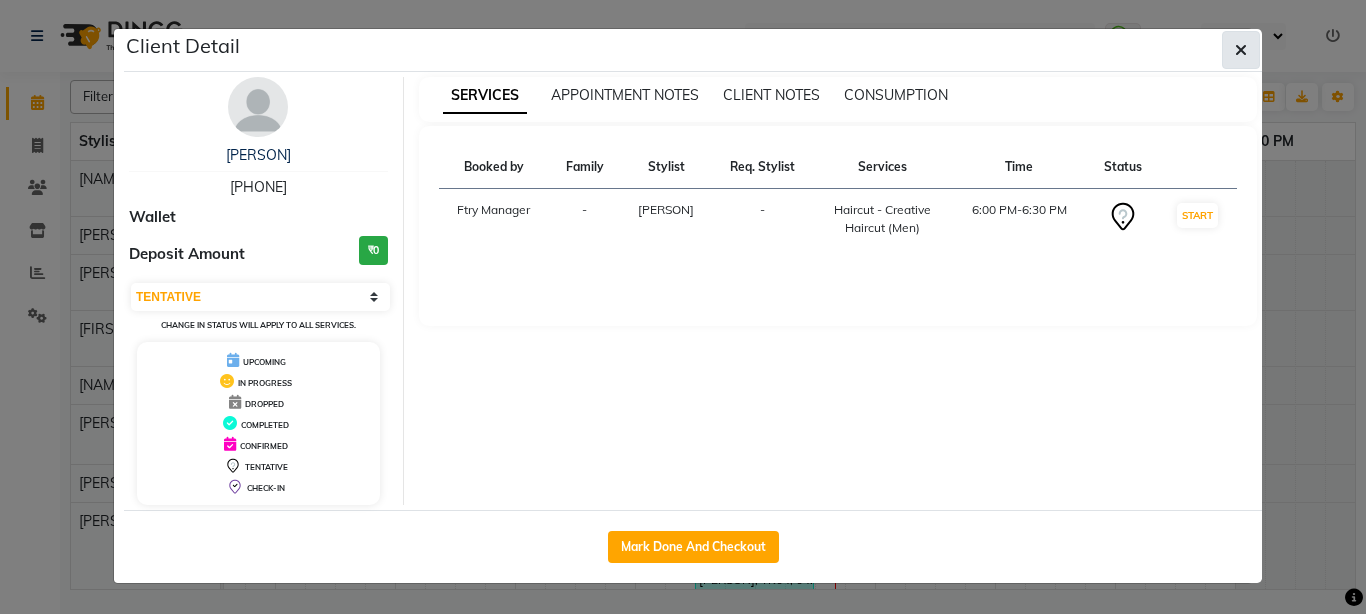 click 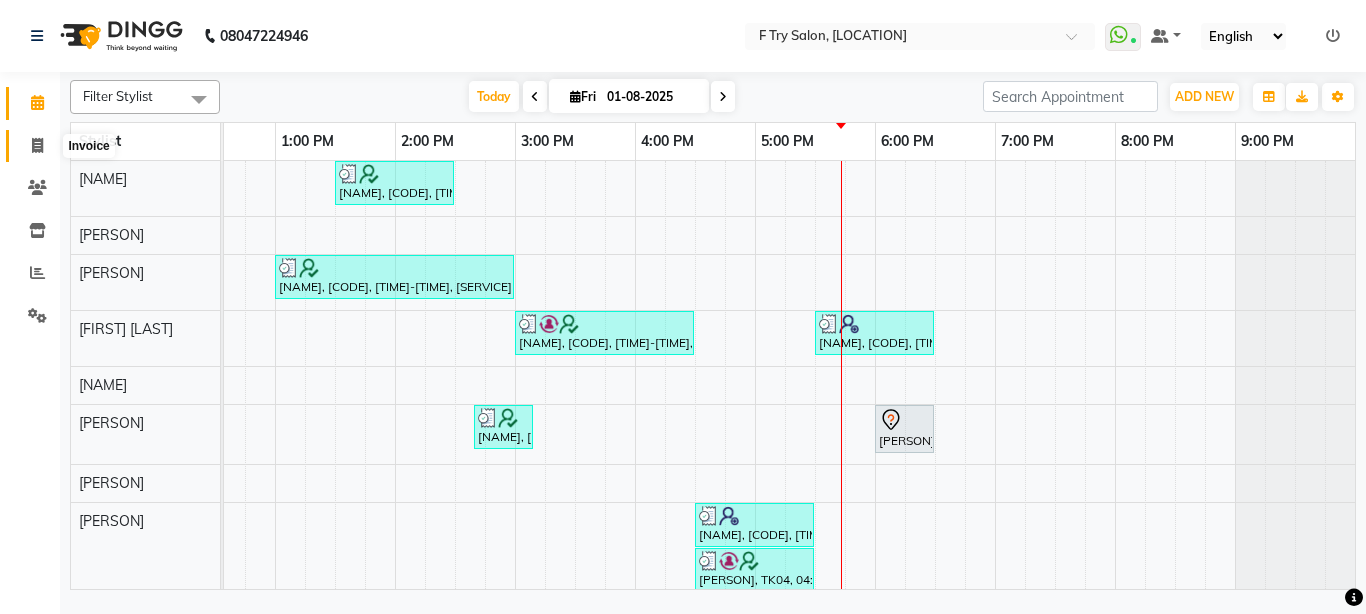 click 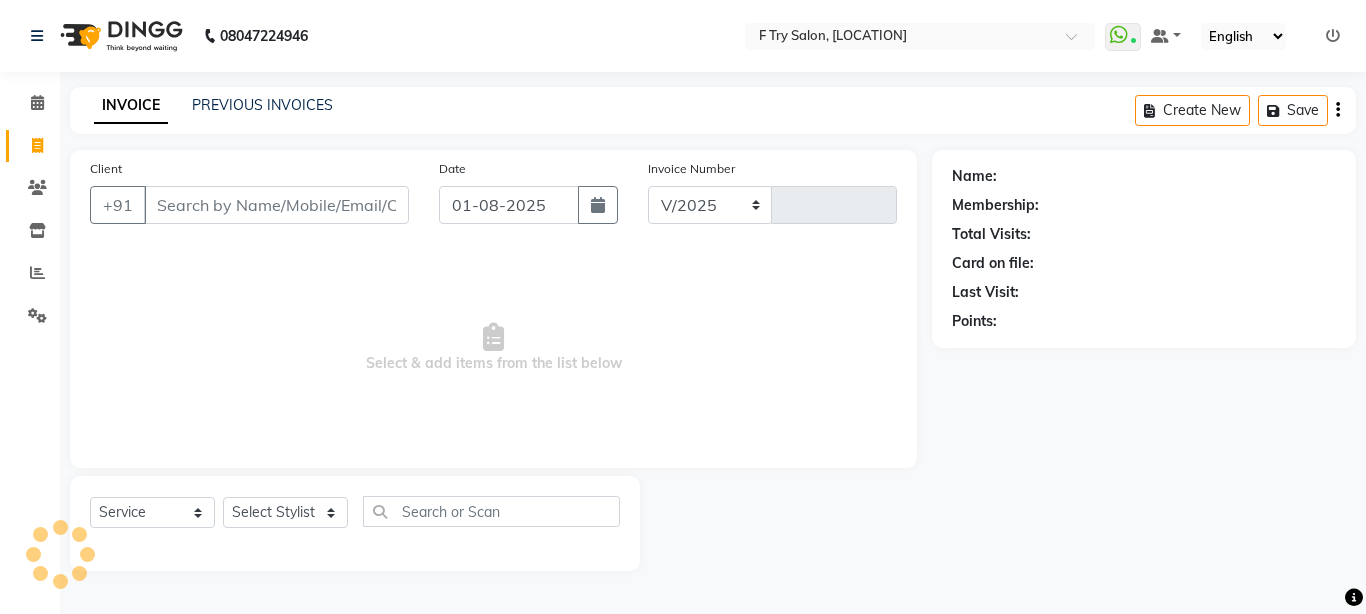 select on "793" 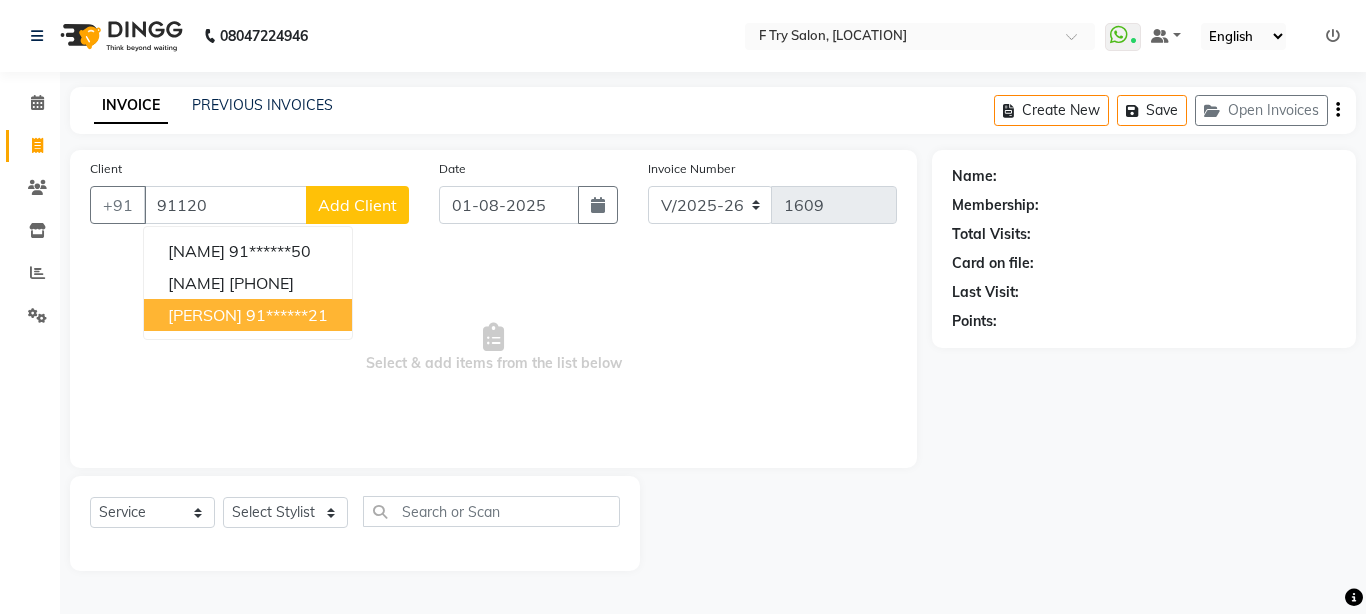 click on "Anmol Jaie" at bounding box center (205, 315) 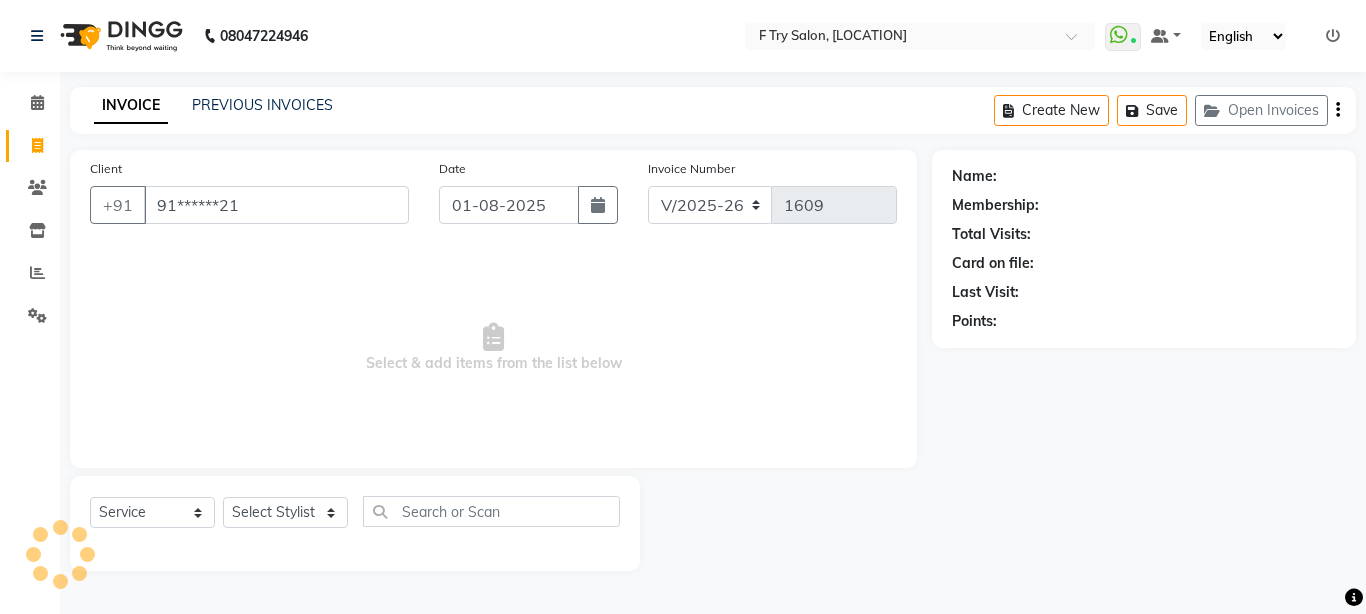 type on "91******21" 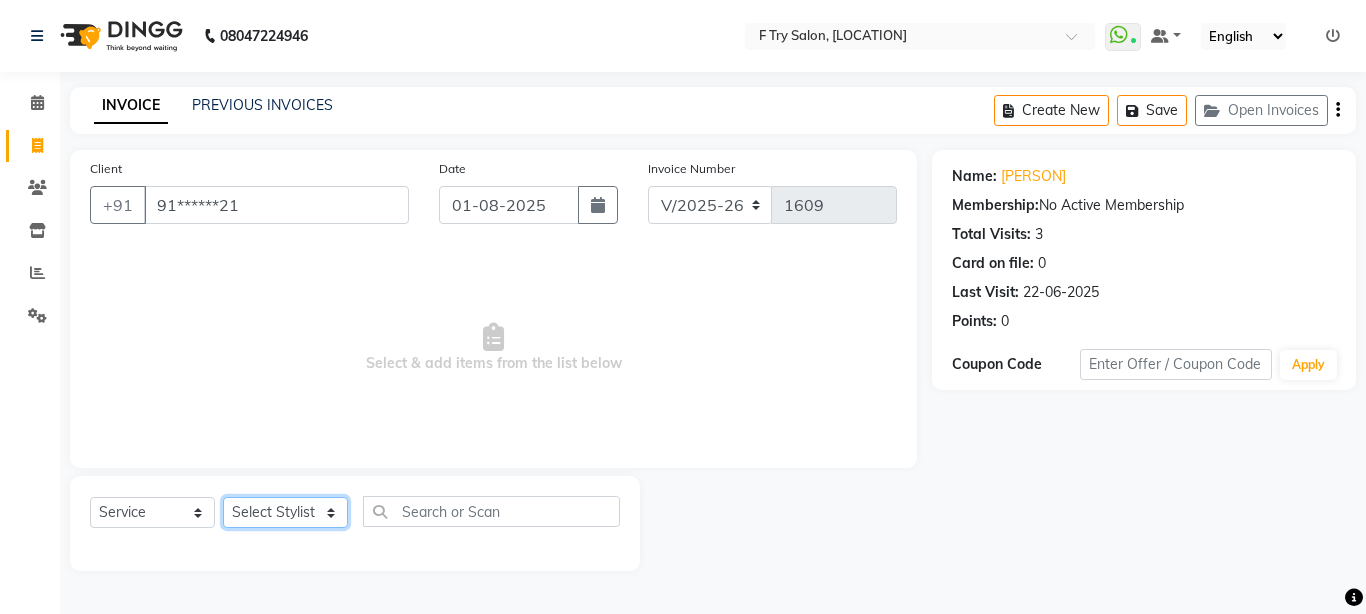 select on "51809" 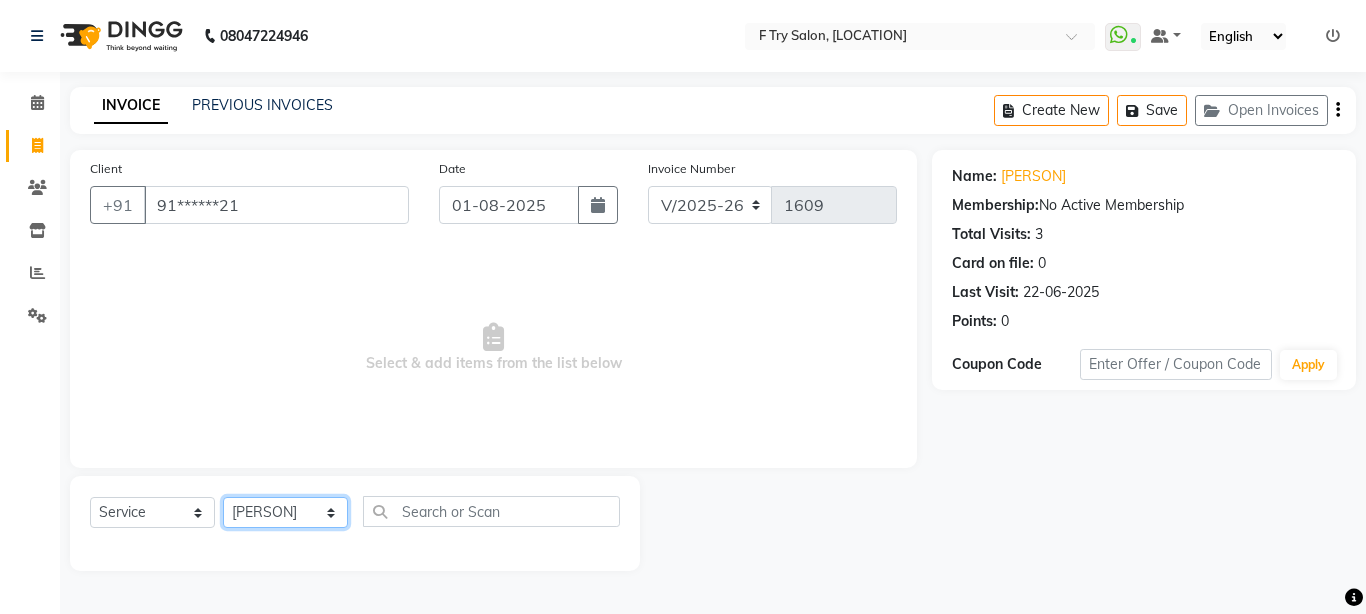 click on "Select Stylist [FIRST] [LAST] [FIRST] [LAST] [LAST] Agent [LAST] Manager [LAST] [LAST] [LAST] [LAST] [LAST] [LAST] [LAST]" 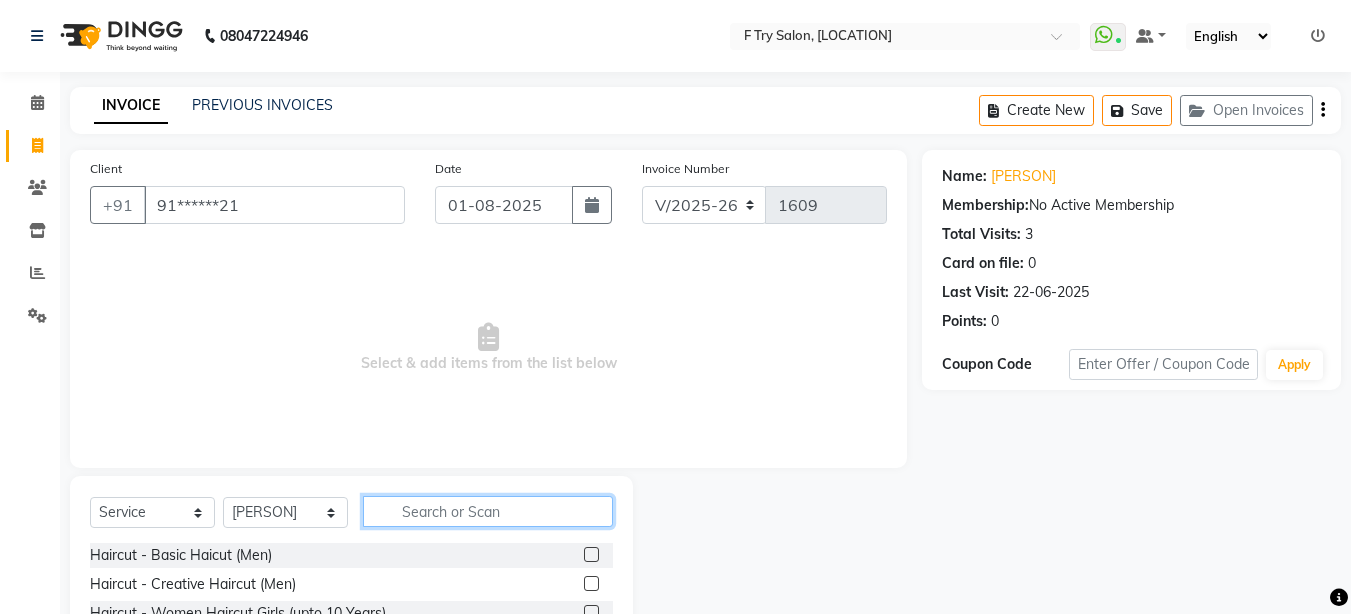 click 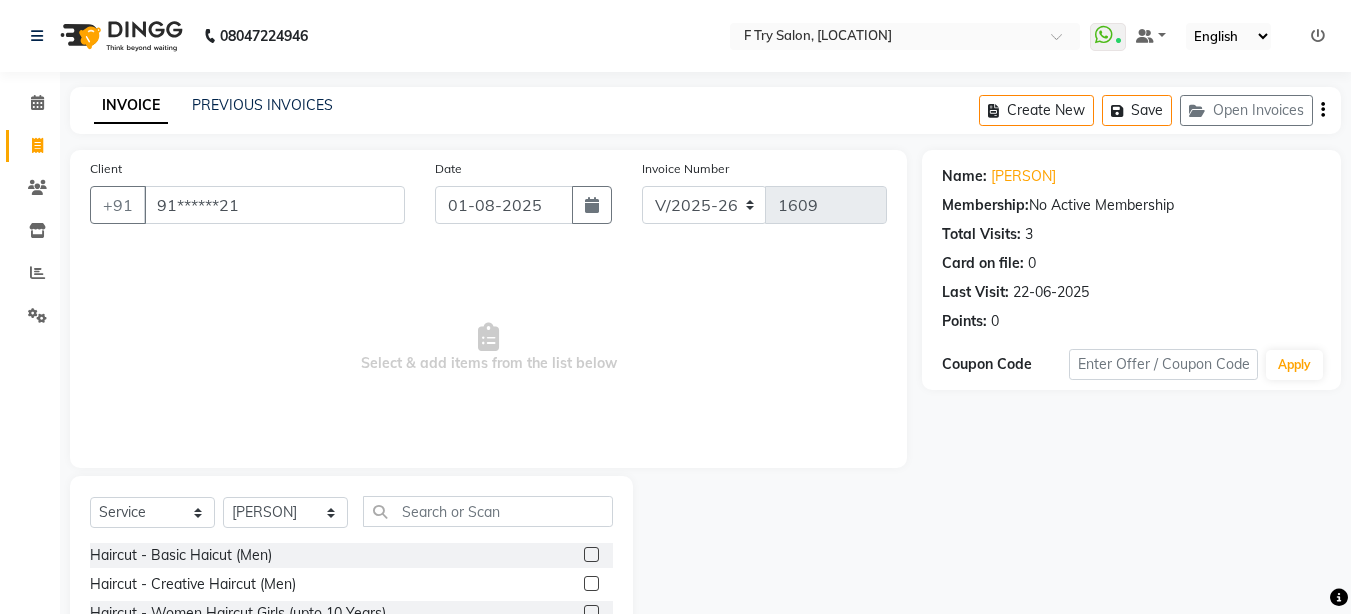 click 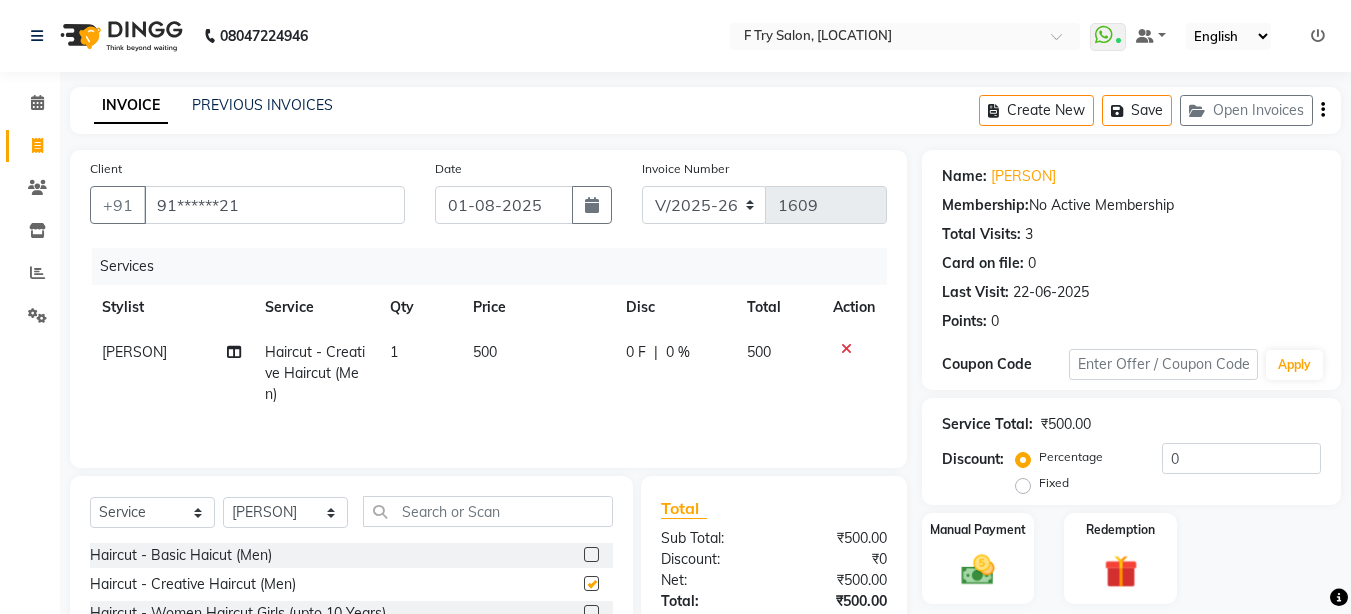 checkbox on "false" 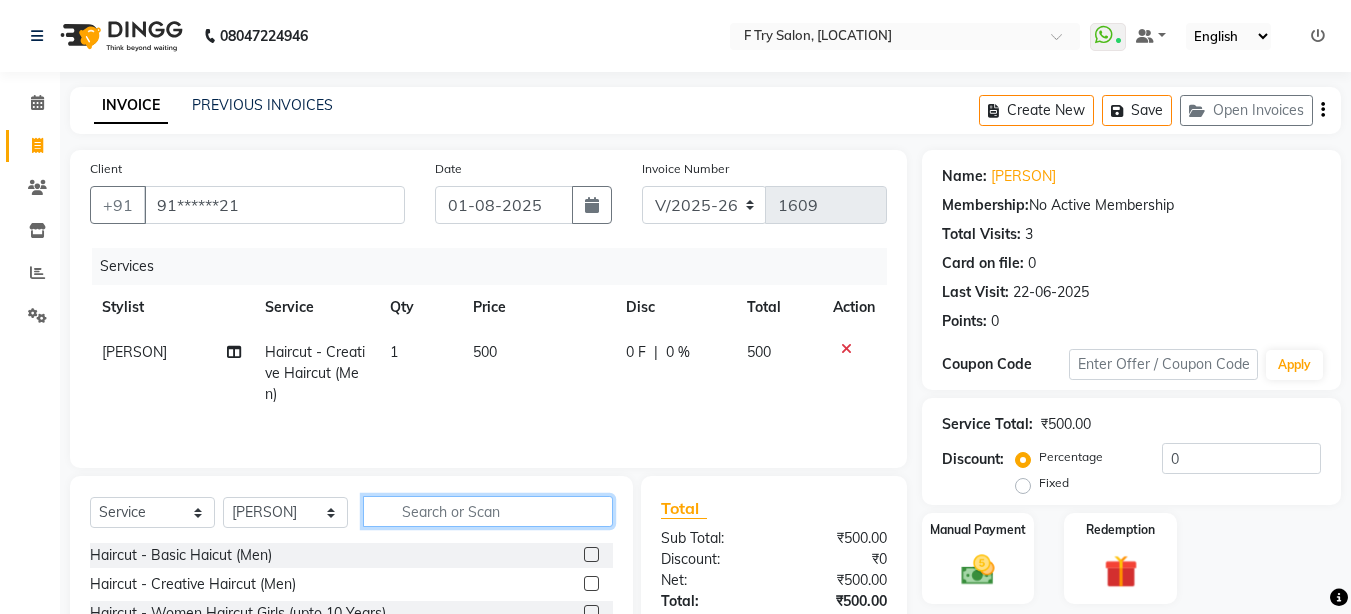 click 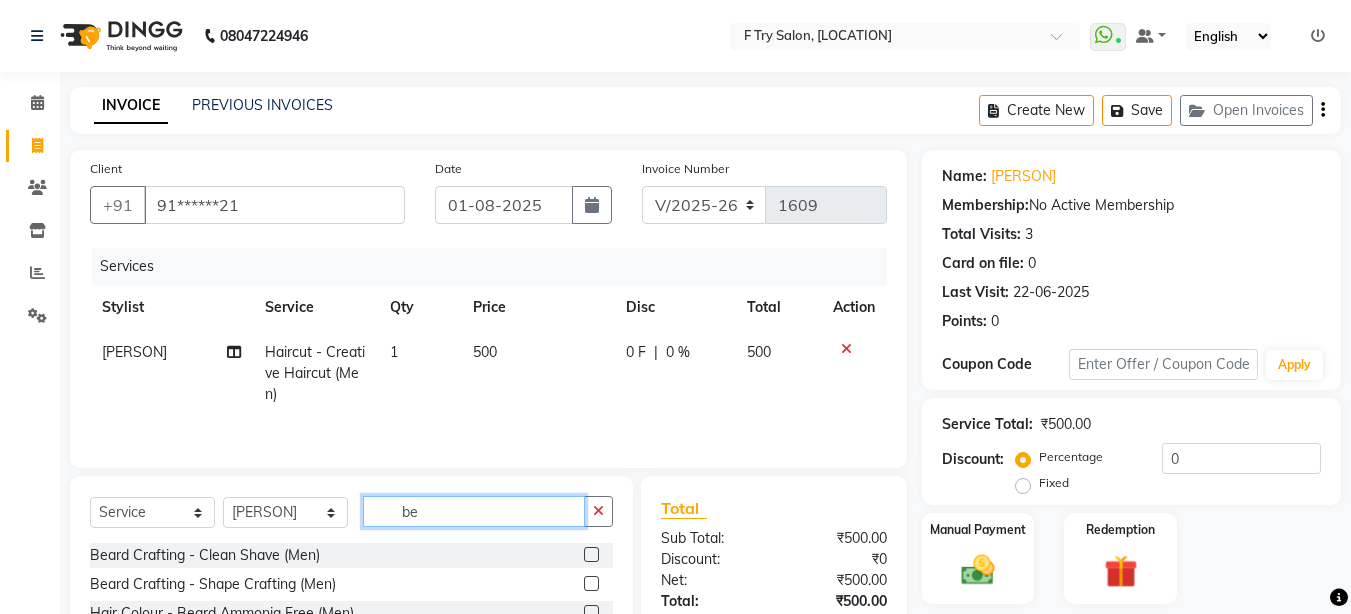type on "be" 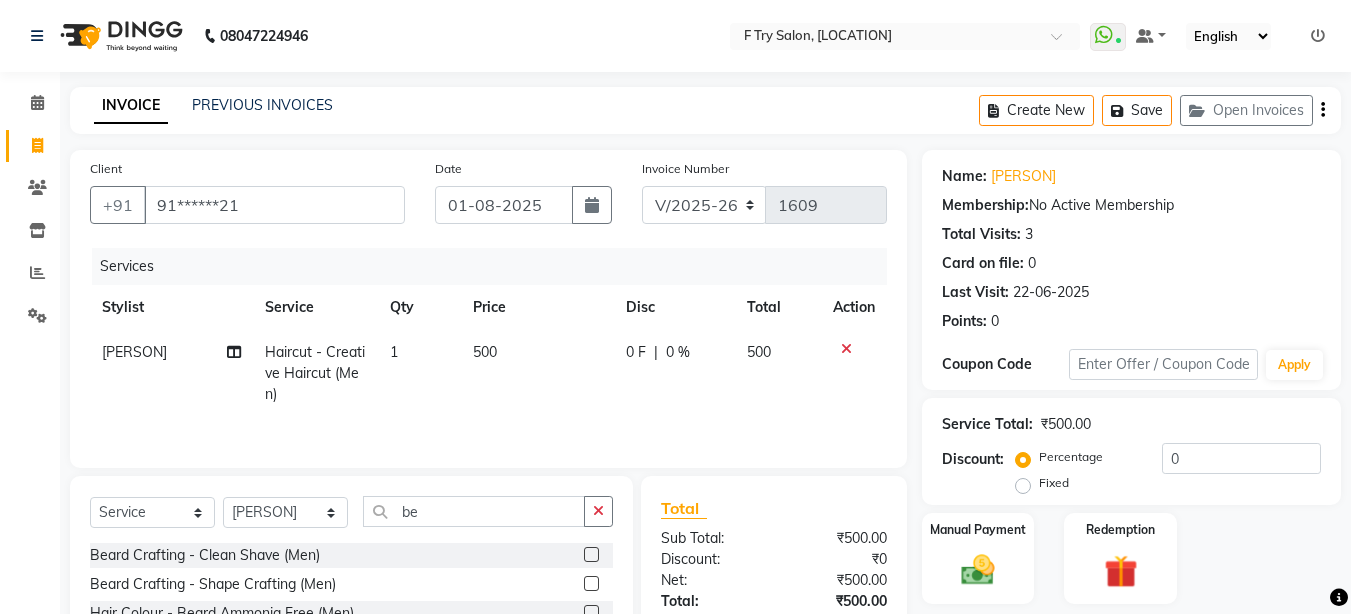 click 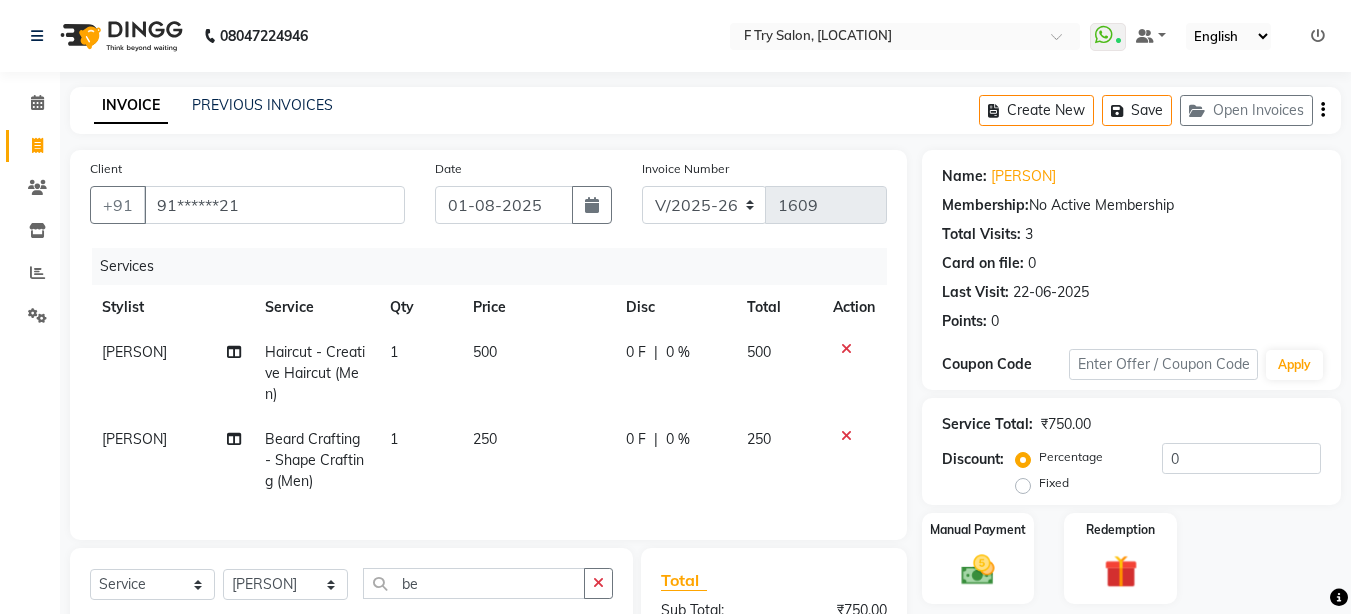 checkbox on "false" 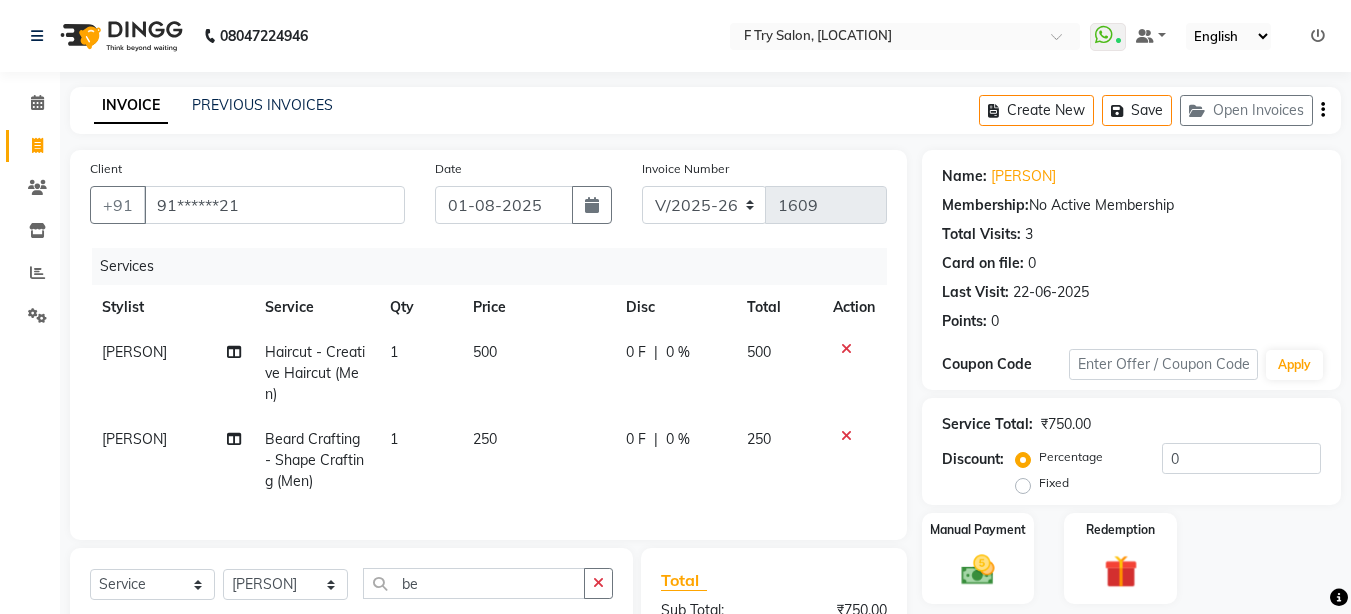 scroll, scrollTop: 274, scrollLeft: 0, axis: vertical 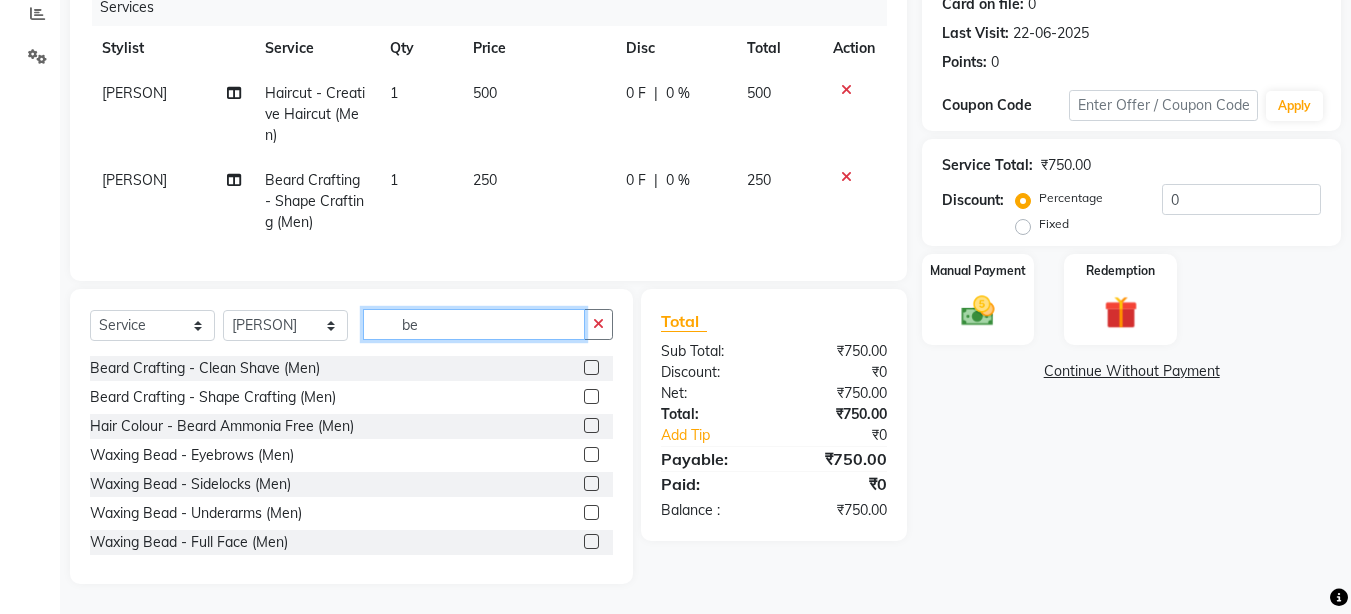click on "be" 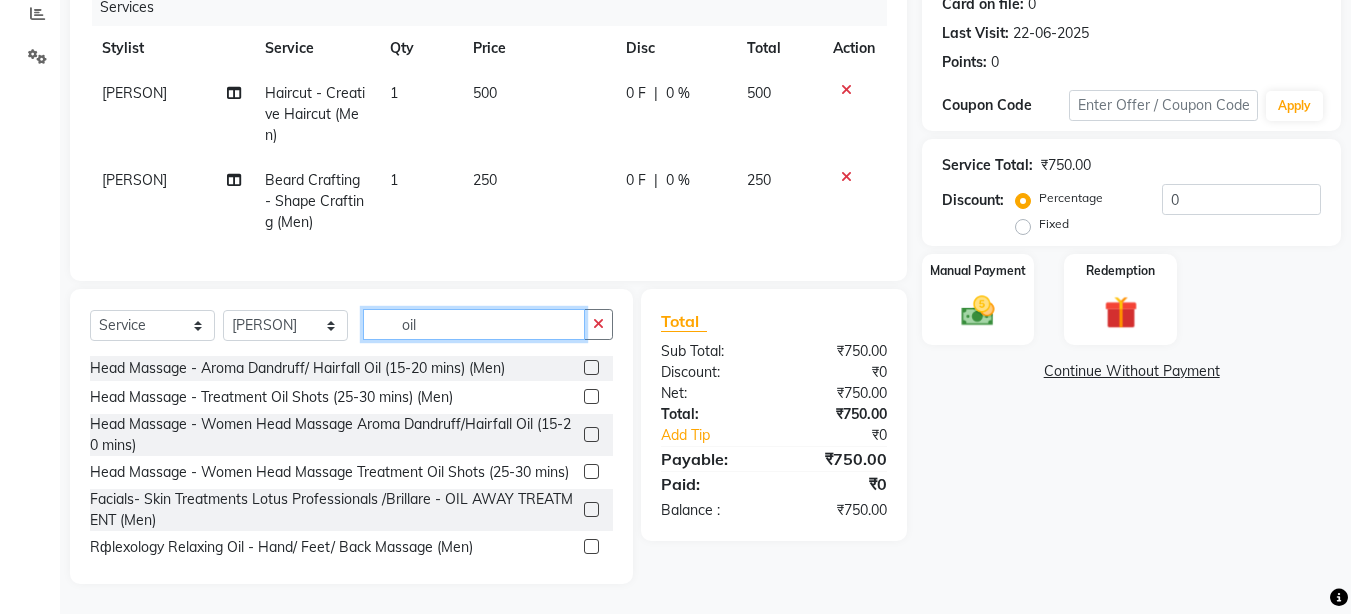 type on "oil" 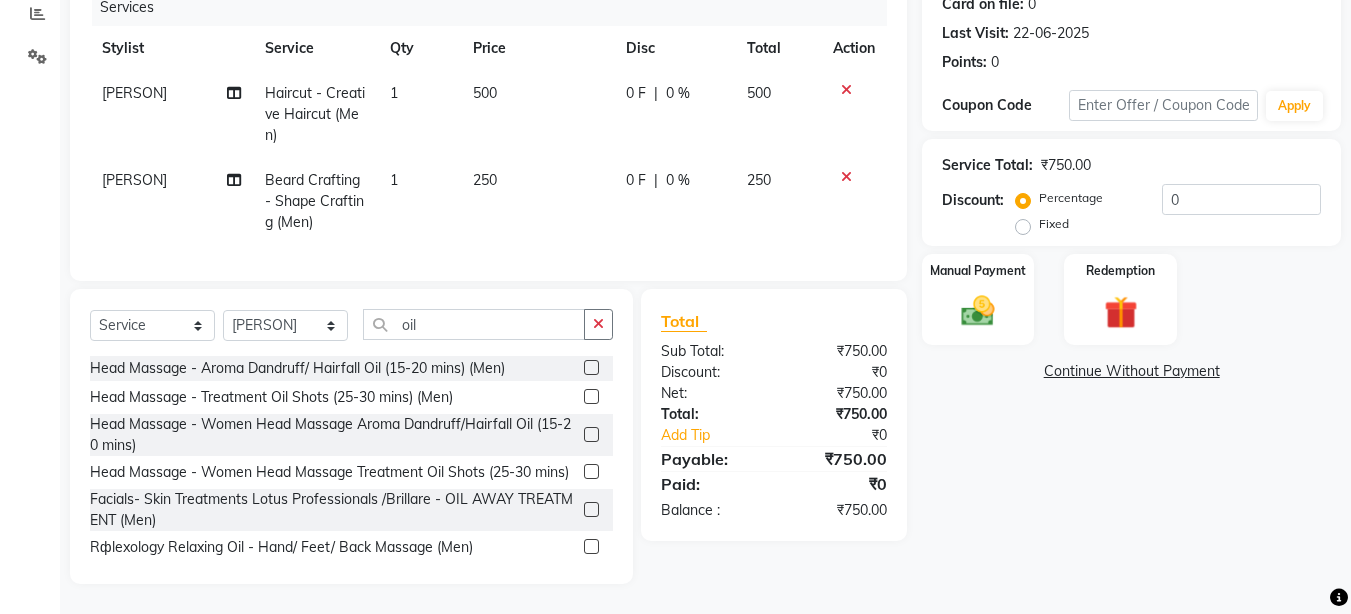click 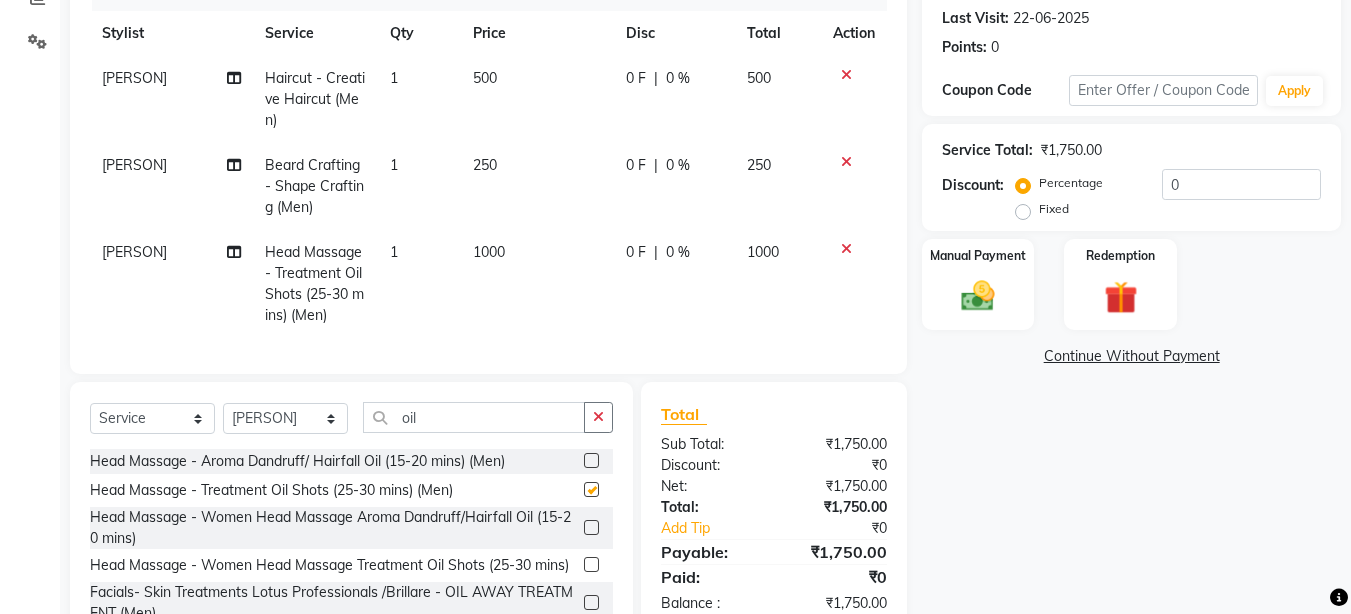 checkbox on "false" 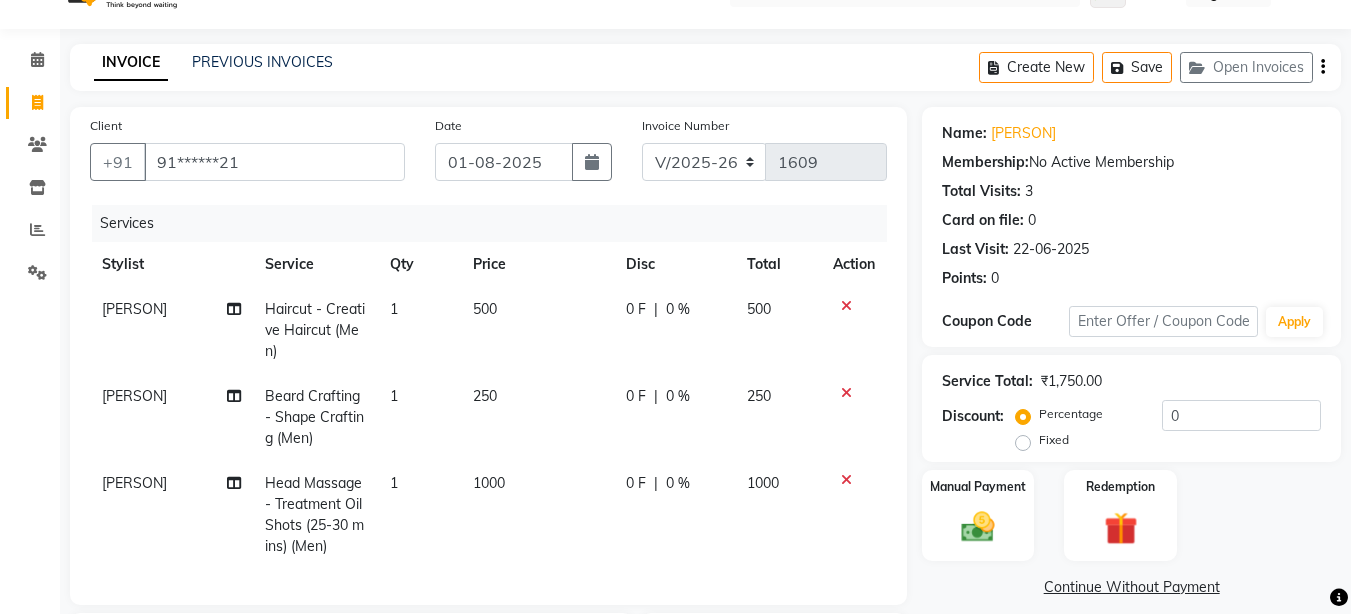 scroll, scrollTop: 0, scrollLeft: 0, axis: both 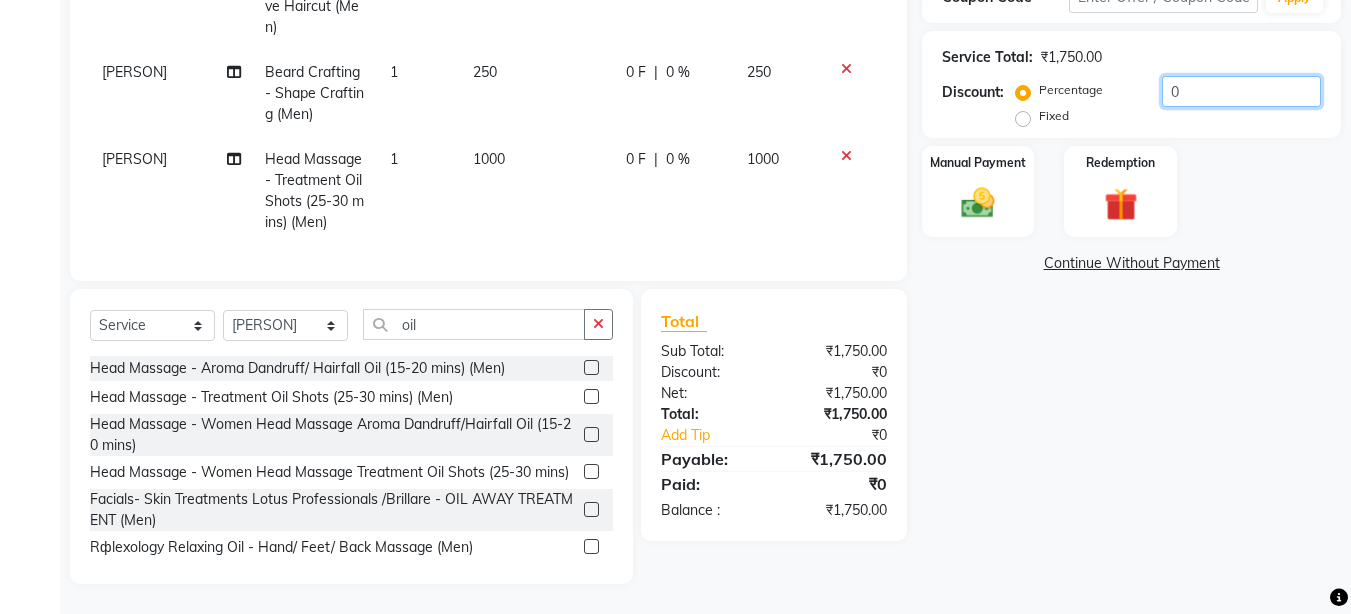 click on "0" 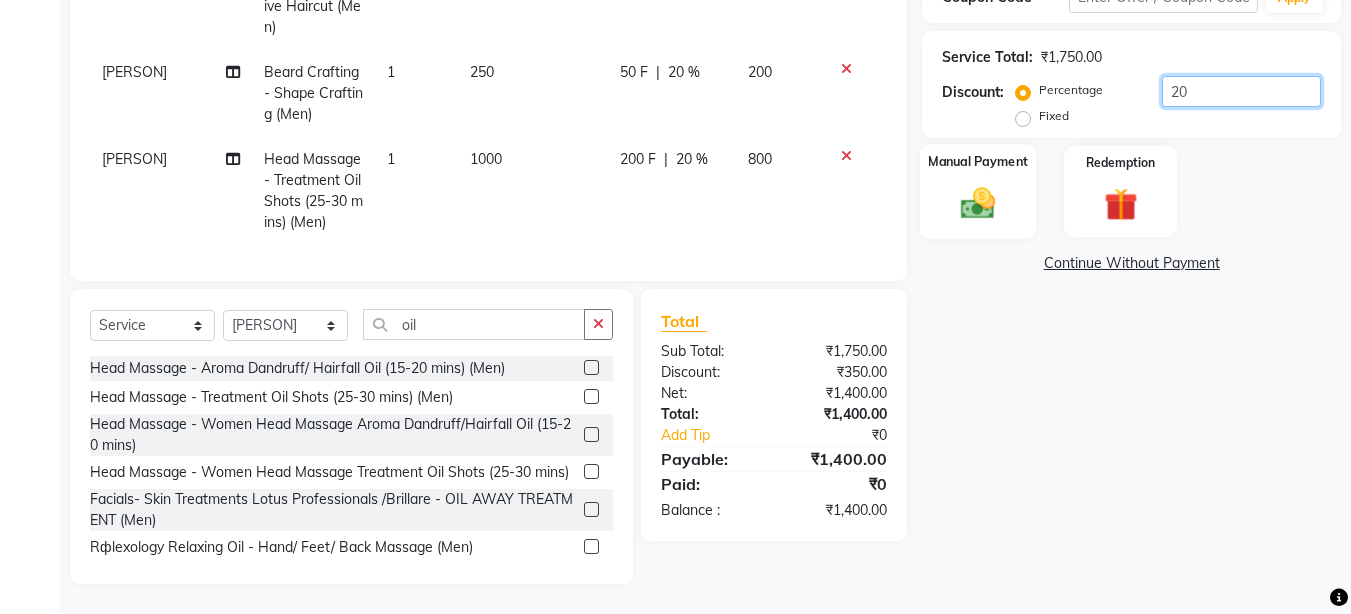 type on "20" 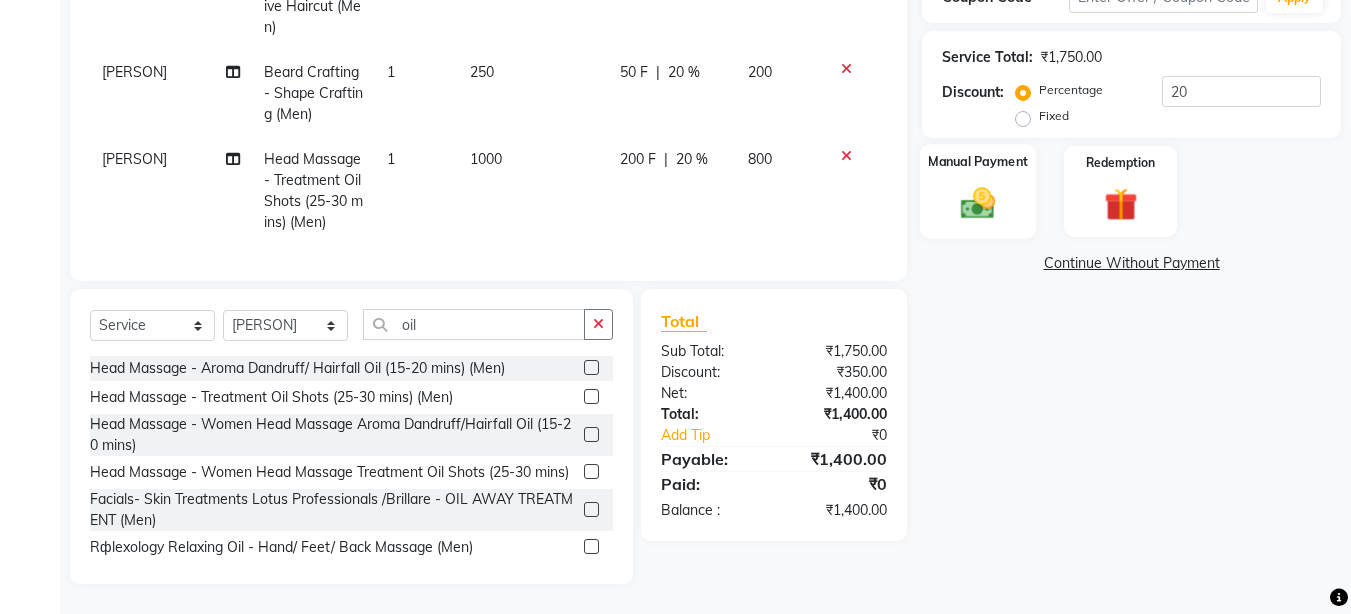 click 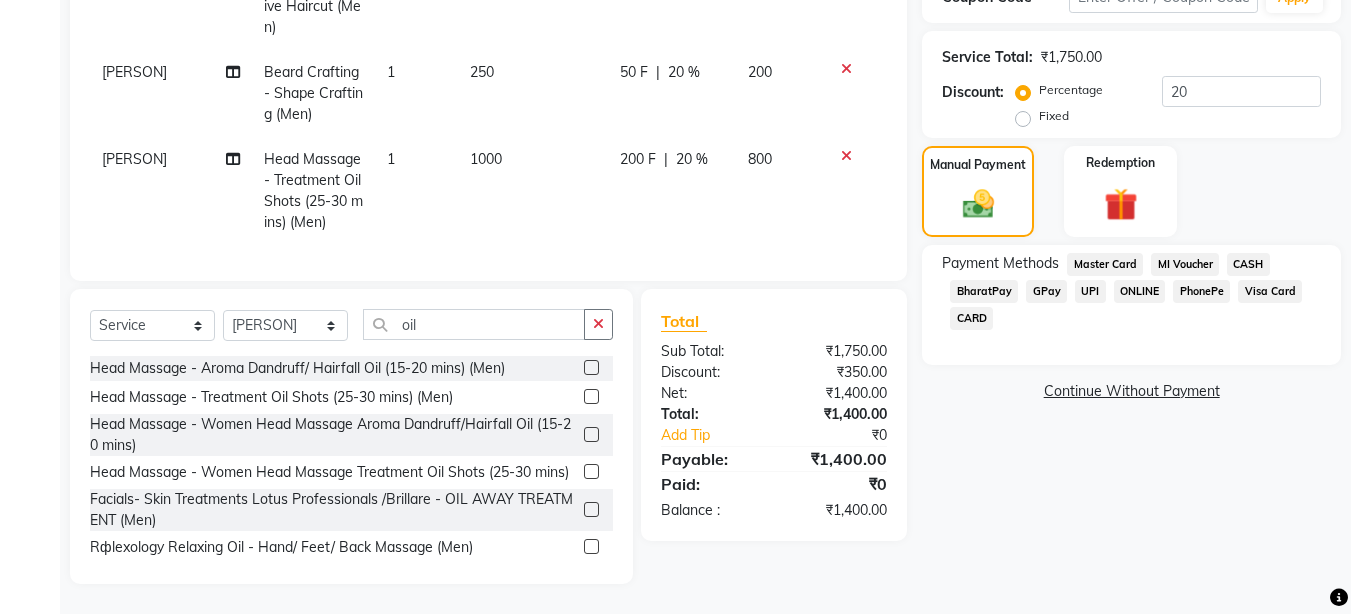 click on "UPI" 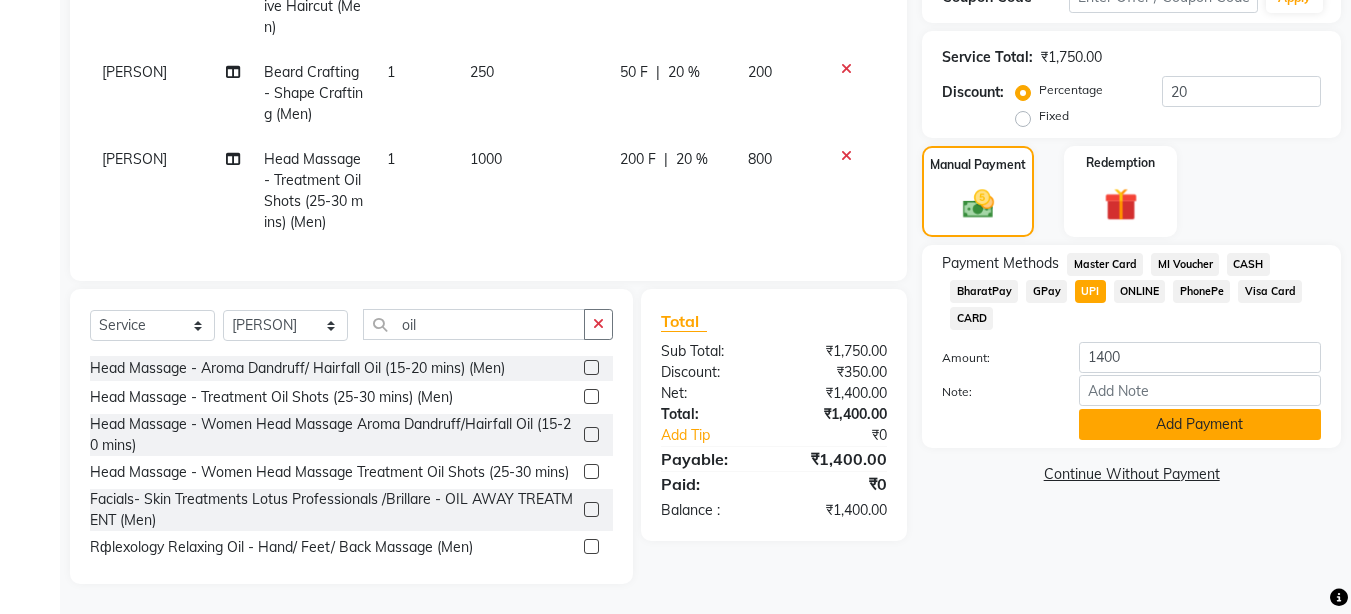 click on "Add Payment" 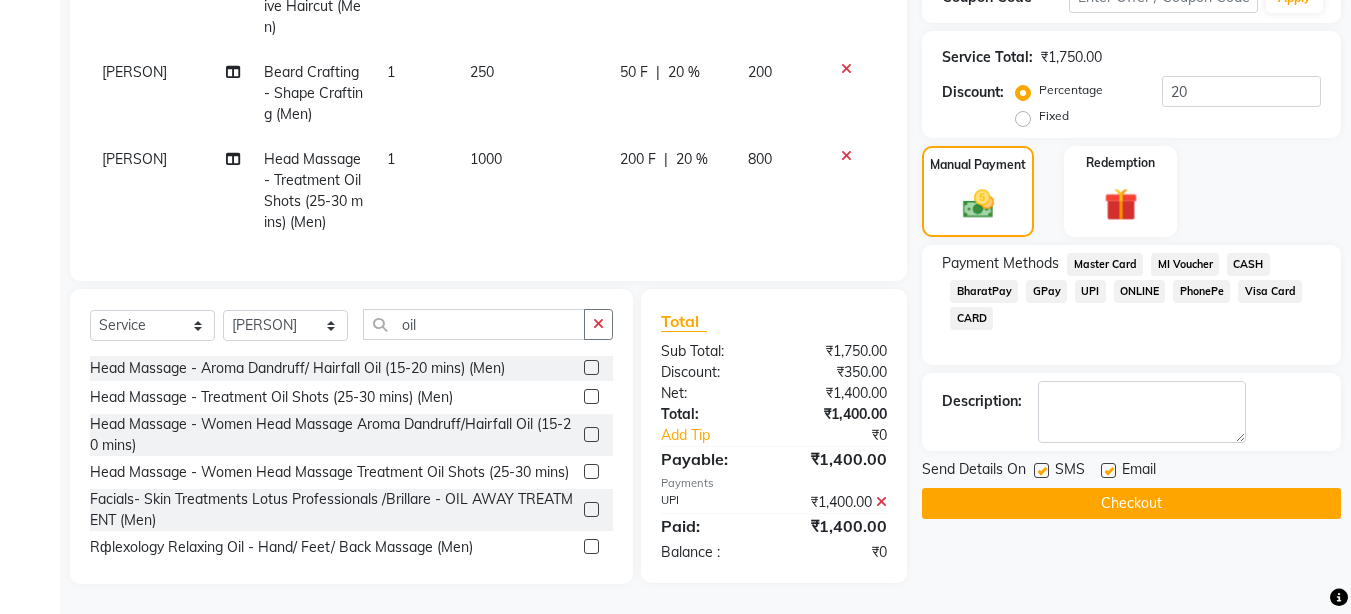 click on "Checkout" 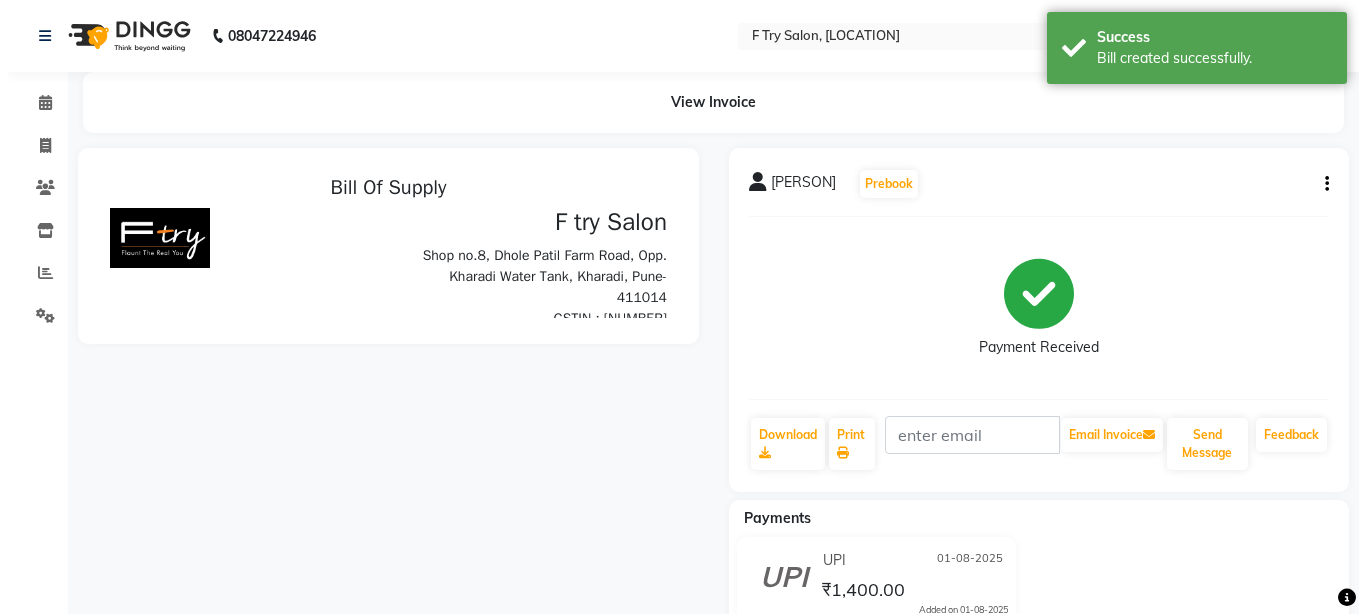 scroll, scrollTop: 0, scrollLeft: 0, axis: both 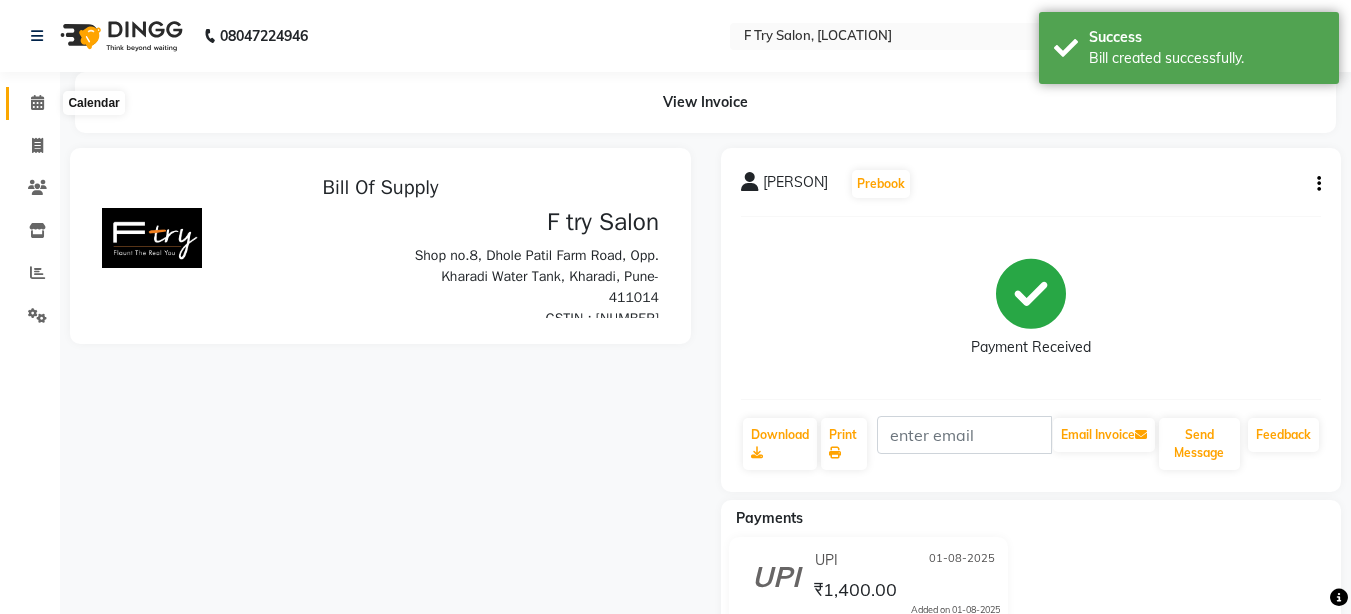 click 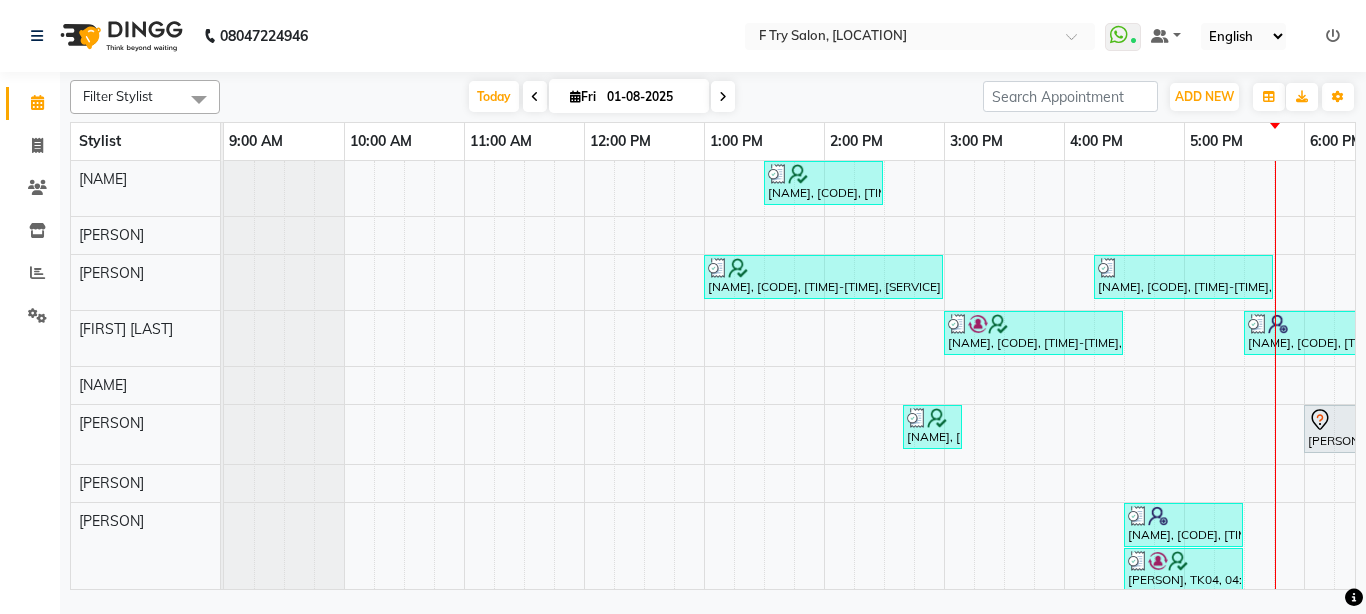 scroll, scrollTop: 0, scrollLeft: 23, axis: horizontal 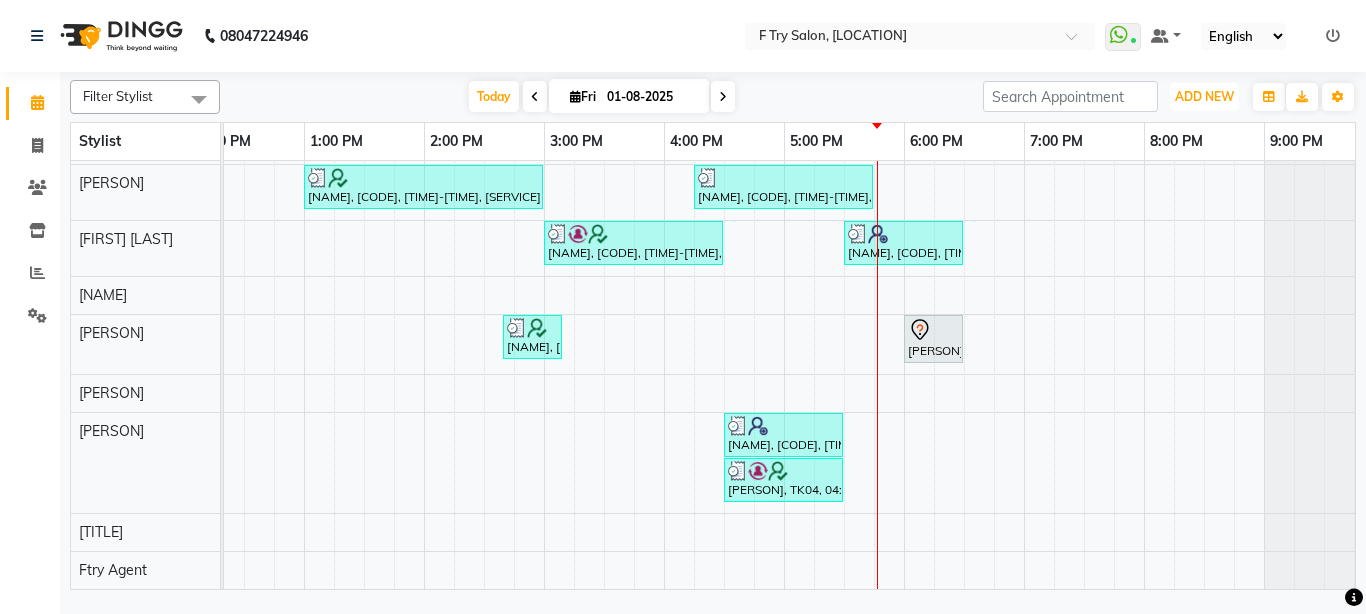 type 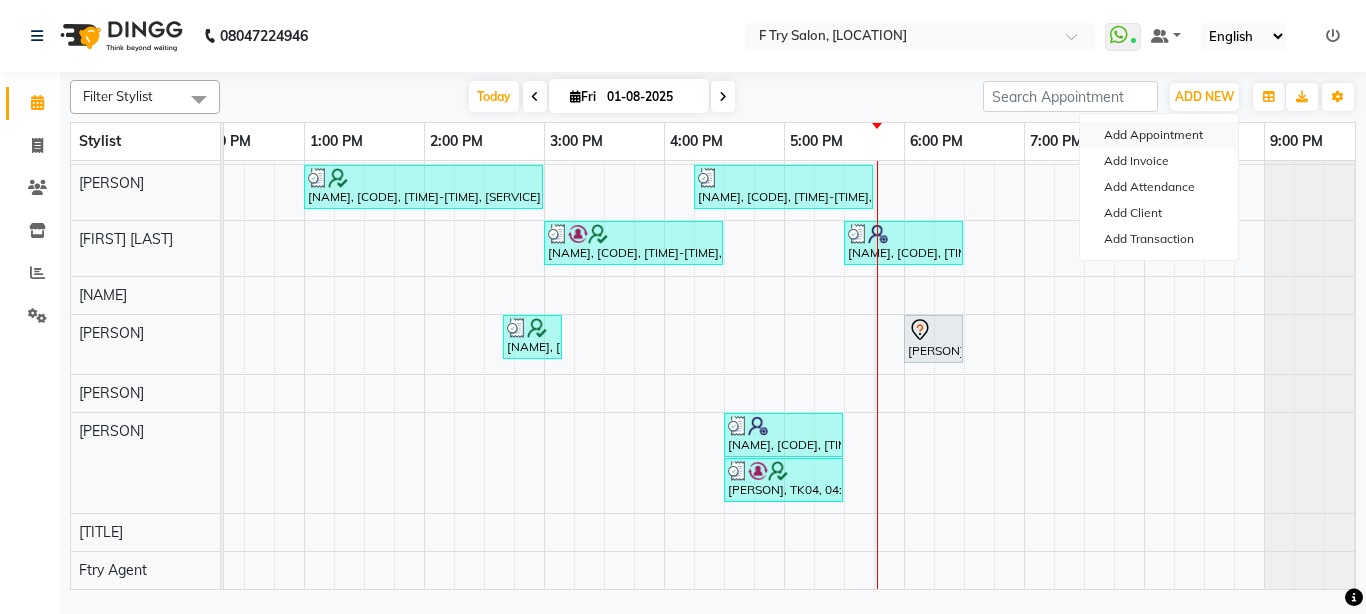 type 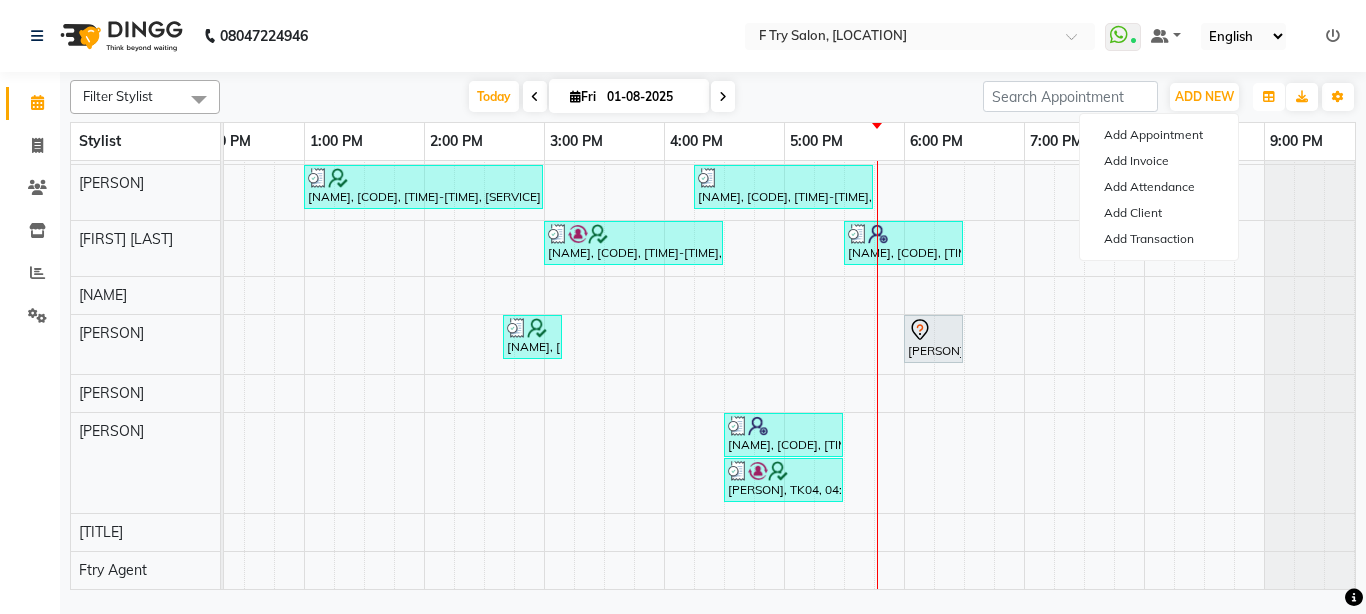 type 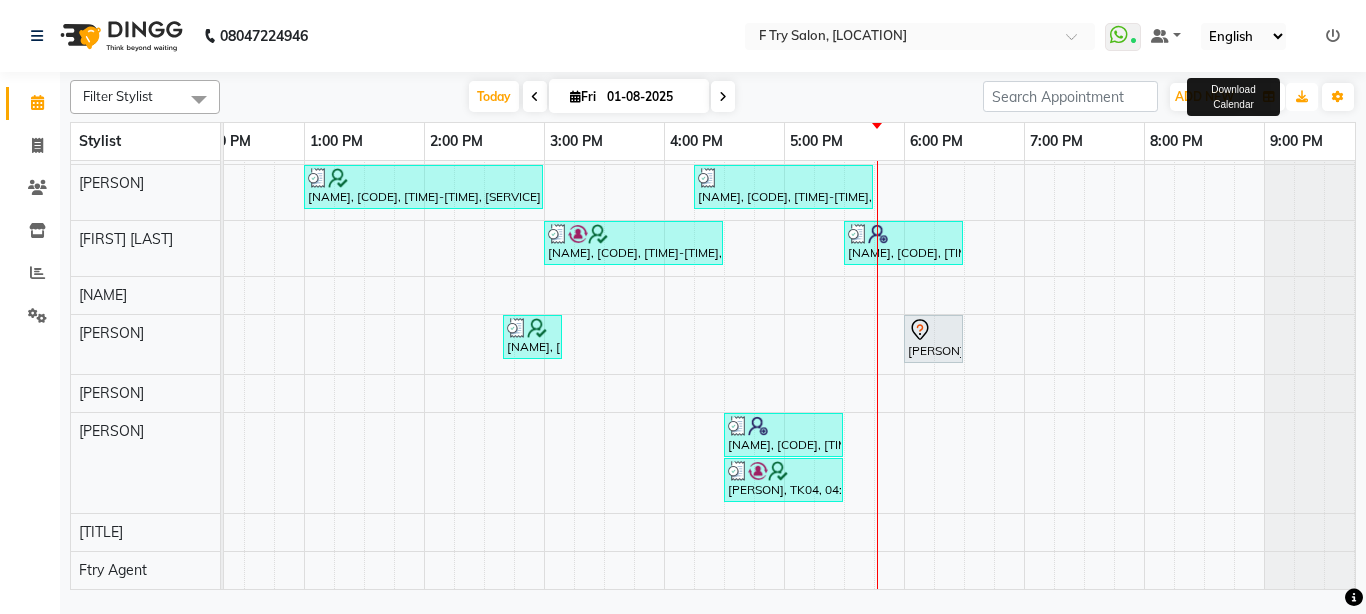 type 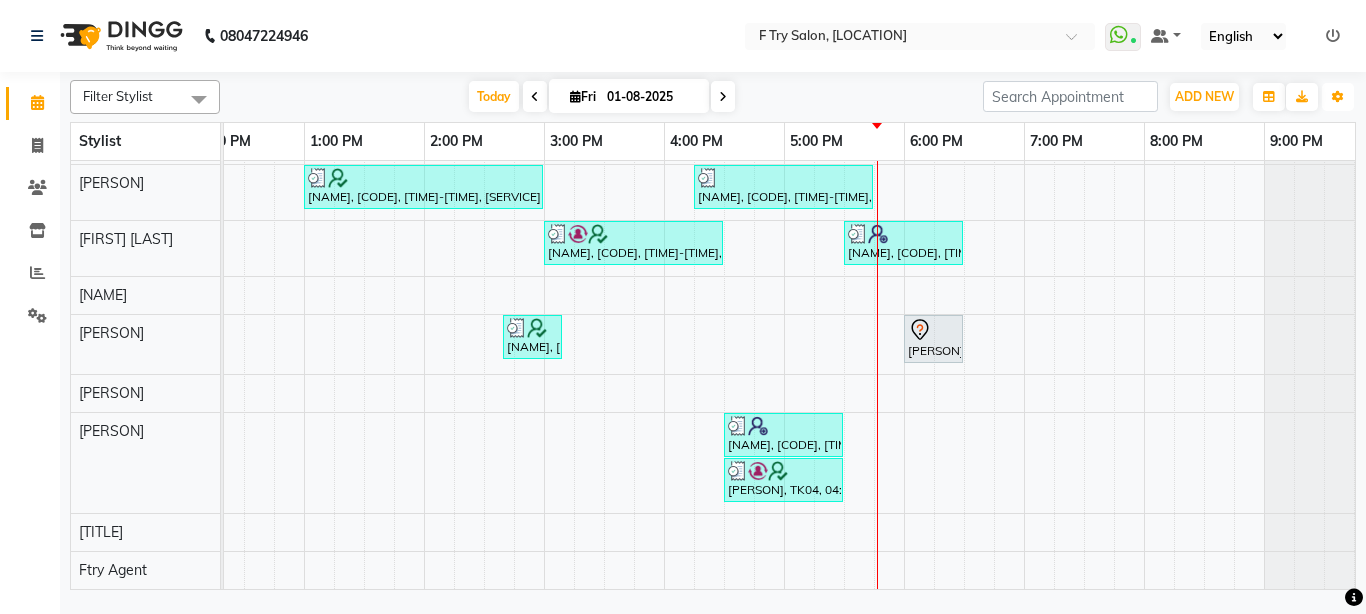 type 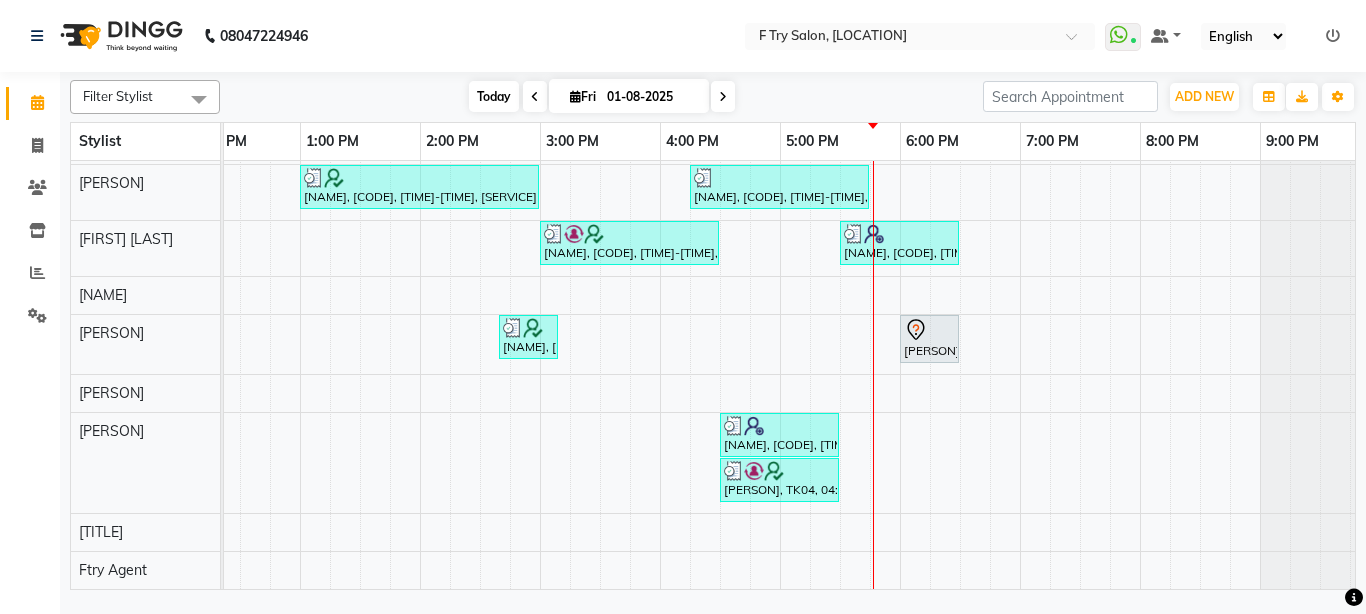 click on "Today" at bounding box center (494, 96) 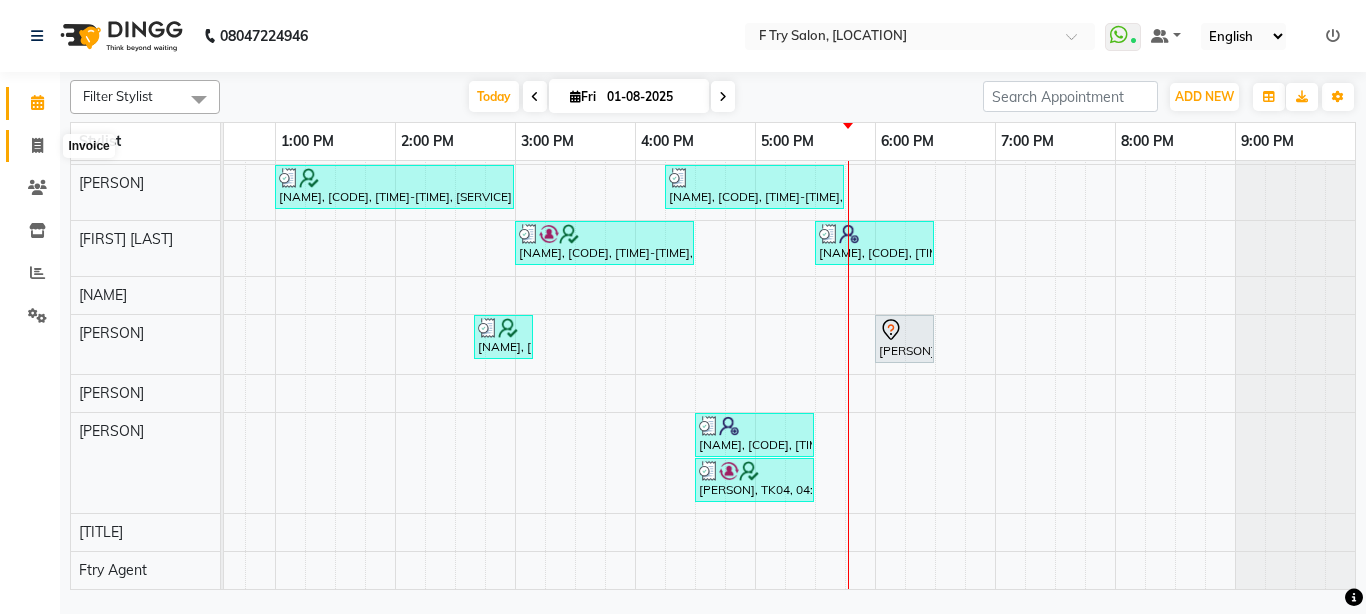 click 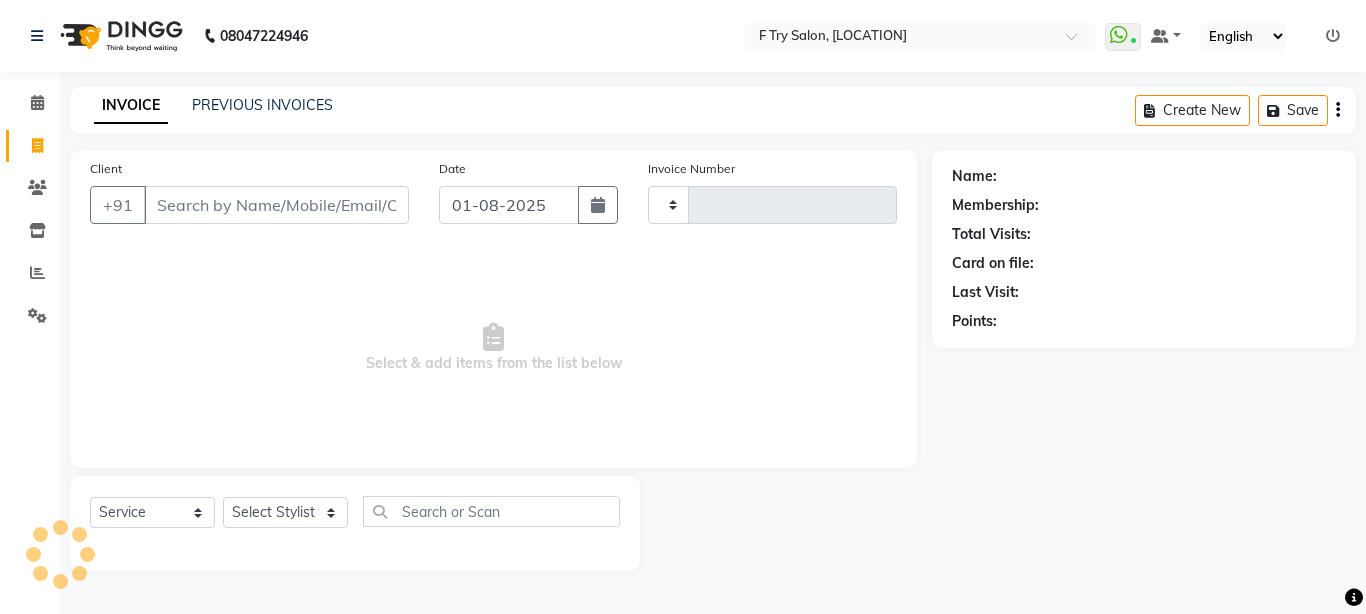 type on "1610" 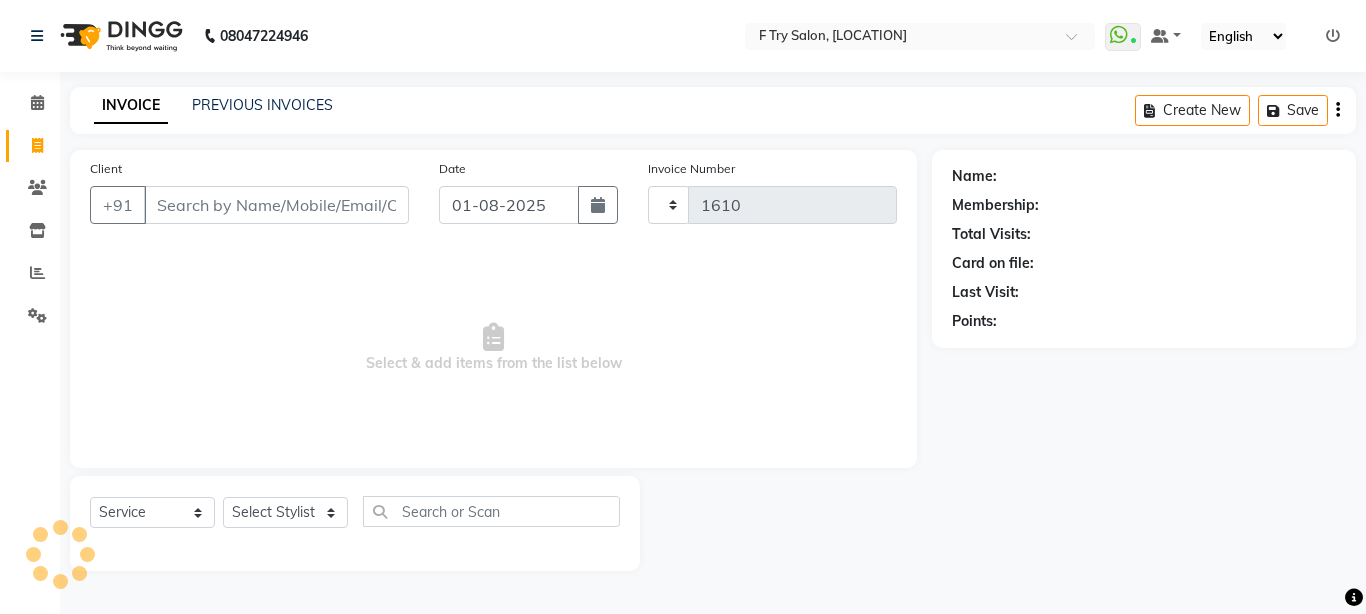select on "793" 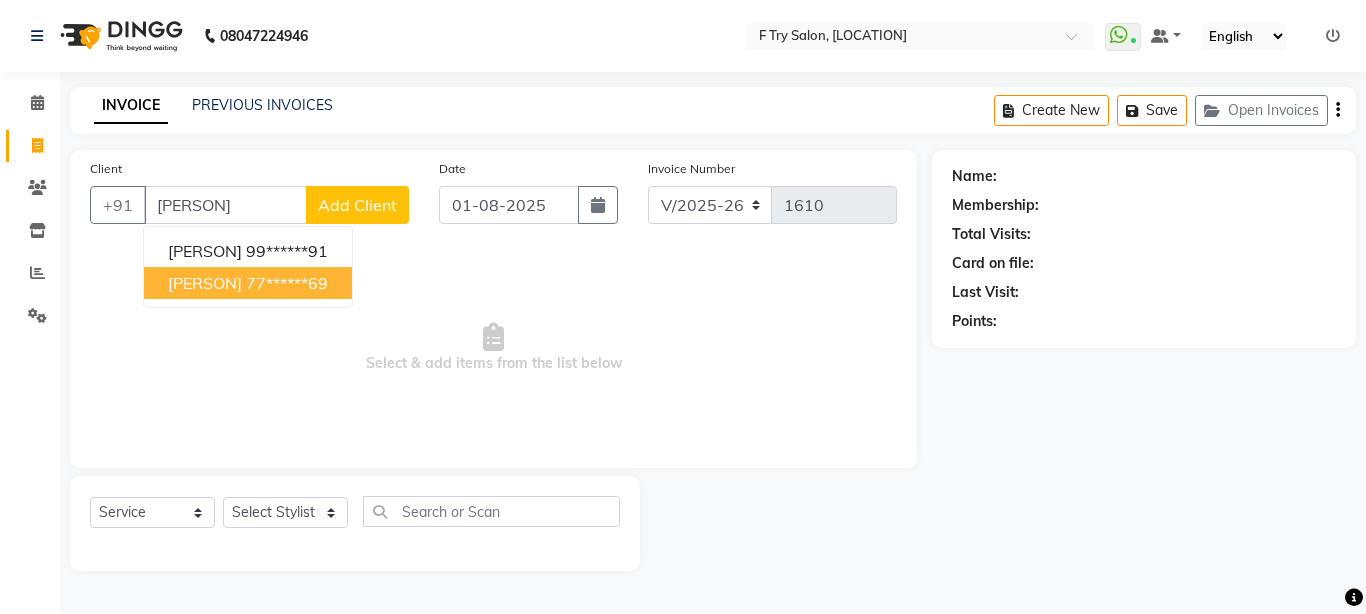 click on "Riya Sharma" at bounding box center [205, 283] 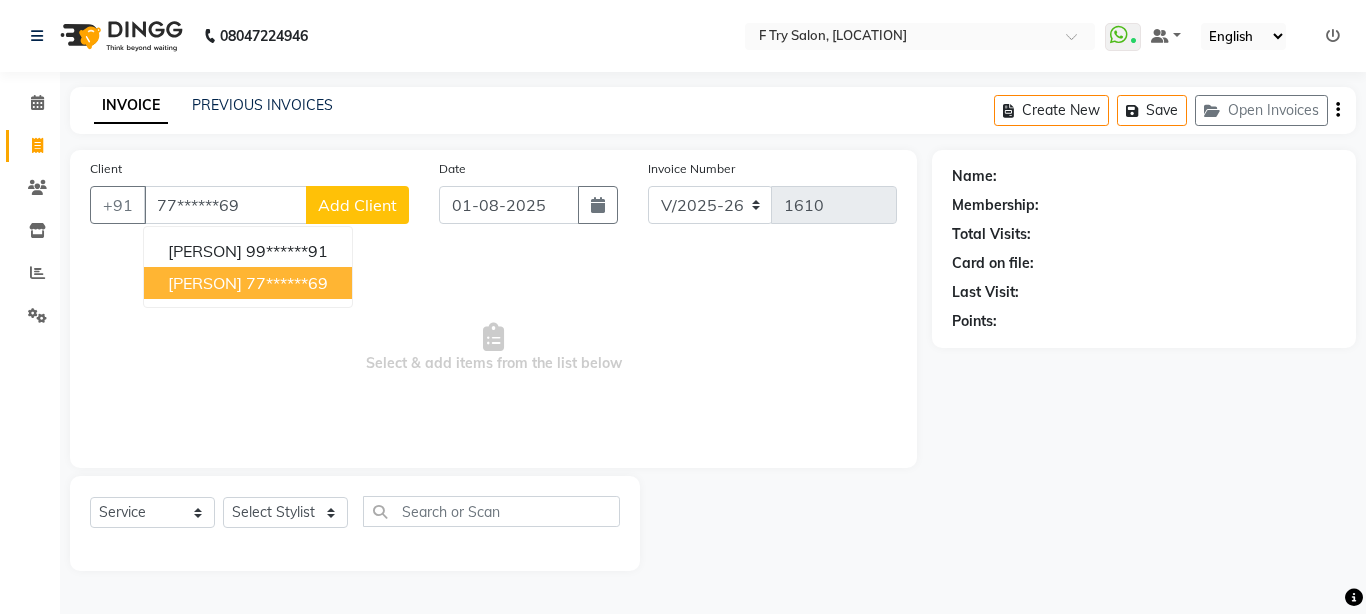 type on "77******69" 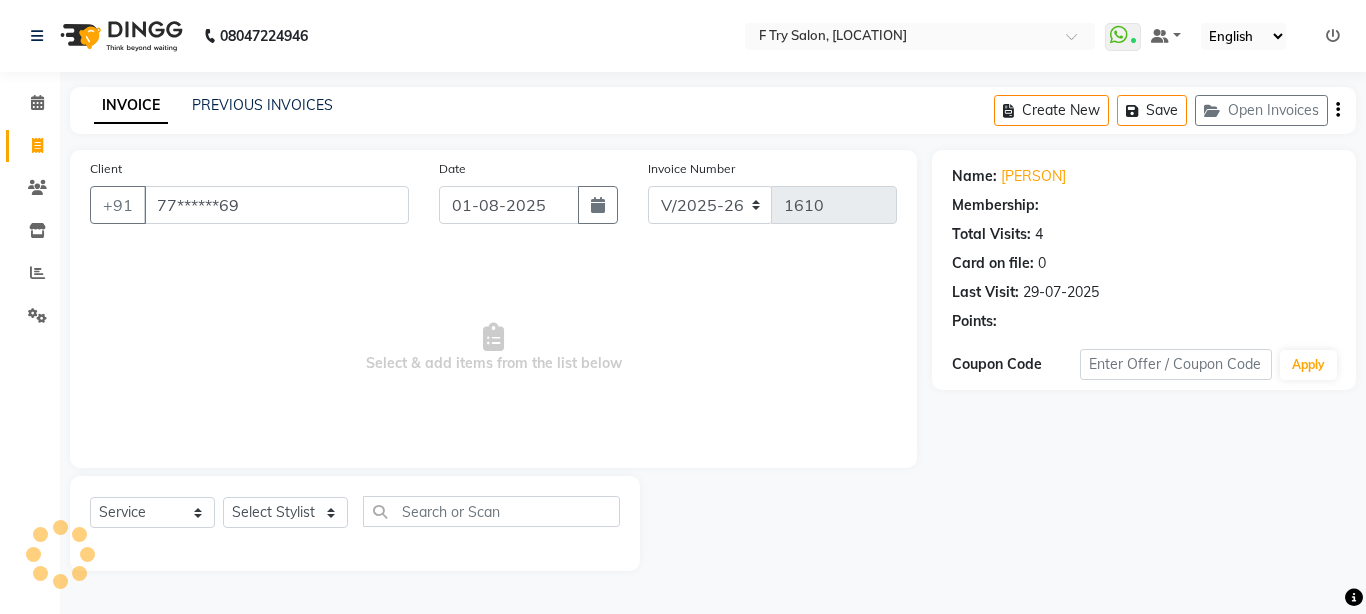 select on "1: Object" 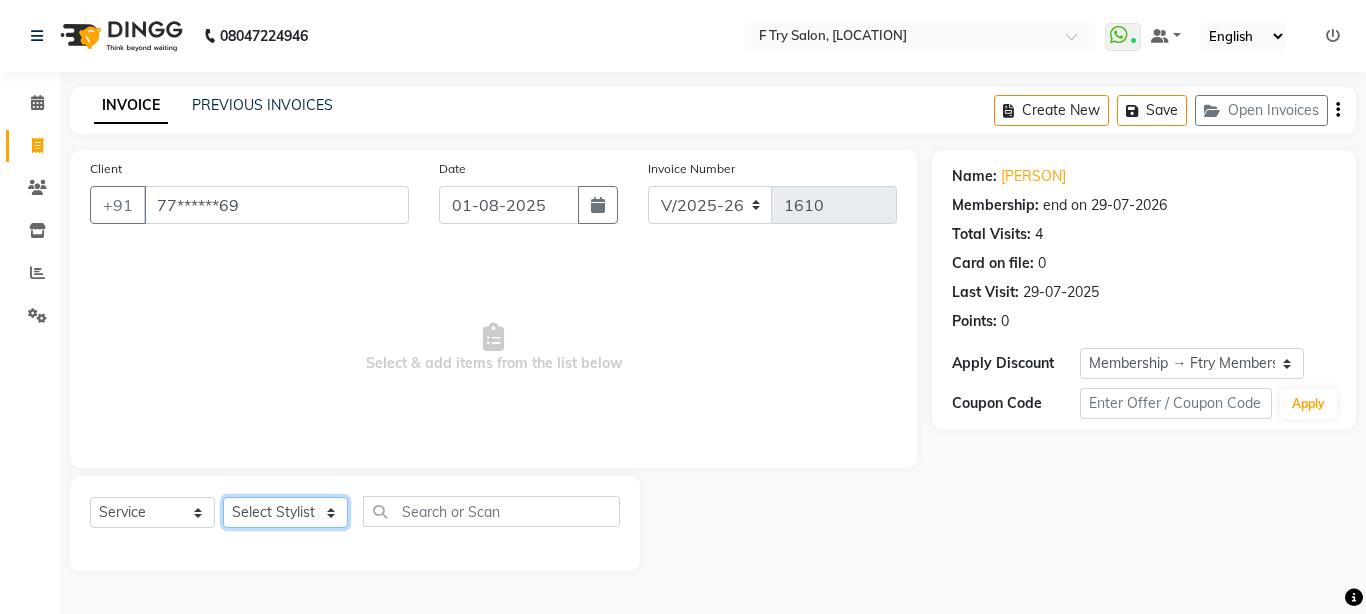 click on "Select Stylist [FIRST] [LAST] [FIRST] [LAST] [LAST] Agent [LAST] Manager [LAST] [LAST] [LAST] [LAST] [LAST] [LAST] [LAST]" 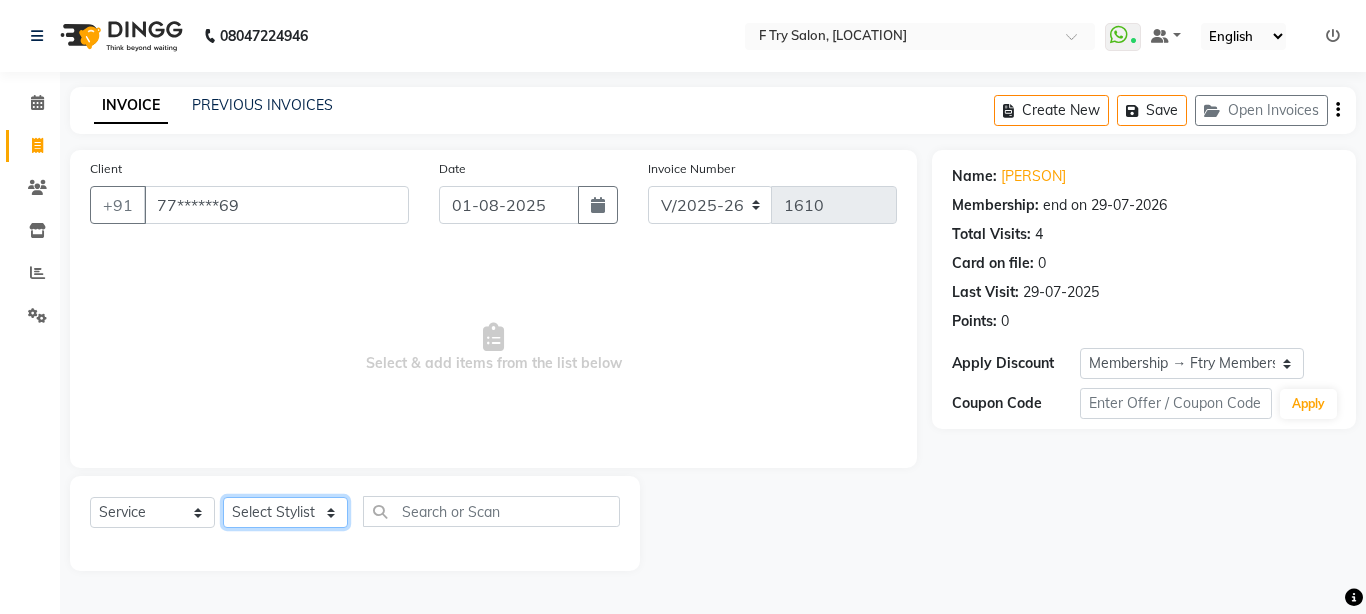 select on "62212" 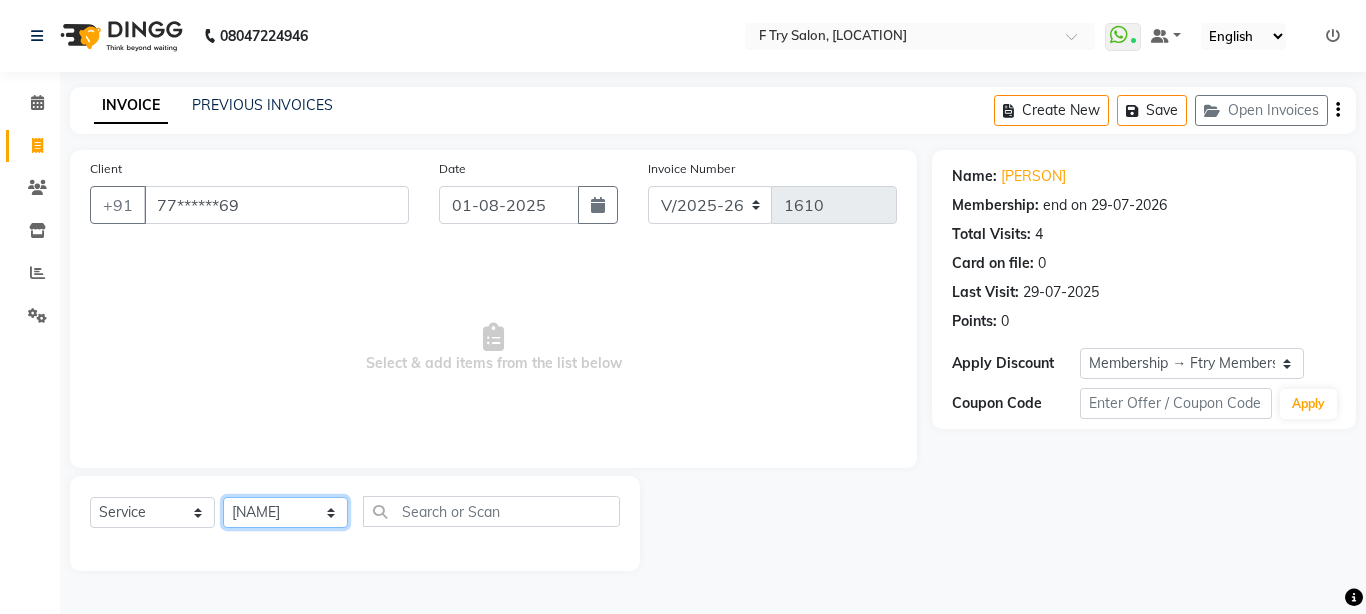 click on "Select Stylist [FIRST] [LAST] [FIRST] [LAST] [LAST] Agent [LAST] Manager [LAST] [LAST] [LAST] [LAST] [LAST] [LAST] [LAST]" 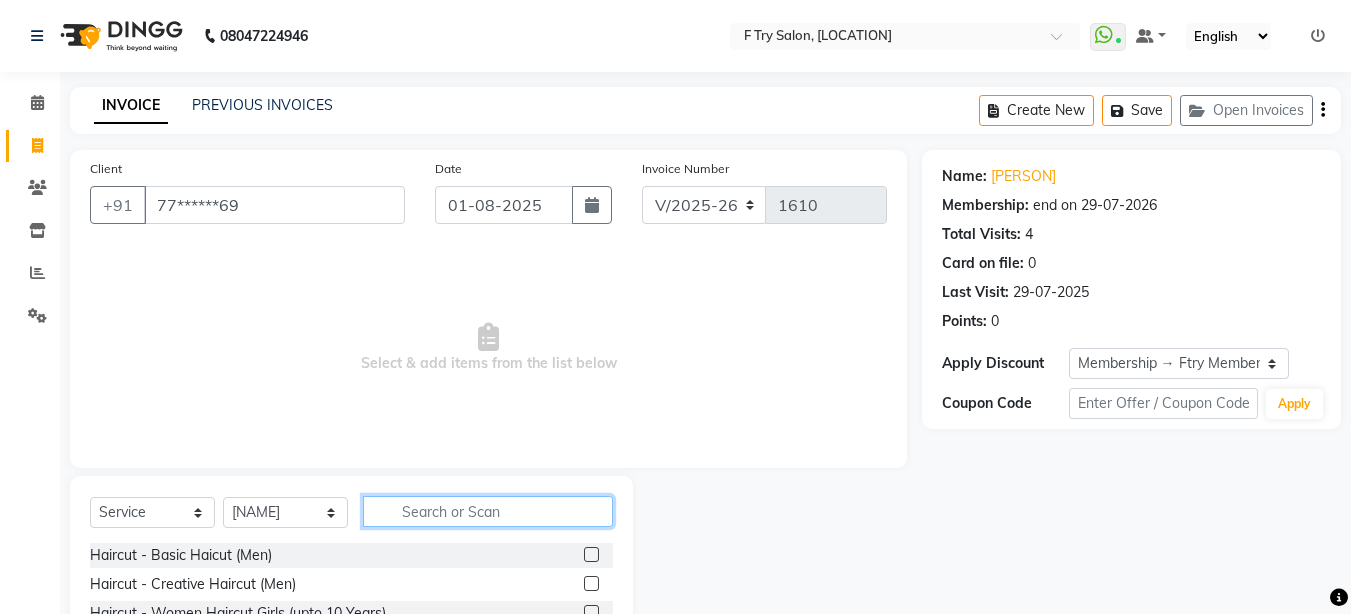 click 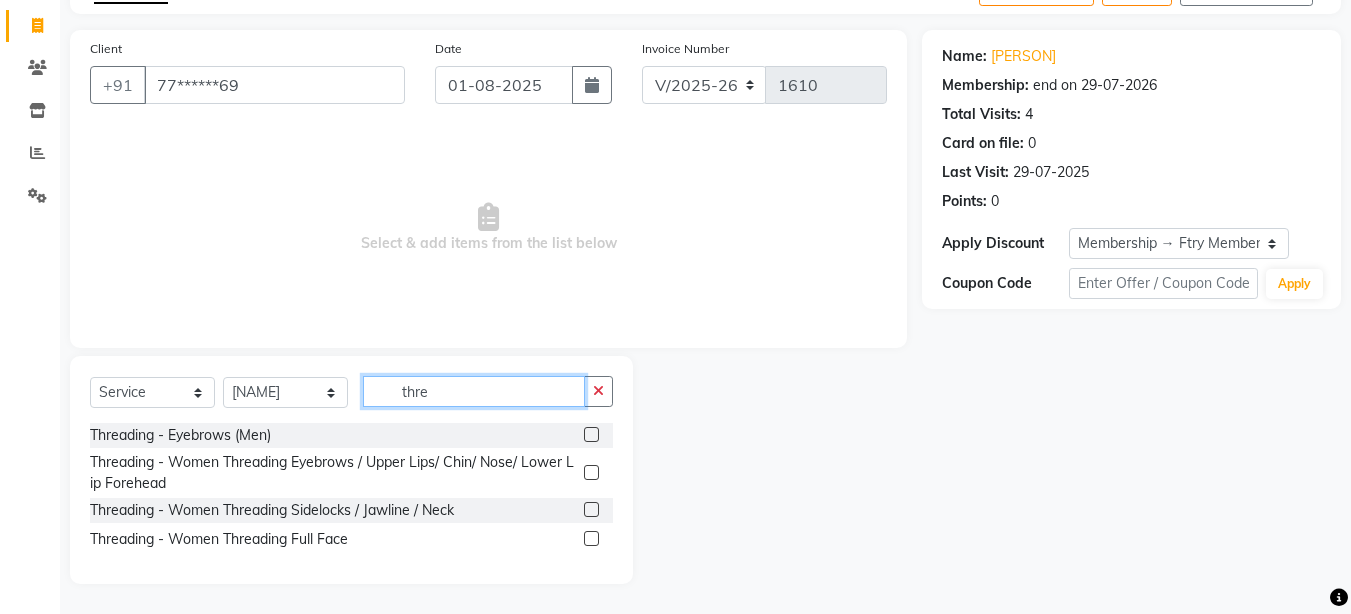 type on "thre" 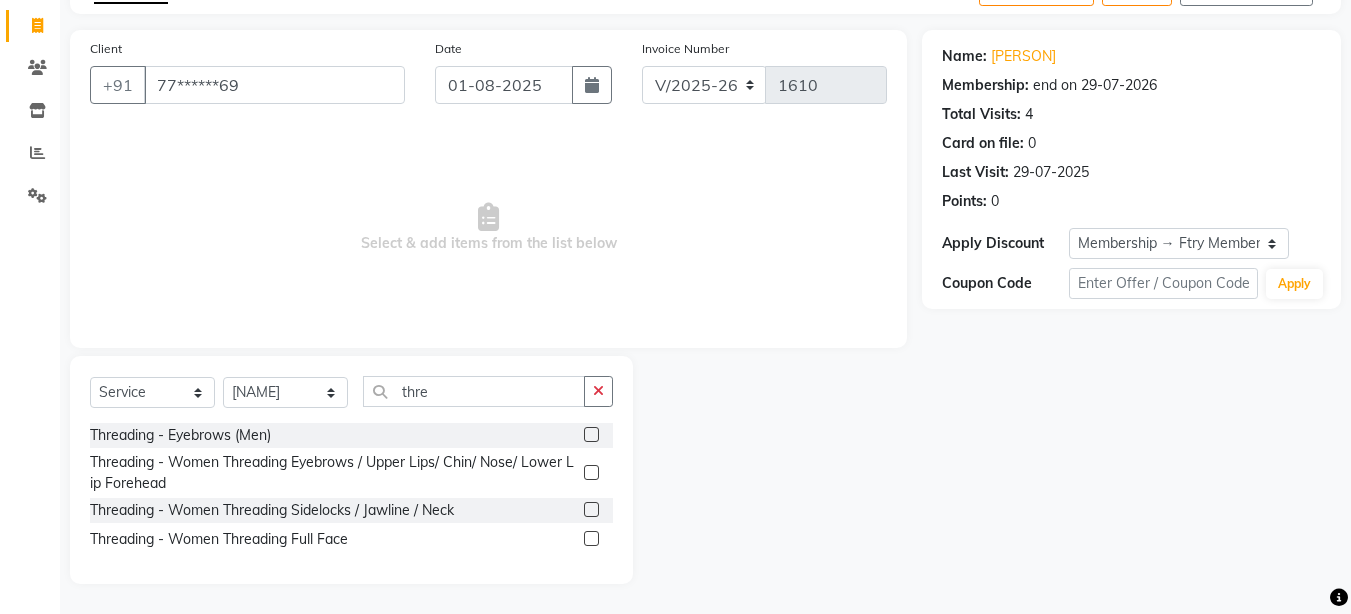 click 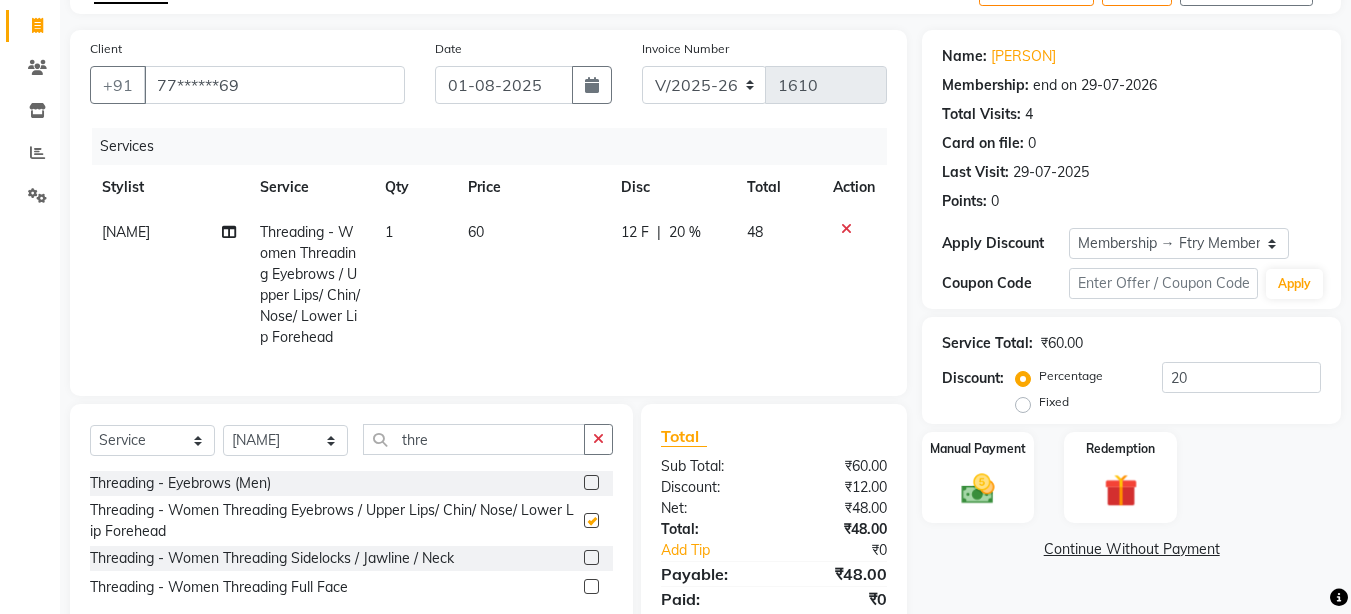 checkbox on "false" 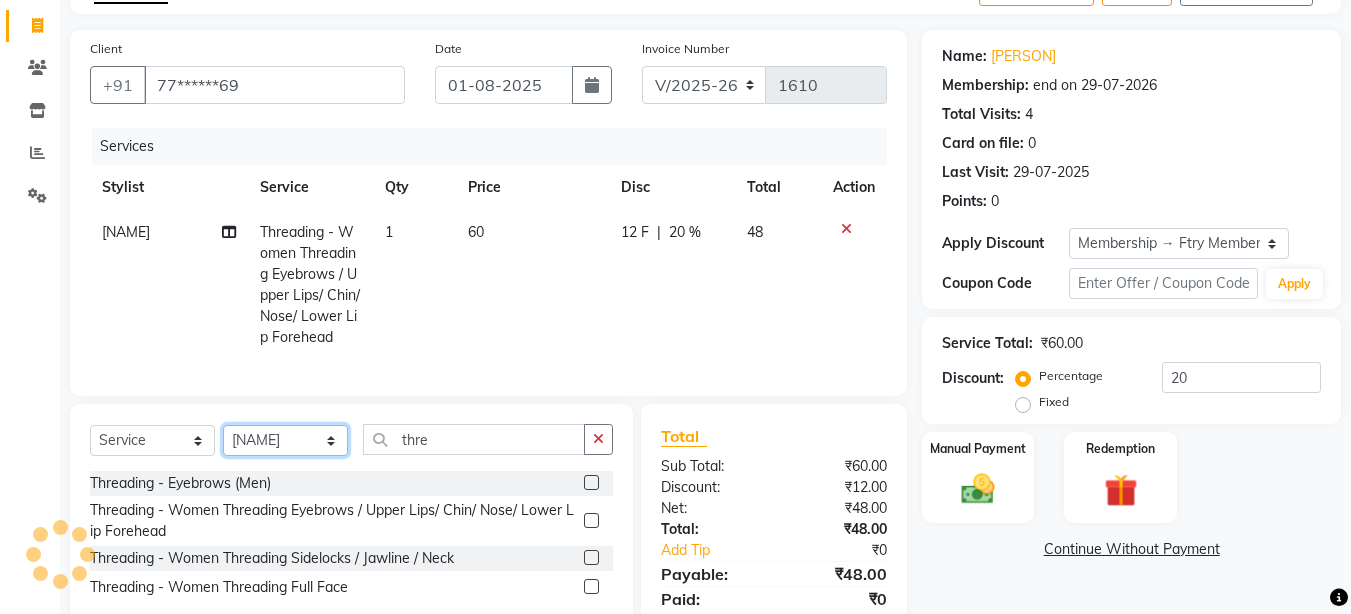 click on "Select Stylist [FIRST] [LAST] [FIRST] [LAST] [LAST] Agent [LAST] Manager [LAST] [LAST] [LAST] [LAST] [LAST] [LAST] [LAST]" 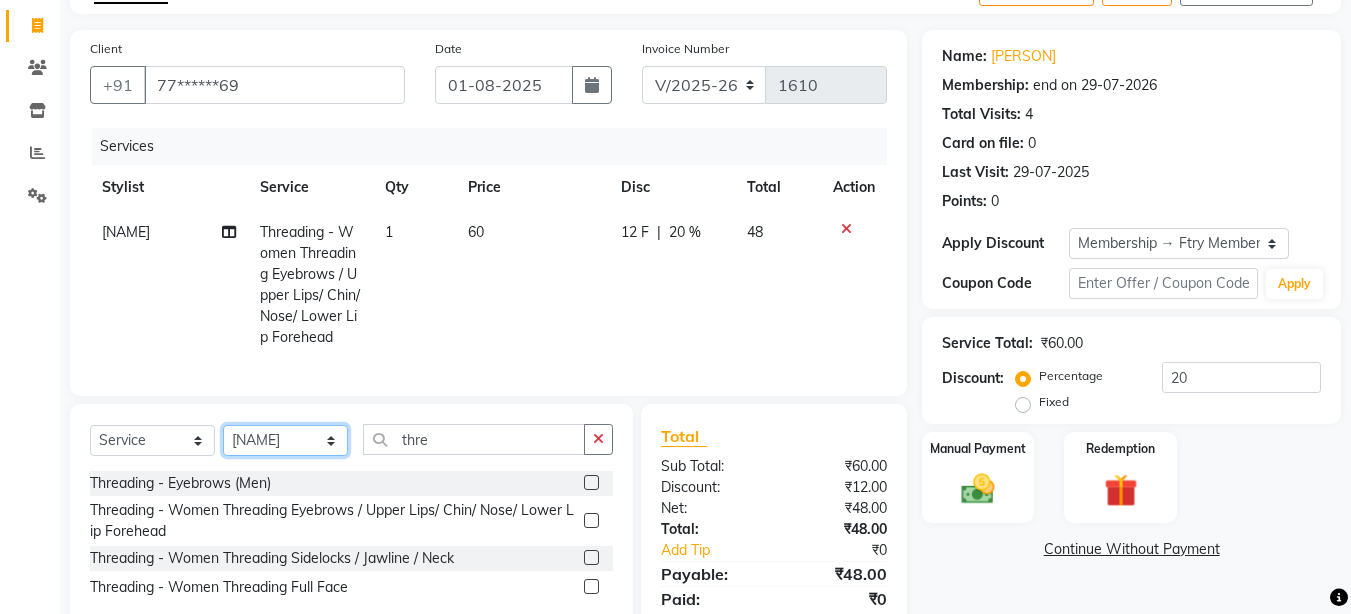 select on "81046" 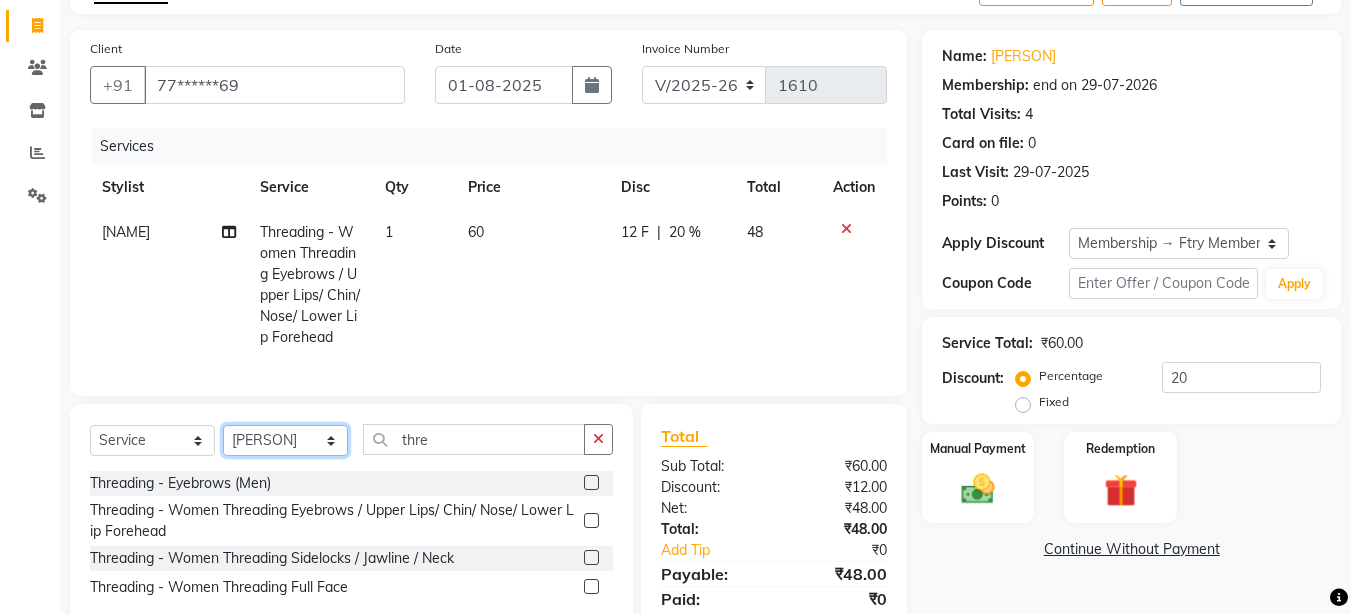click on "Select Stylist [FIRST] [LAST] [FIRST] [LAST] [LAST] Agent [LAST] Manager [LAST] [LAST] [LAST] [LAST] [LAST] [LAST] [LAST]" 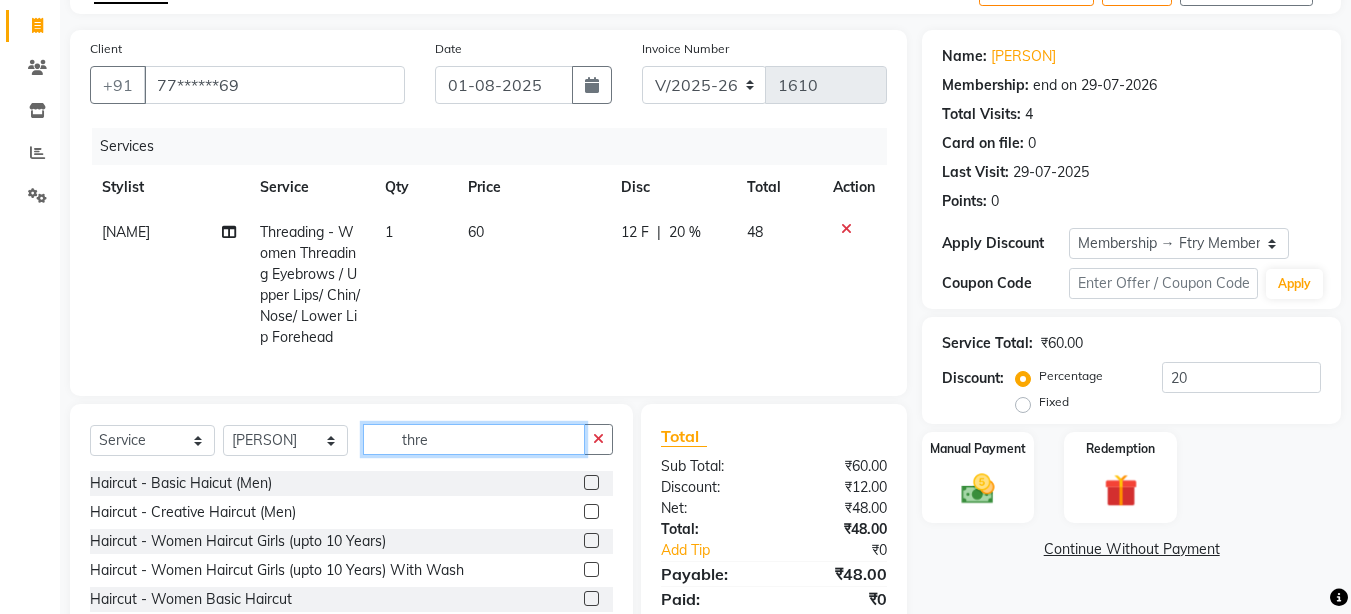 click on "thre" 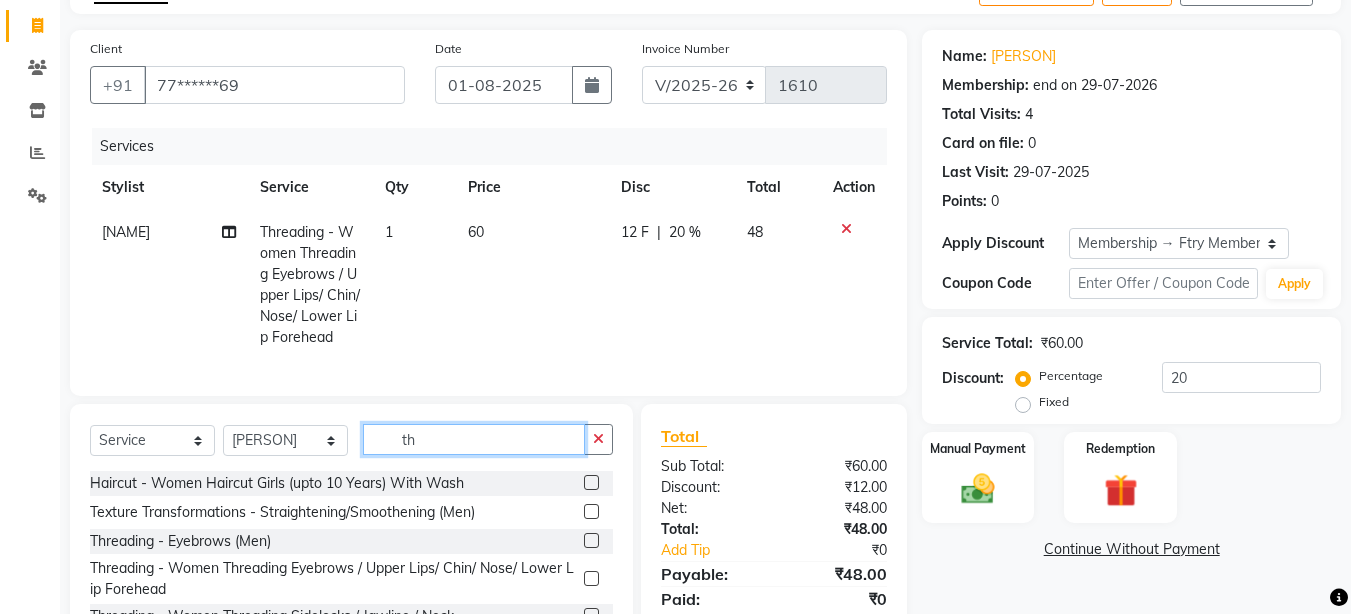 type on "t" 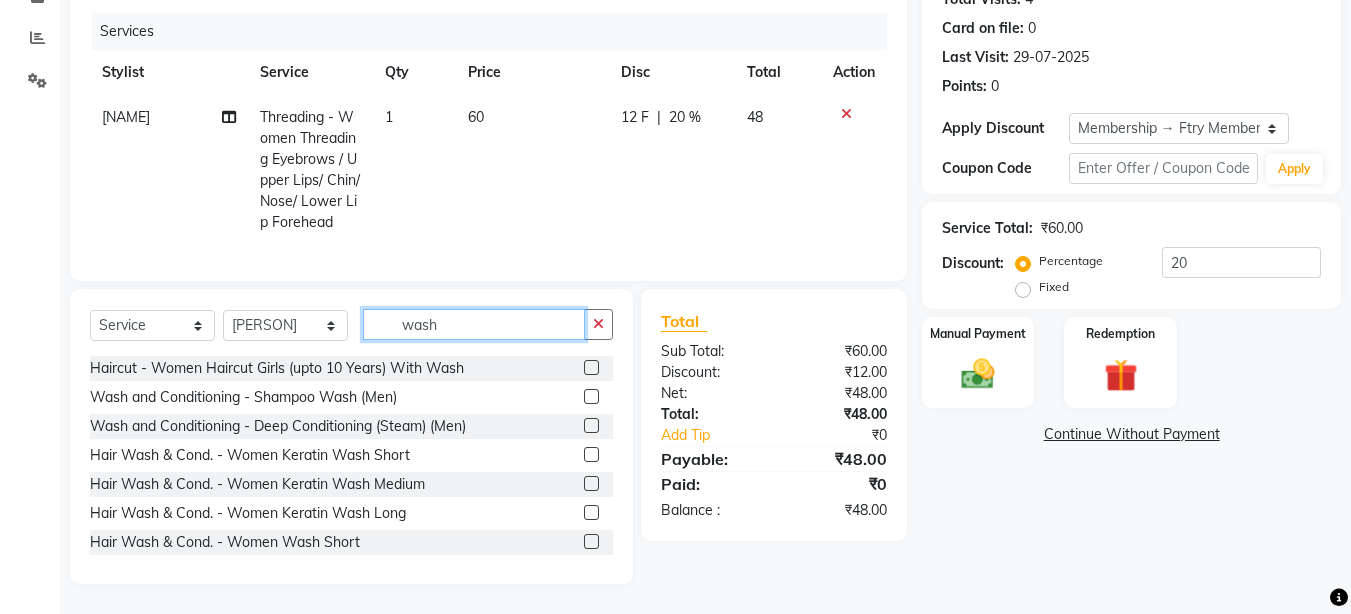 scroll, scrollTop: 250, scrollLeft: 0, axis: vertical 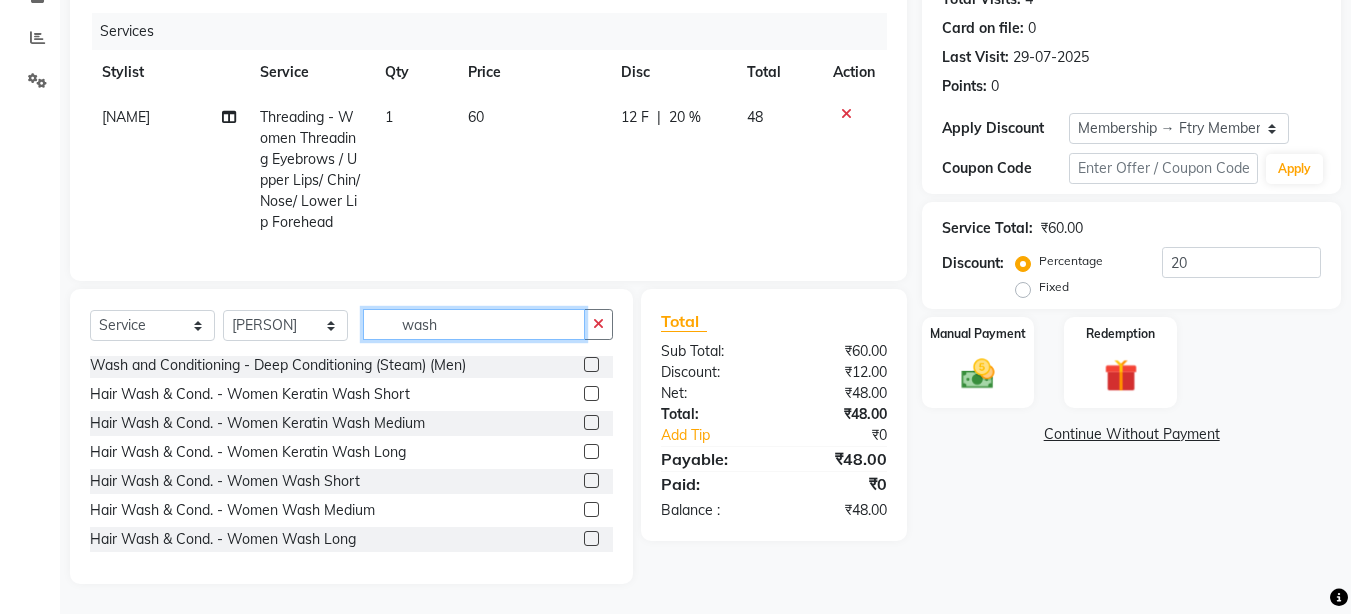 type on "wash" 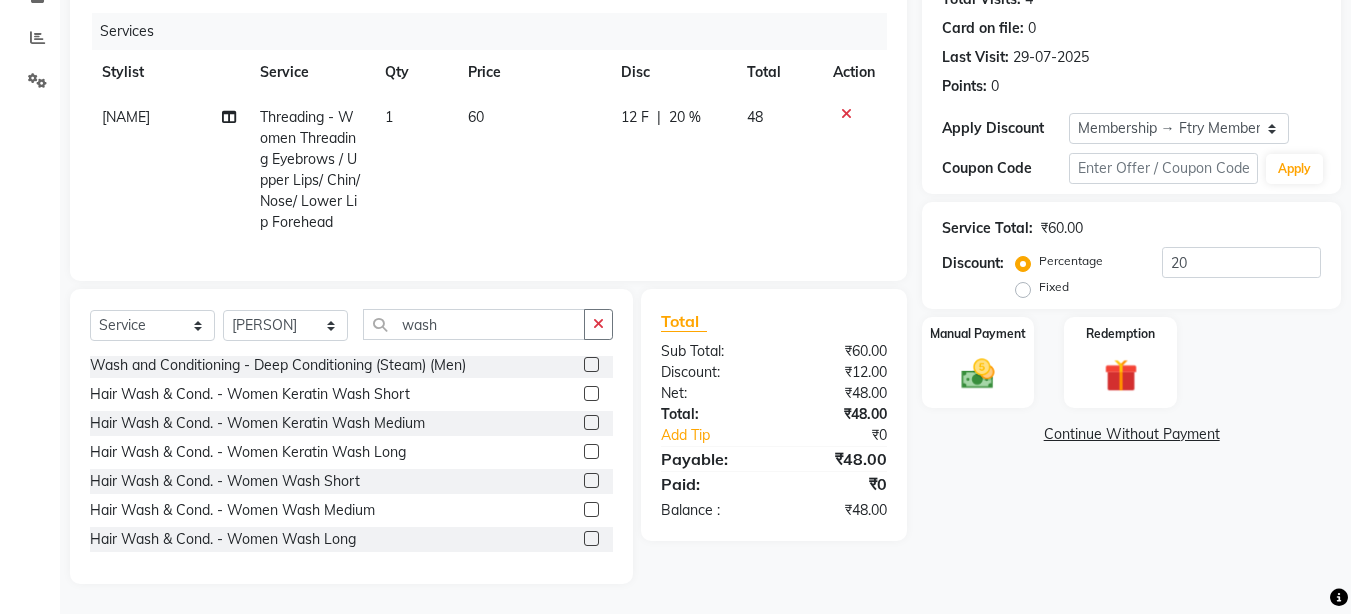 click 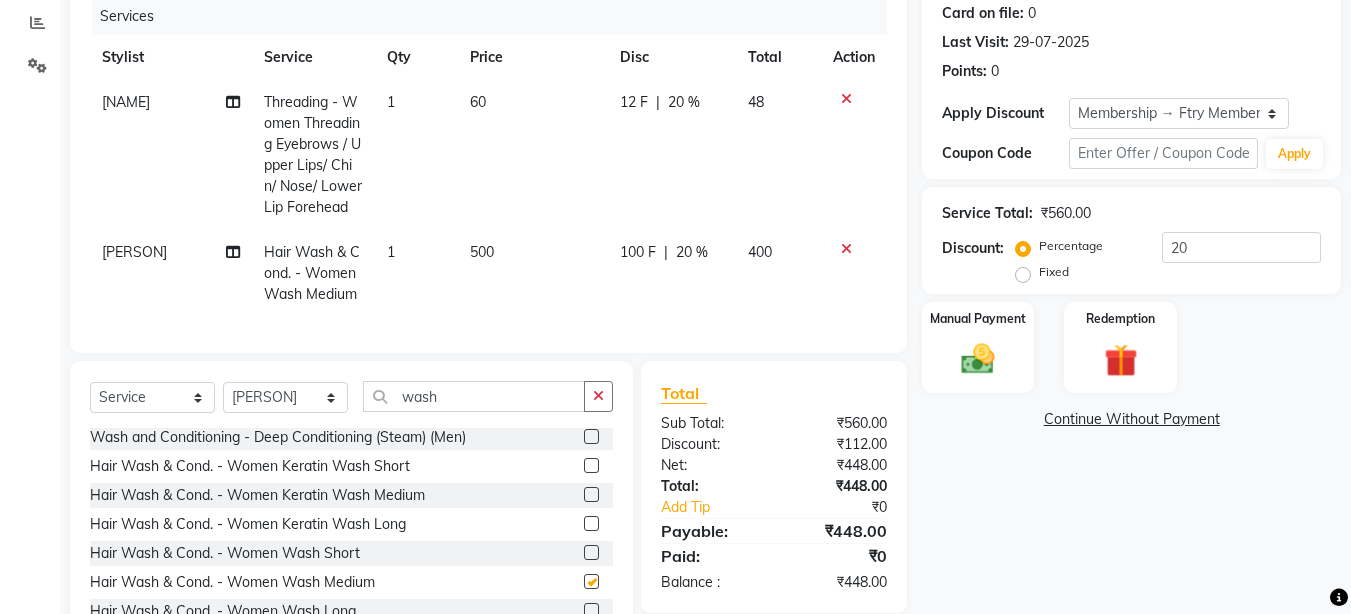 checkbox on "false" 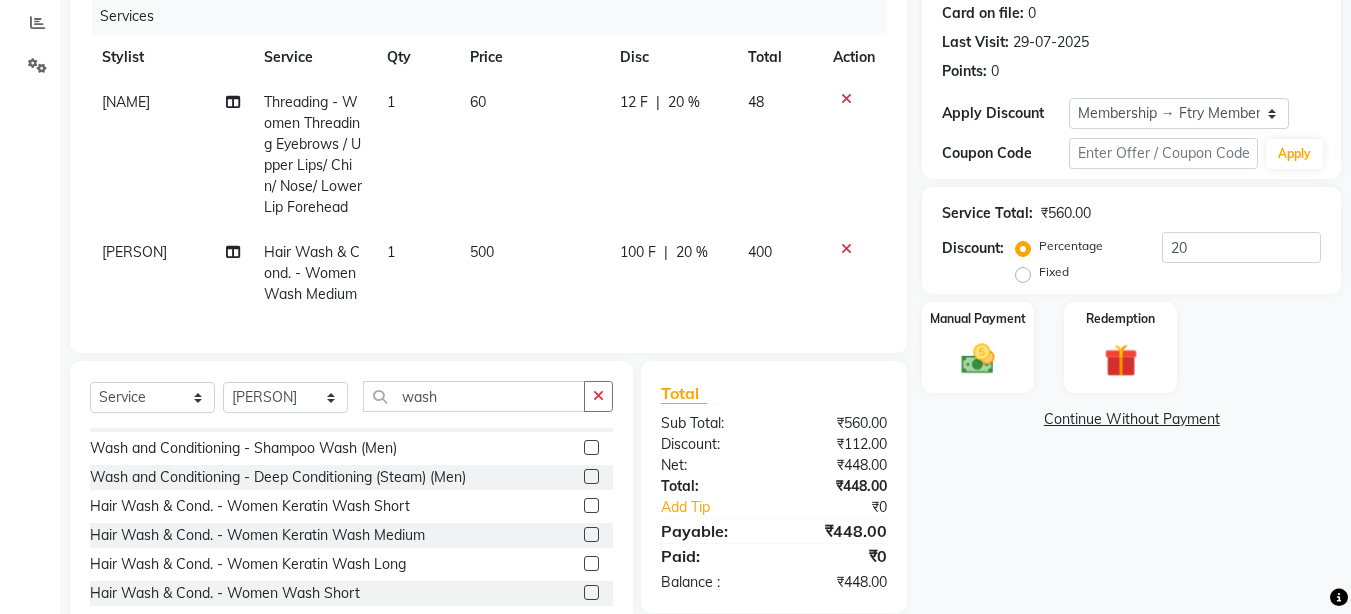 scroll, scrollTop: 0, scrollLeft: 0, axis: both 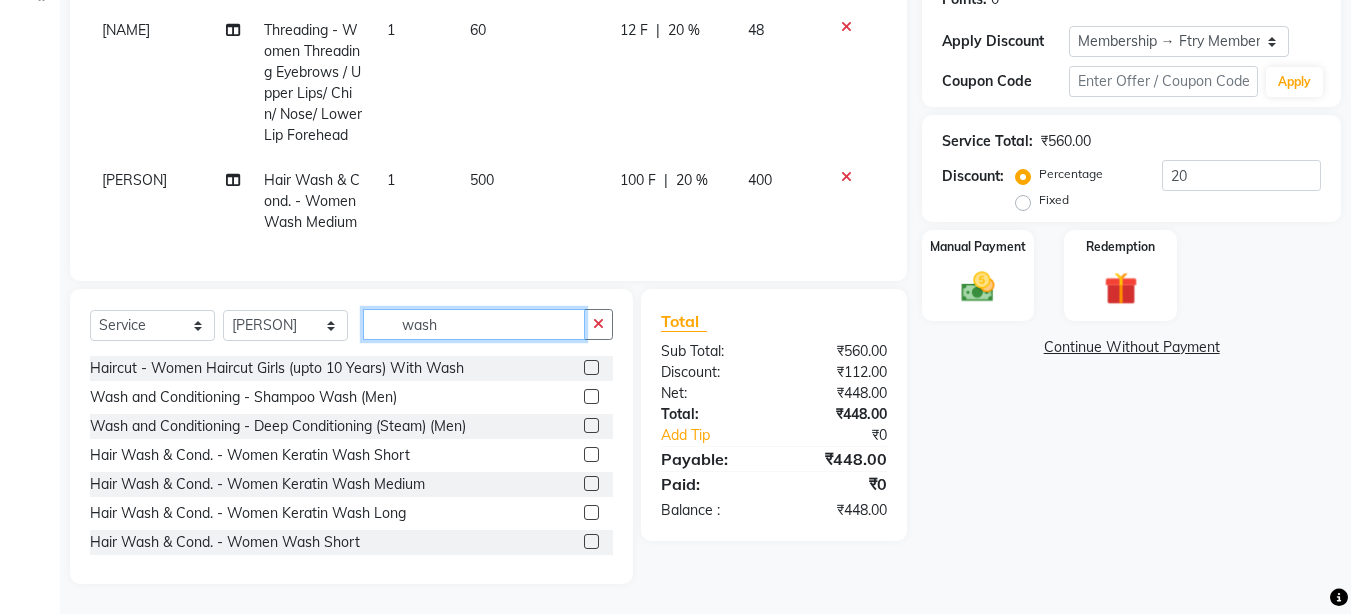 click on "wash" 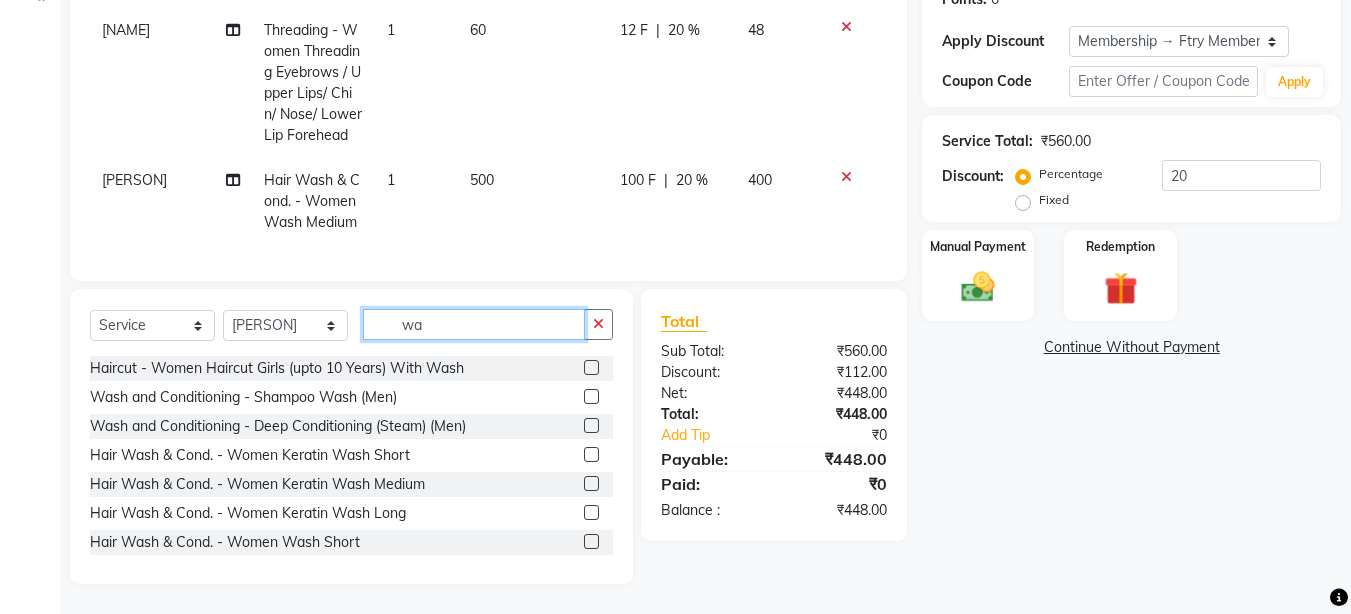 type on "w" 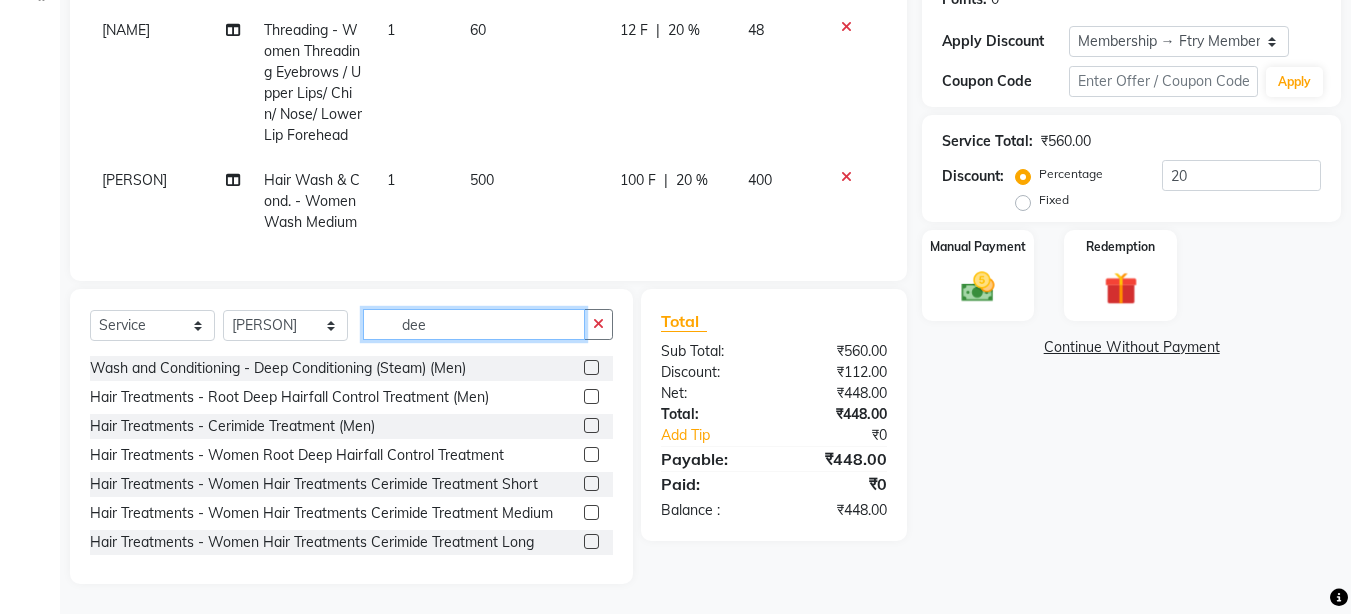 scroll, scrollTop: 294, scrollLeft: 0, axis: vertical 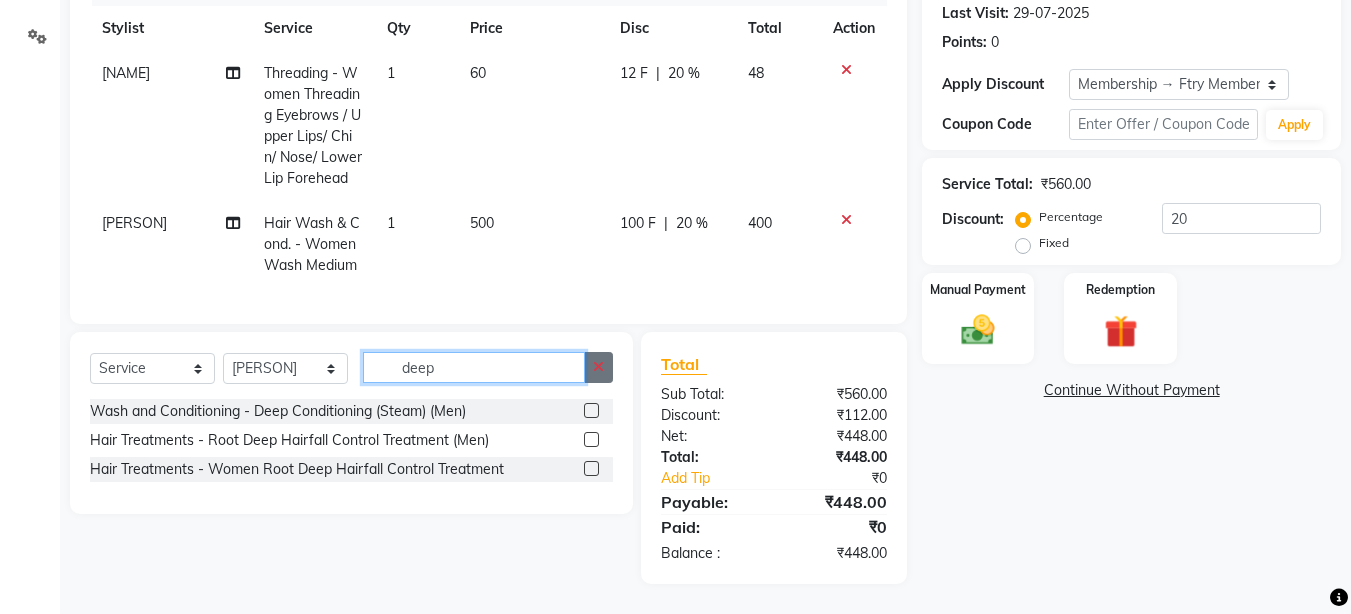 type on "deep" 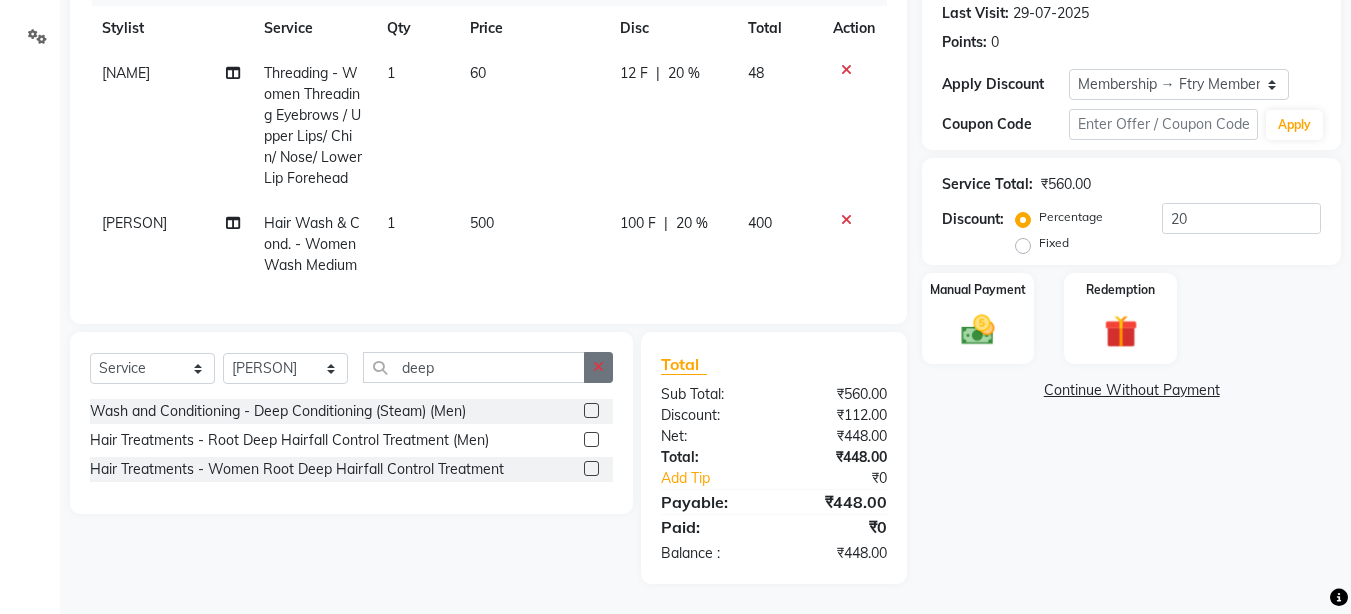 click 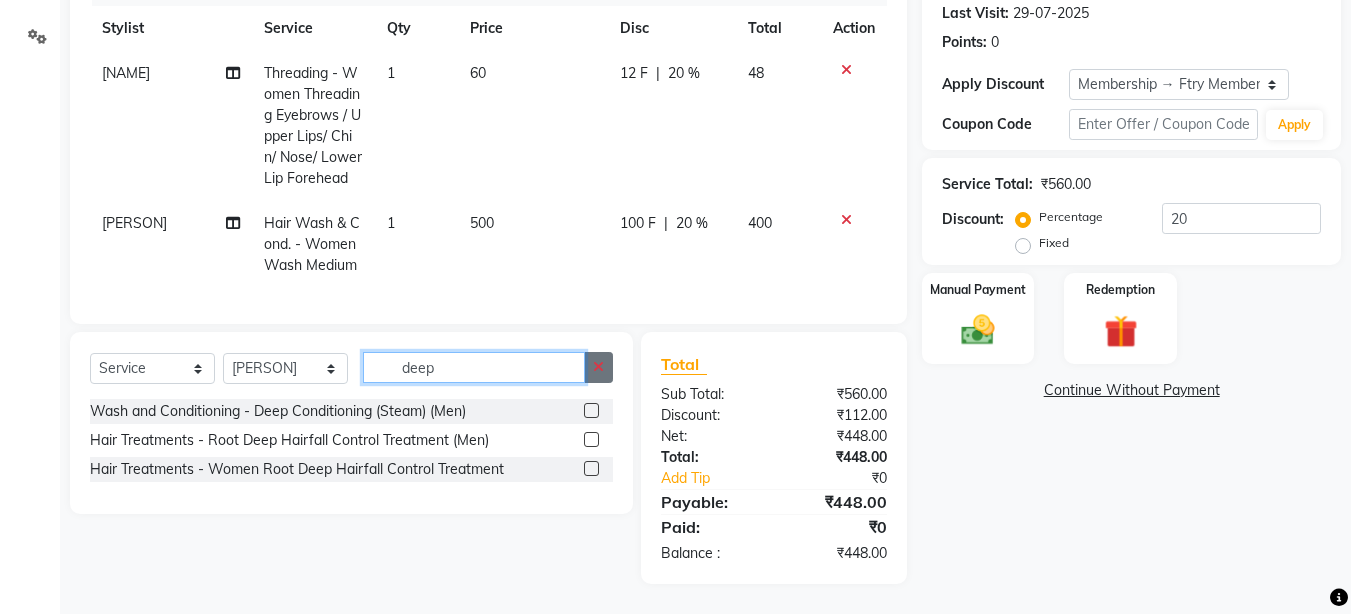 type 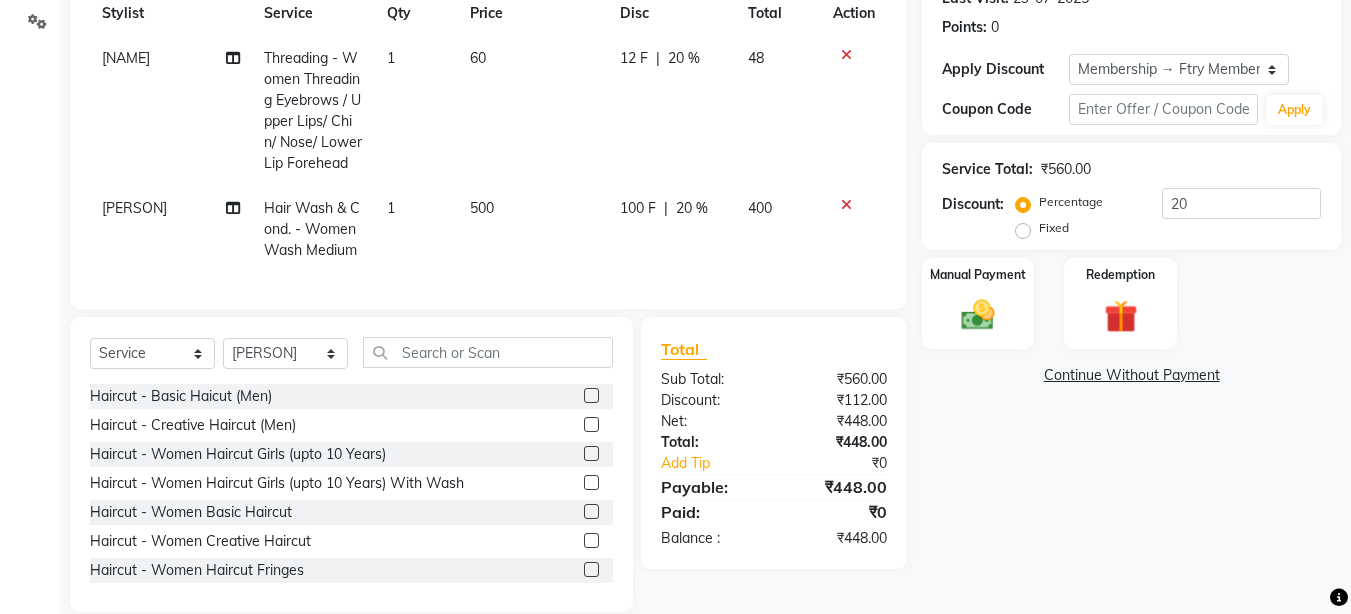 click on "500" 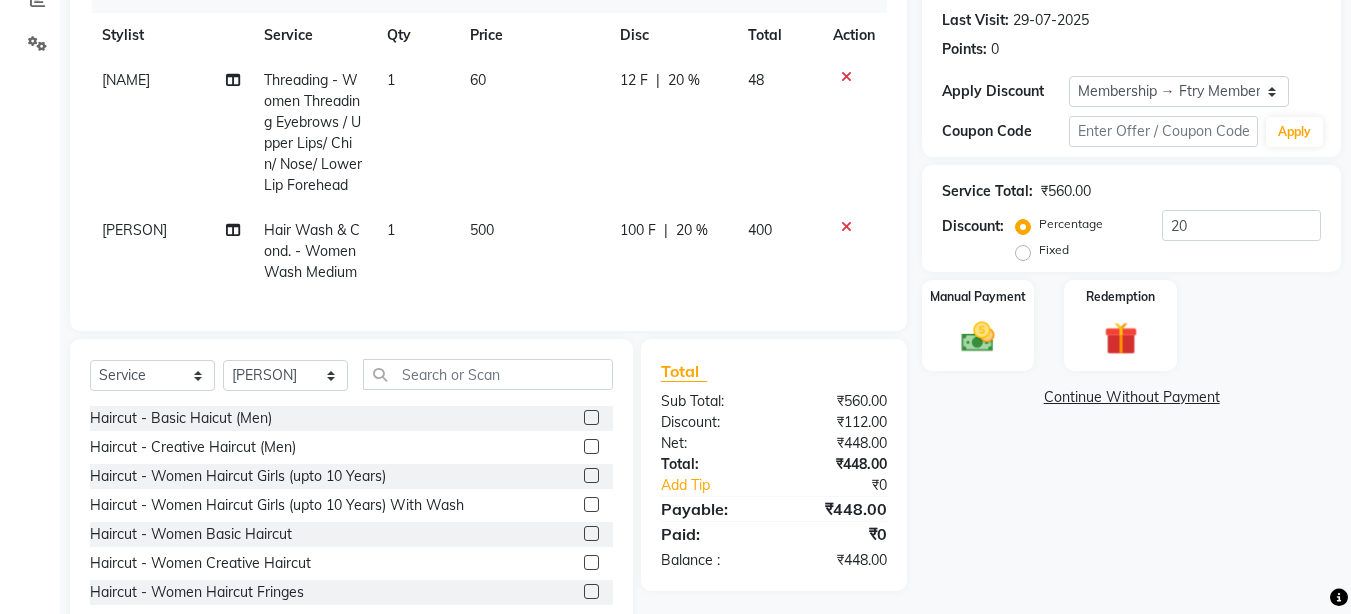 select on "81046" 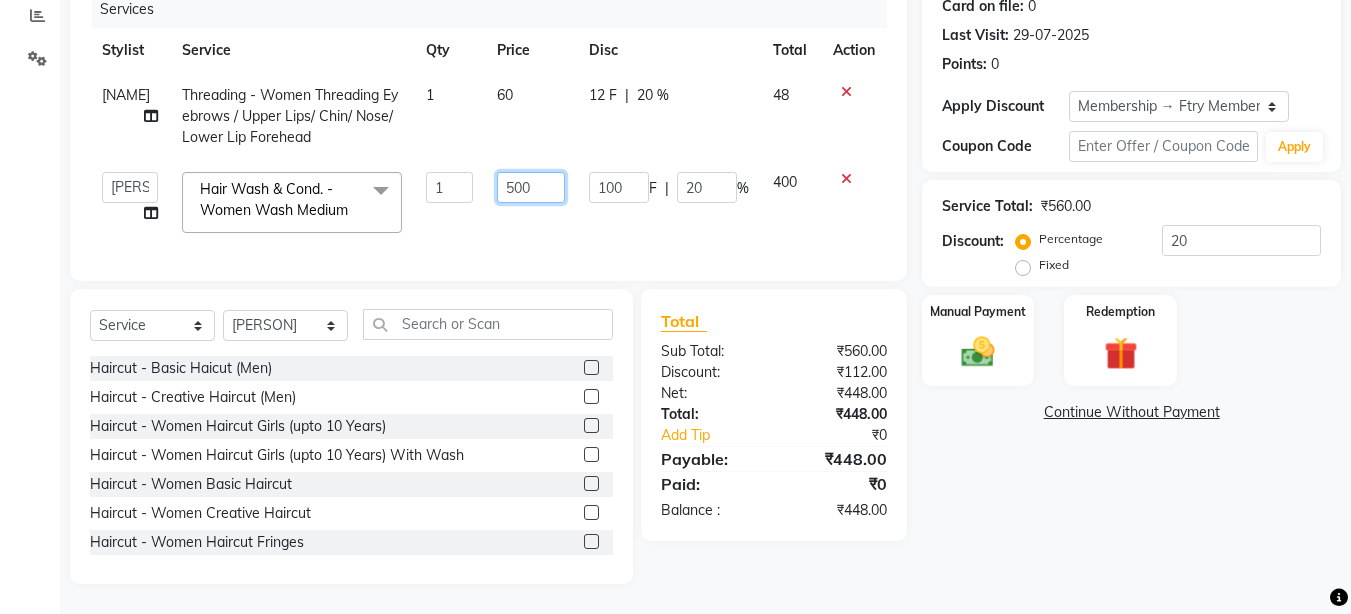 click on "500" 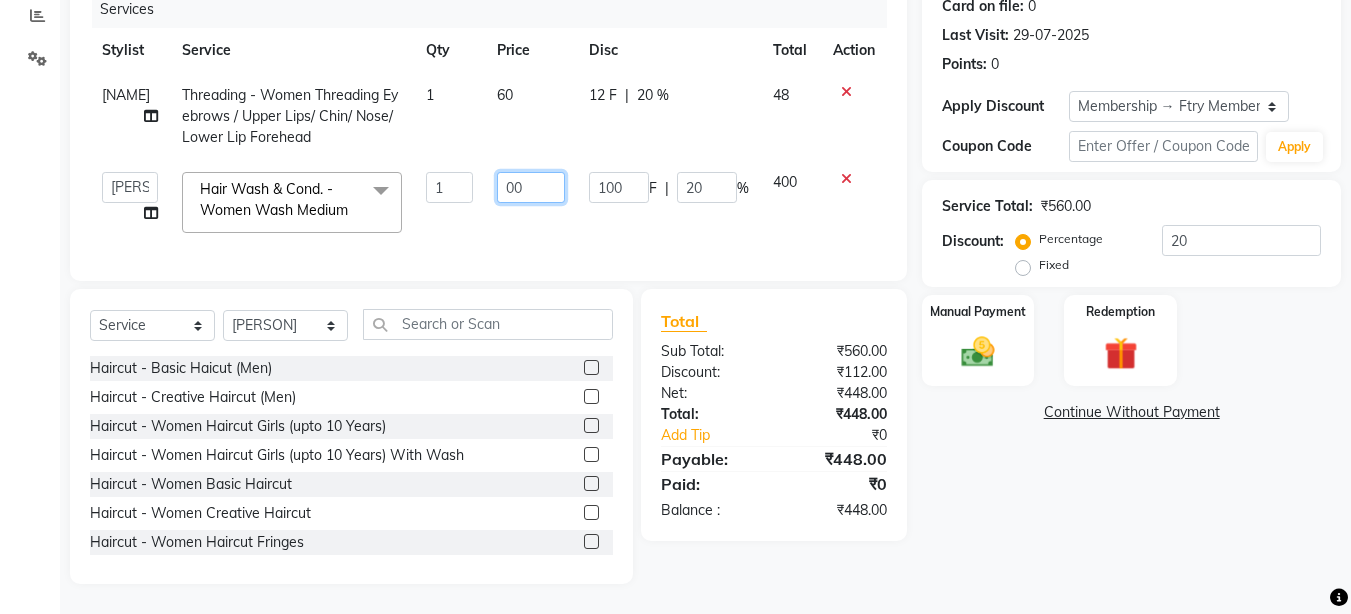 type on "600" 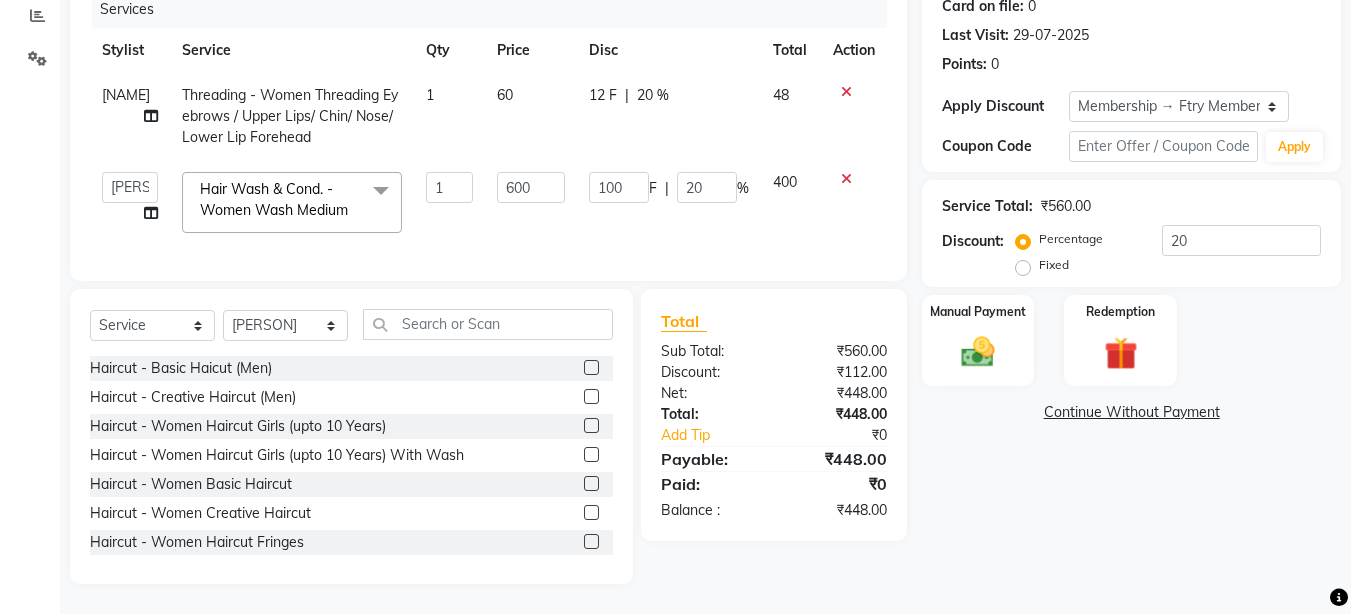 click on "600" 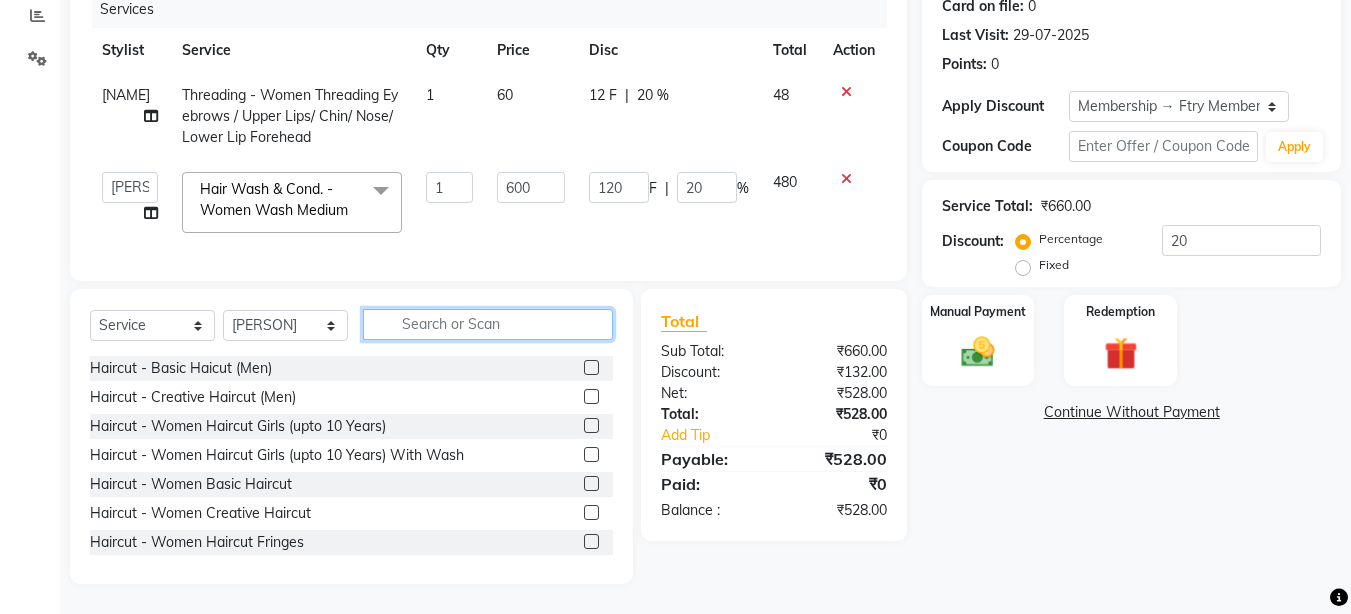 click 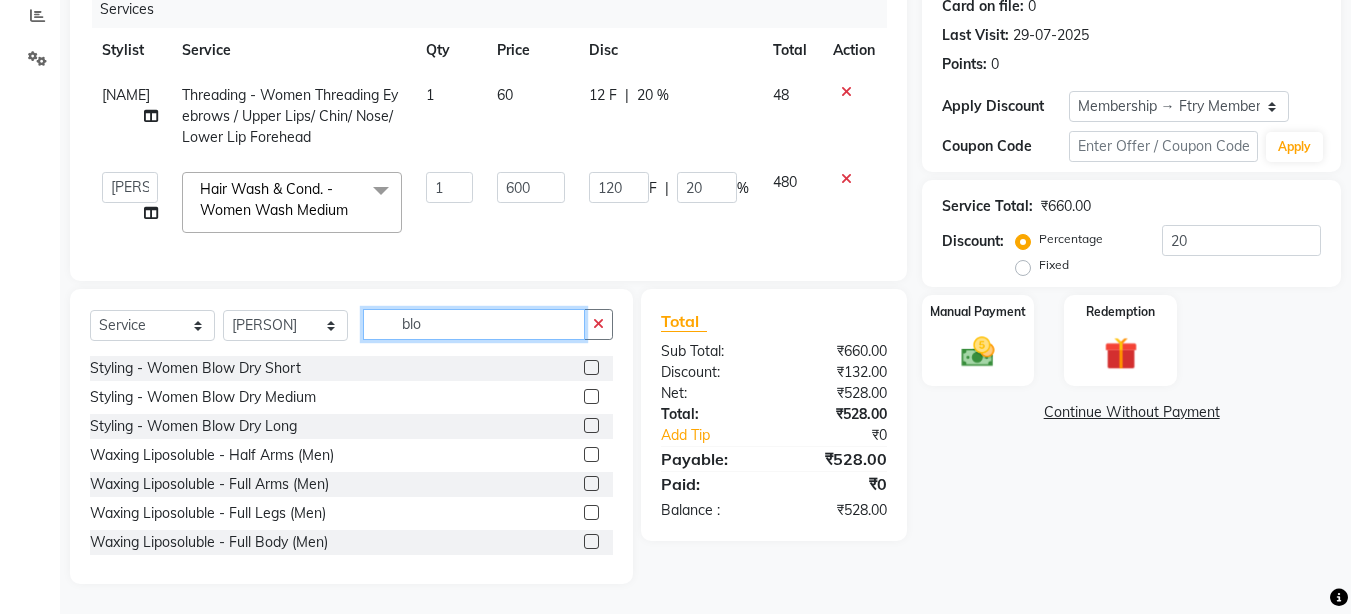 scroll, scrollTop: 229, scrollLeft: 0, axis: vertical 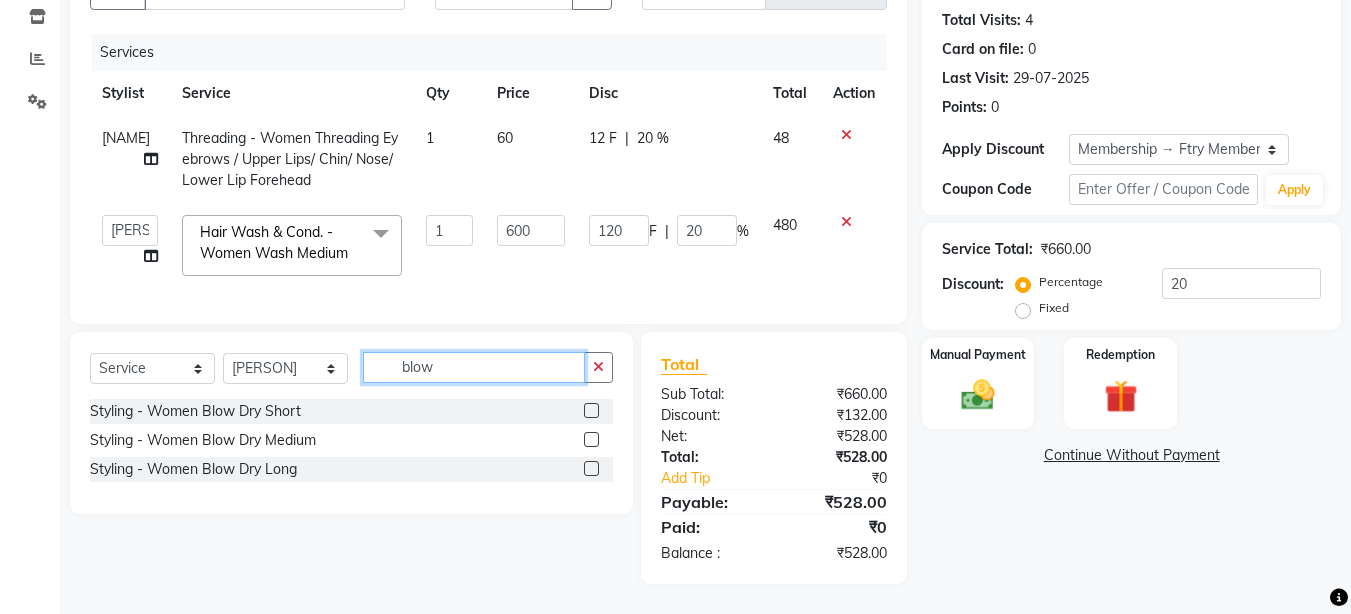 type on "blow" 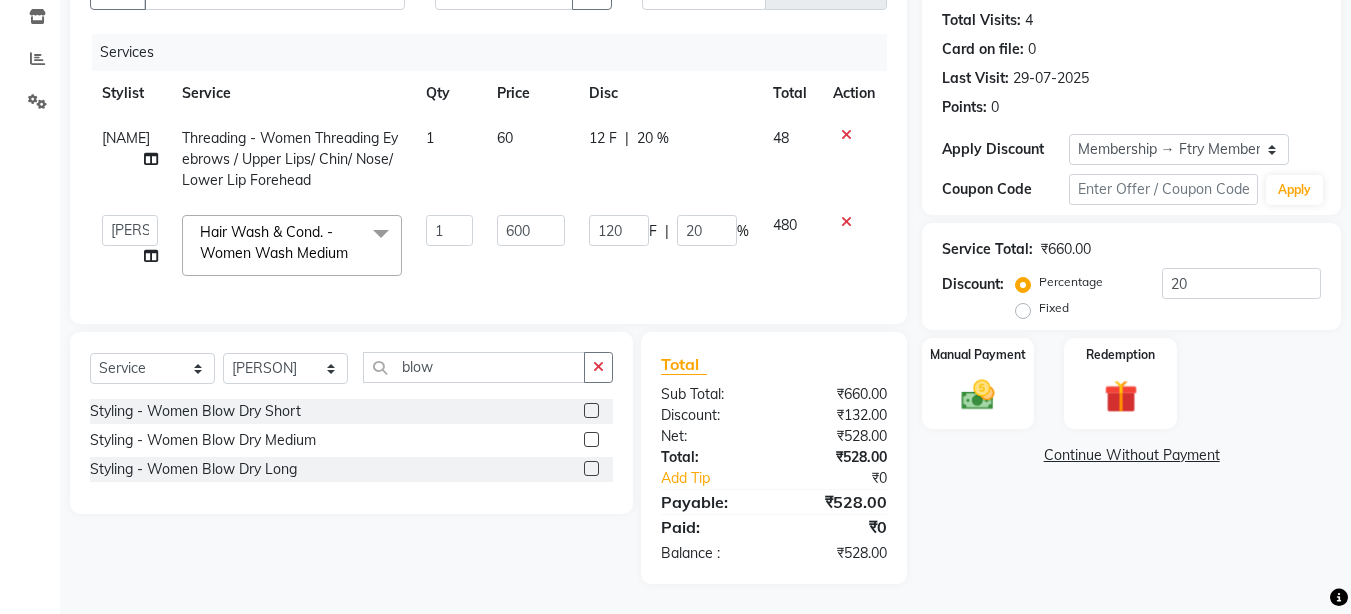 click 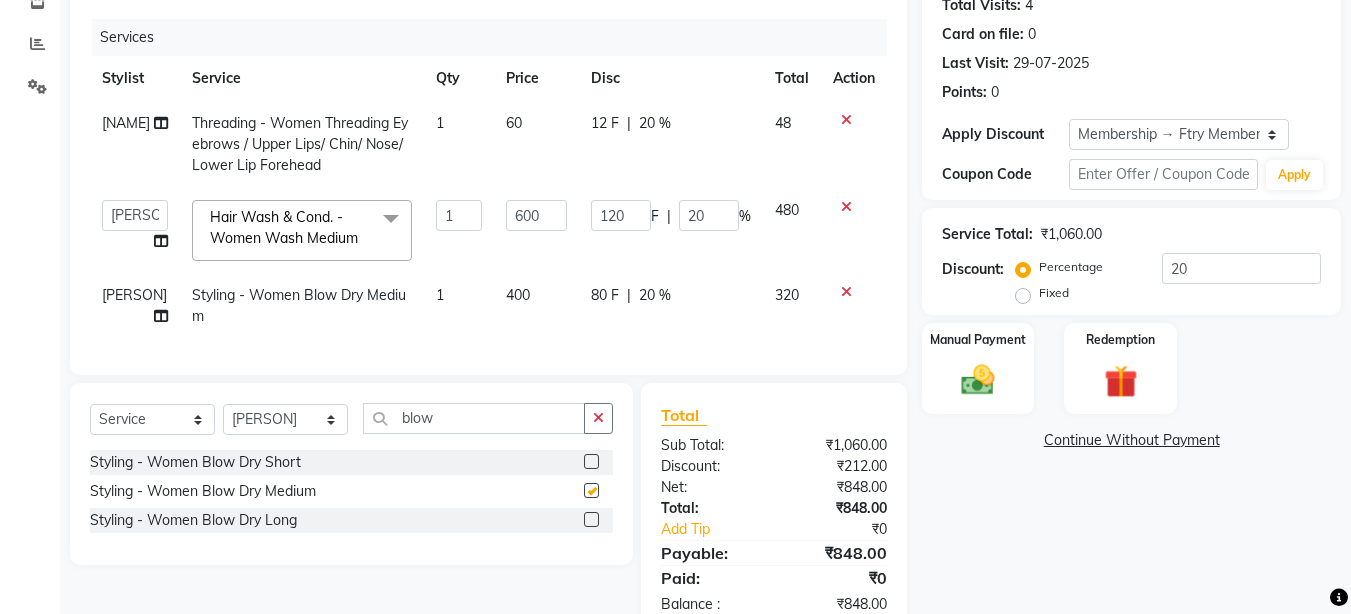 checkbox on "false" 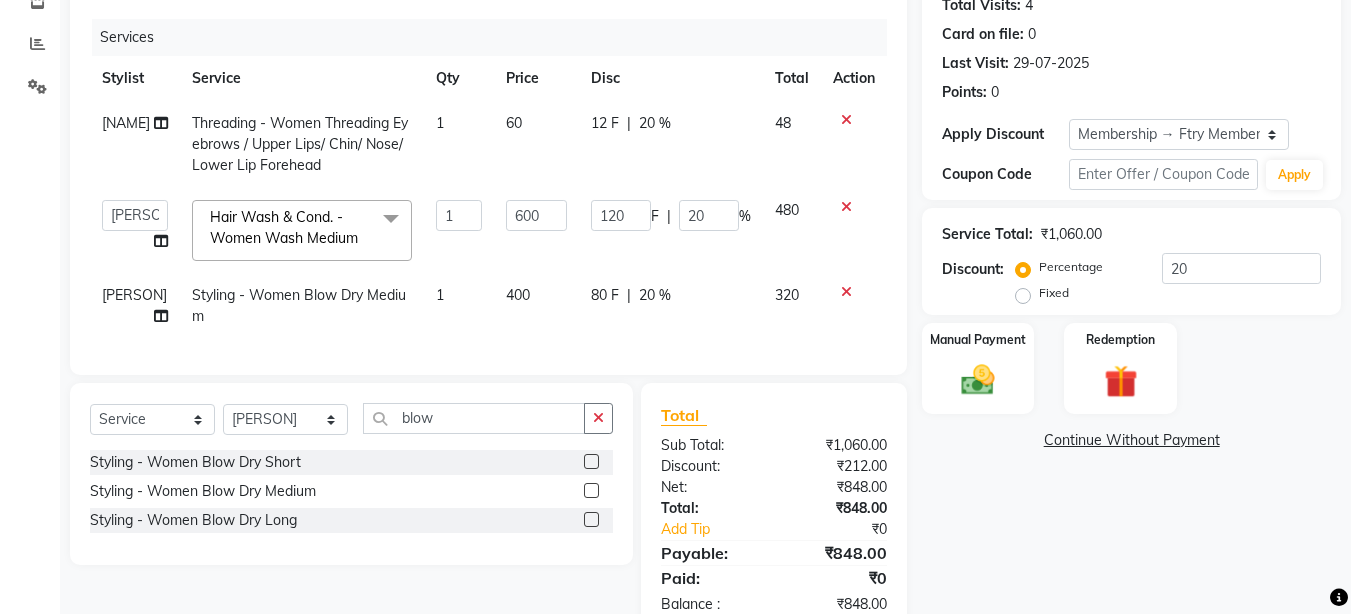 click on "120 F | 20 %" 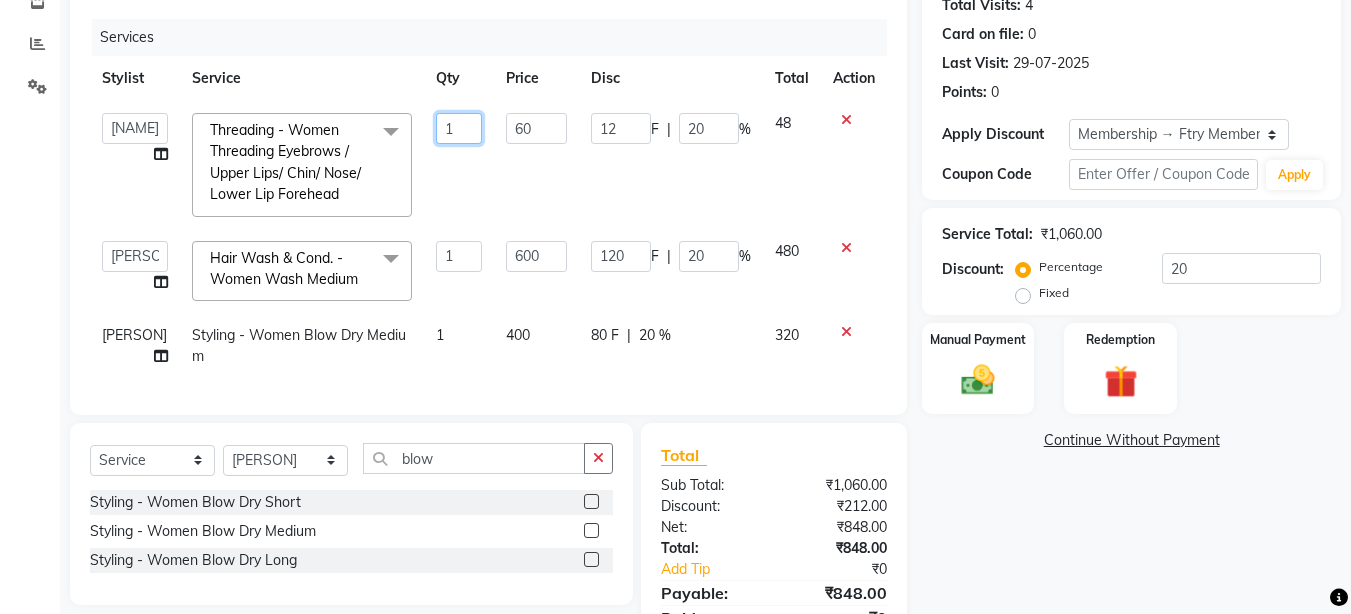 click on "1" 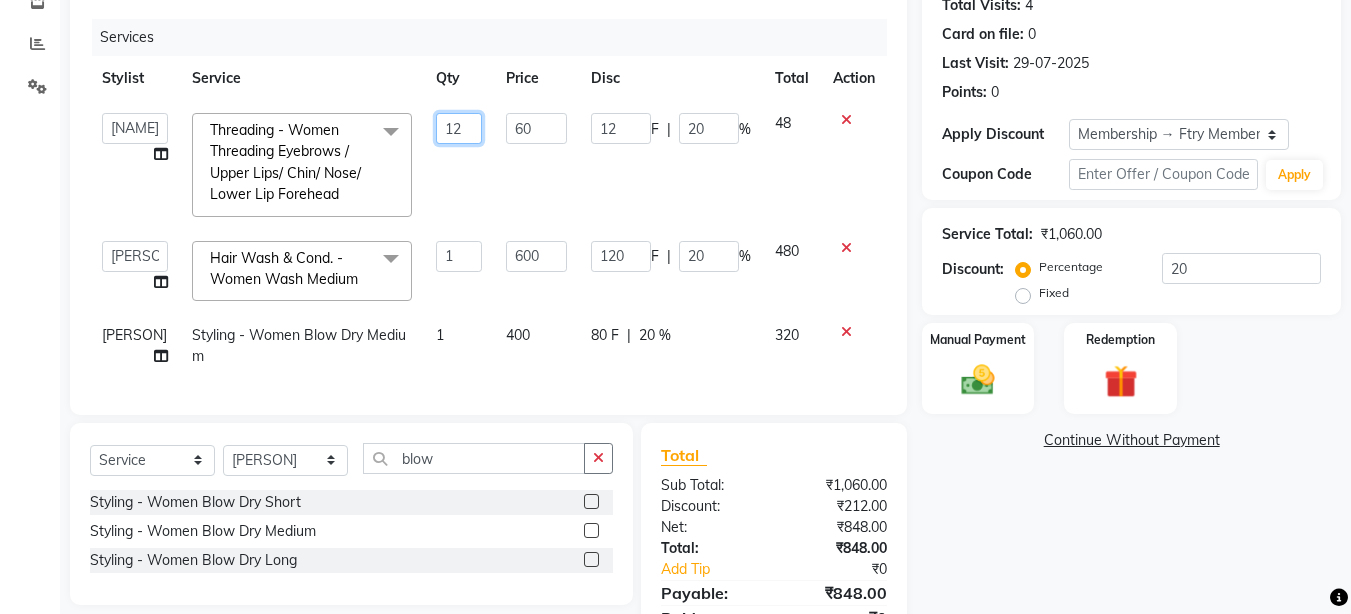 type on "1" 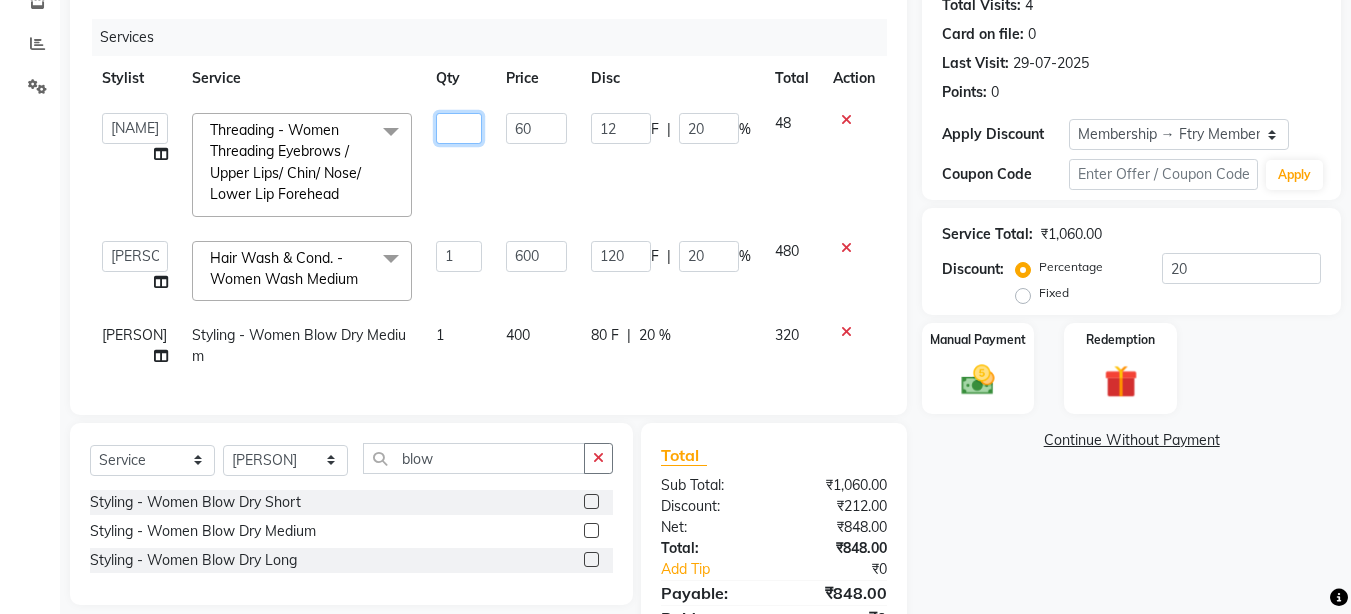 type on "2" 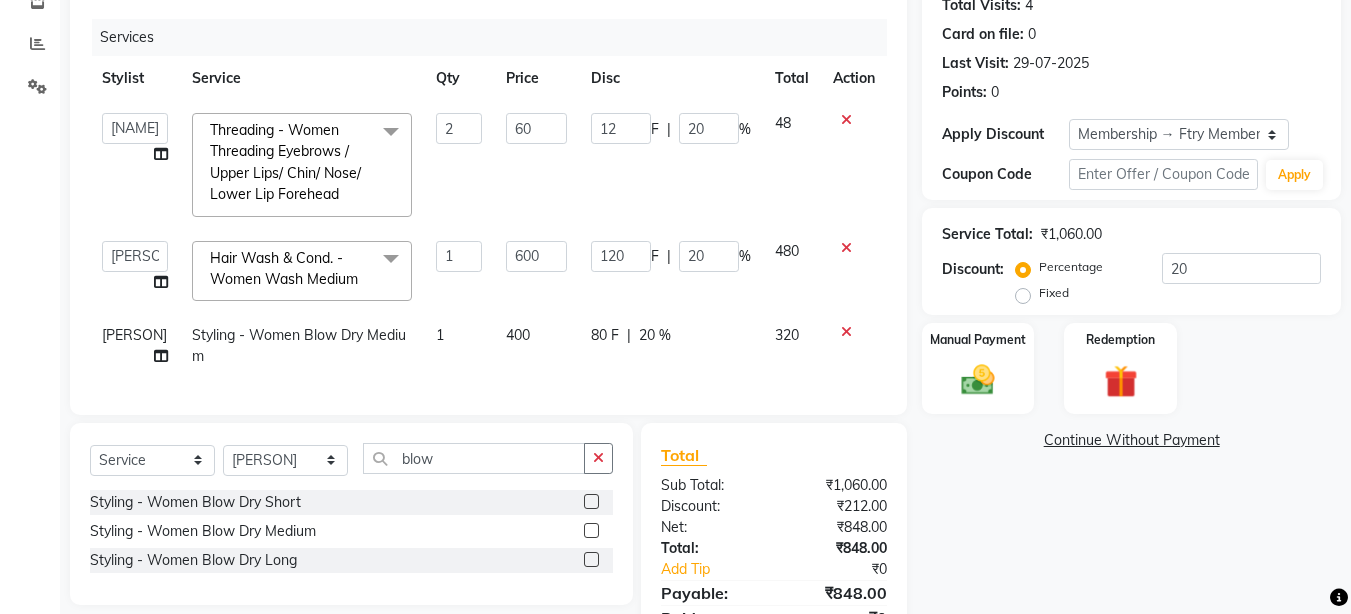 click on "Aakash Warulkar    Aditya Fulbhati   Anshul Bisen   Ftry Agent   Ftry Manager   Gunesh Warulkar   Krishna Shinde   Papiya Biswas   Sachin Sutte   Snehal Maám   Support   Test Manager   Tulsi Thapa  Threading - Women Threading Eyebrows / Upper Lips/ Chin/ Nose/ Lower Lip Forehead  x Haircut - Basic Haicut (Men) Haircut - Creative Haircut (Men) Haircut - Women Haircut Girls (upto 10 Years) Haircut - Women Haircut Girls (upto 10 Years) With Wash Haircut - Women Basic Haircut Haircut - Women Creative Haircut Haircut - Women Haircut Fringes Beard Crafting - Clean Shave (Men) Beard Crafting - Shape Crafting (Men) Styling - Hair Styling (Men) Styling - Women Blow Dry Short Styling - Women Blow Dry Medium Styling - Women Blow Dry Long Styling - Women Ironing Short Styling - Women Ironing Medium Styling - Women Ironing Long Styling - Women Hair Tongs Short Styling - Women Hair Tongs Medium Styling - Women Hair Tongs Long Styling - Women Crimping Short Styling - Women Crimping Medium Styling - Women Crimping Long 2" 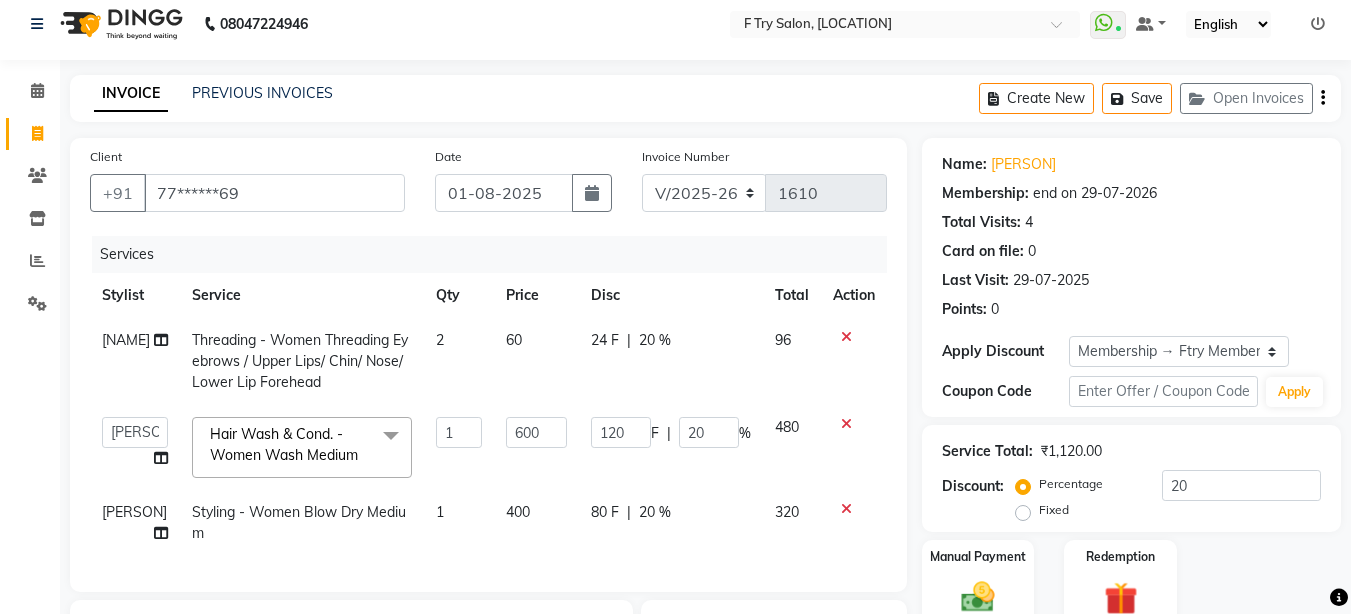 scroll, scrollTop: 0, scrollLeft: 0, axis: both 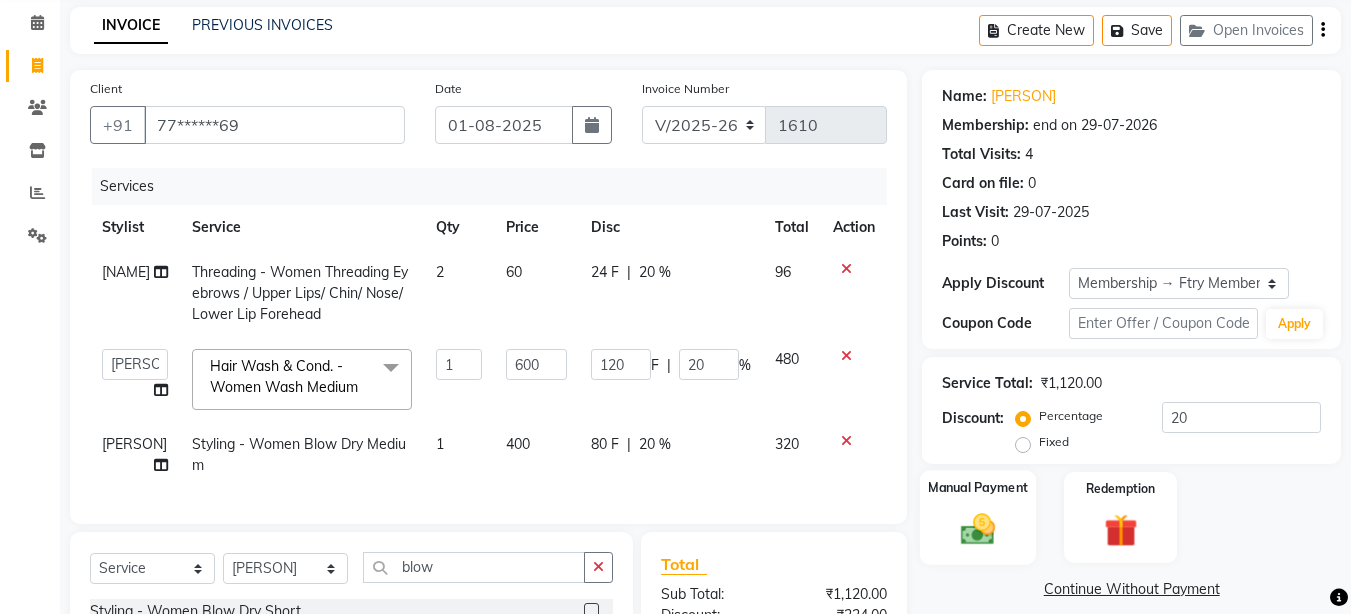 click 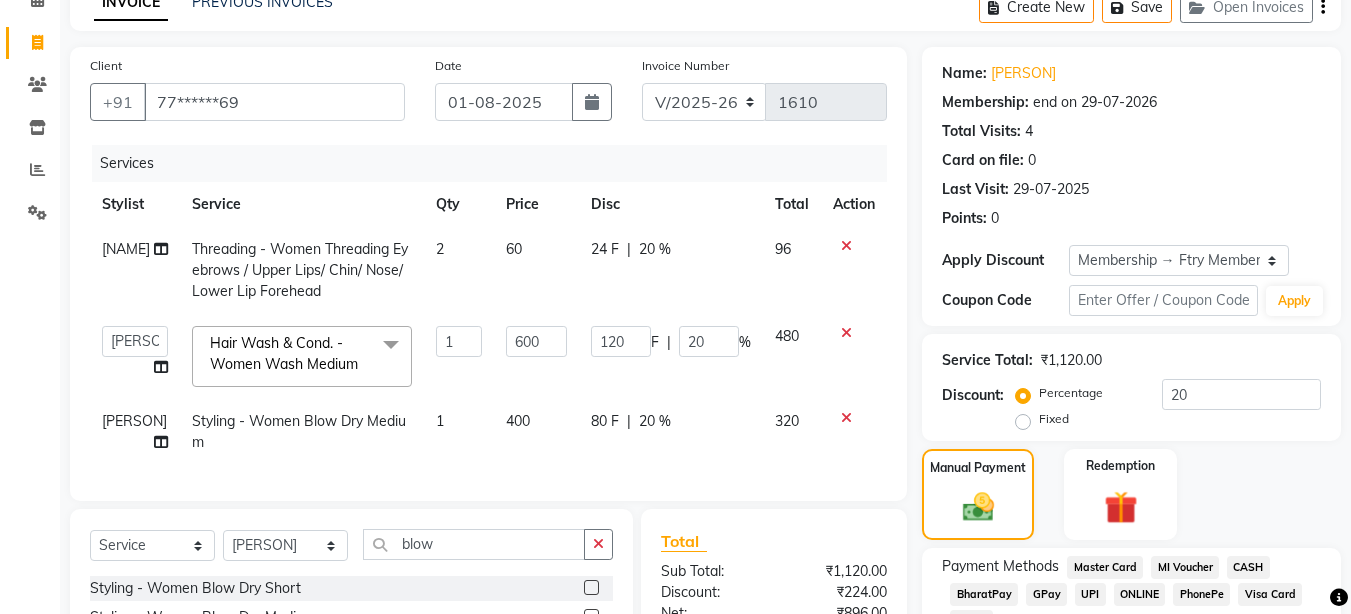 scroll, scrollTop: 120, scrollLeft: 0, axis: vertical 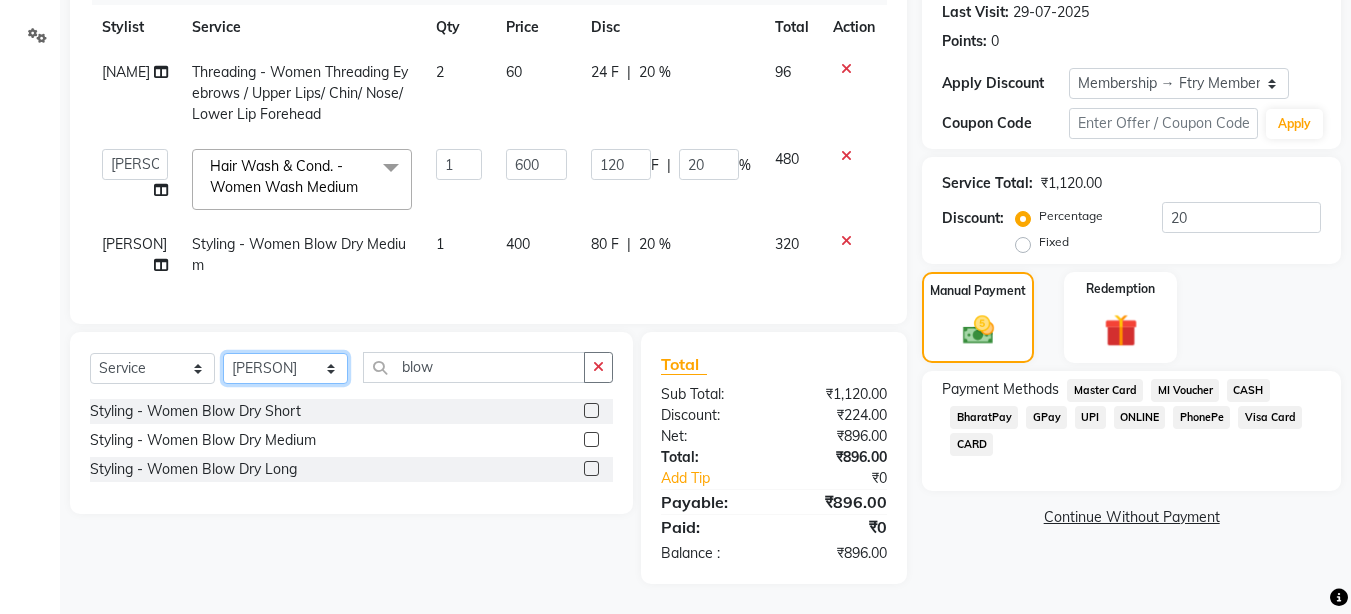 click on "Select Stylist [FIRST] [LAST] [FIRST] [LAST] [LAST] Agent [LAST] Manager [LAST] [LAST] [LAST] [LAST] [LAST] [LAST] [LAST]" 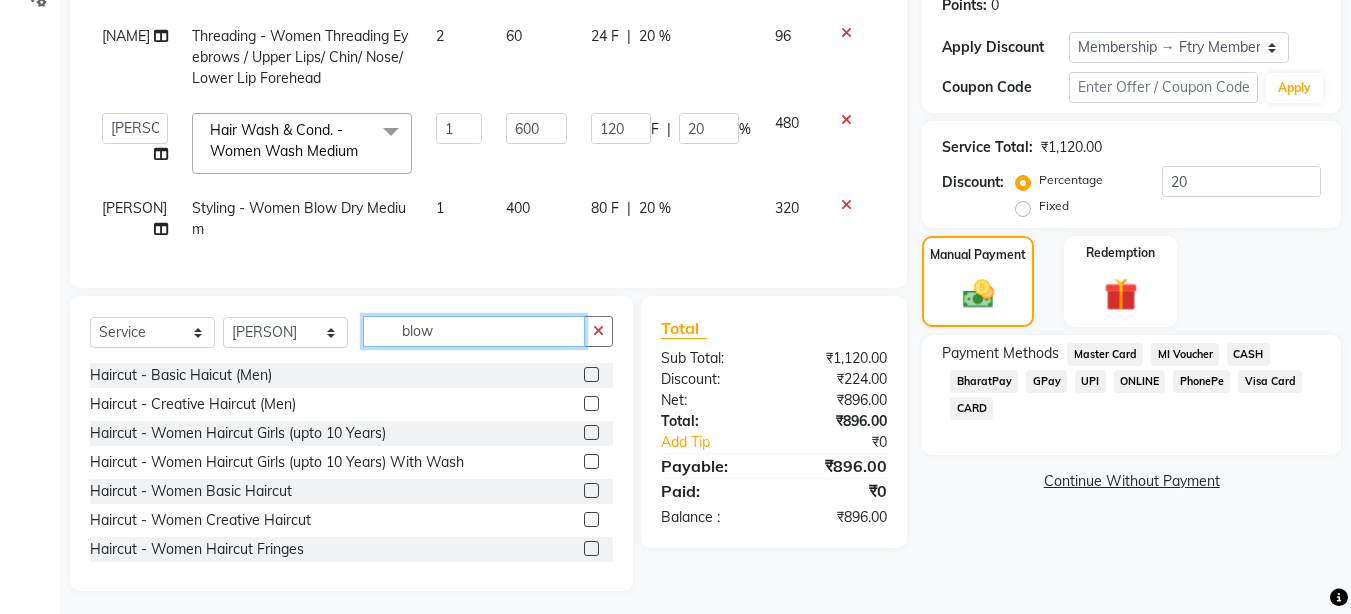 click on "blow" 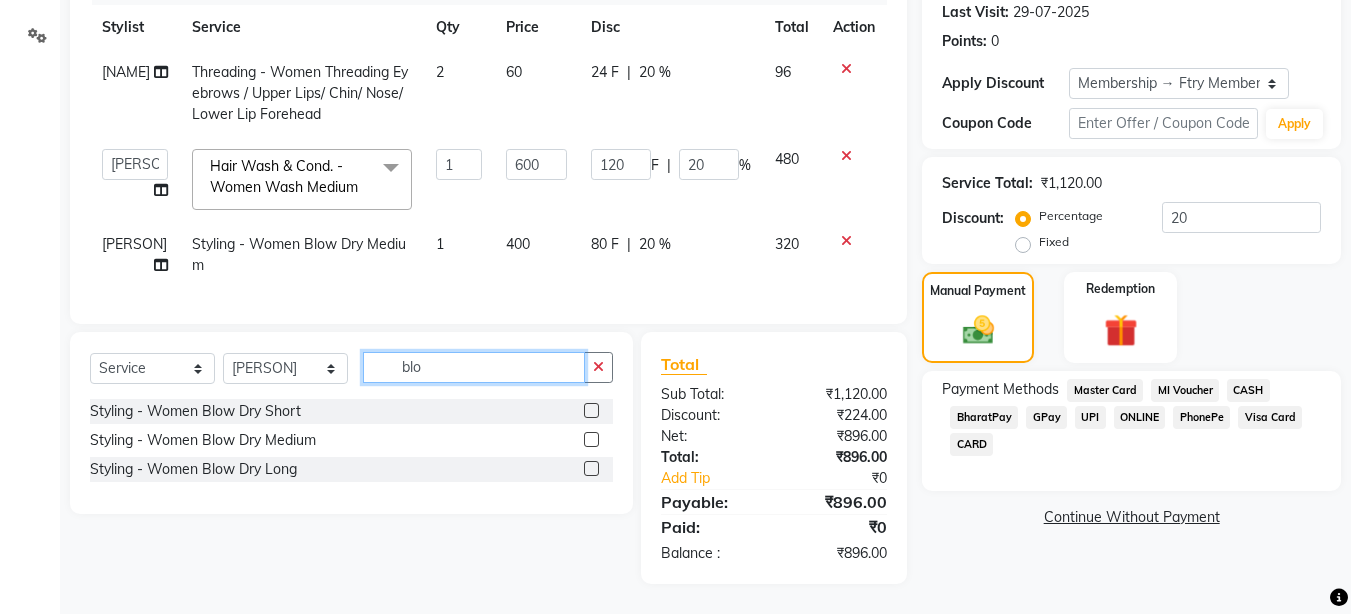 type on "blo" 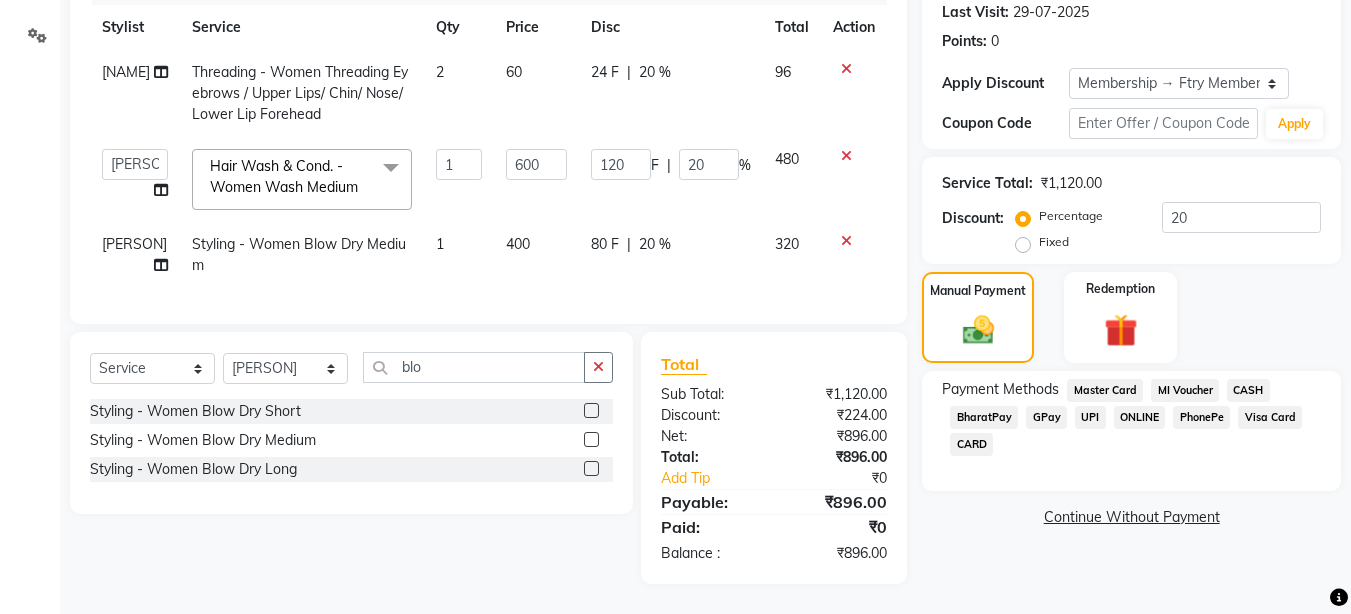 click 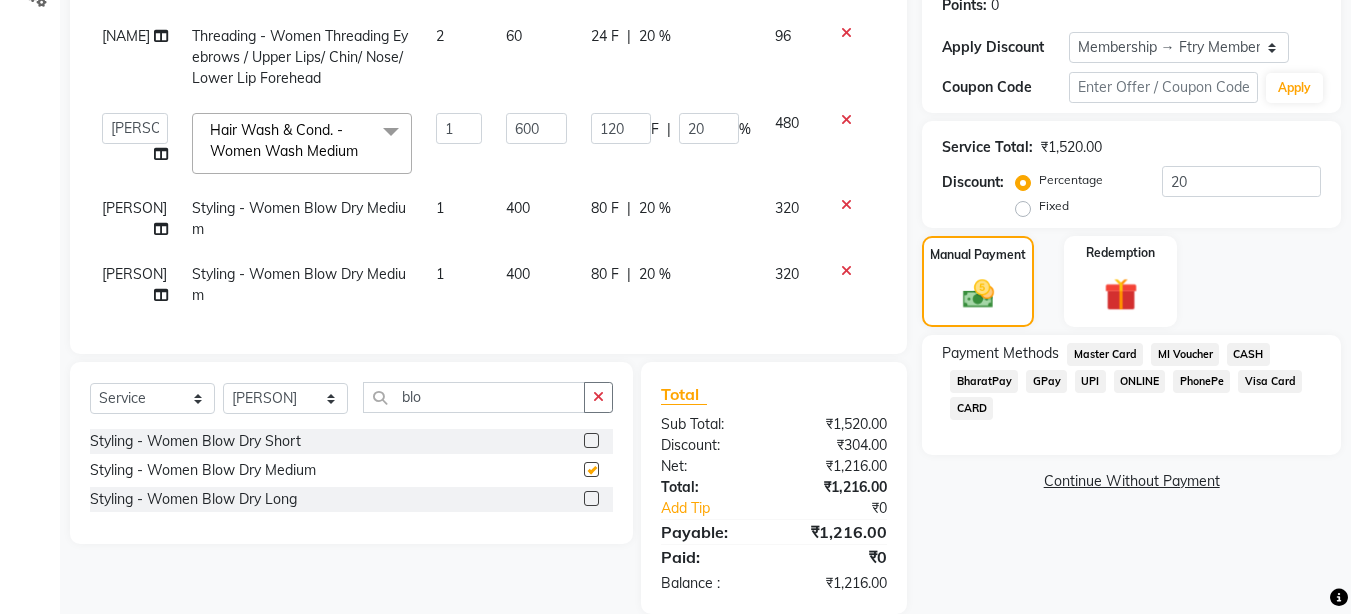 checkbox on "false" 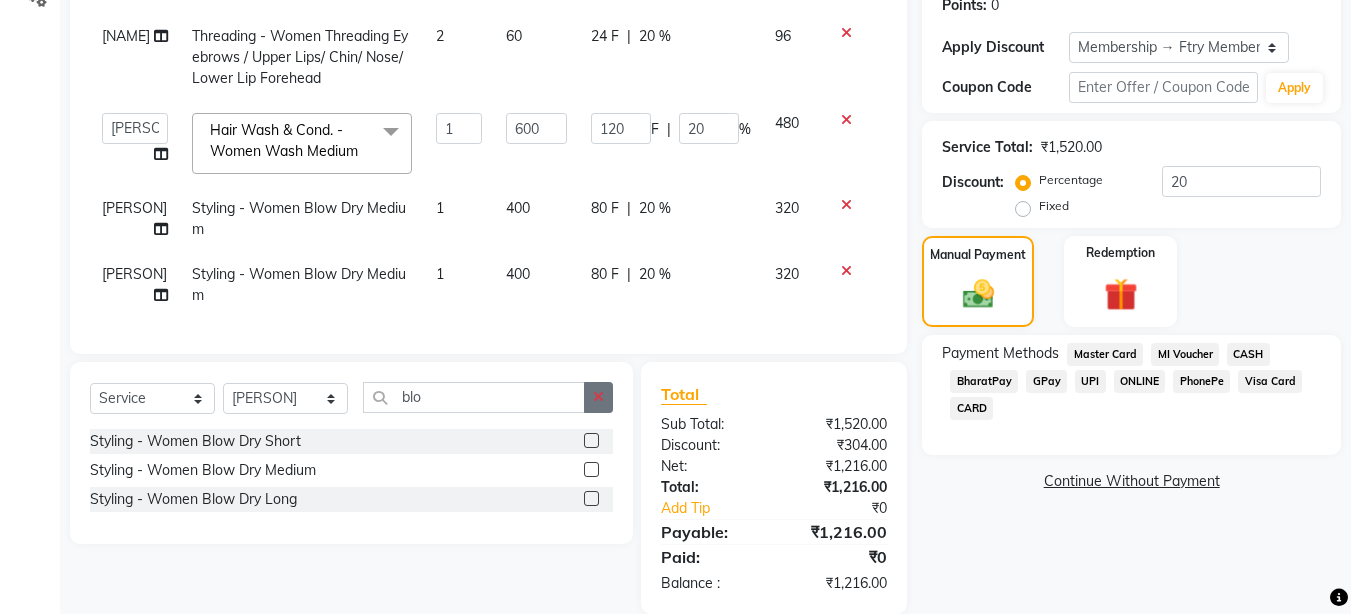 click 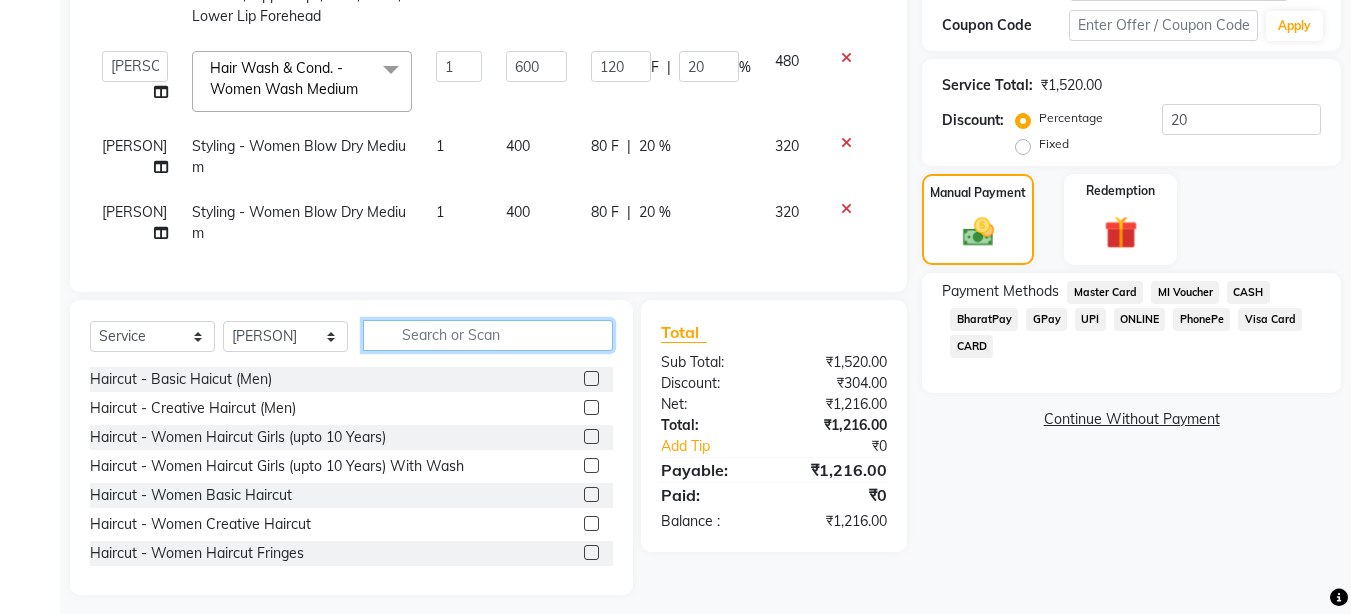 scroll, scrollTop: 396, scrollLeft: 0, axis: vertical 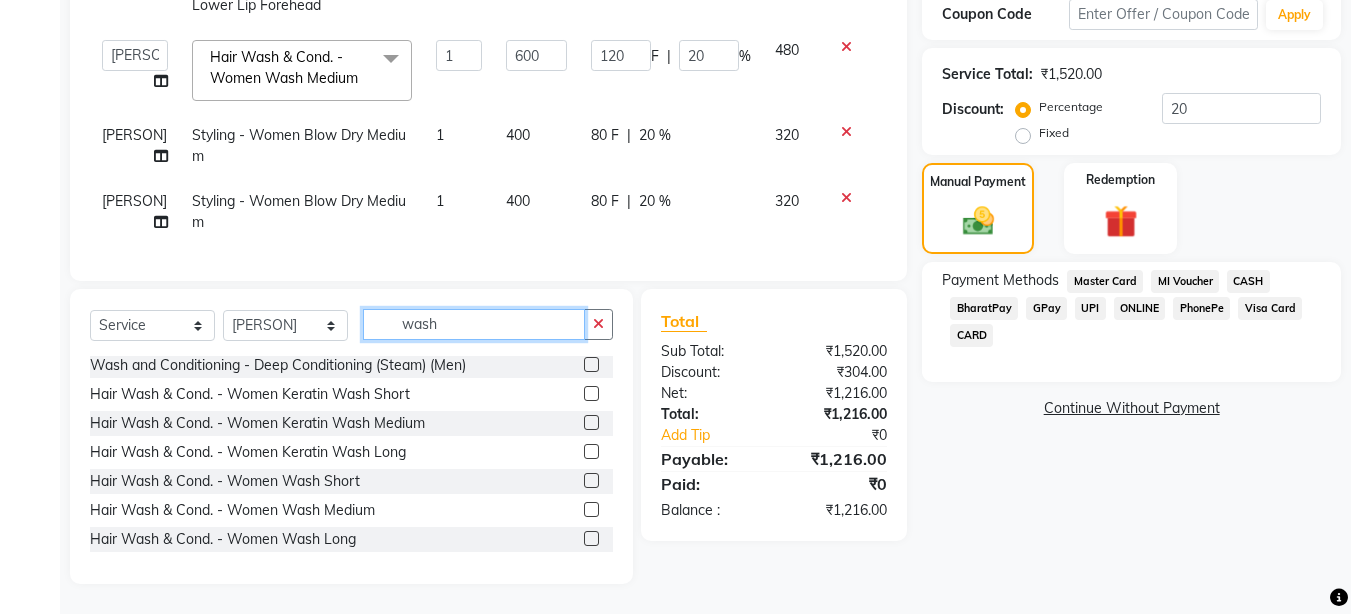 type on "wash" 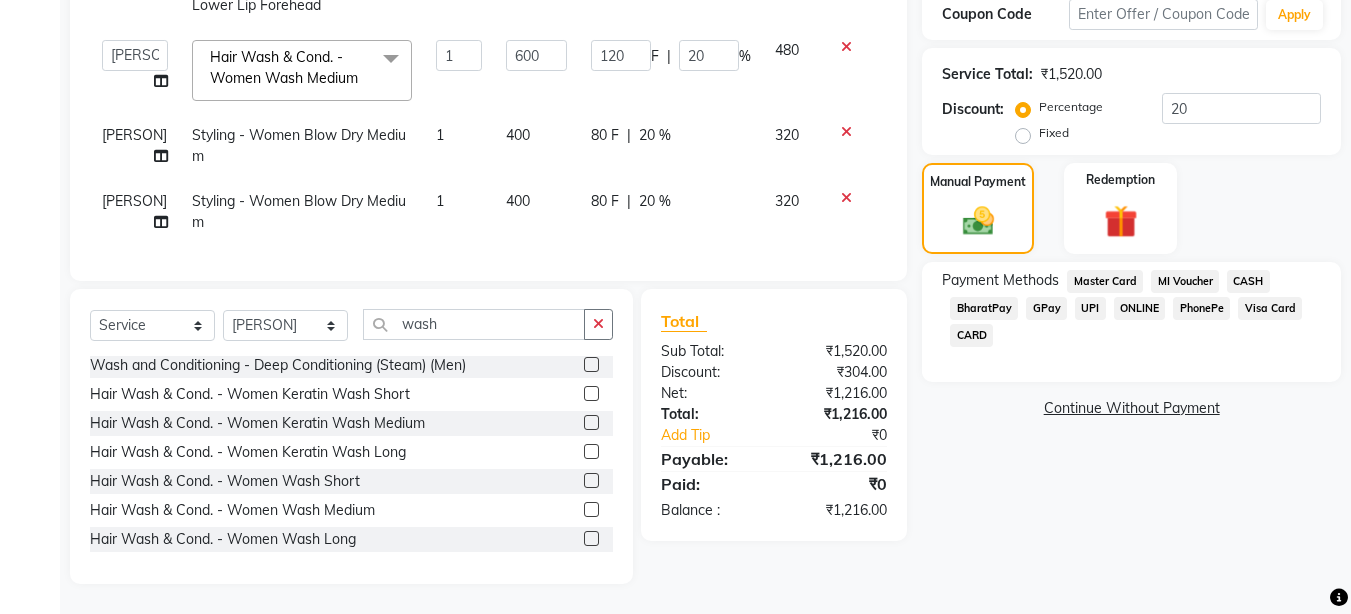 click 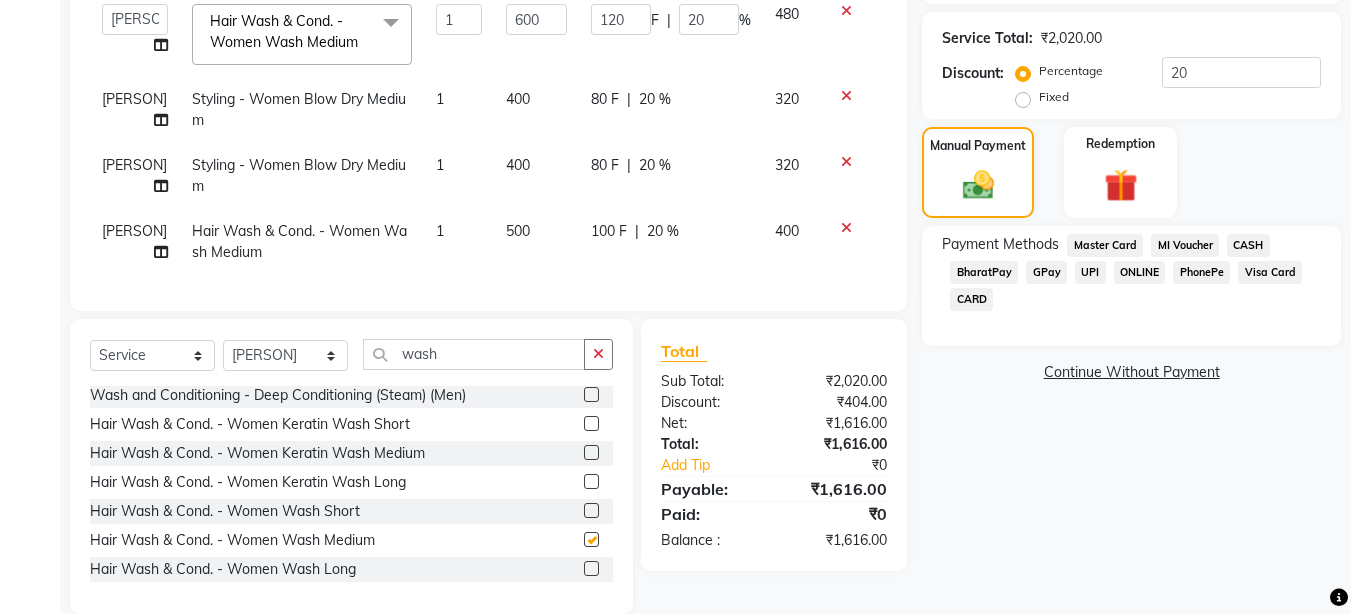 checkbox on "false" 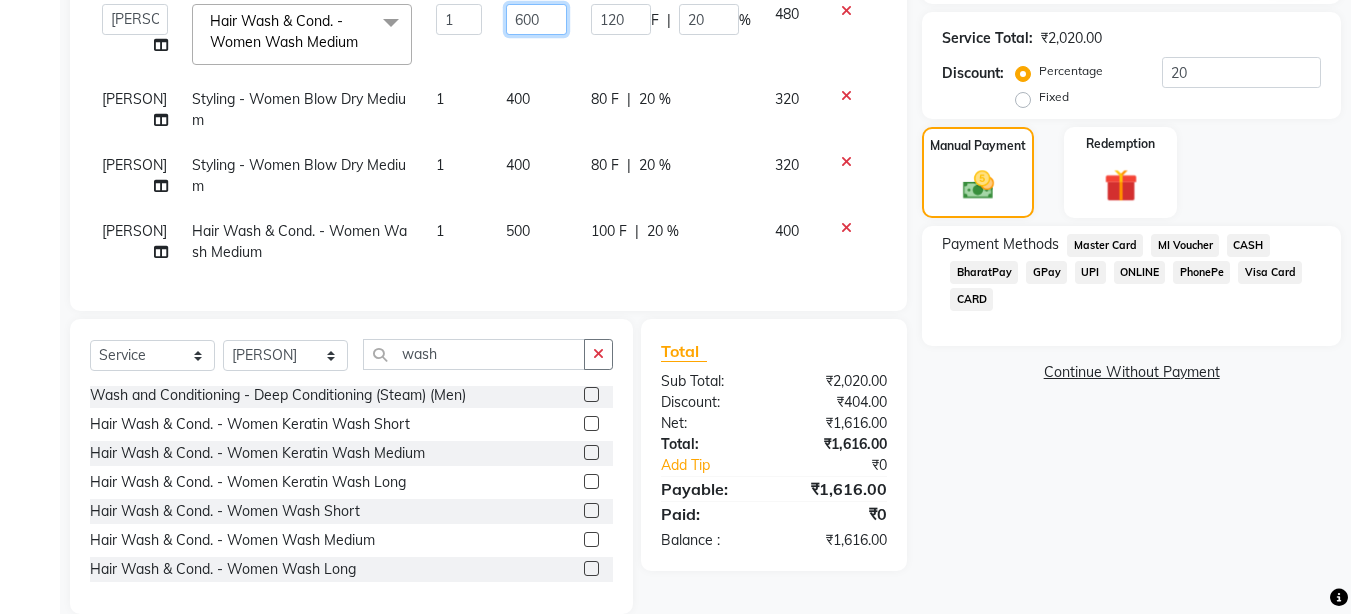 click on "600" 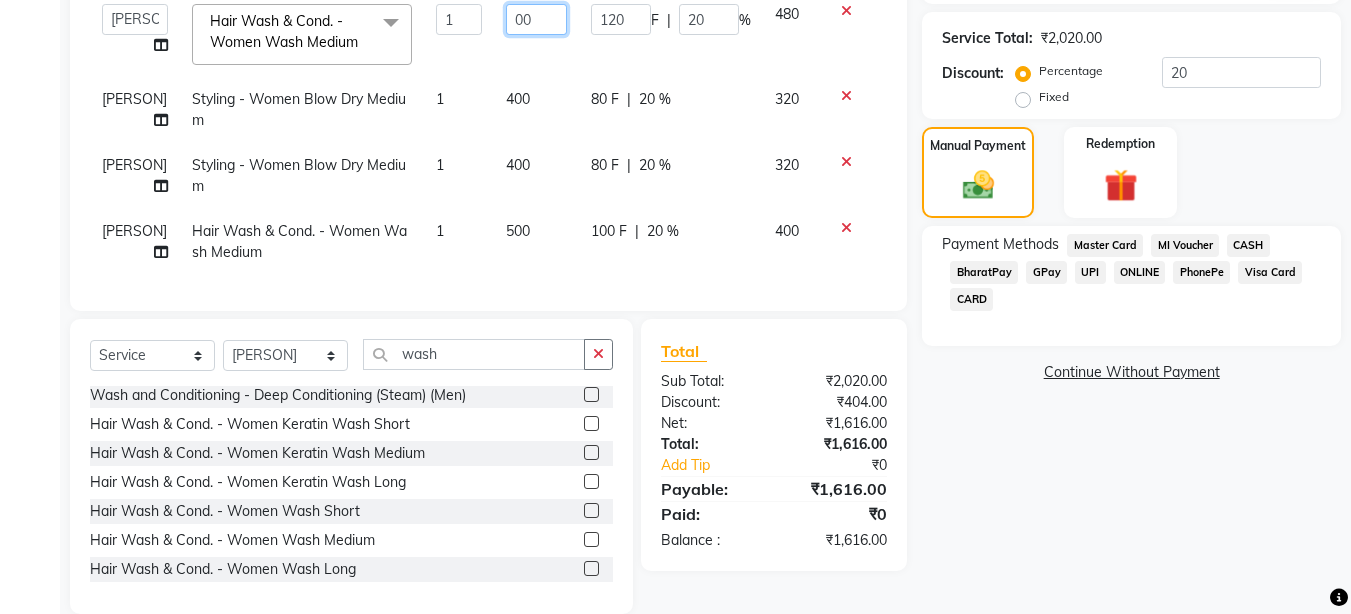 type on "800" 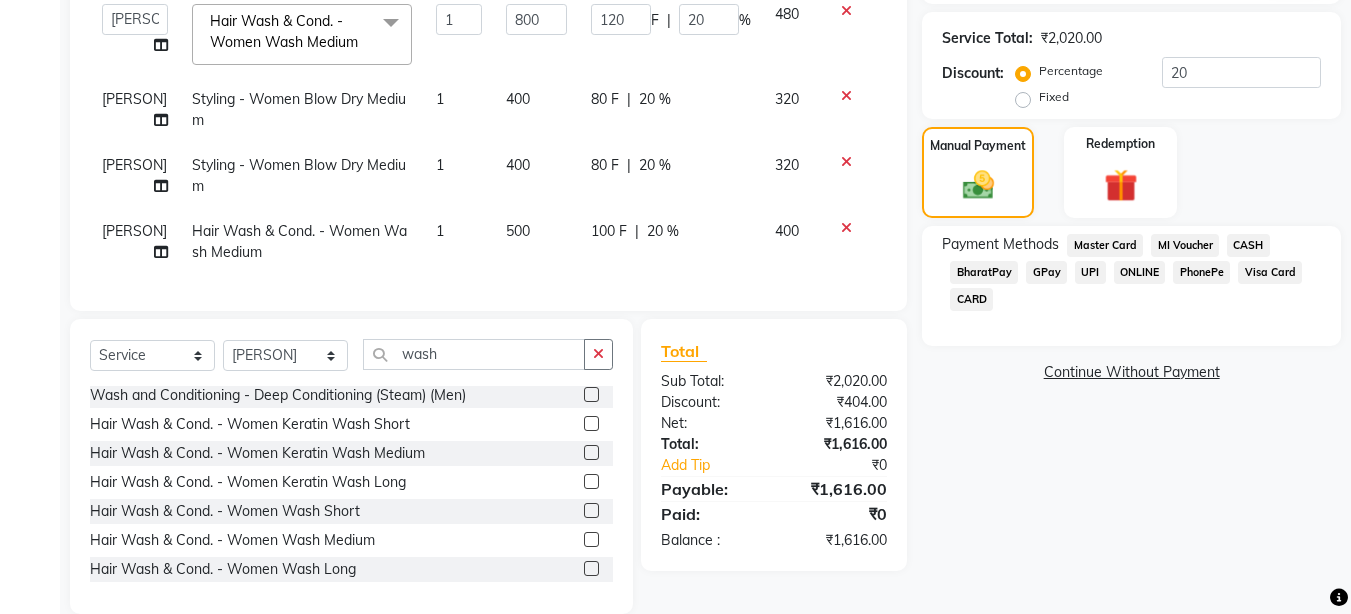 click on "Tulsi Thapa Threading - Women Threading Eyebrows / Upper Lips/ Chin/ Nose/ Lower Lip Forehead 2 60 24 F | 20 % 96  Aakash Warulkar    Aditya Fulbhati   Anshul Bisen   Ftry Agent   Ftry Manager   Gunesh Warulkar   Krishna Shinde   Papiya Biswas   Sachin Sutte   Snehal Maám   Support   Test Manager   Tulsi Thapa  Hair Wash & Cond. - Women Wash Medium  x Haircut - Basic Haicut (Men) Haircut - Creative Haircut (Men) Haircut - Women Haircut Girls (upto 10 Years) Haircut - Women Haircut Girls (upto 10 Years) With Wash Haircut - Women Basic Haircut Haircut - Women Creative Haircut Haircut - Women Haircut Fringes Beard Crafting - Clean Shave (Men) Beard Crafting - Shape Crafting (Men) Styling - Hair Styling (Men) Styling - Women Blow Dry Short Styling - Women Blow Dry Medium Styling - Women Blow Dry Long Styling - Women Ironing Short Styling - Women Ironing Medium Styling - Women Ironing Long Styling - Women Hair Tongs Short Styling - Women Hair Tongs Medium Styling - Women Hair Tongs Long Hair Spa - Shea Spa (Men)" 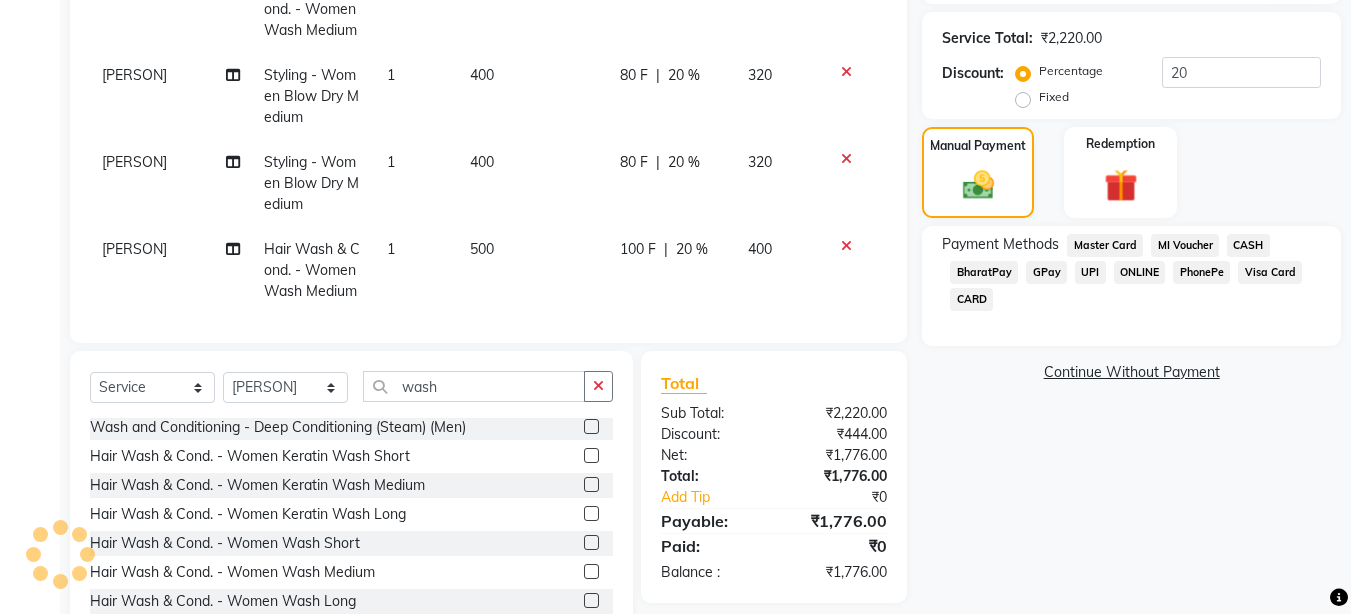 scroll, scrollTop: 111, scrollLeft: 0, axis: vertical 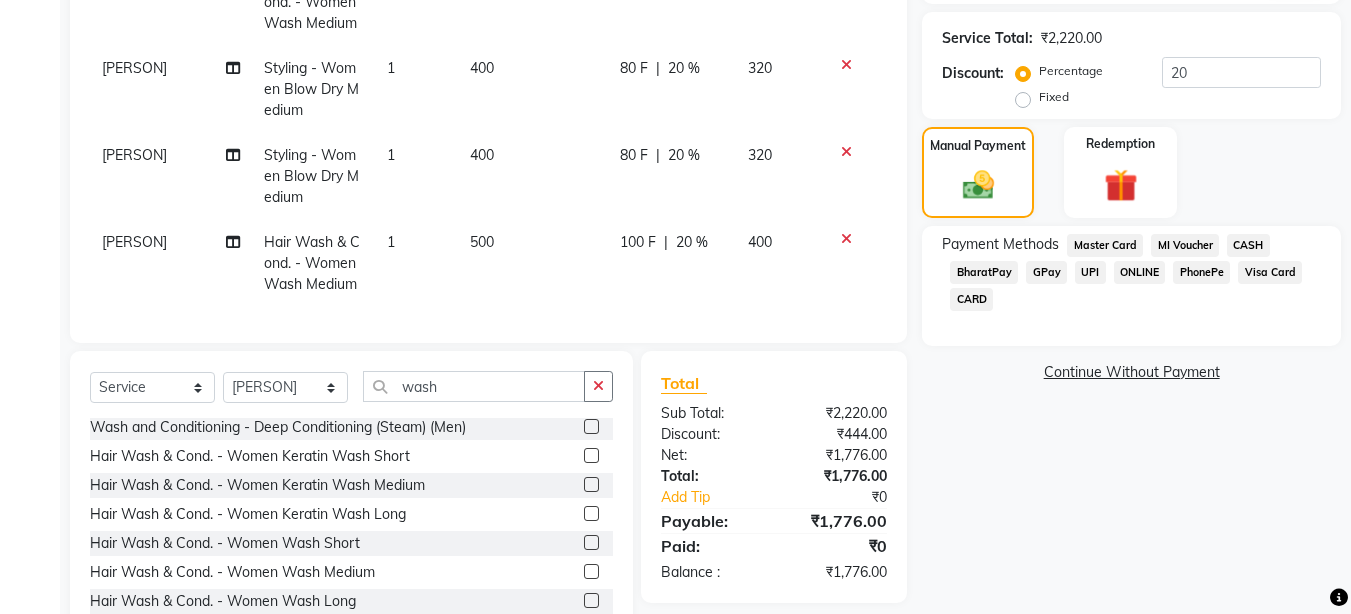 click on "500" 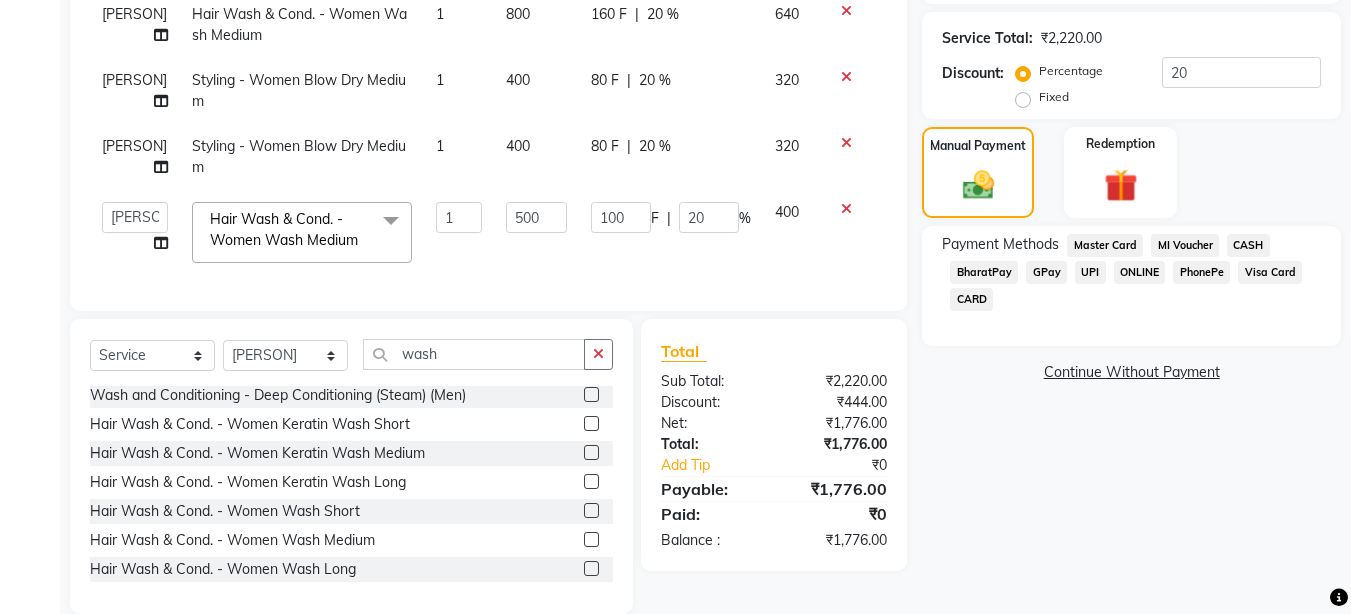scroll, scrollTop: 46, scrollLeft: 0, axis: vertical 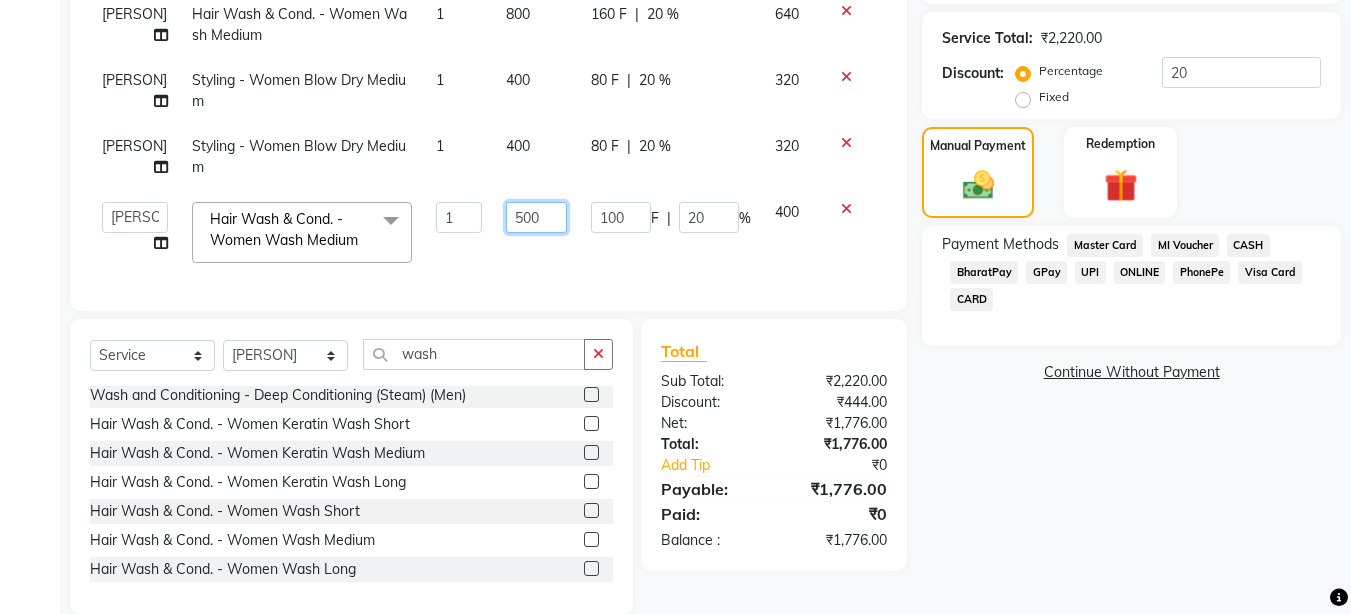 click on "500" 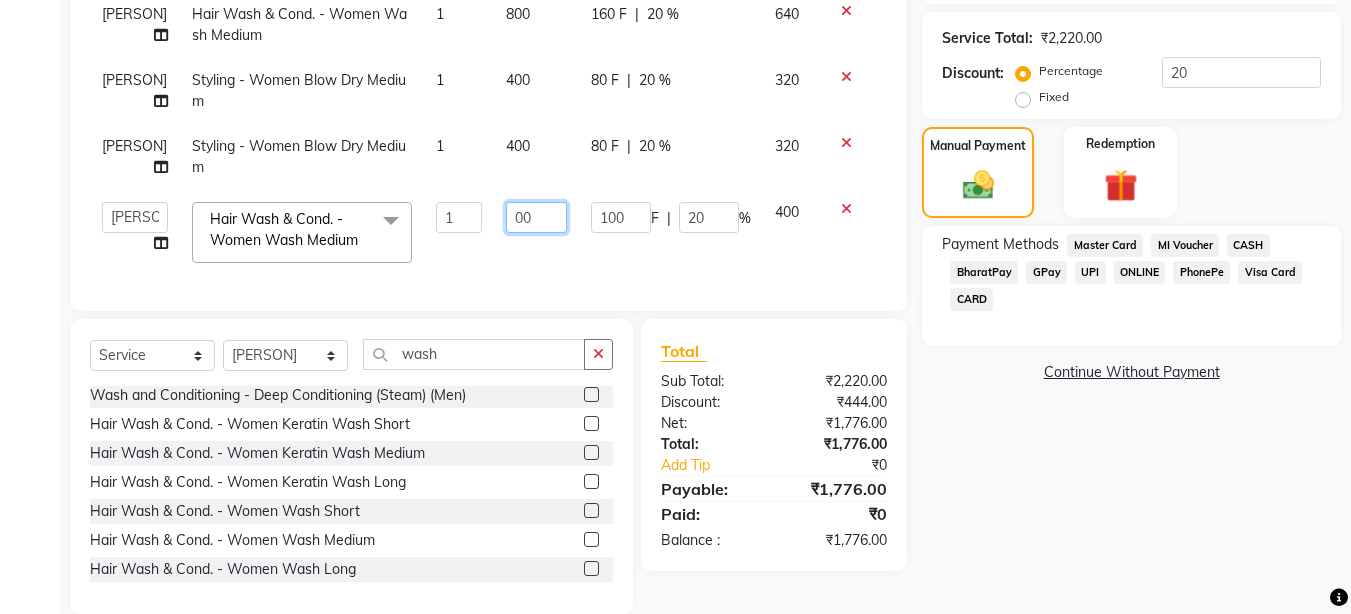 type on "400" 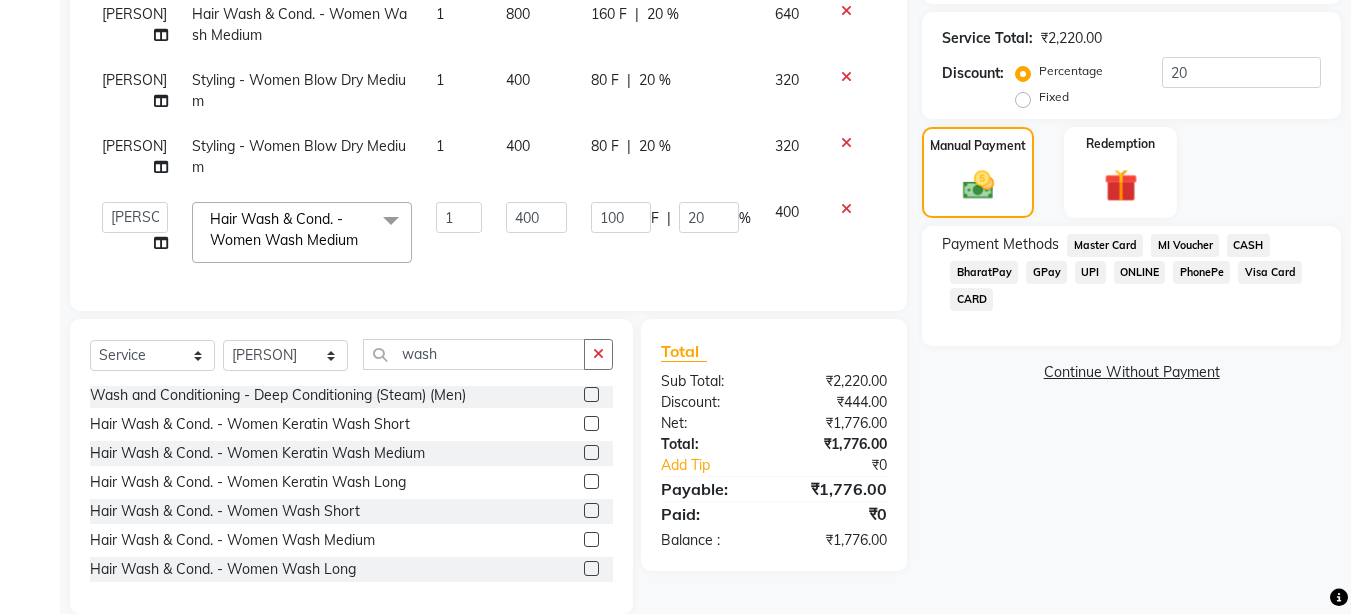 click on "Tulsi Thapa Threading - Women Threading Eyebrows / Upper Lips/ Chin/ Nose/ Lower Lip Forehead 2 60 24 F | 20 % 96 Aditya Fulbhati Hair Wash & Cond. - Women Wash Medium 1 800 160 F | 20 % 640 Aditya Fulbhati Styling - Women Blow Dry Medium 1 400 80 F | 20 % 320 Krishna Shinde Styling - Women Blow Dry Medium 1 400 80 F | 20 % 320  Aakash Warulkar    Aditya Fulbhati   Anshul Bisen   Ftry Agent   Ftry Manager   Gunesh Warulkar   Krishna Shinde   Papiya Biswas   Sachin Sutte   Snehal Maám   Support   Test Manager   Tulsi Thapa  Hair Wash & Cond. - Women Wash Medium  x Haircut - Basic Haicut (Men) Haircut - Creative Haircut (Men) Haircut - Women Haircut Girls (upto 10 Years) Haircut - Women Haircut Girls (upto 10 Years) With Wash Haircut - Women Basic Haircut Haircut - Women Creative Haircut Haircut - Women Haircut Fringes Beard Crafting - Clean Shave (Men) Beard Crafting - Shape Crafting (Men) Styling - Hair Styling (Men) Styling - Women Blow Dry Short Styling - Women Blow Dry Medium Styling - Women Ironing Long" 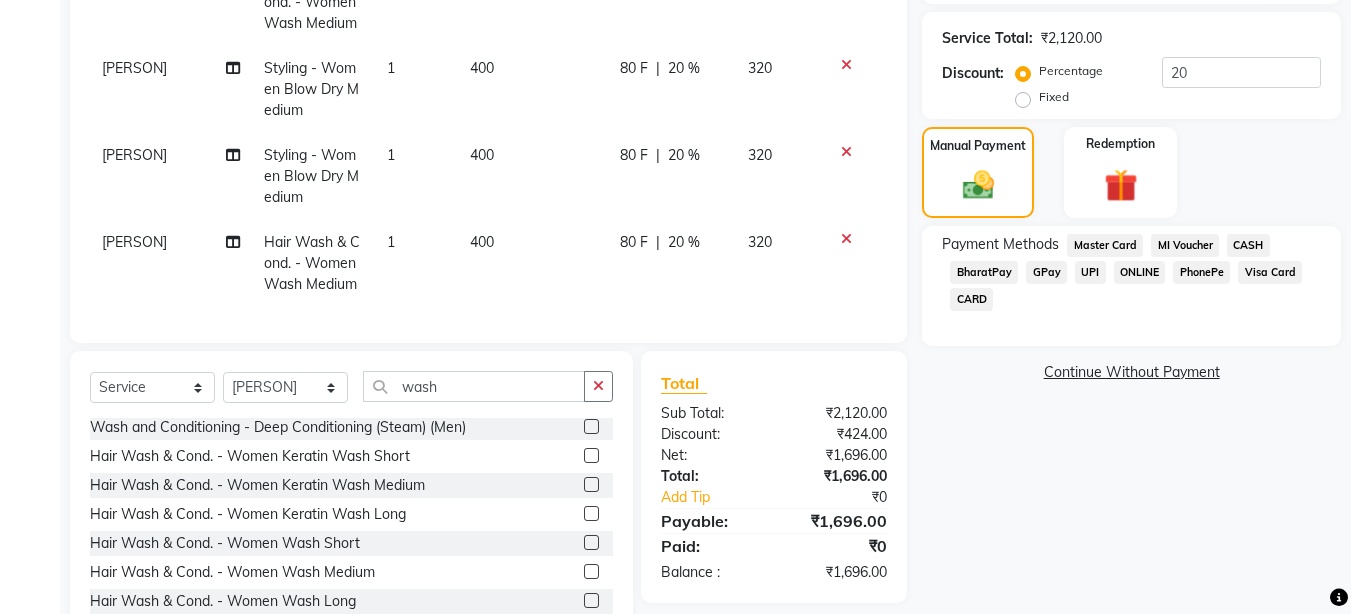 scroll, scrollTop: 111, scrollLeft: 0, axis: vertical 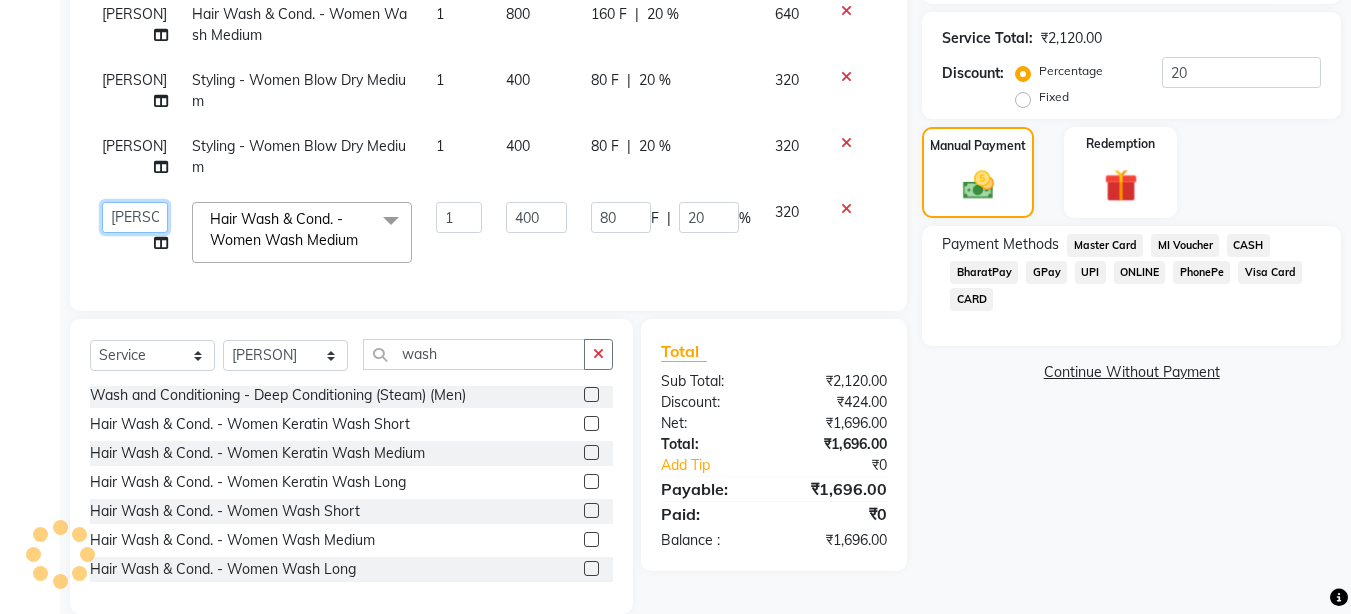 click on "Aakash Warulkar    Aditya Fulbhati   Anshul Bisen   Ftry Agent   Ftry Manager   Gunesh Warulkar   Krishna Shinde   Papiya Biswas   Sachin Sutte   Snehal Maám   Support   Test Manager   Tulsi Thapa" 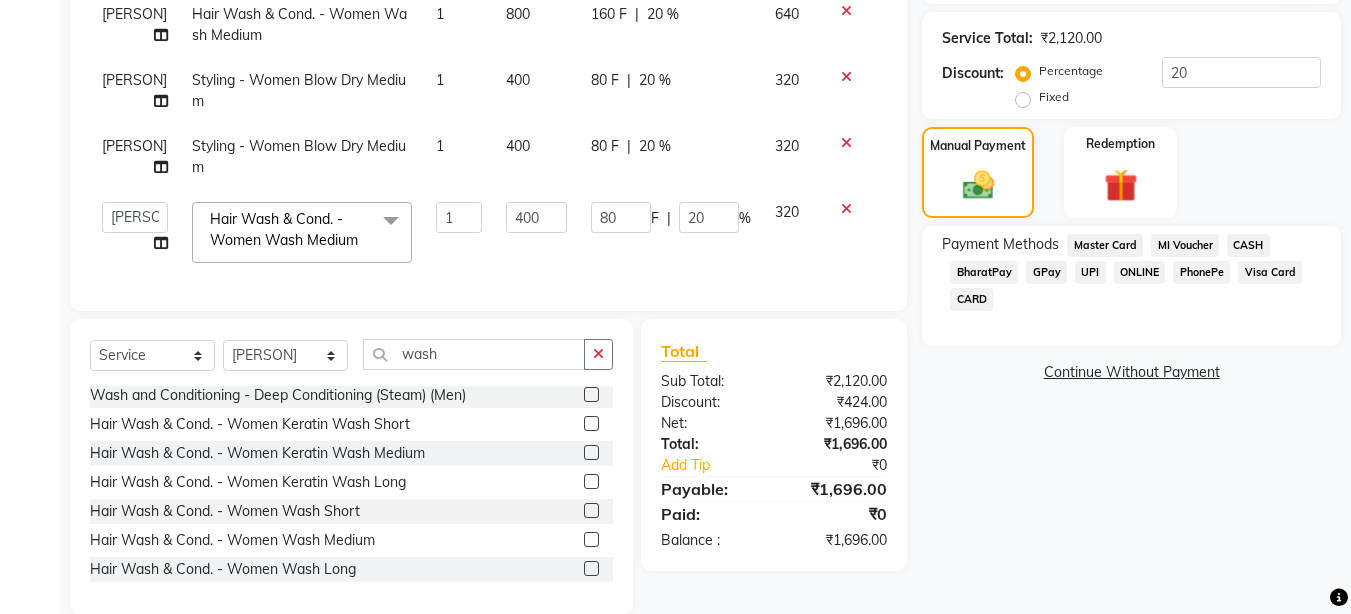 select on "81046" 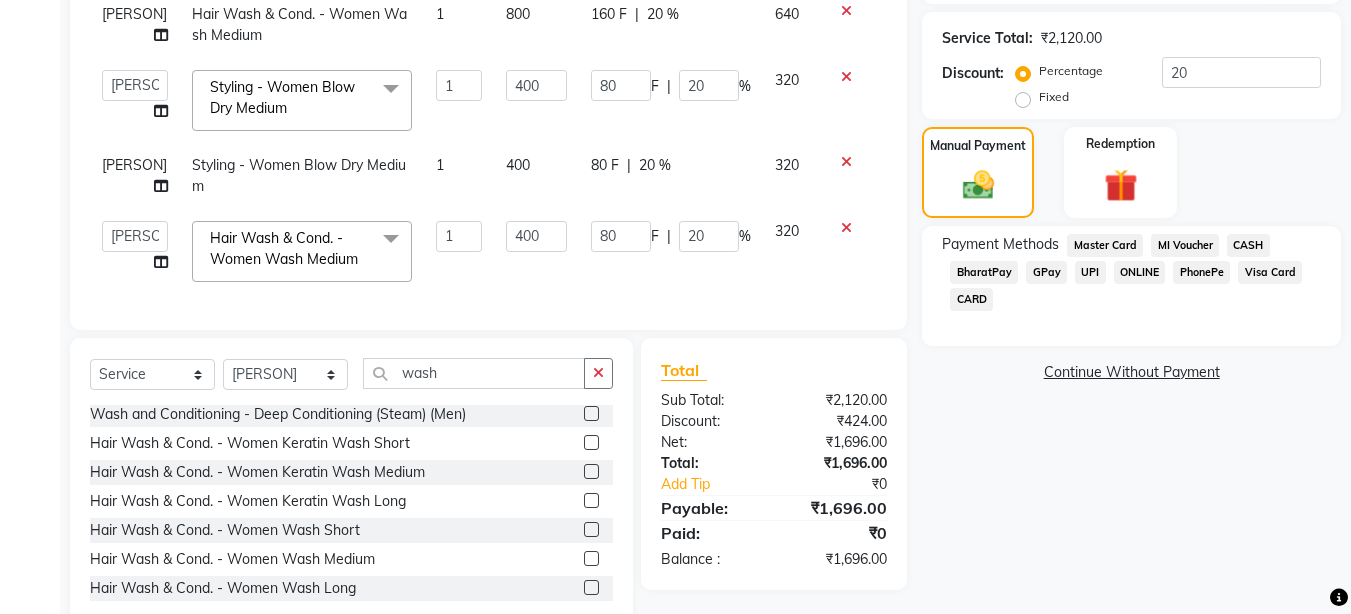 scroll, scrollTop: 44, scrollLeft: 0, axis: vertical 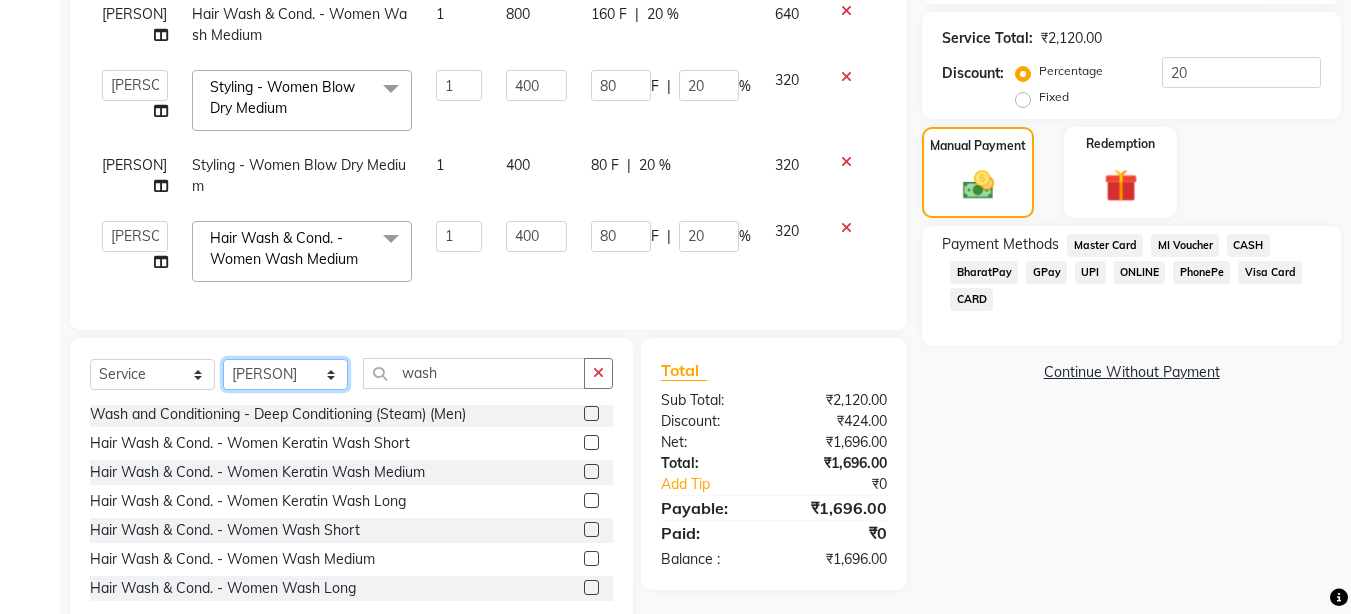 click on "Select Stylist [FIRST] [LAST] [FIRST] [LAST] [LAST] Agent [LAST] Manager [LAST] [LAST] [LAST] [LAST] [LAST] [LAST] [LAST]" 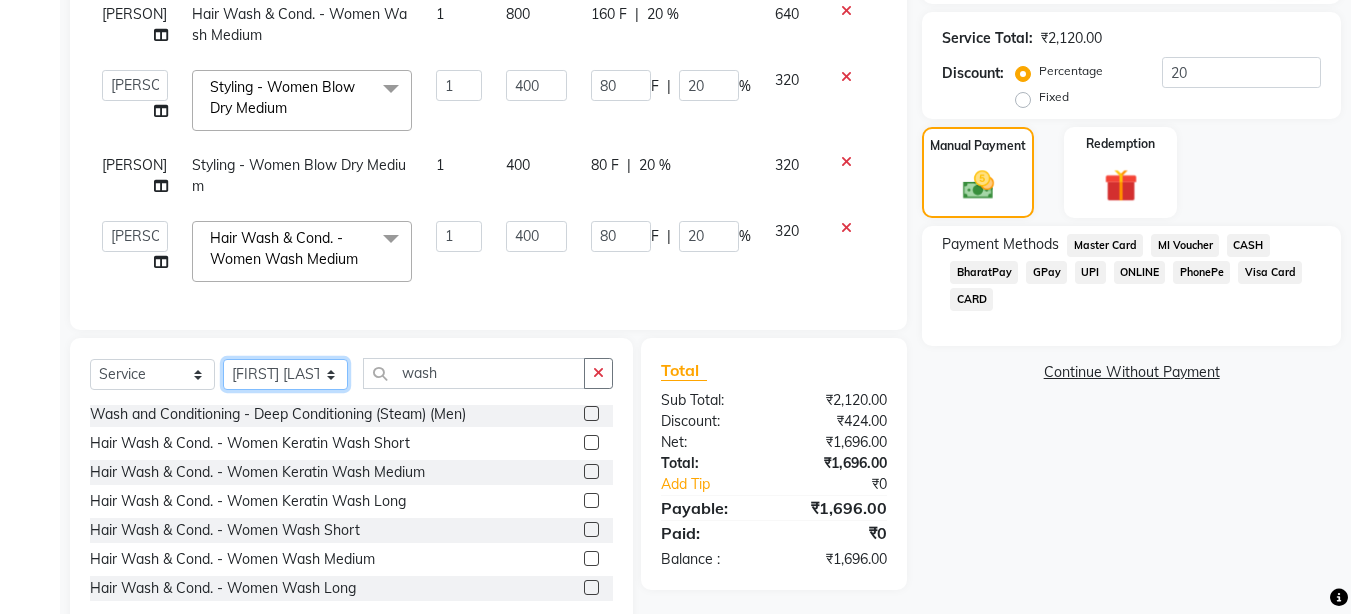 click on "Select Stylist [FIRST] [LAST] [FIRST] [LAST] [LAST] Agent [LAST] Manager [LAST] [LAST] [LAST] [LAST] [LAST] [LAST] [LAST]" 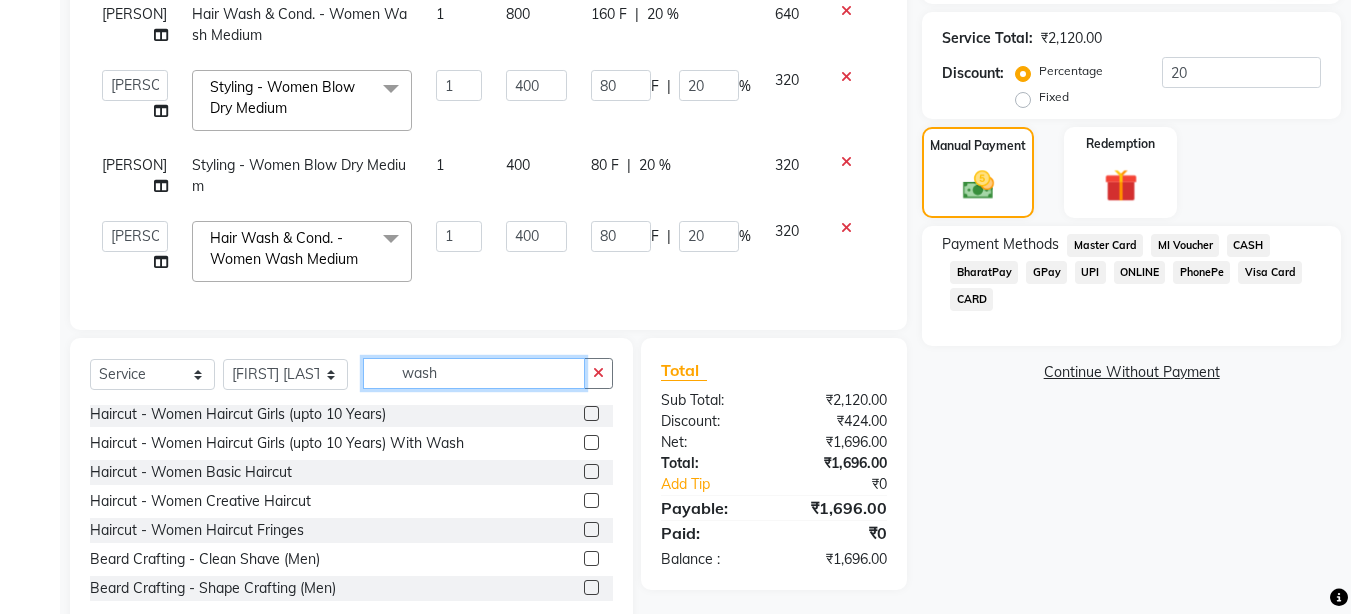 click on "wash" 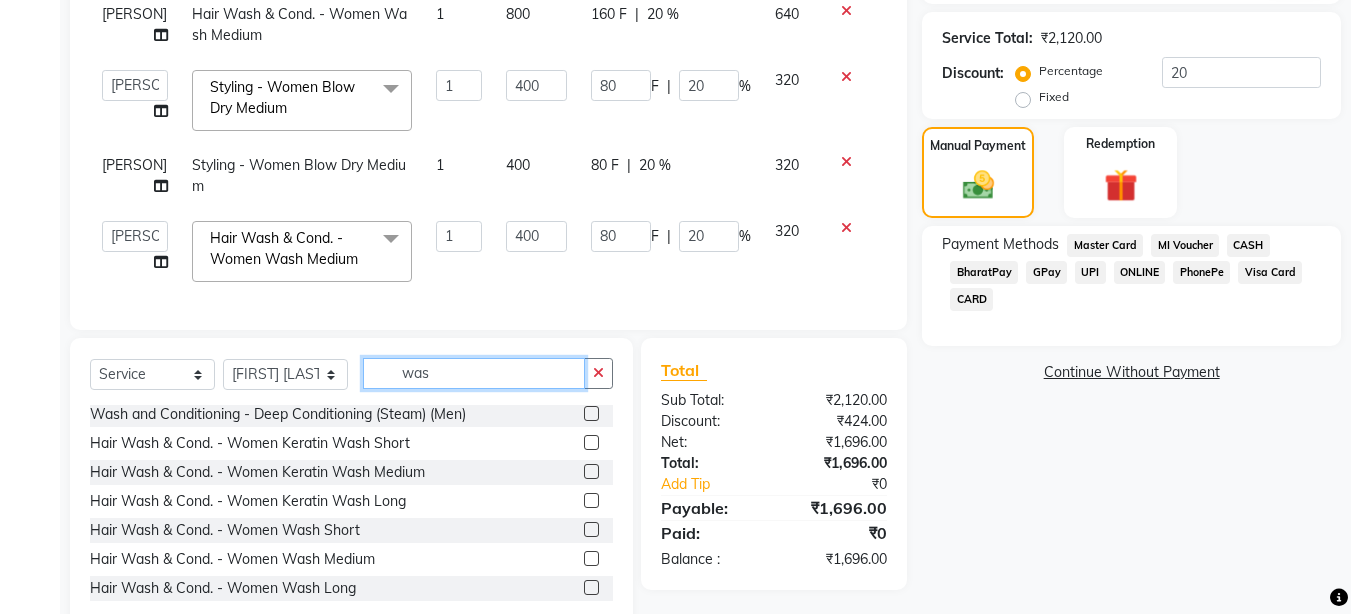 scroll, scrollTop: 0, scrollLeft: 0, axis: both 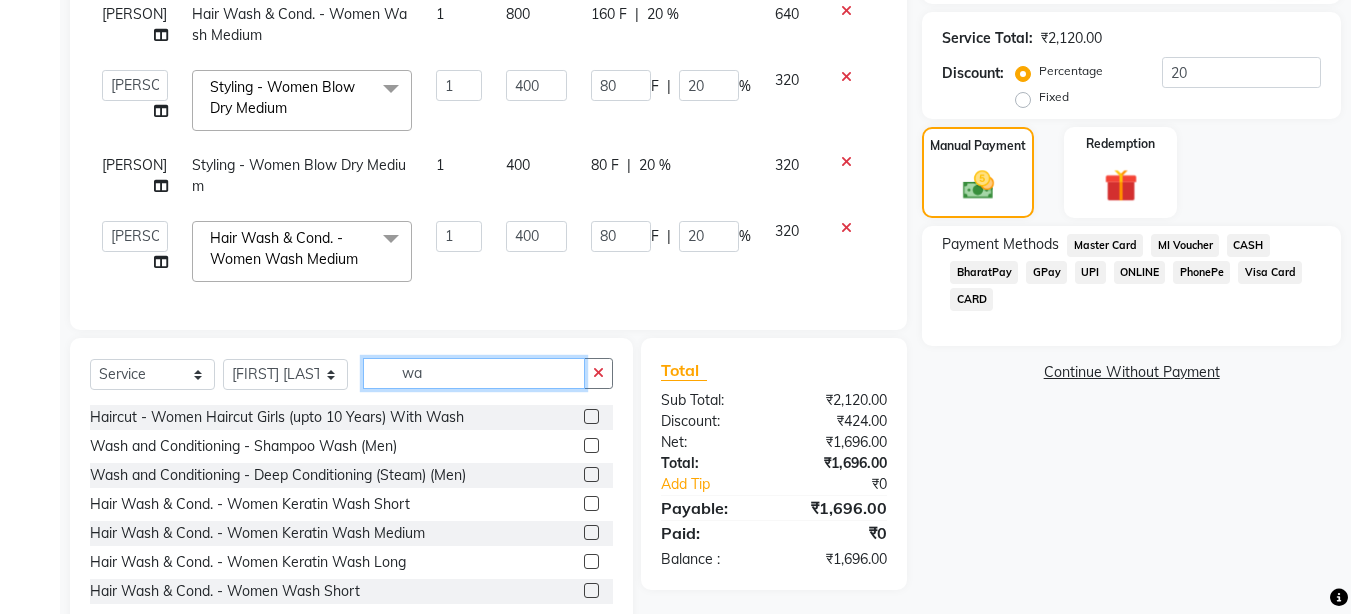 type on "w" 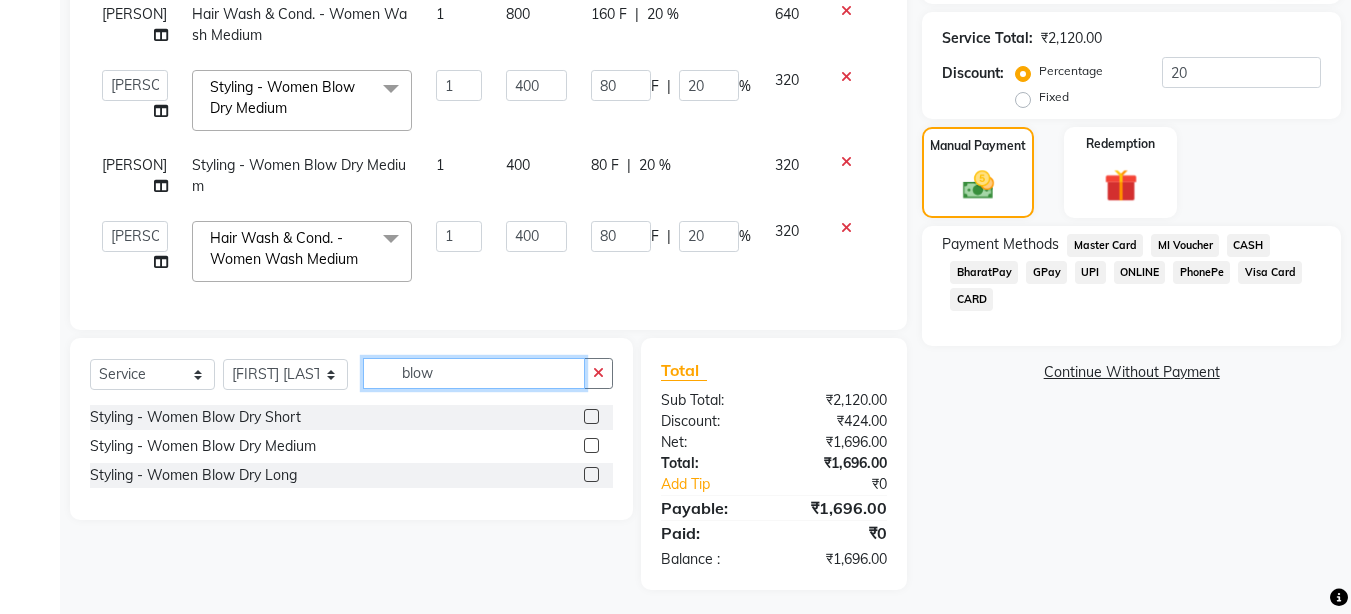 type on "blow" 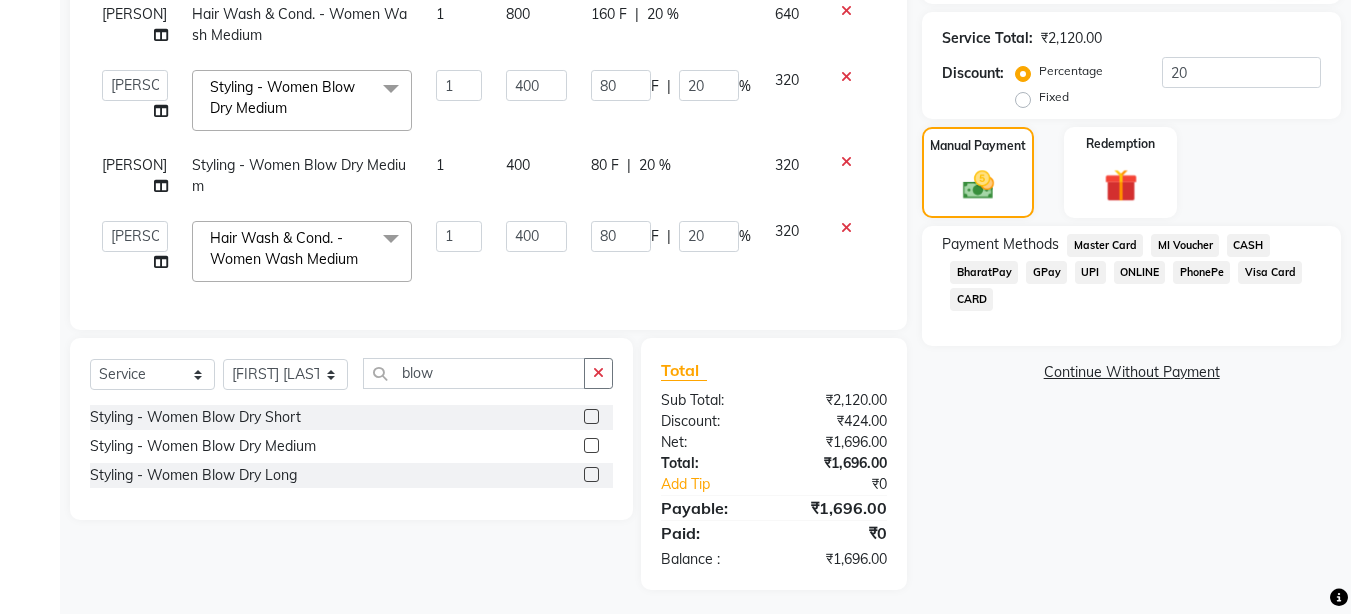click 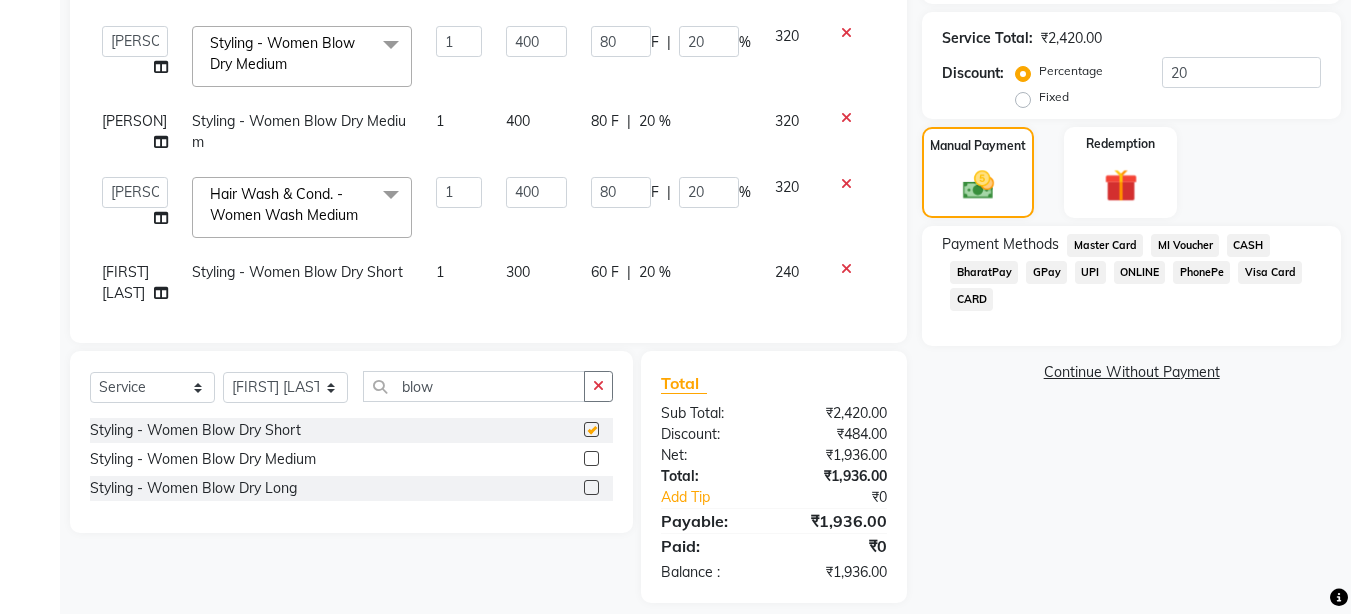 scroll, scrollTop: 46, scrollLeft: 0, axis: vertical 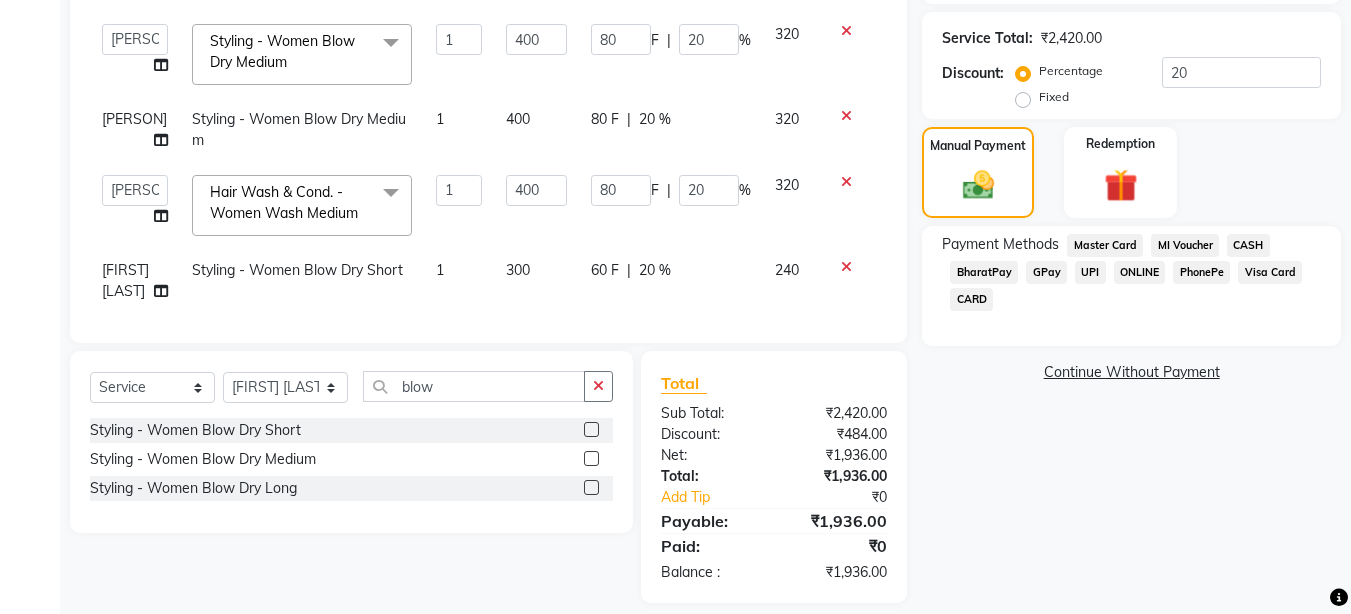 checkbox on "false" 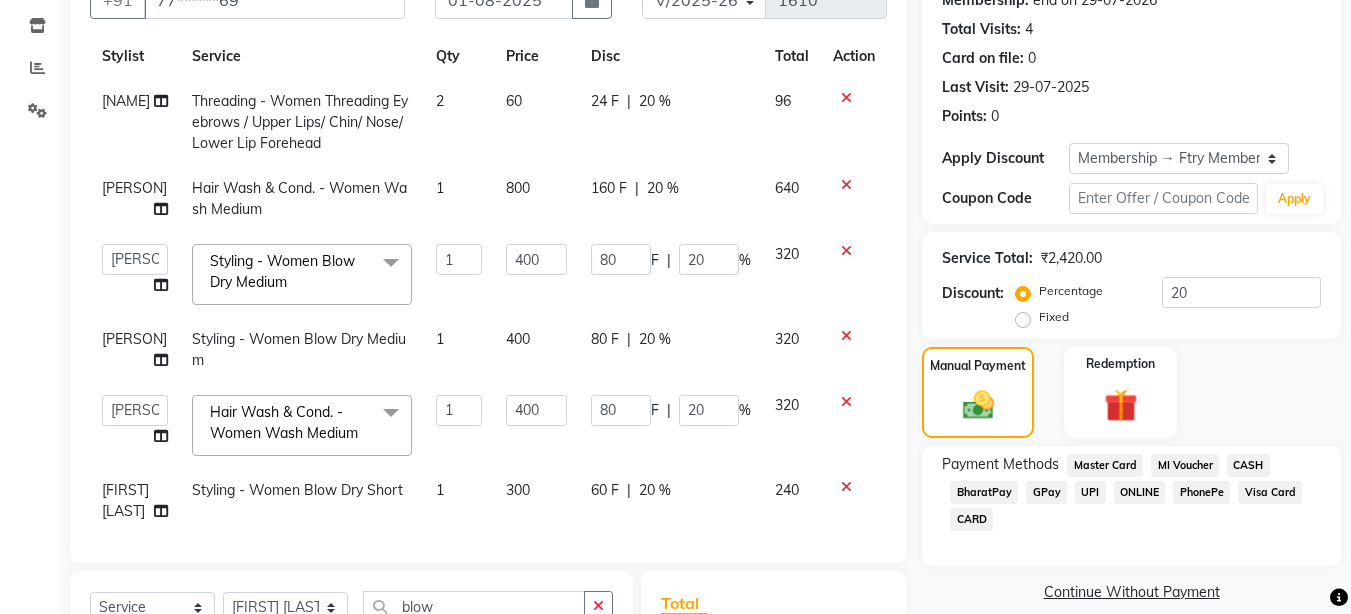 scroll, scrollTop: 185, scrollLeft: 0, axis: vertical 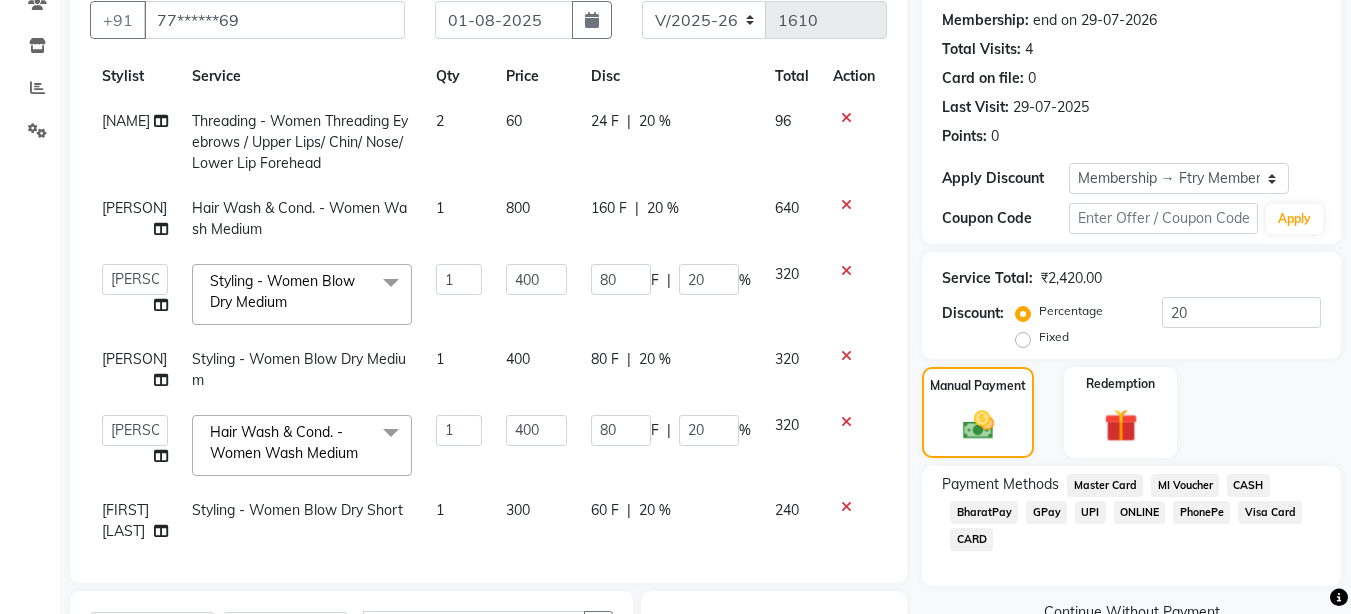 click on "20 %" 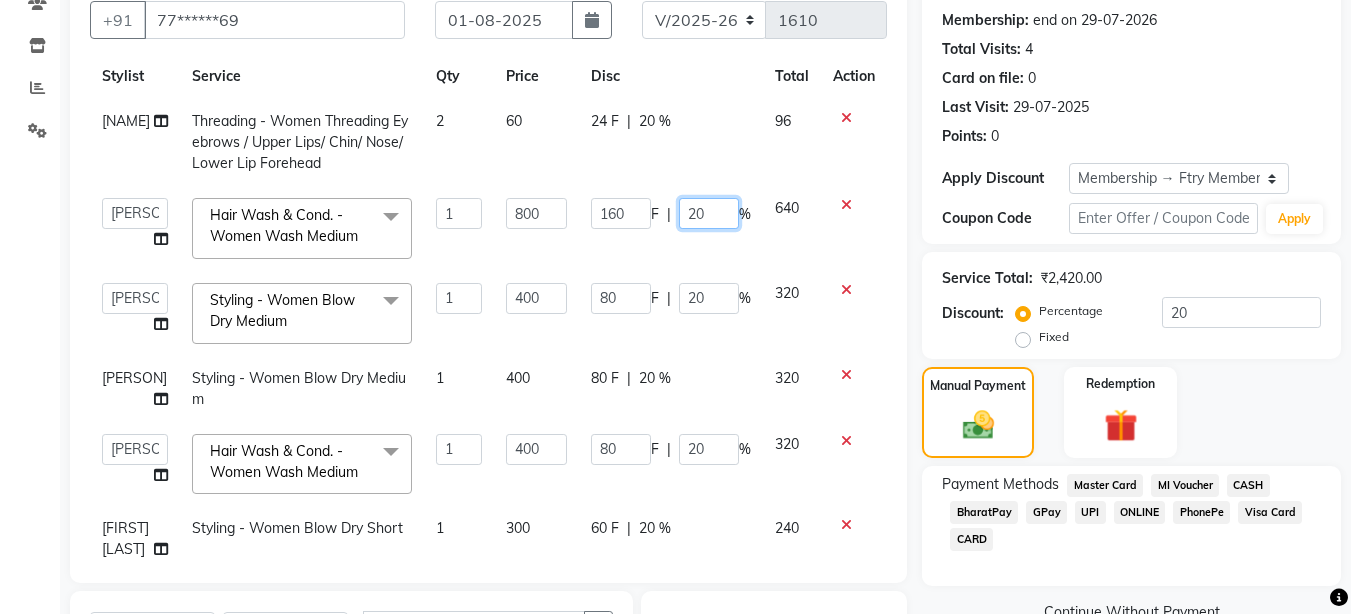 click on "20" 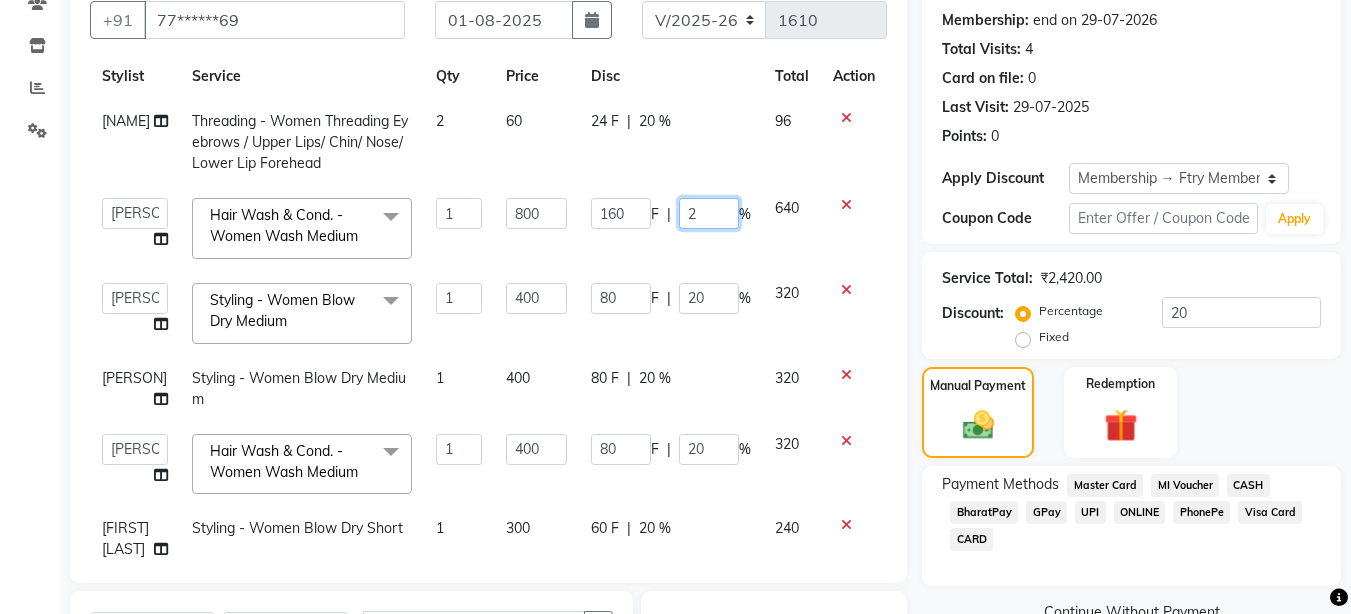 type on "25" 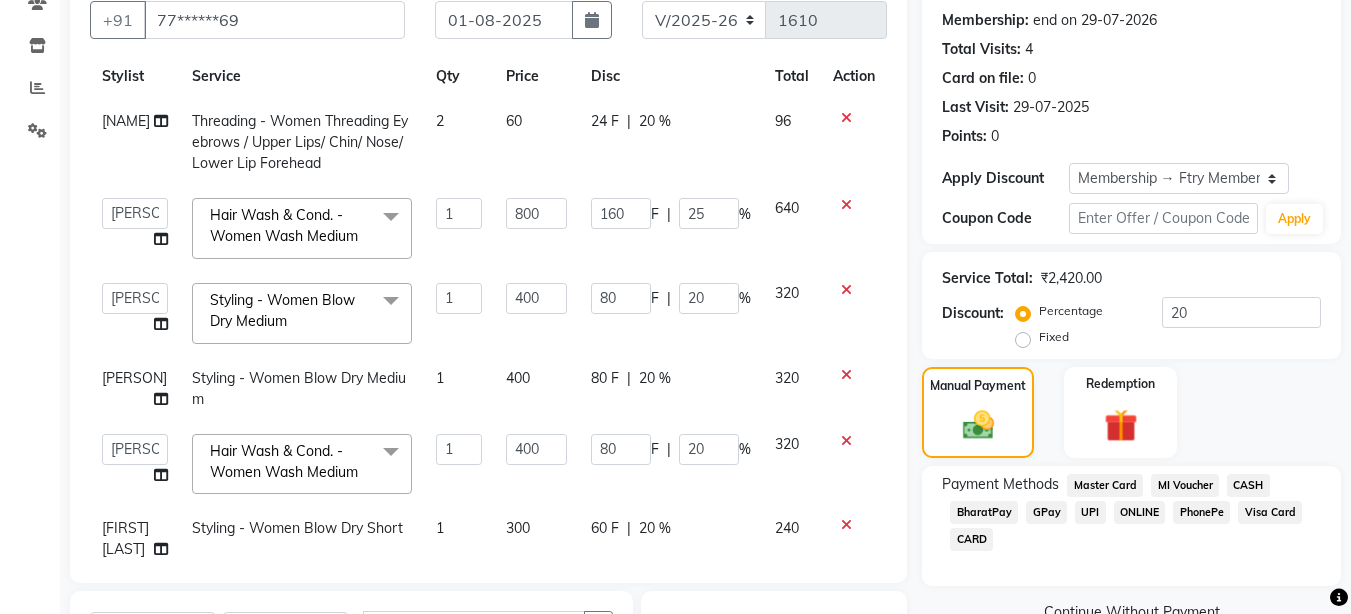 click on "160 F | 25 %" 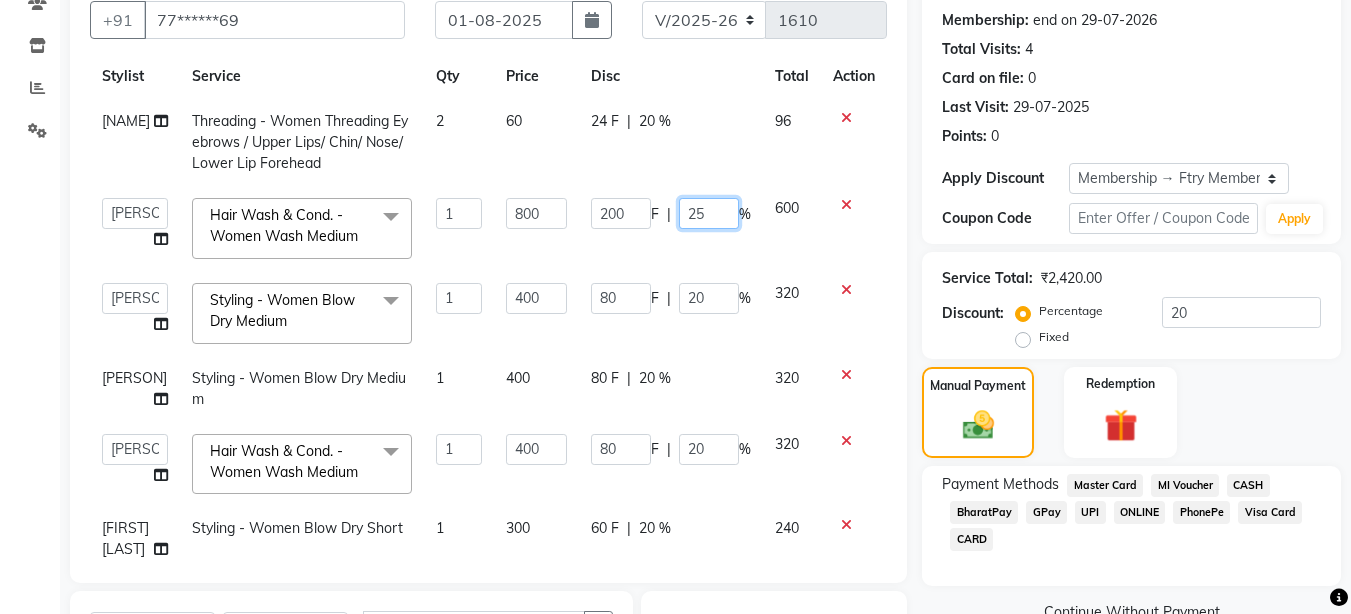 click on "25" 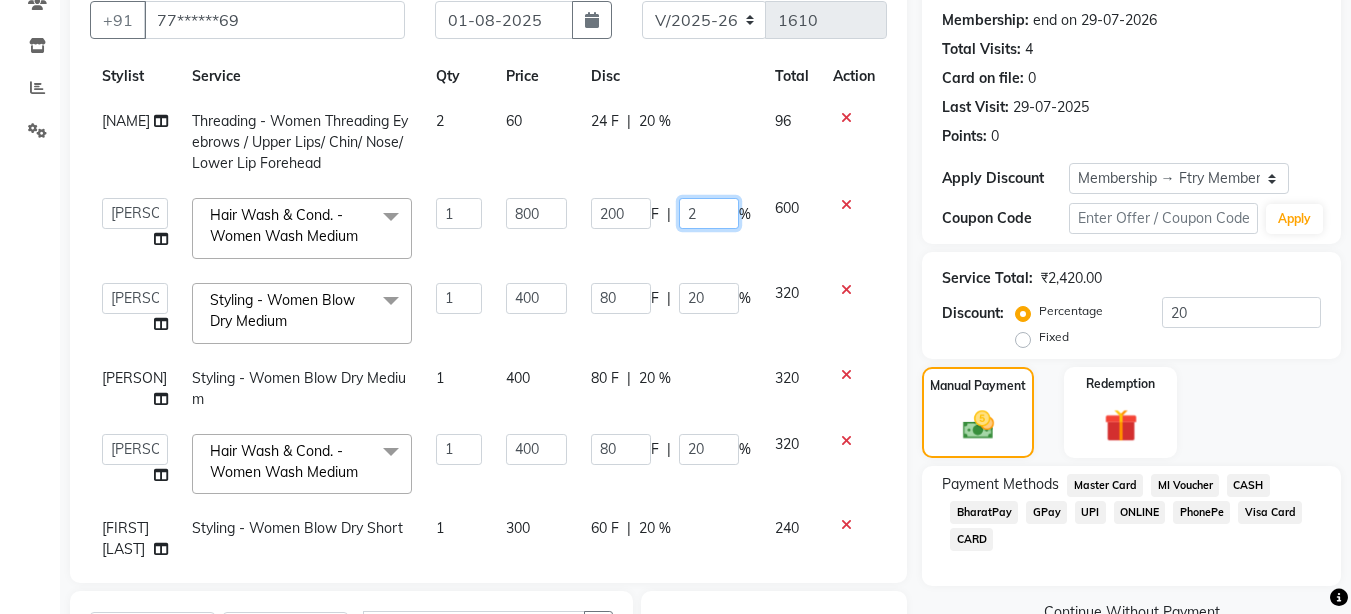 type on "20" 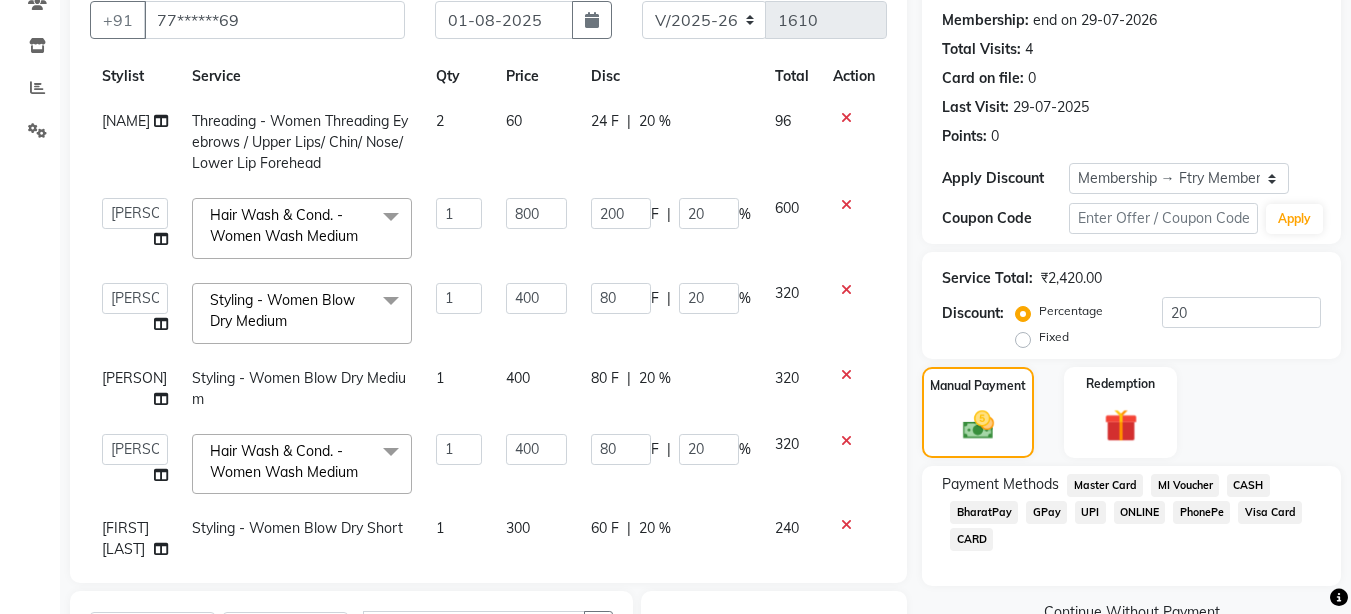 click on "200 F | 20 %" 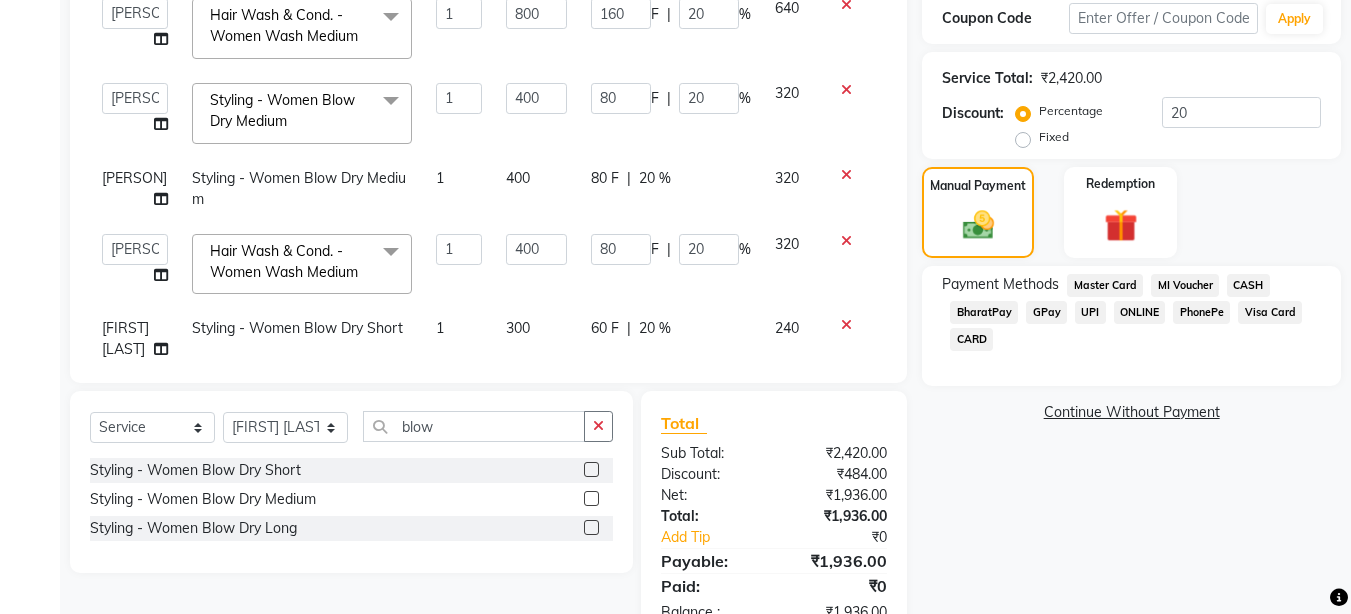 scroll, scrollTop: 425, scrollLeft: 0, axis: vertical 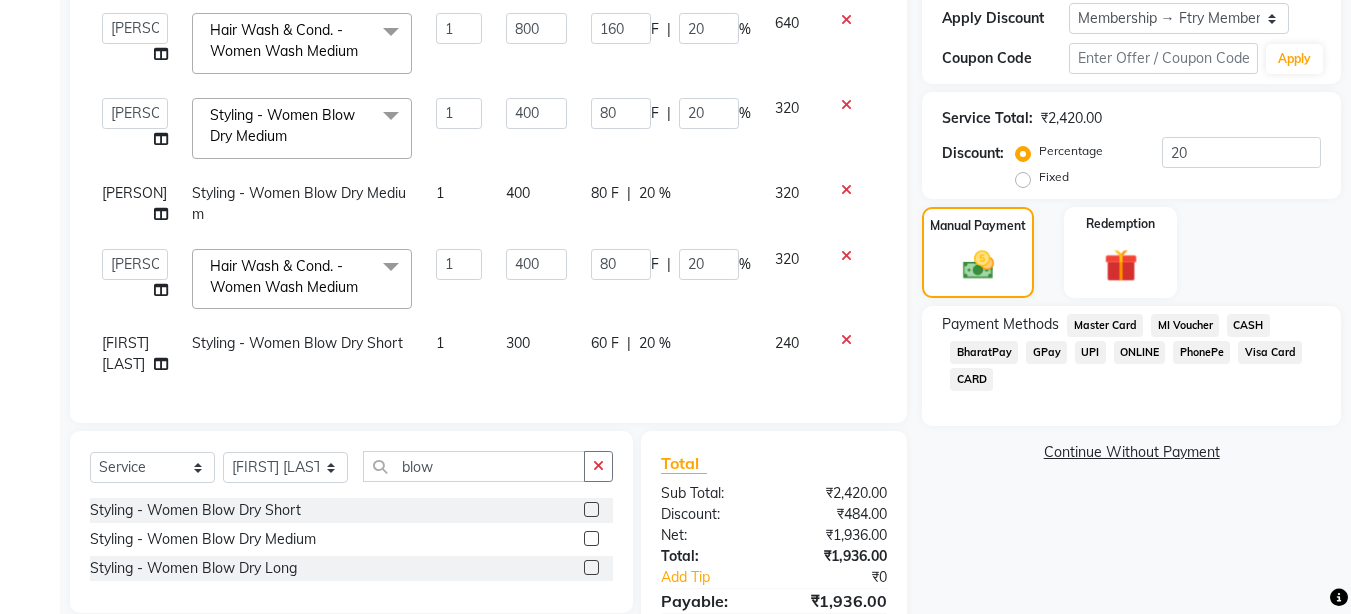 click on "Styling - Women Blow Dry Medium" 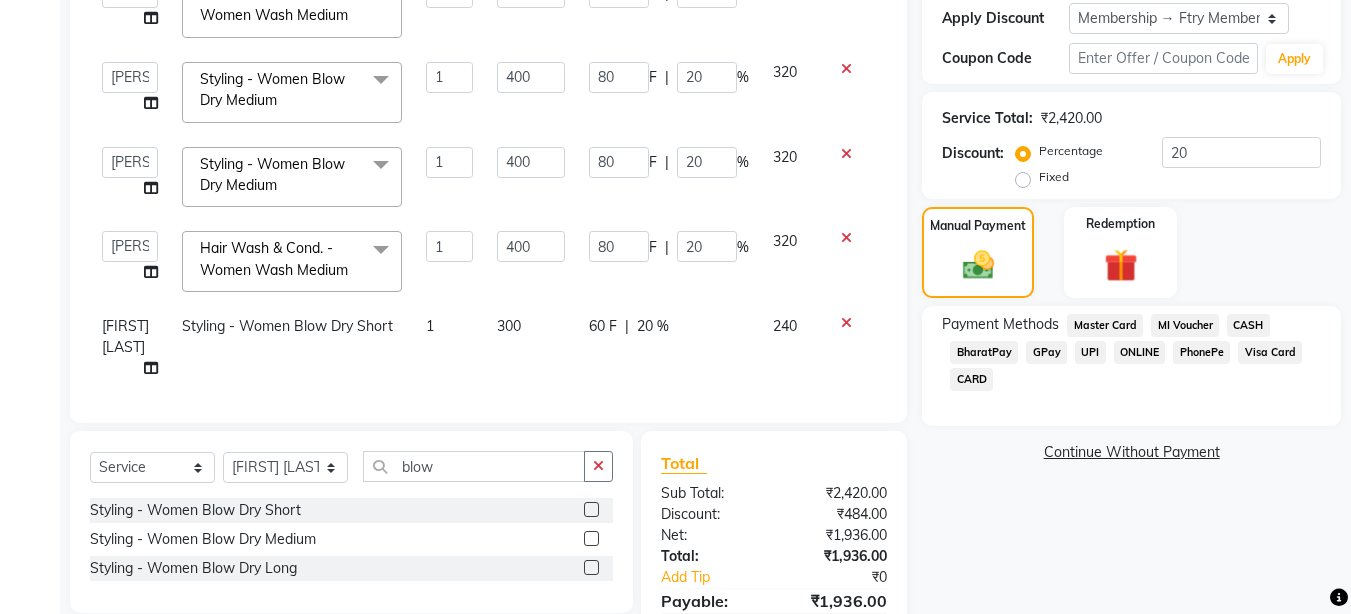 click 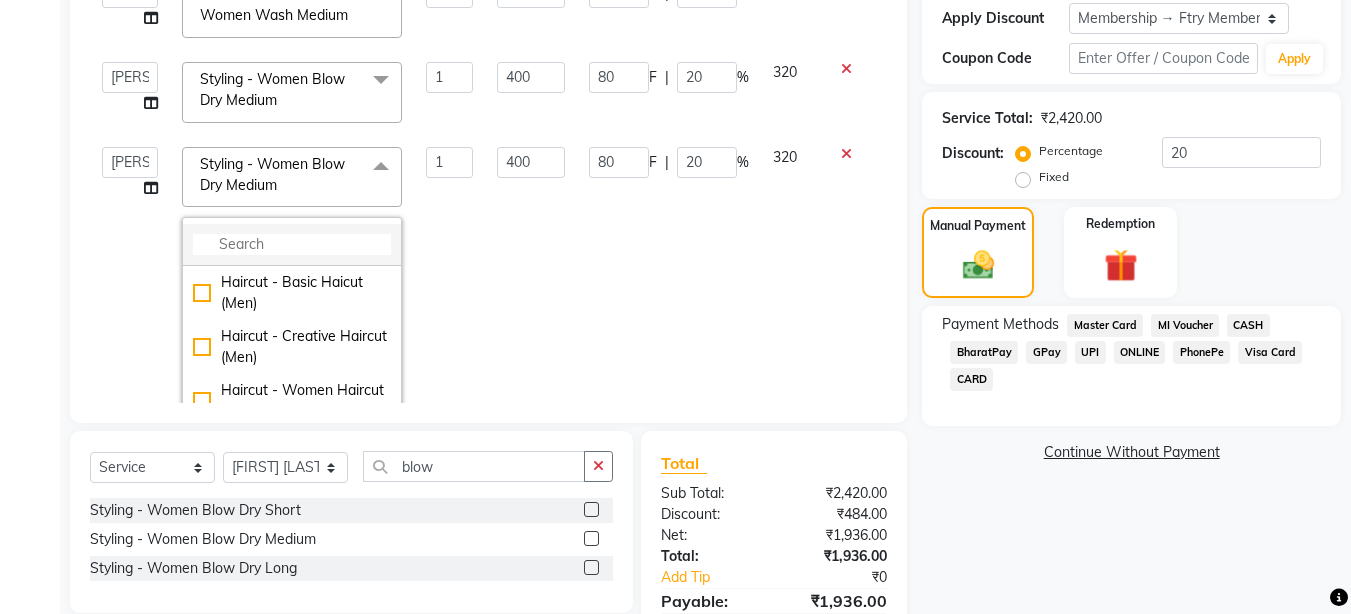 click 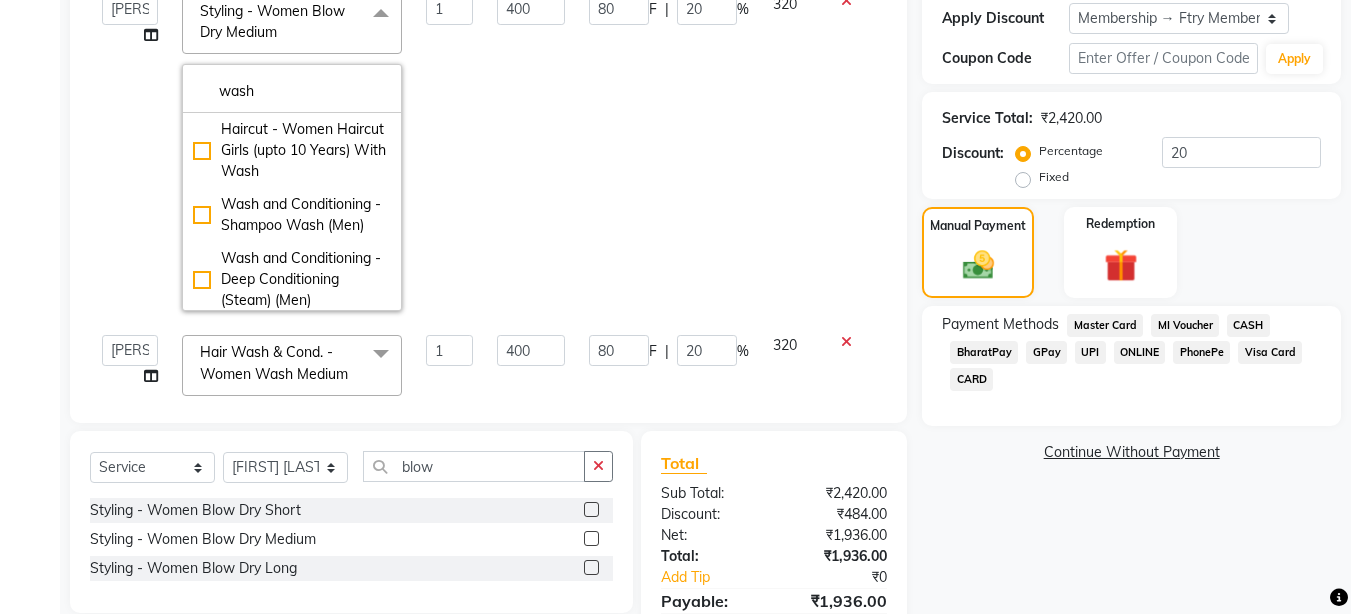 scroll, scrollTop: 267, scrollLeft: 0, axis: vertical 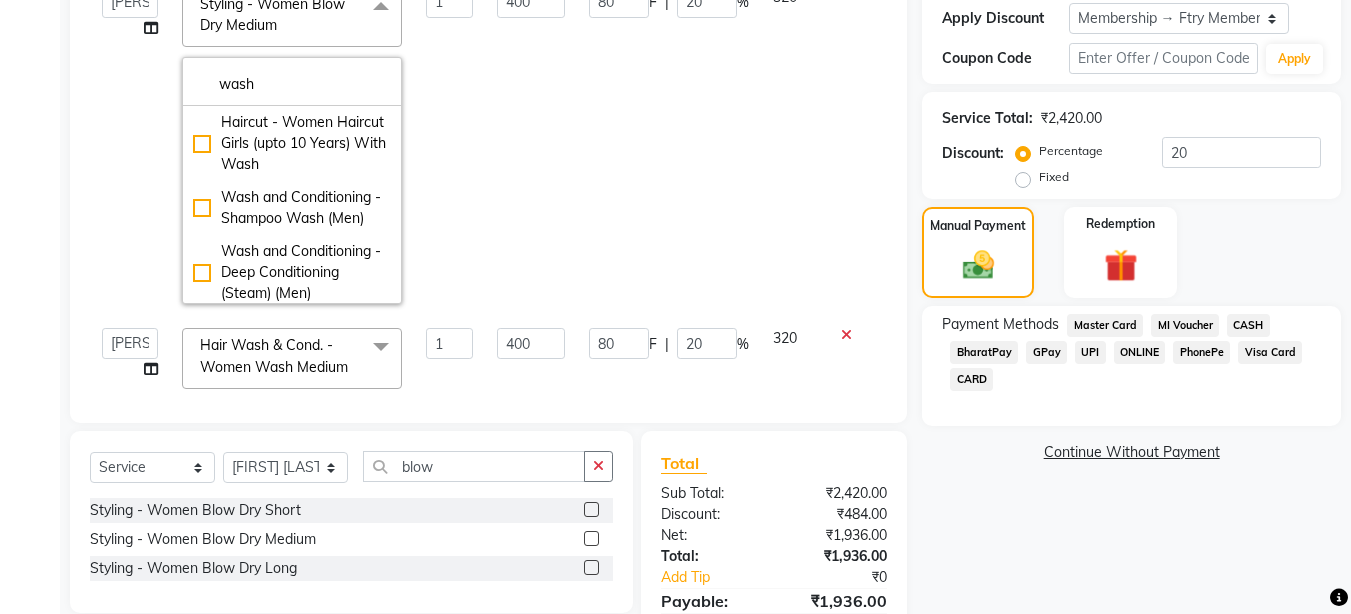type on "wash" 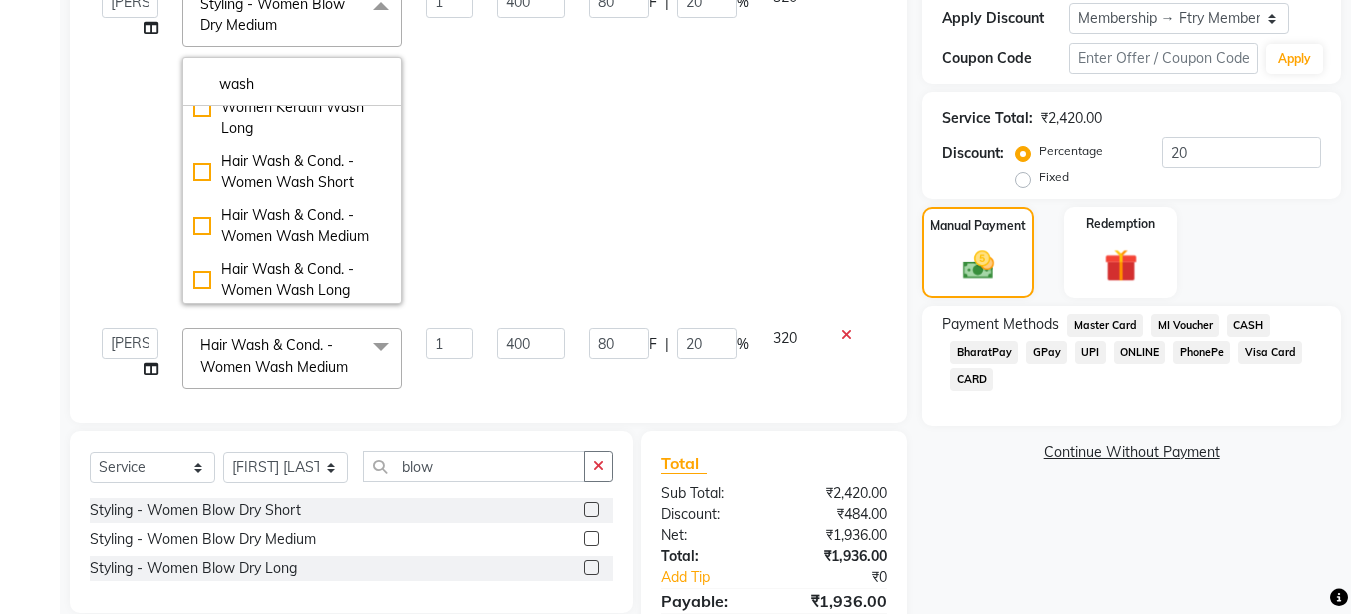 scroll, scrollTop: 394, scrollLeft: 0, axis: vertical 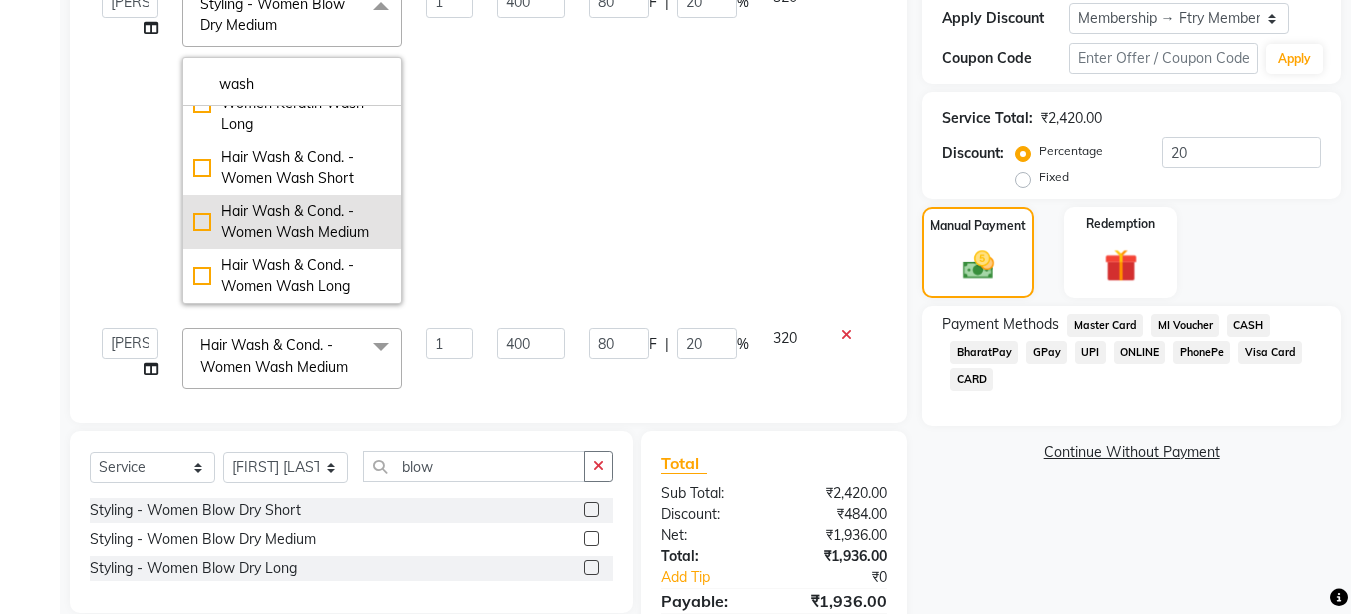 click on "Hair Wash & Cond. - Women Wash Medium" 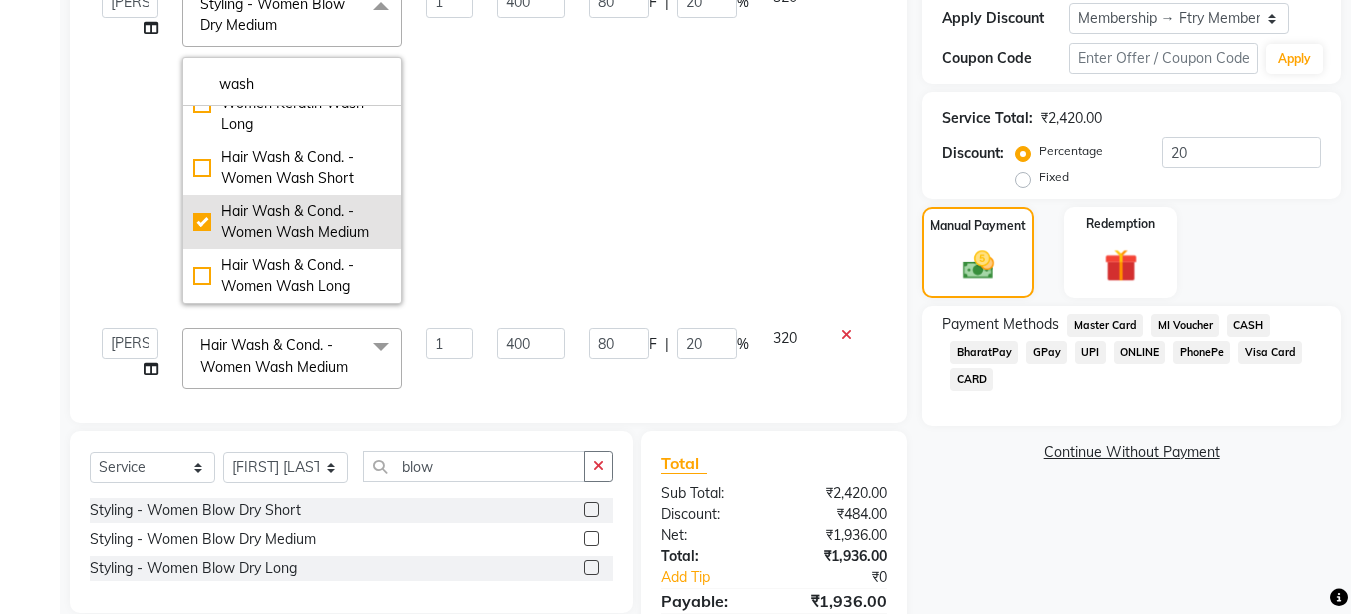 checkbox on "true" 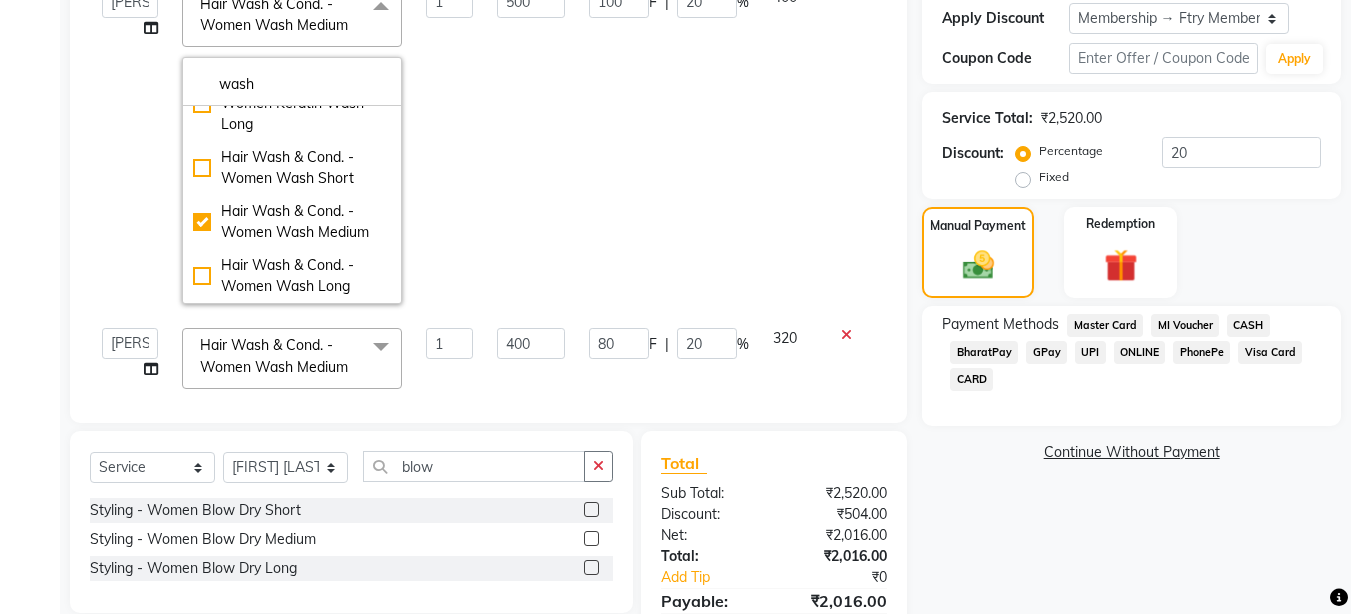 click on "100 F | 20 %" 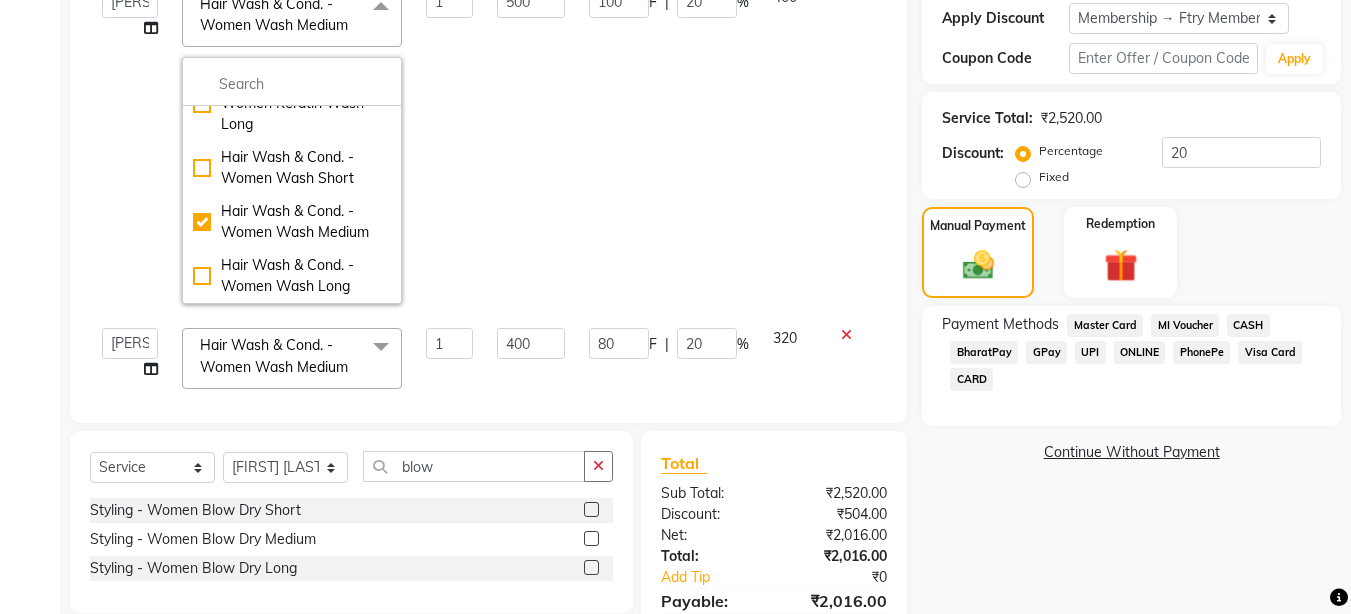 scroll, scrollTop: 126, scrollLeft: 0, axis: vertical 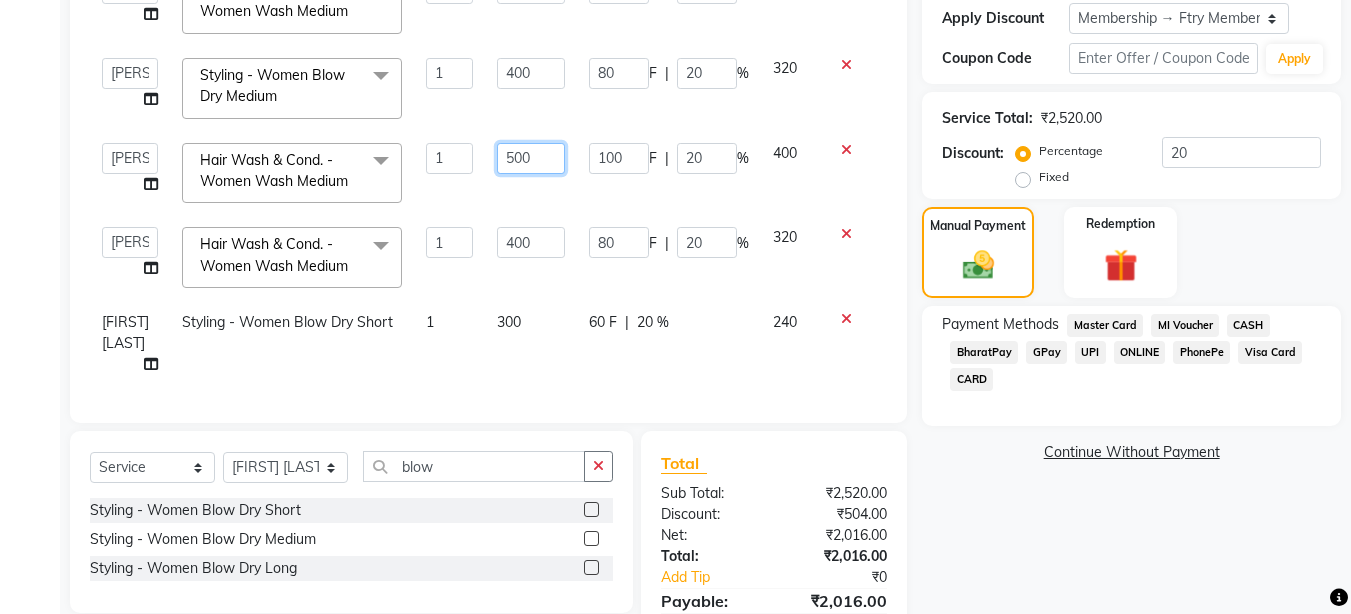 click on "500" 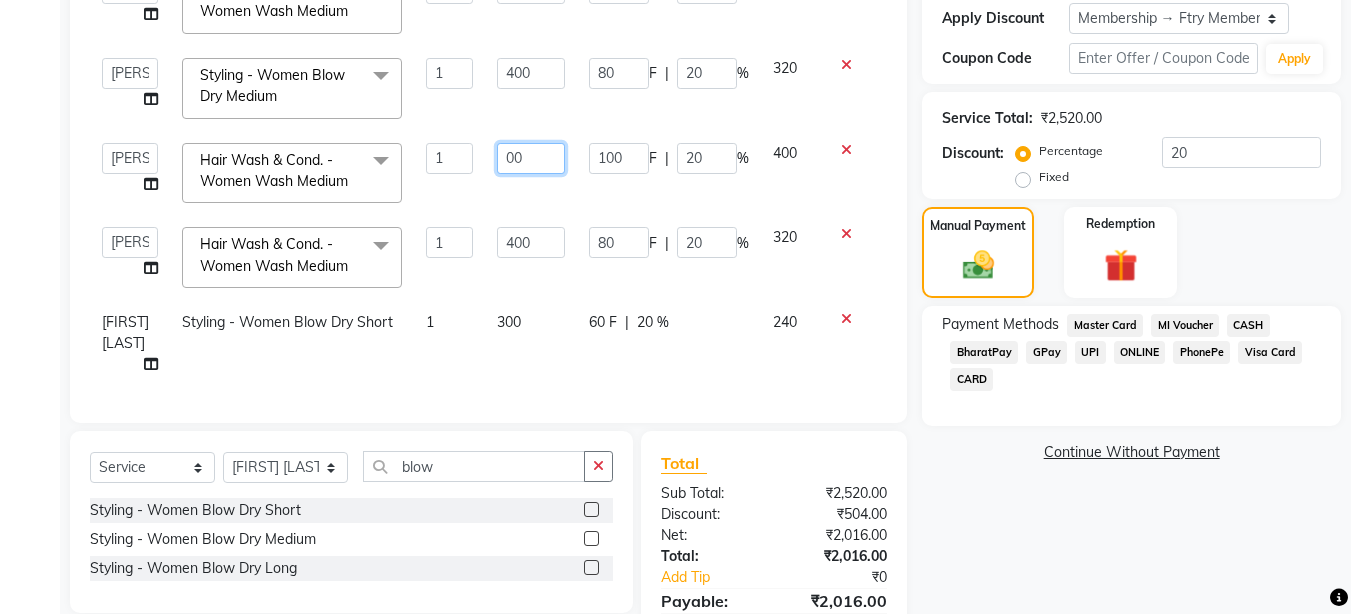type on "400" 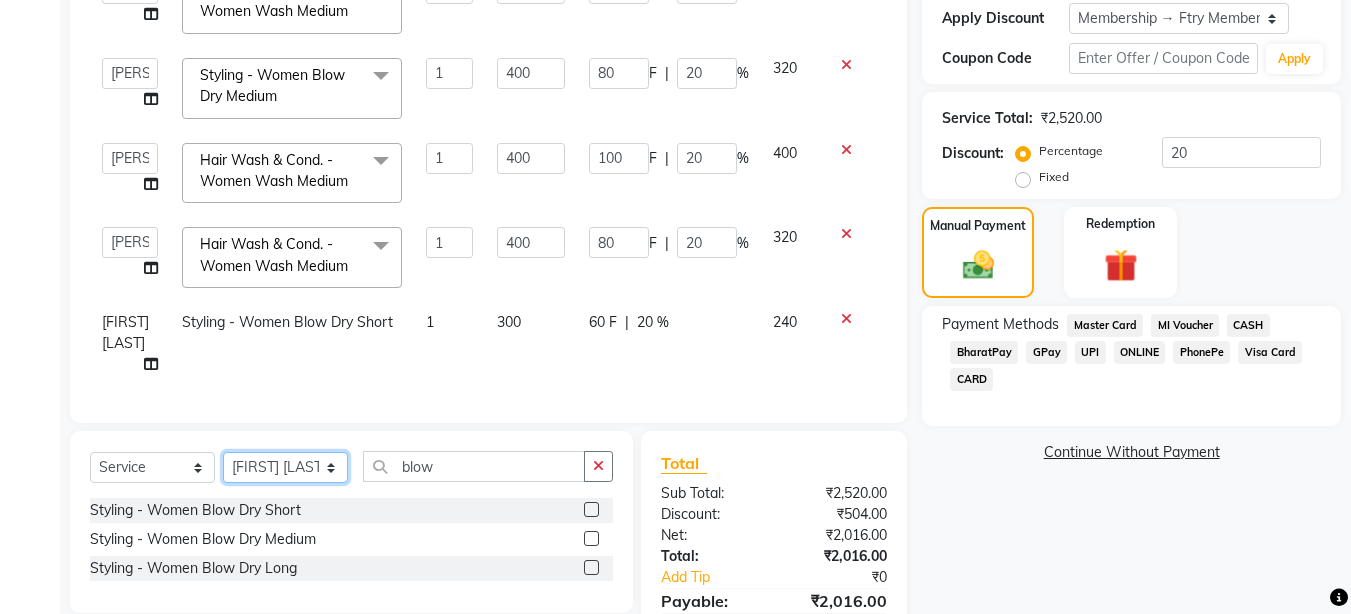 click on "Select Stylist [FIRST] [LAST] [FIRST] [LAST] [LAST] Agent [LAST] Manager [LAST] [LAST] [LAST] [LAST] [LAST] [LAST] [LAST]" 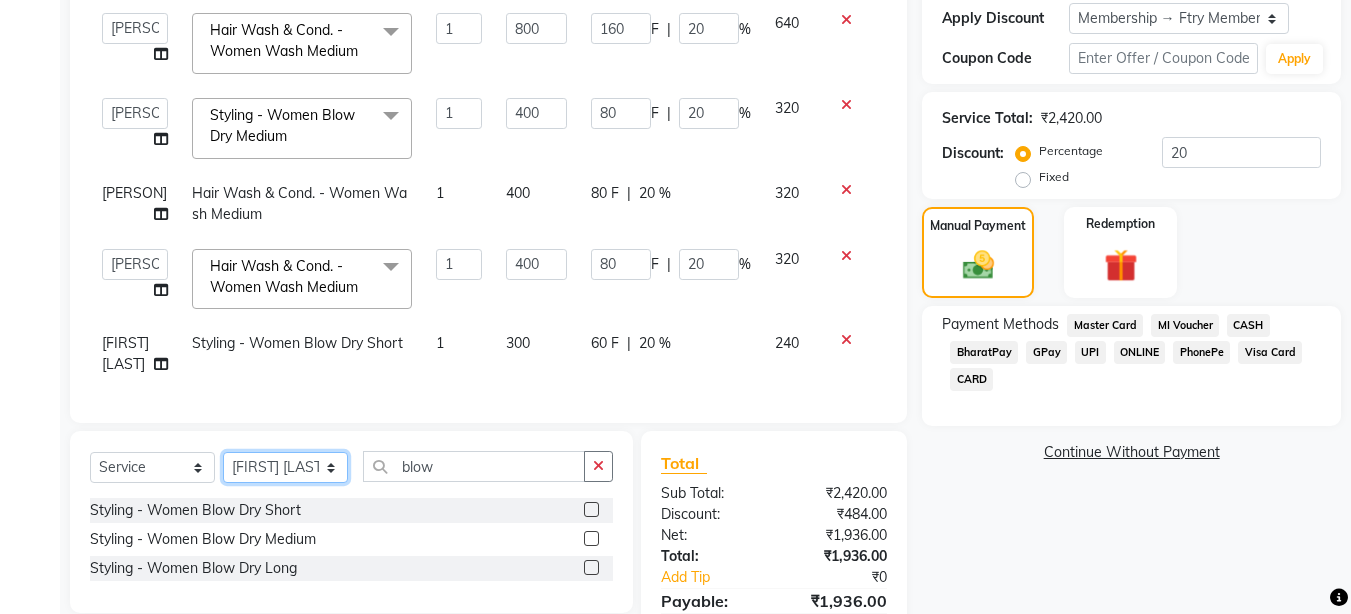 select on "70065" 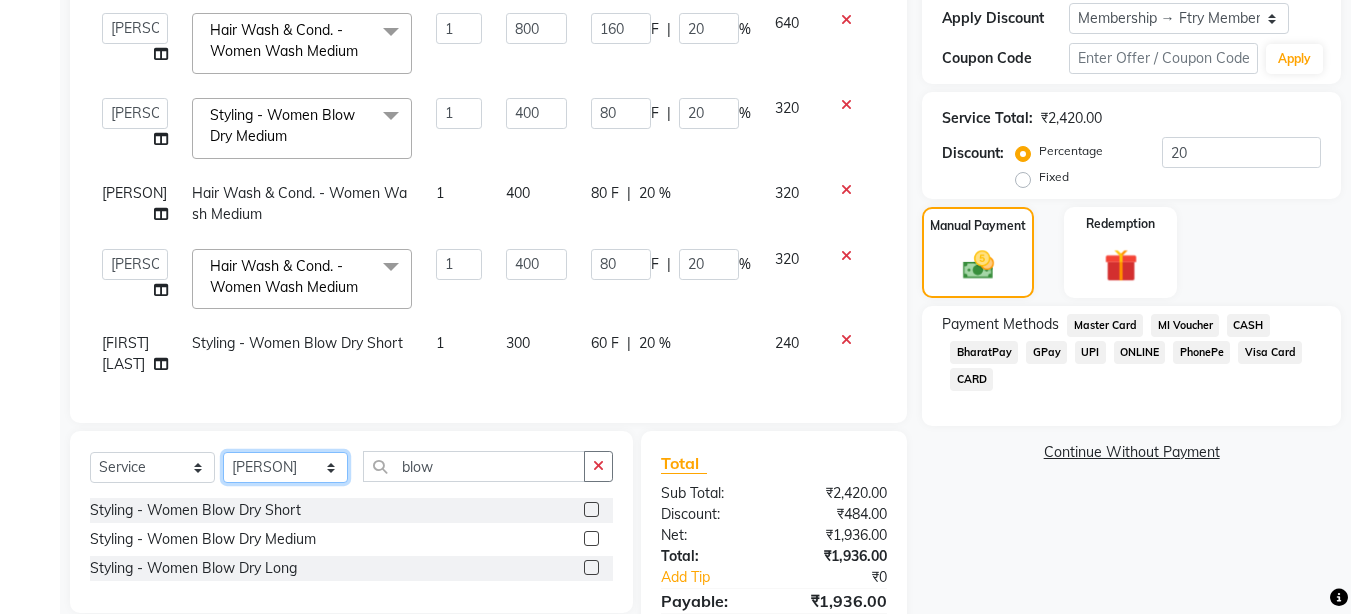 click on "Select Stylist [FIRST] [LAST] [FIRST] [LAST] [LAST] Agent [LAST] Manager [LAST] [LAST] [LAST] [LAST] [LAST] [LAST] [LAST]" 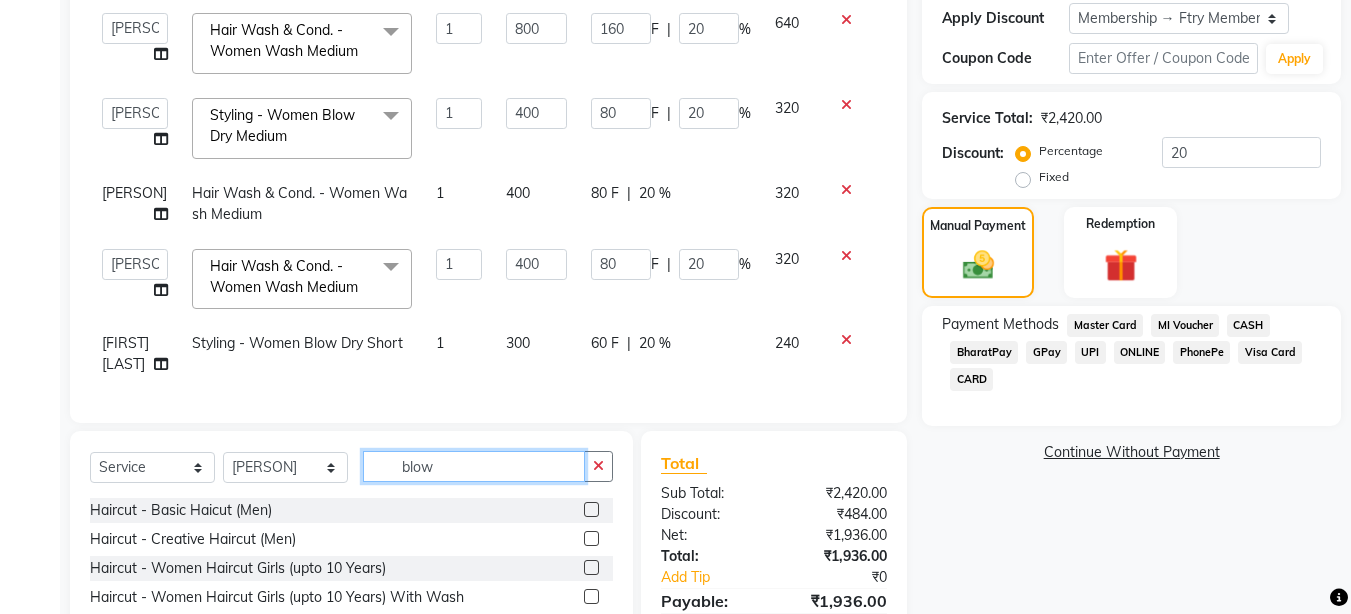 click on "blow" 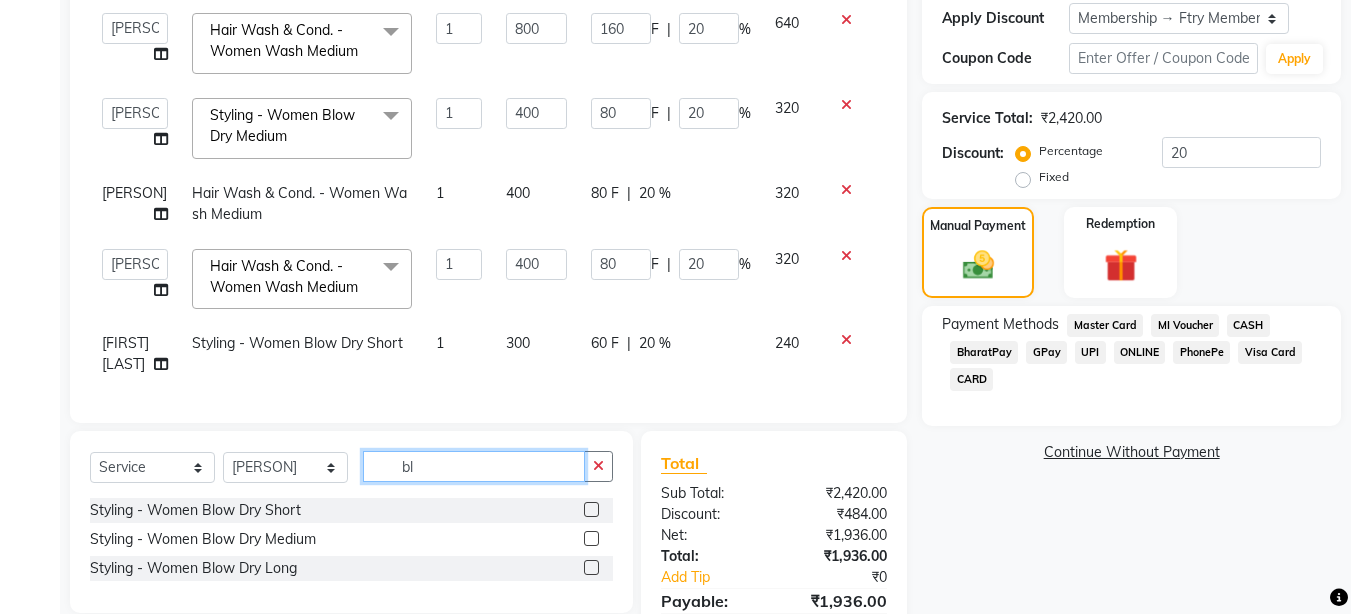 type on "b" 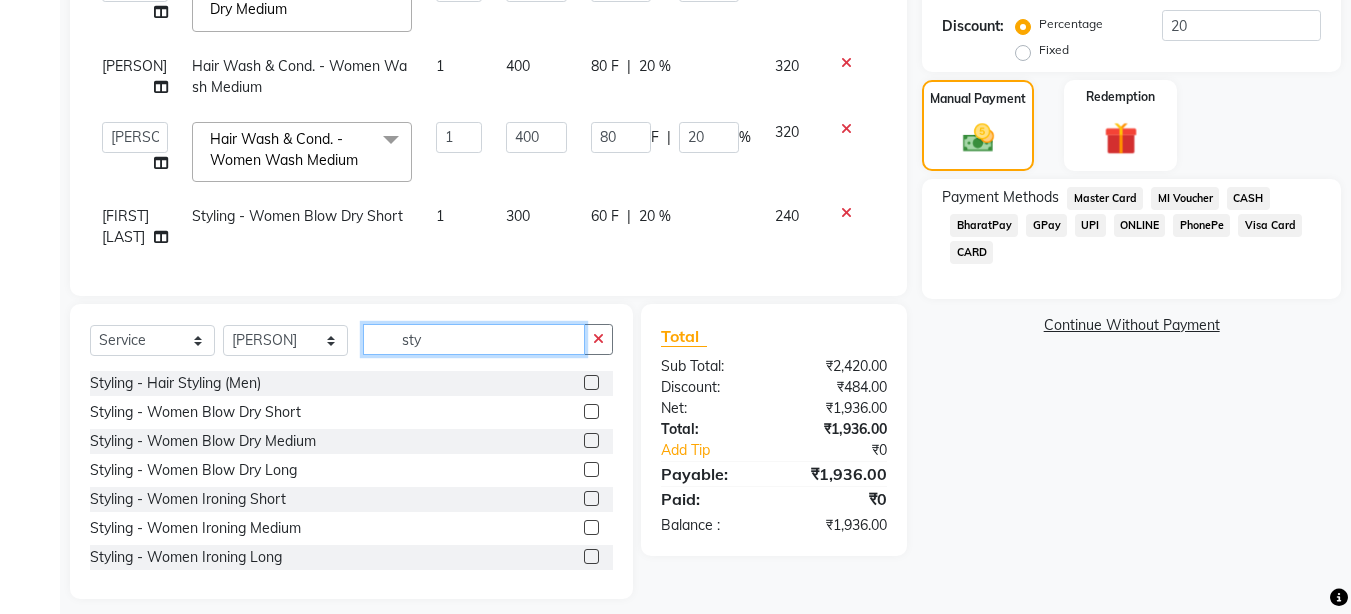 scroll, scrollTop: 487, scrollLeft: 0, axis: vertical 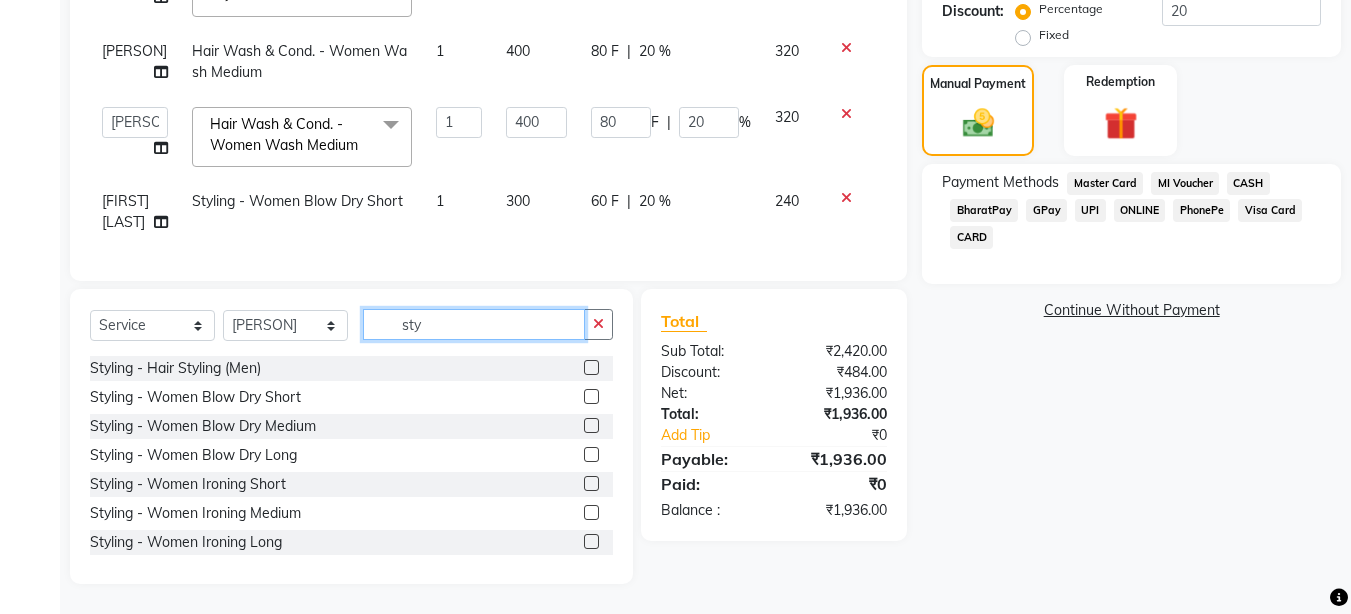 type on "sty" 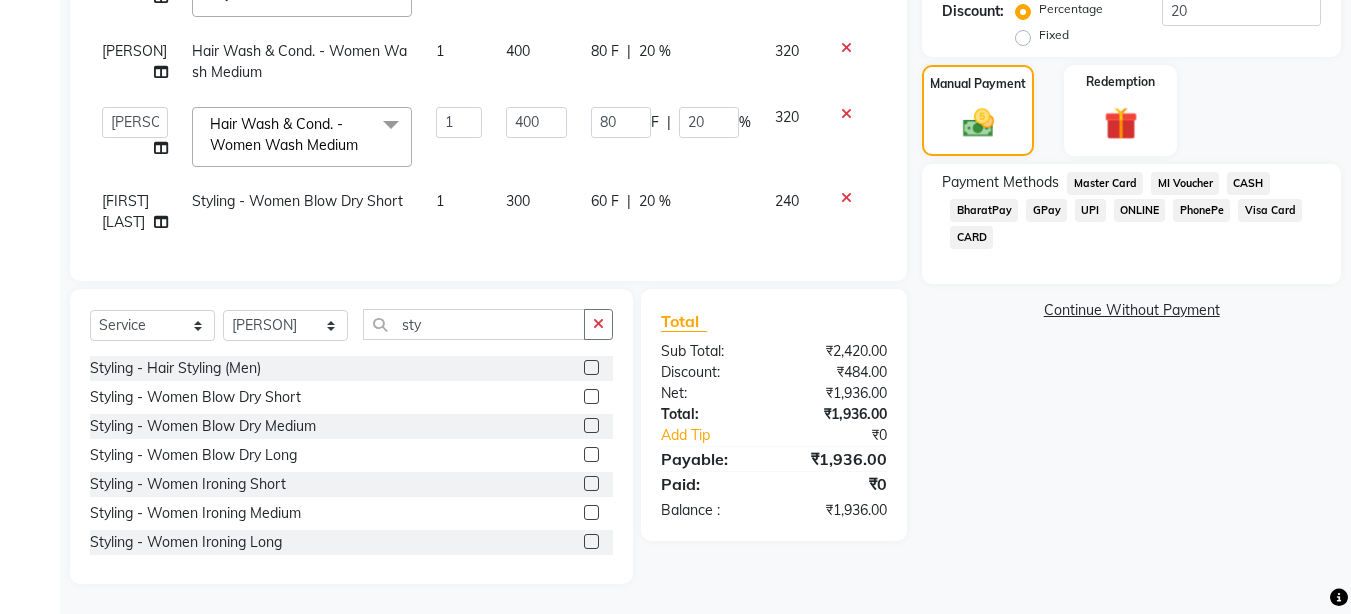click 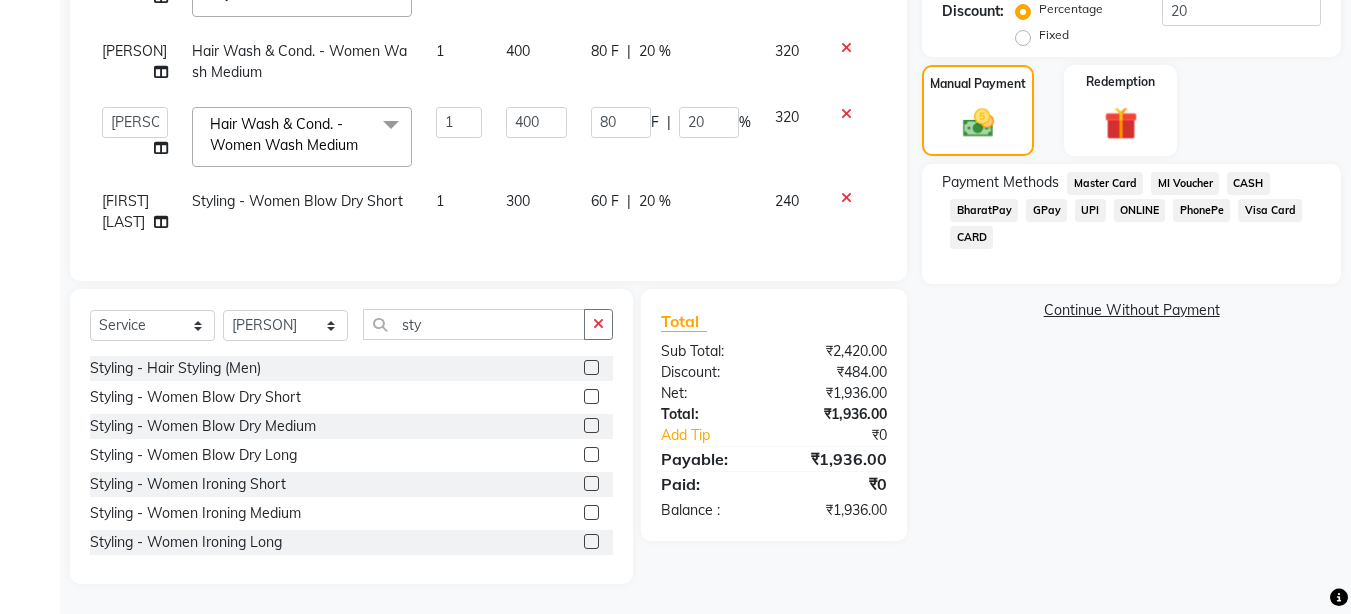 click at bounding box center [590, 513] 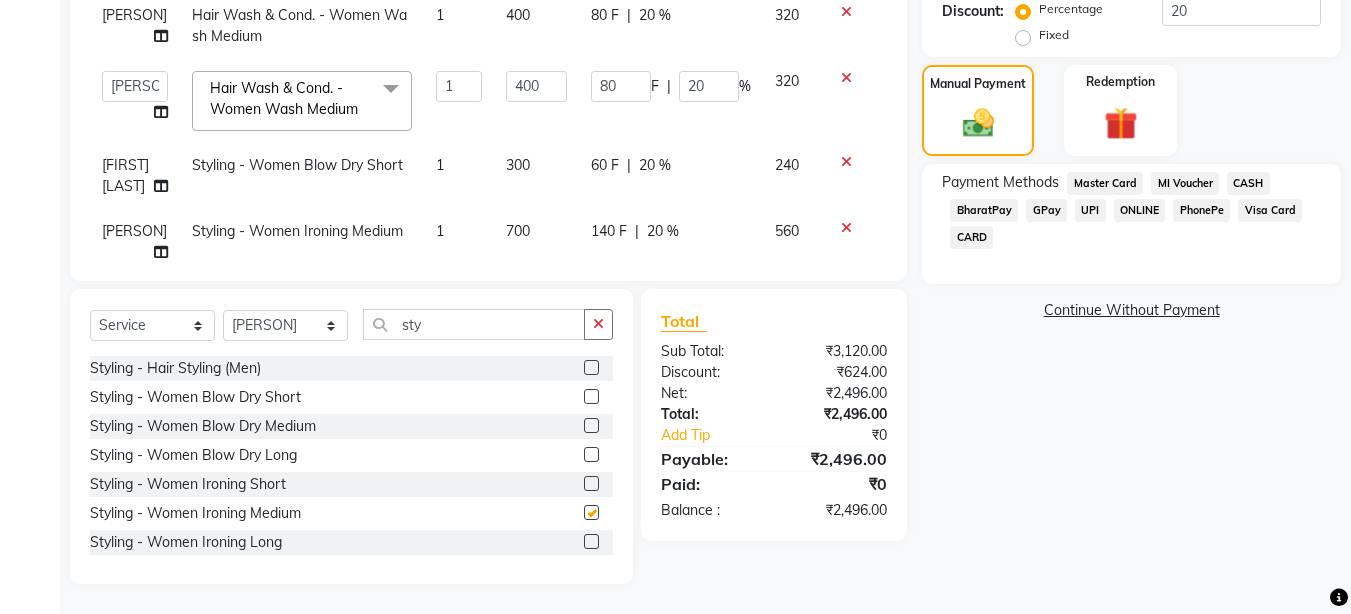 scroll, scrollTop: 126, scrollLeft: 0, axis: vertical 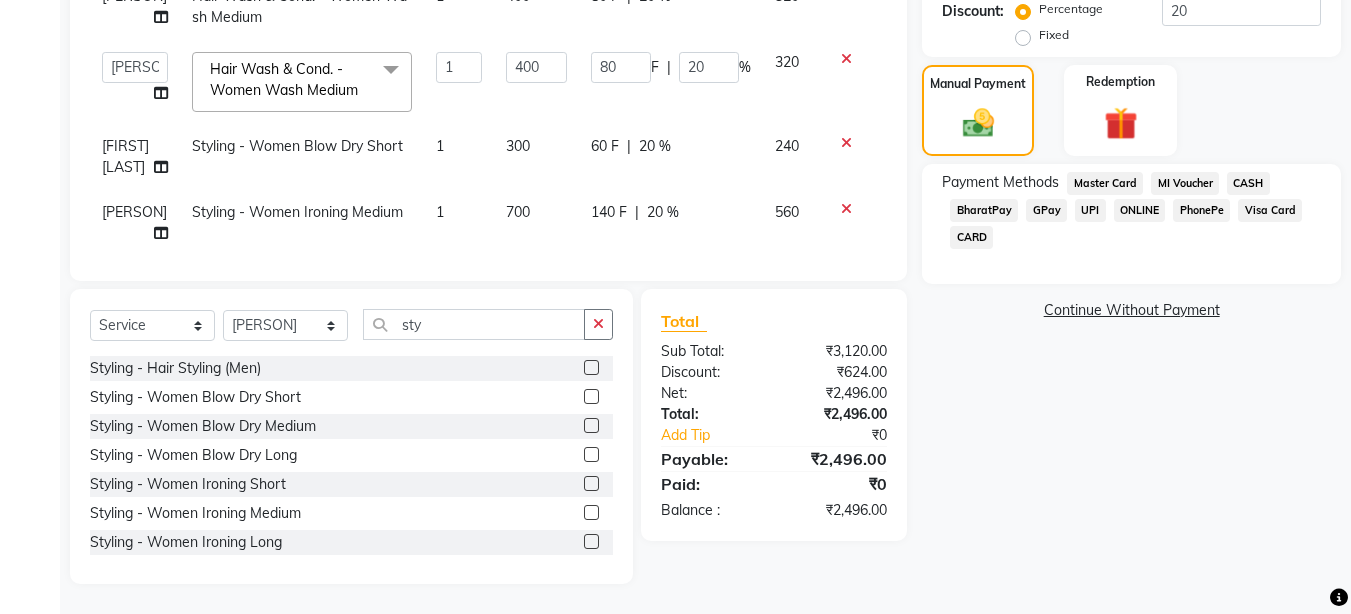 checkbox on "false" 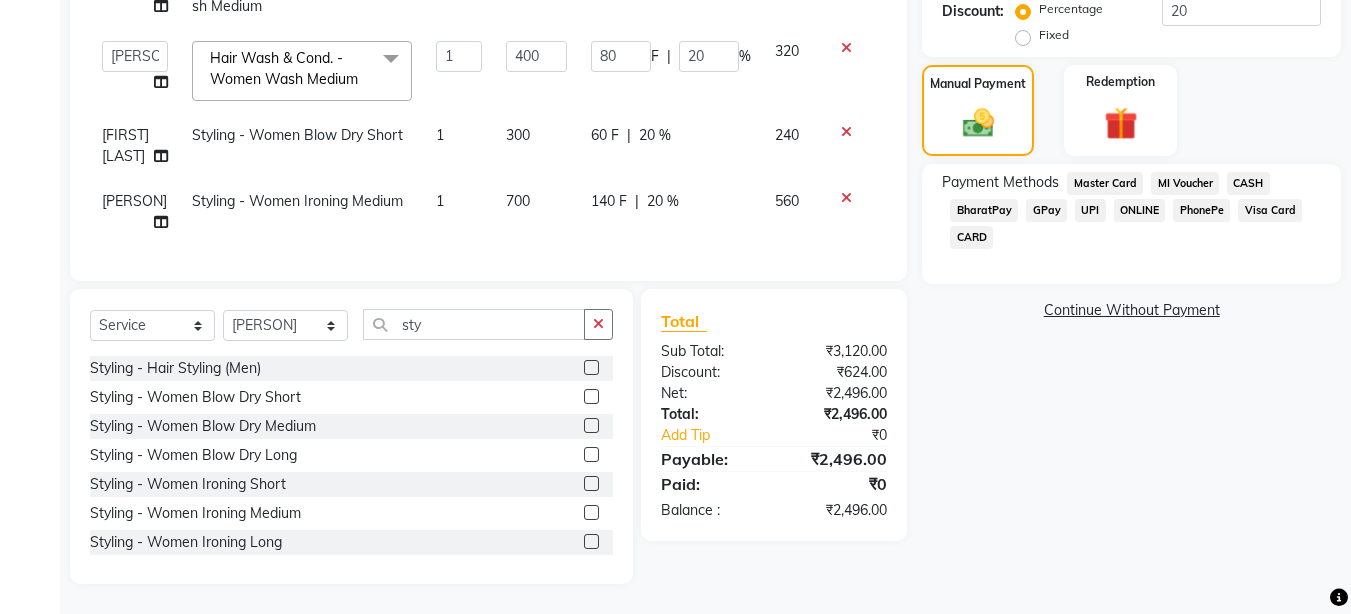 scroll, scrollTop: 173, scrollLeft: 0, axis: vertical 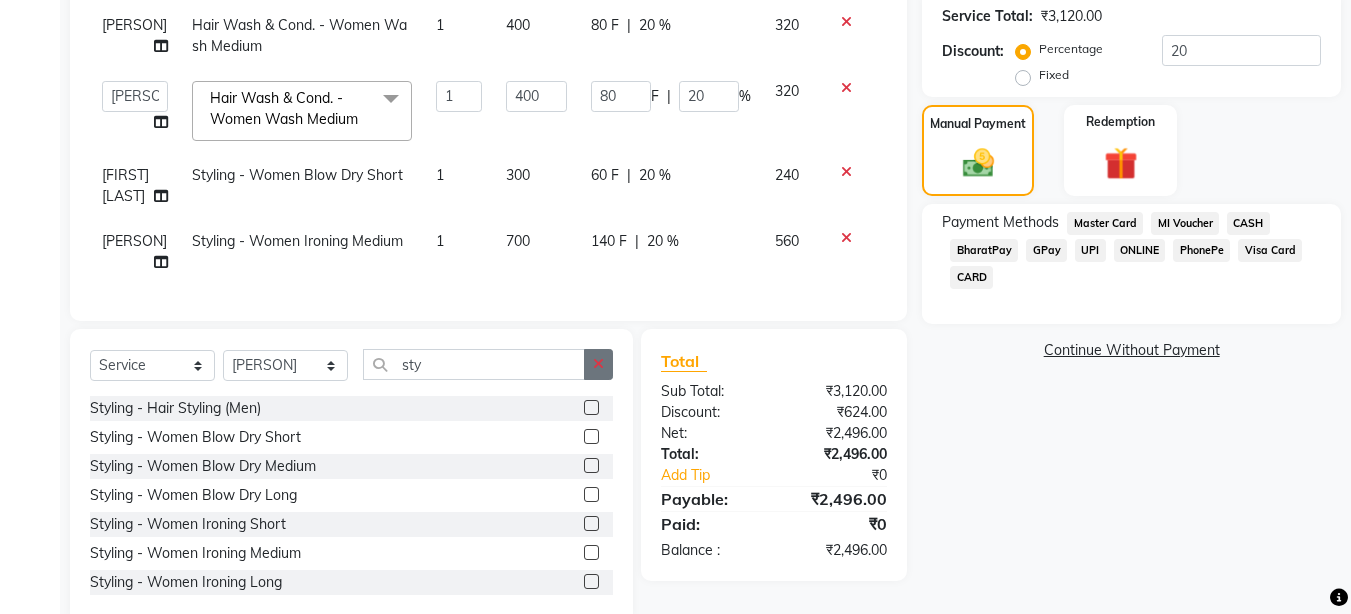 click 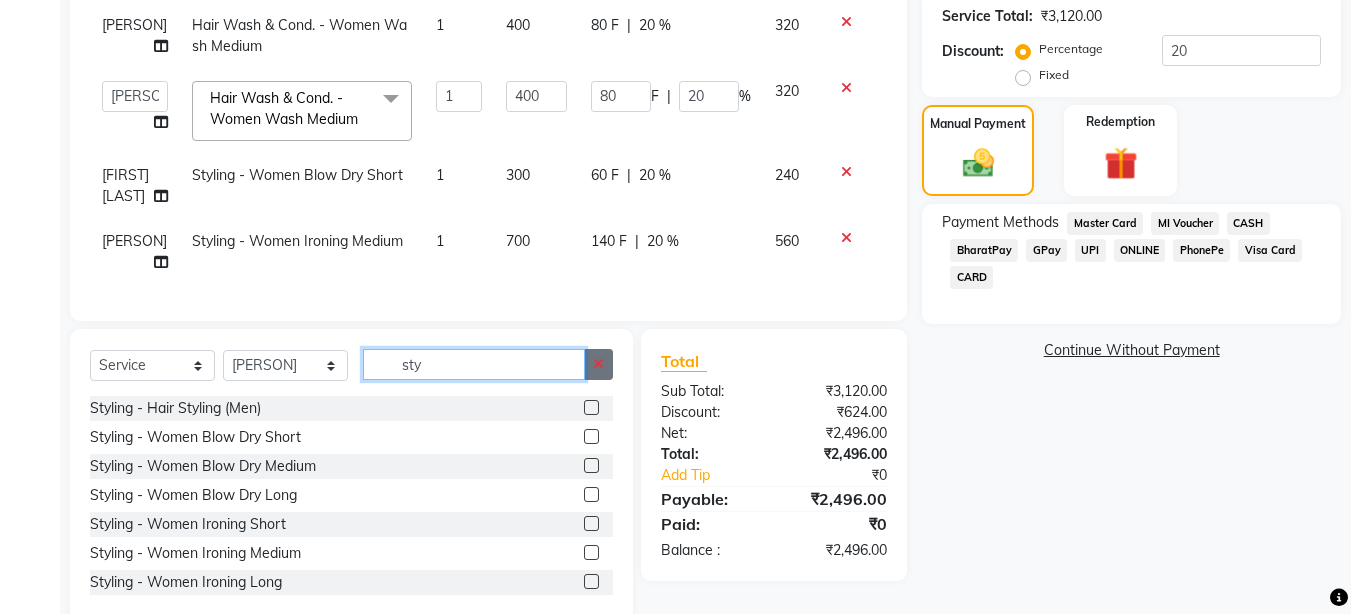 type 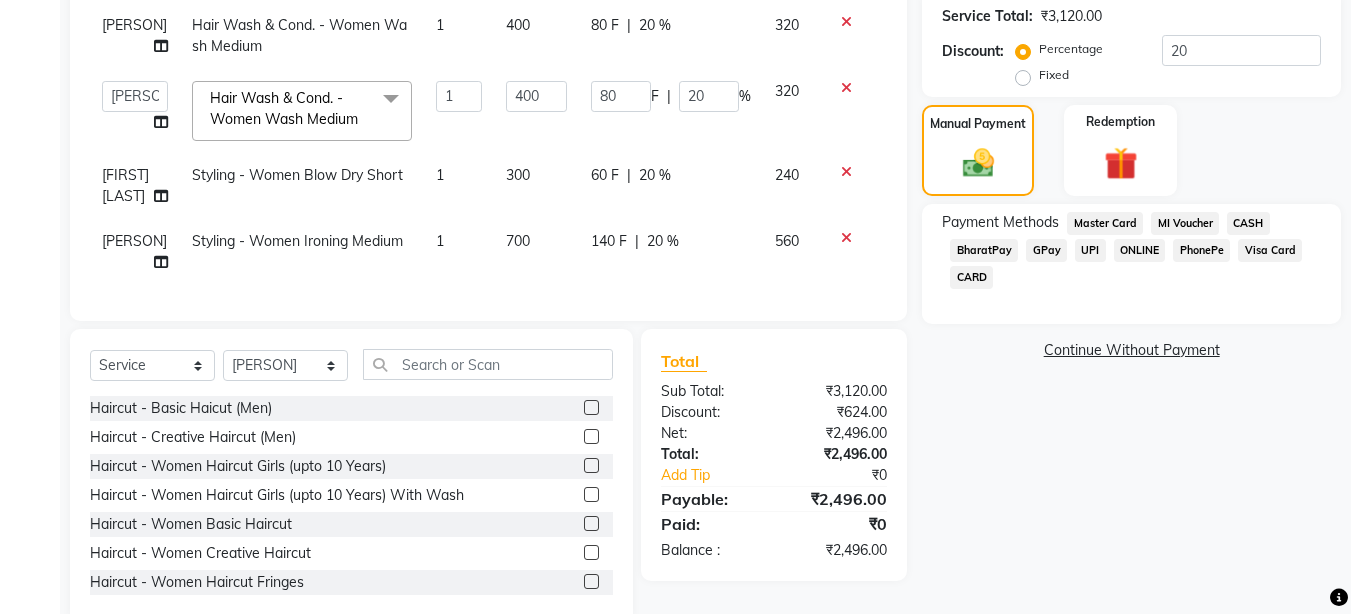 click on "UPI" 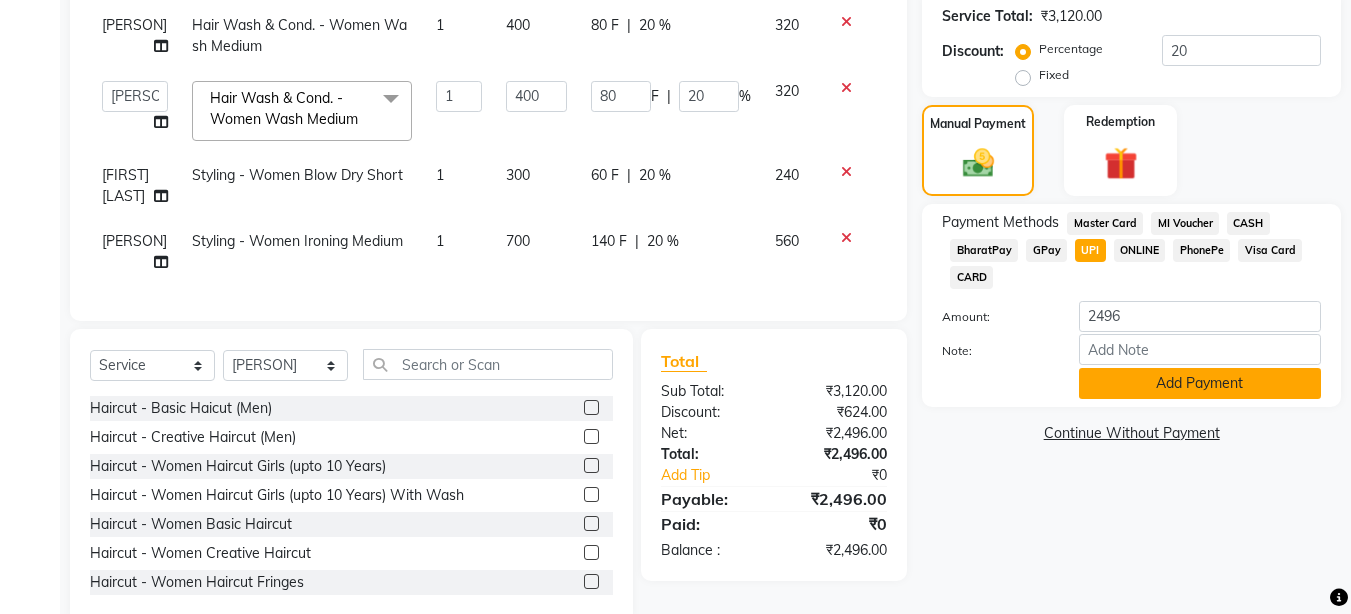 click on "Add Payment" 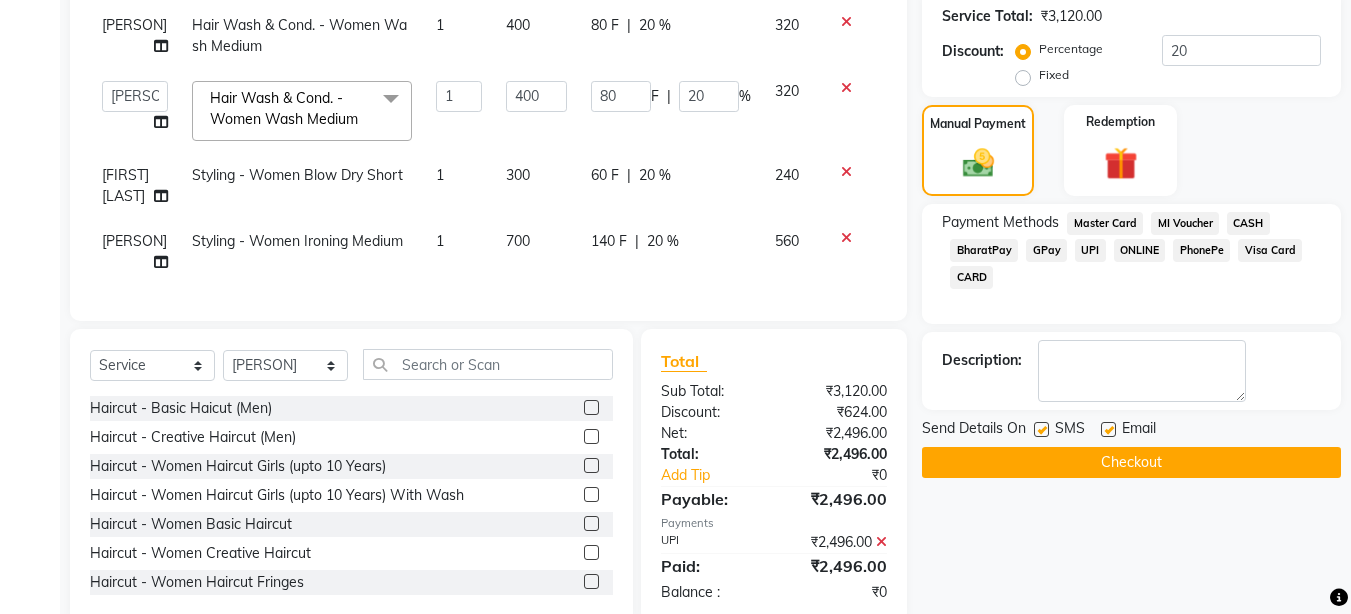 click on "Checkout" 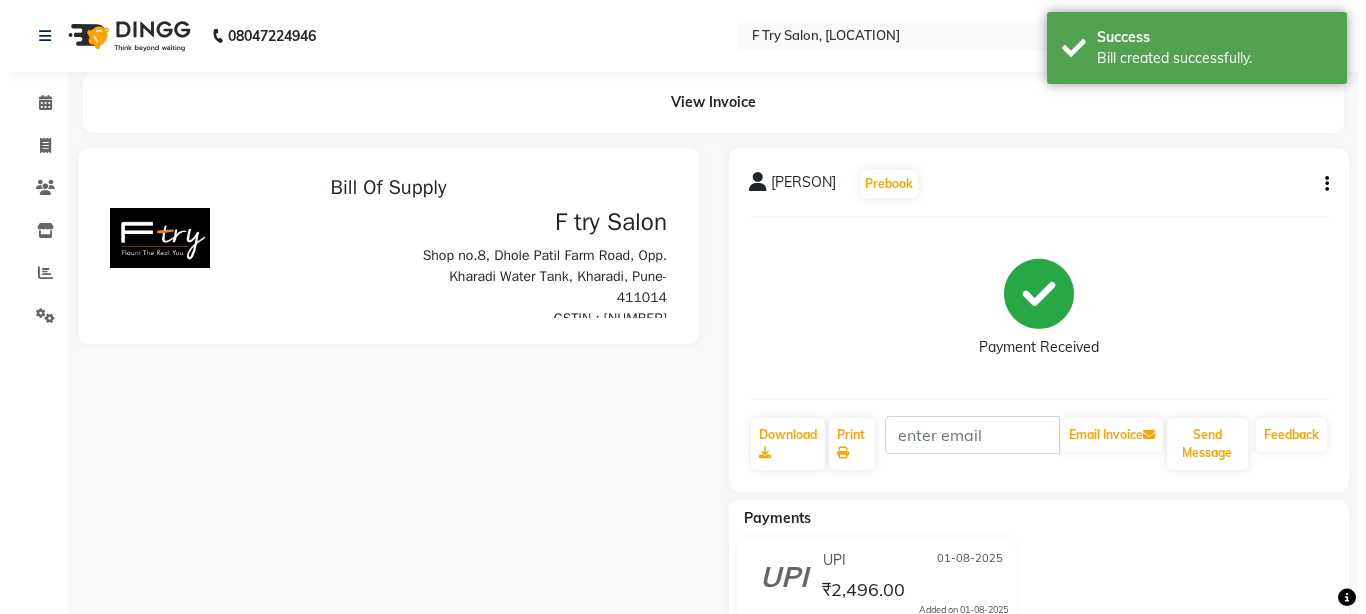 scroll, scrollTop: 0, scrollLeft: 0, axis: both 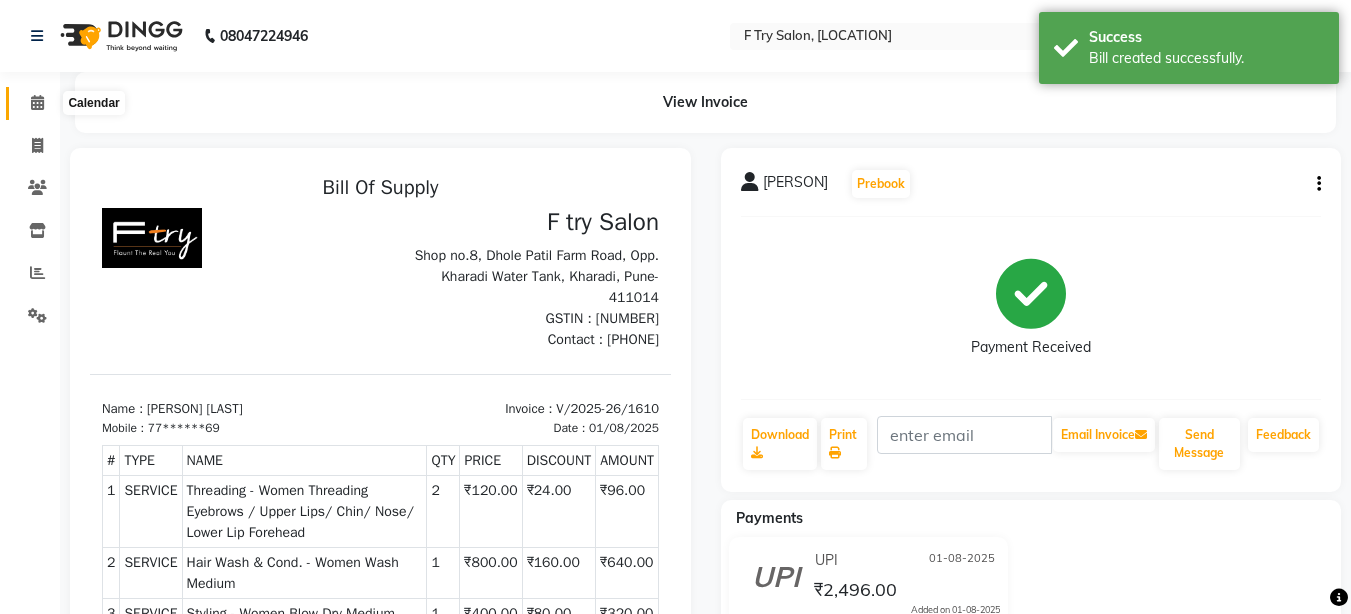 click 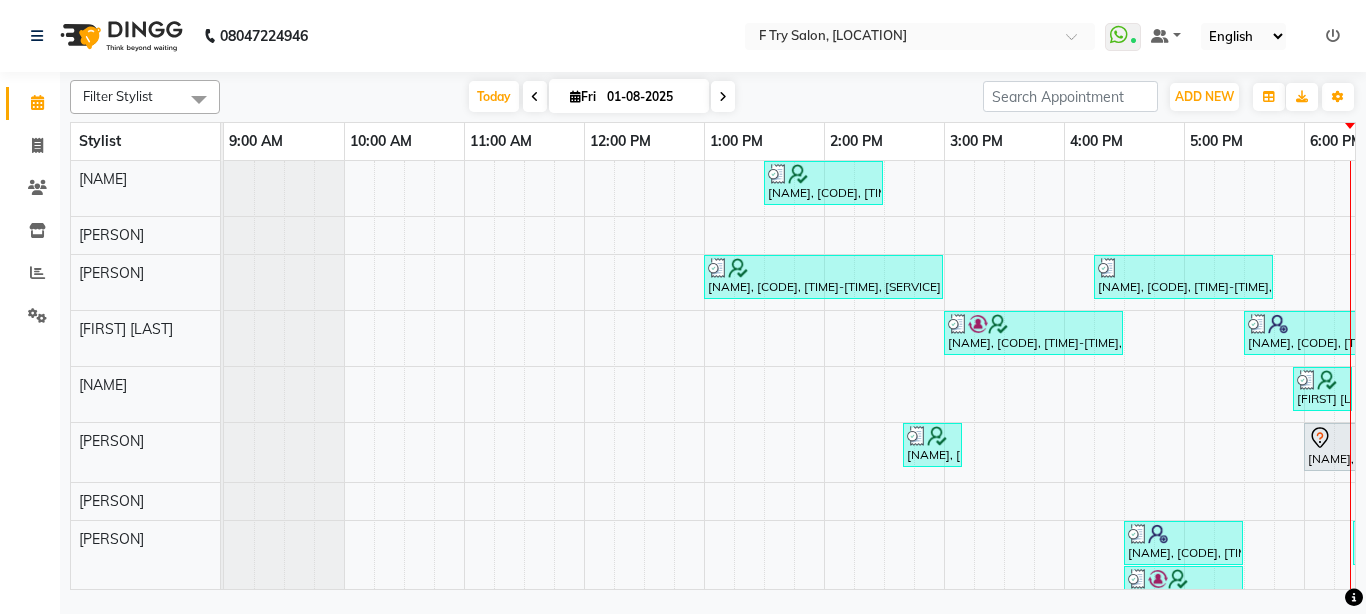 click at bounding box center (575, 96) 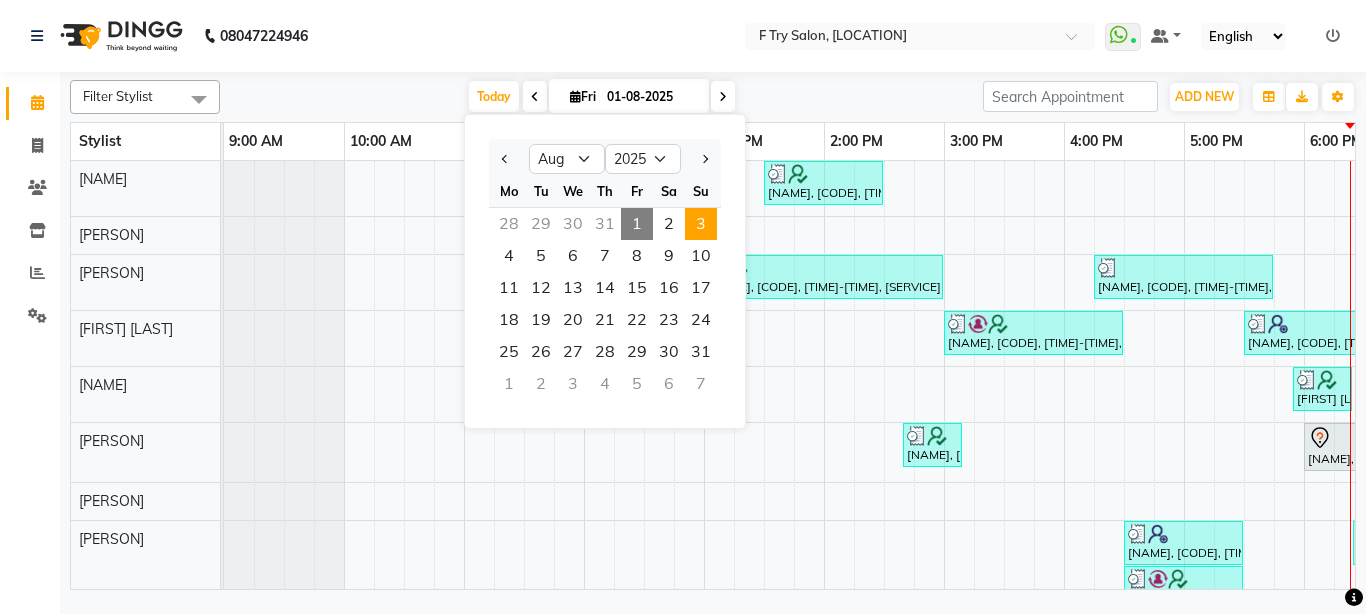 click on "3" at bounding box center (701, 224) 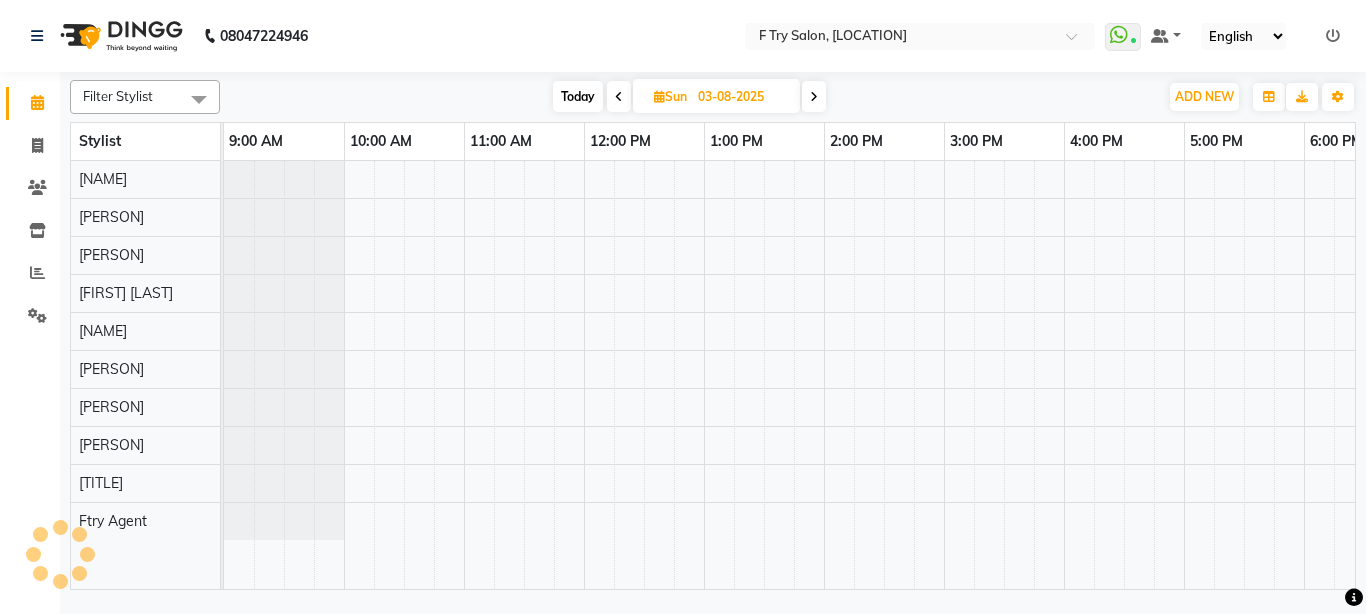 scroll, scrollTop: 0, scrollLeft: 429, axis: horizontal 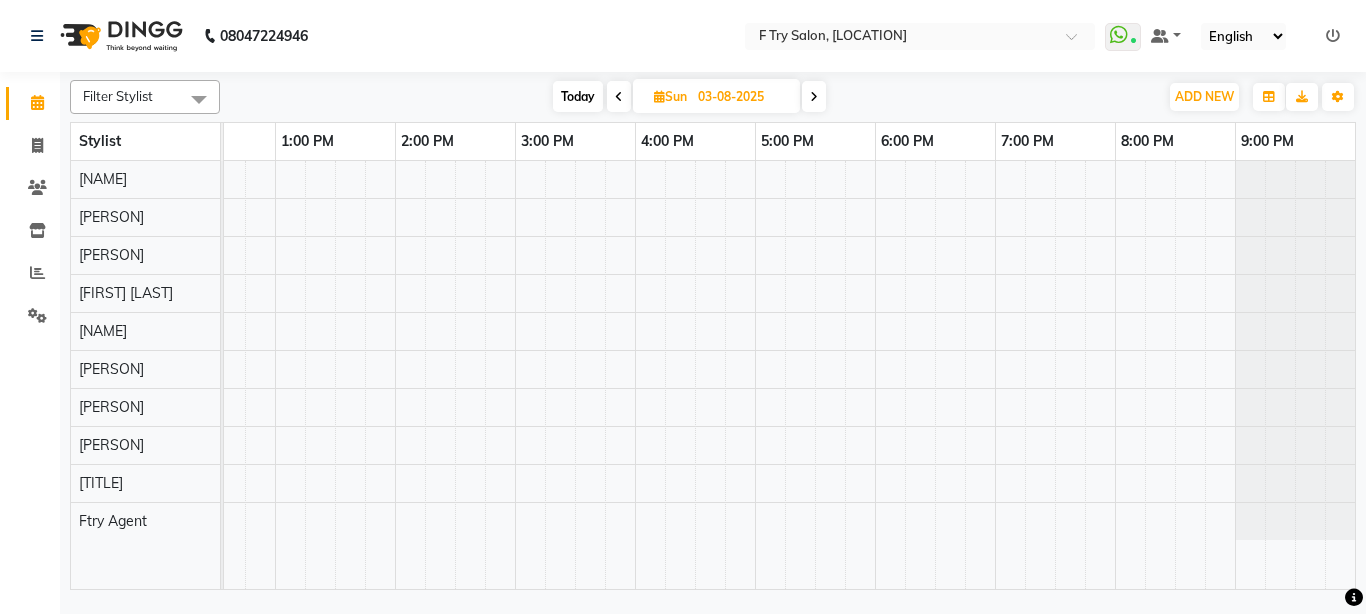 click on "Today" at bounding box center (578, 96) 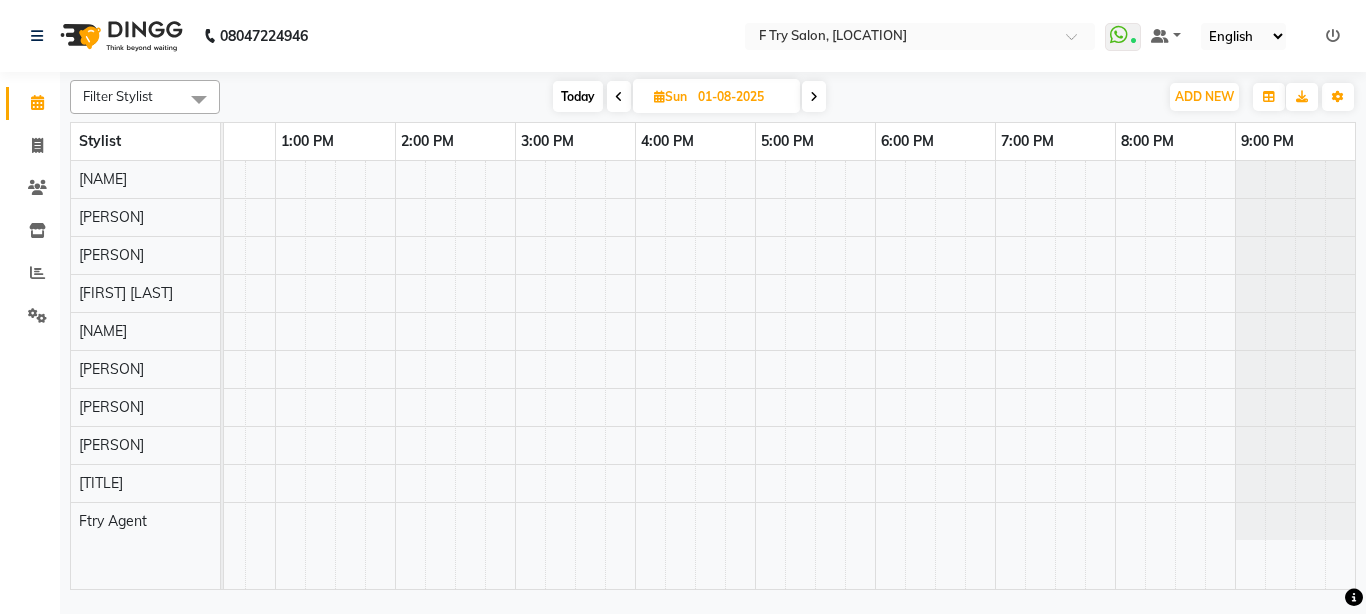 scroll, scrollTop: 0, scrollLeft: 429, axis: horizontal 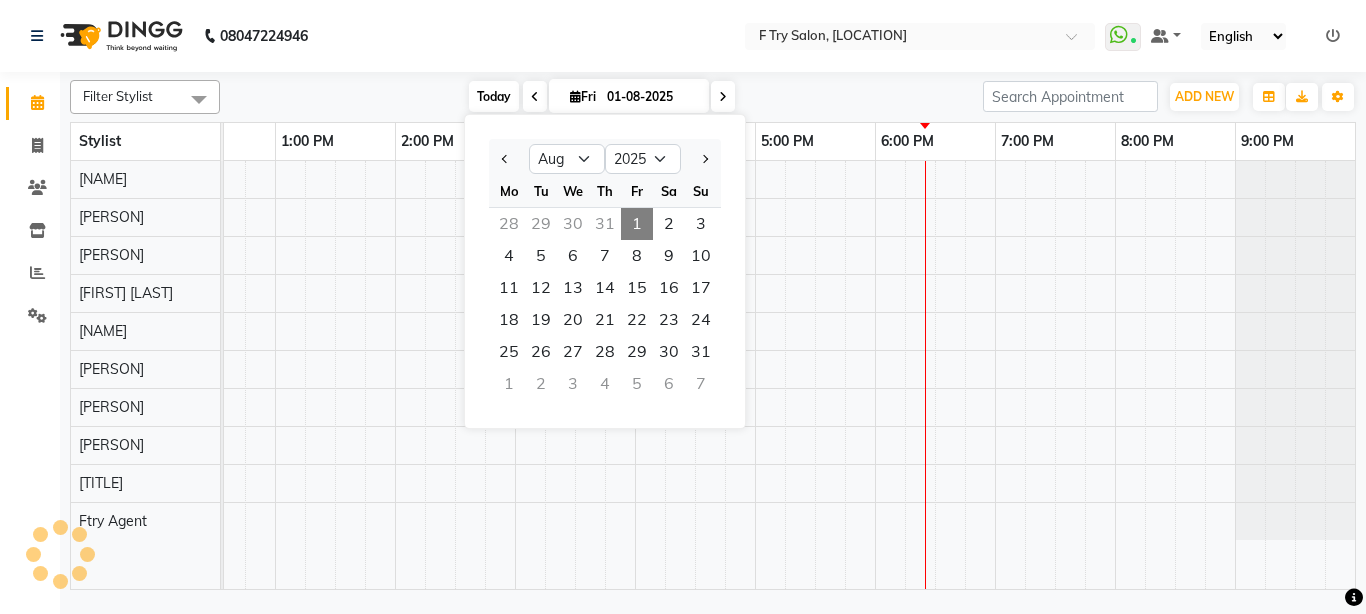 click on "Fri" at bounding box center (583, 96) 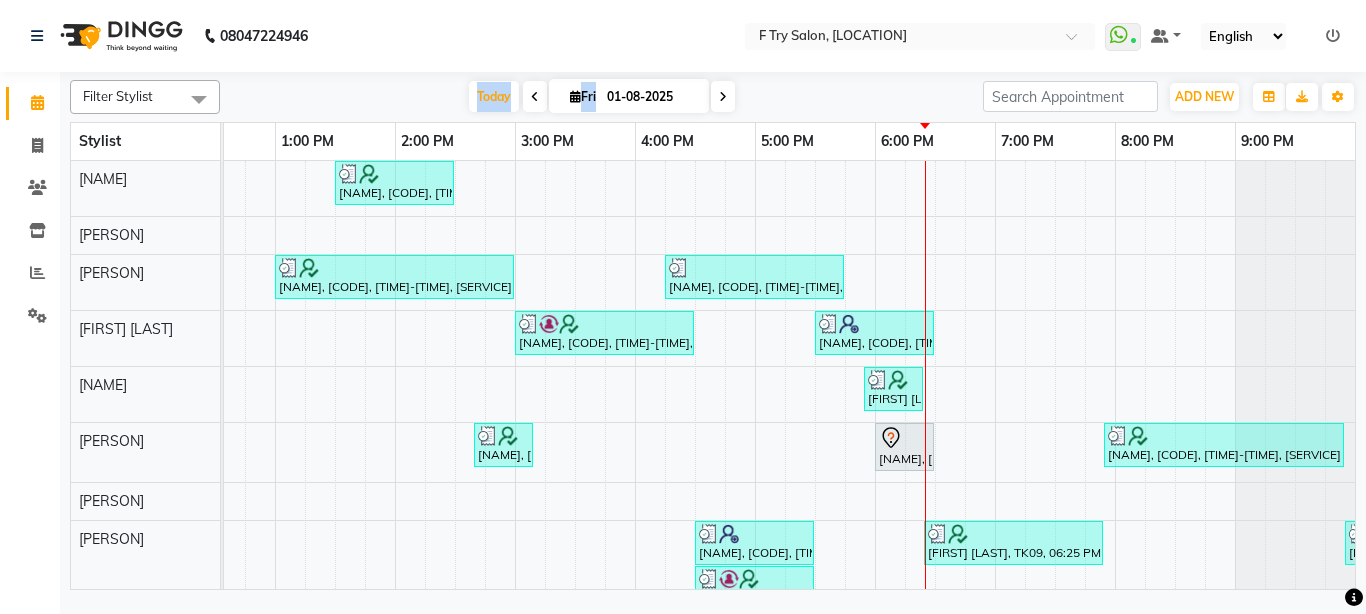 click on "Today  Fri 01-08-2025" at bounding box center [601, 97] 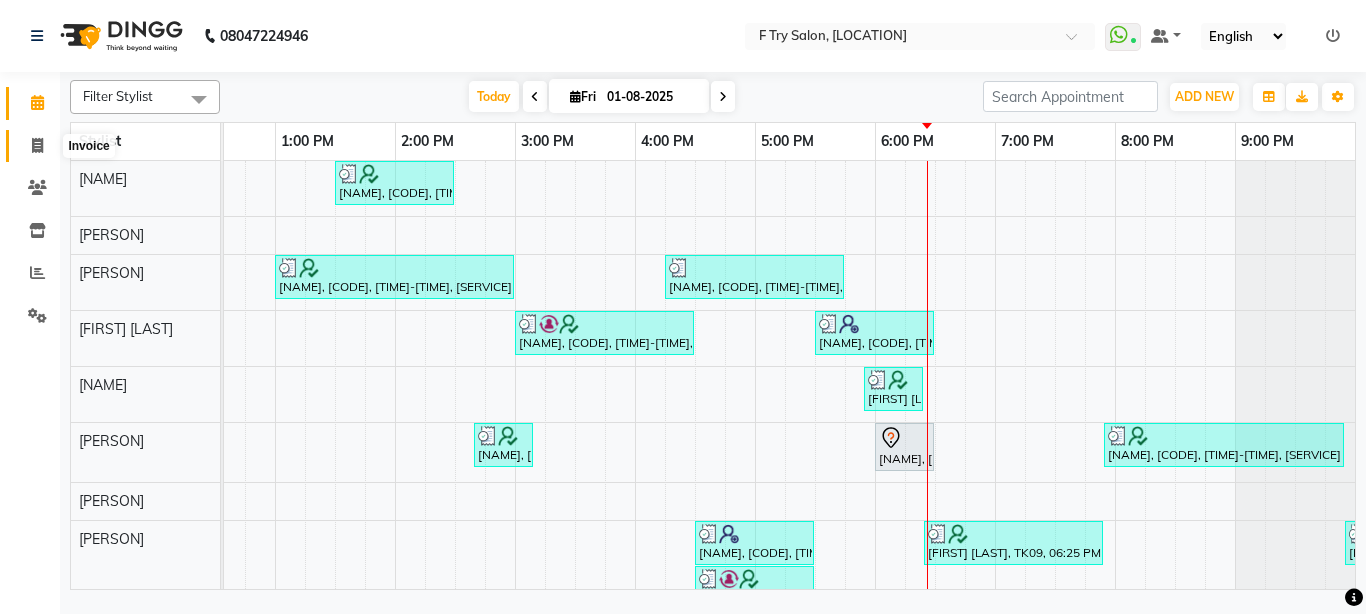 click 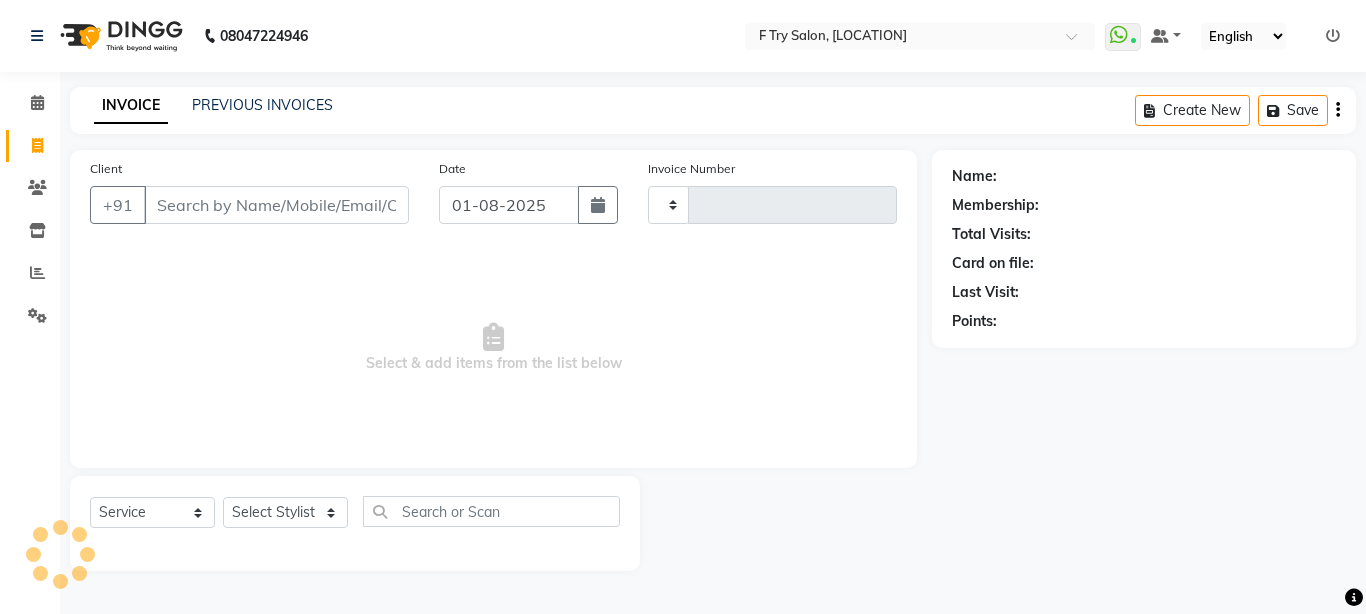type on "1611" 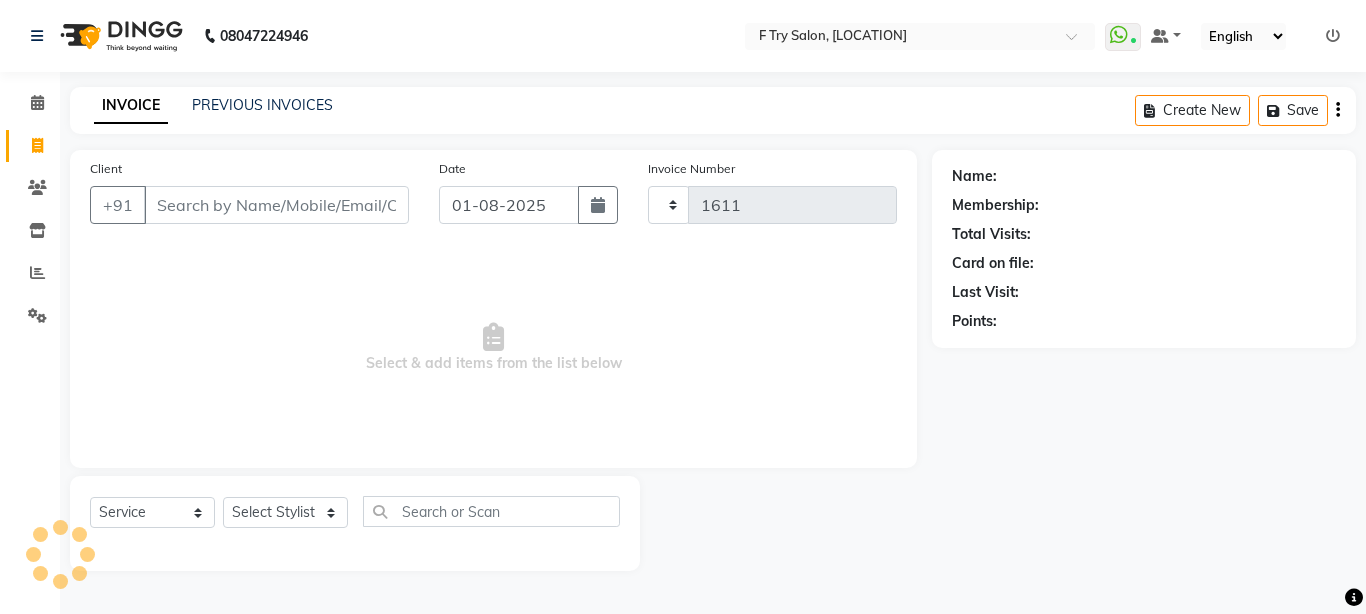 select on "793" 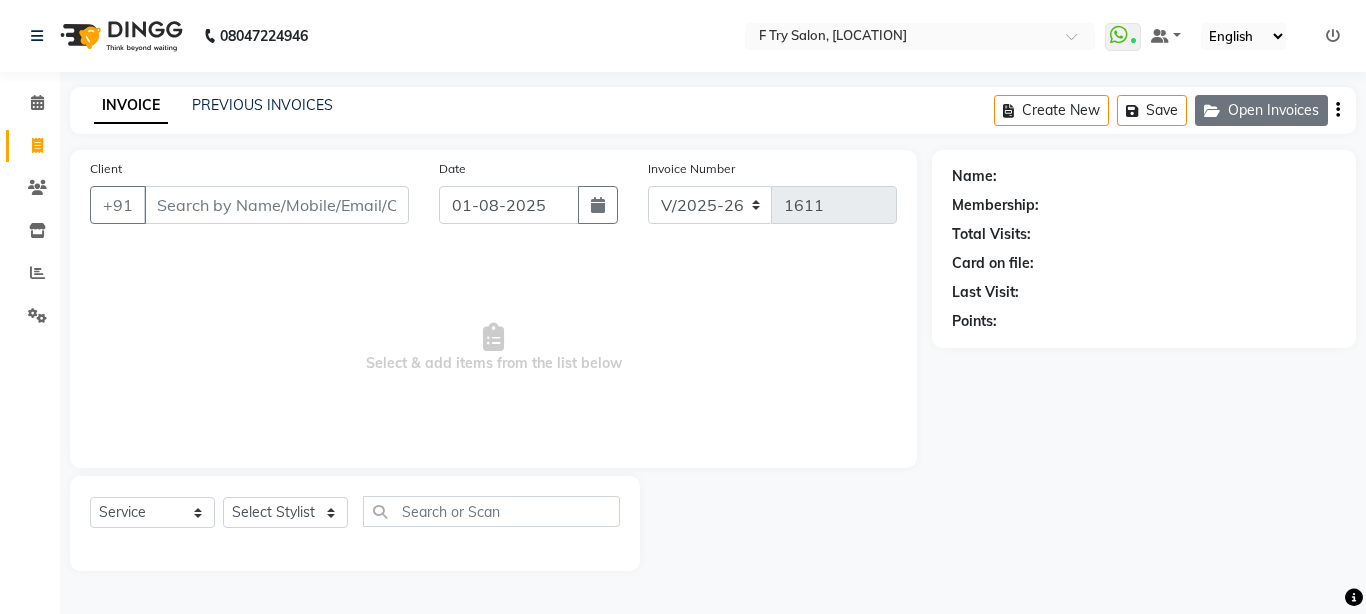 click on "Open Invoices" 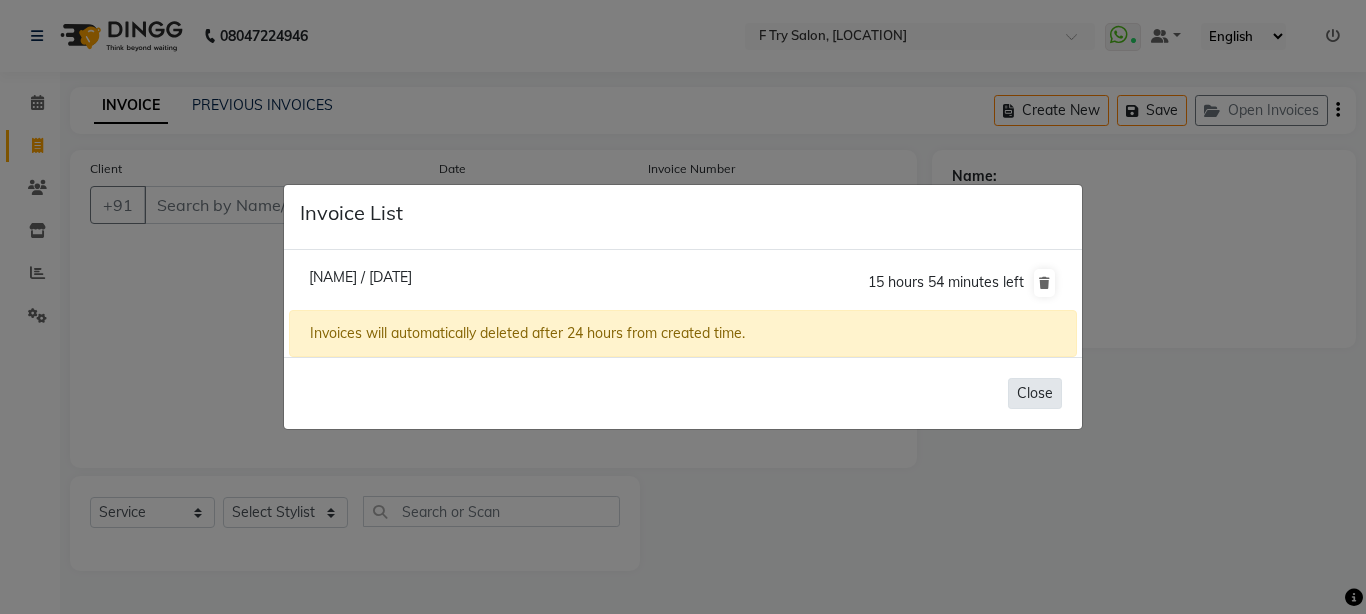 click on "Close" 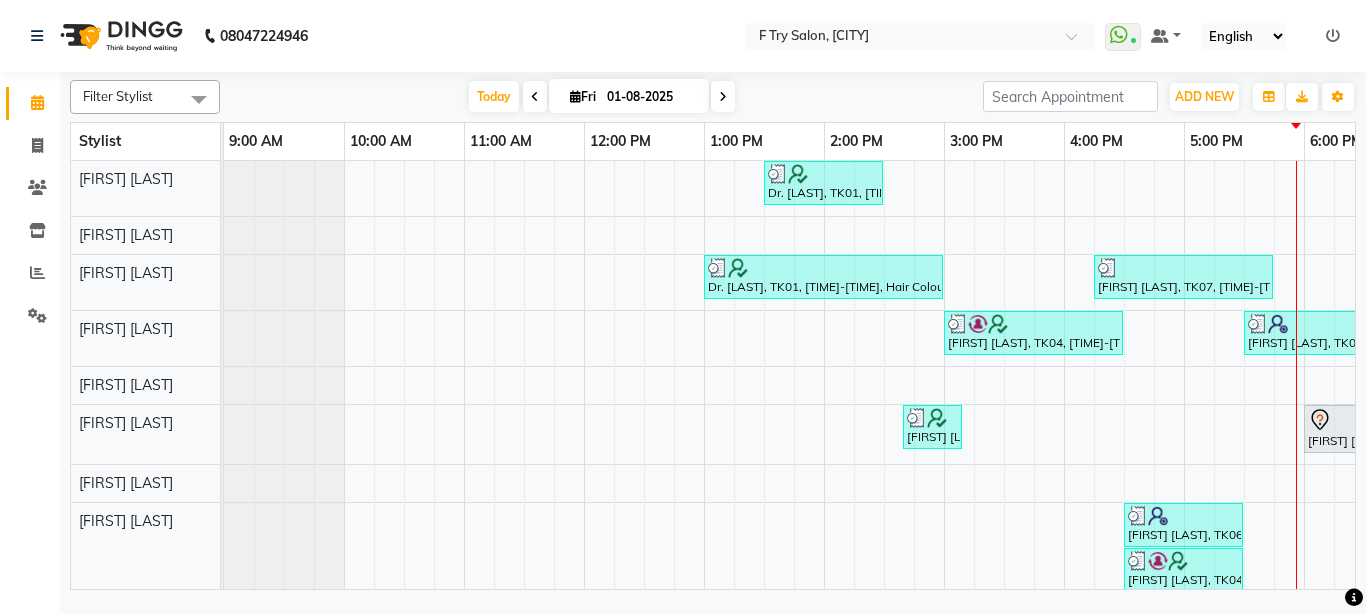 scroll, scrollTop: 0, scrollLeft: 0, axis: both 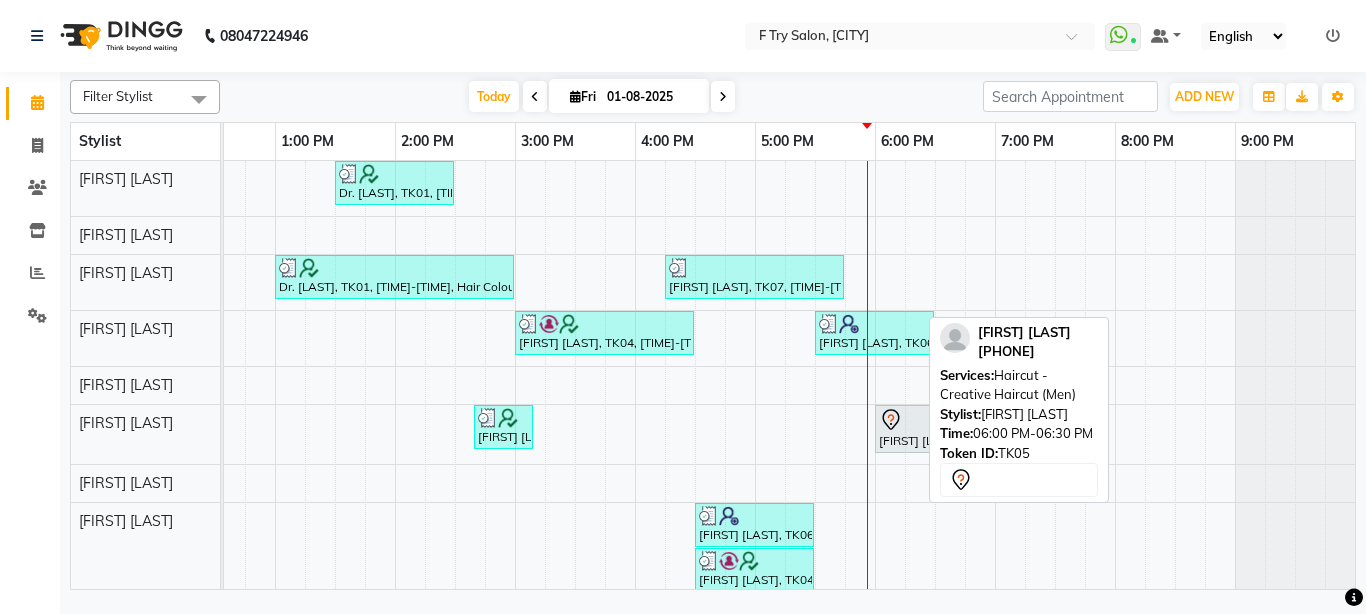 click 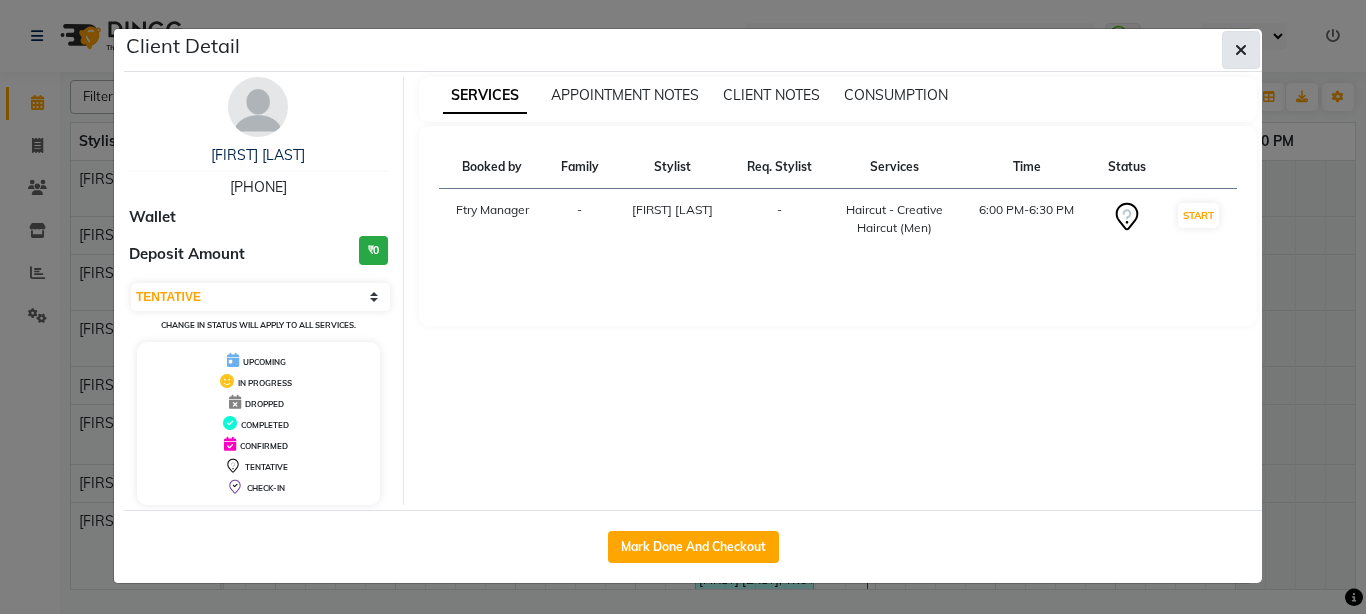 click 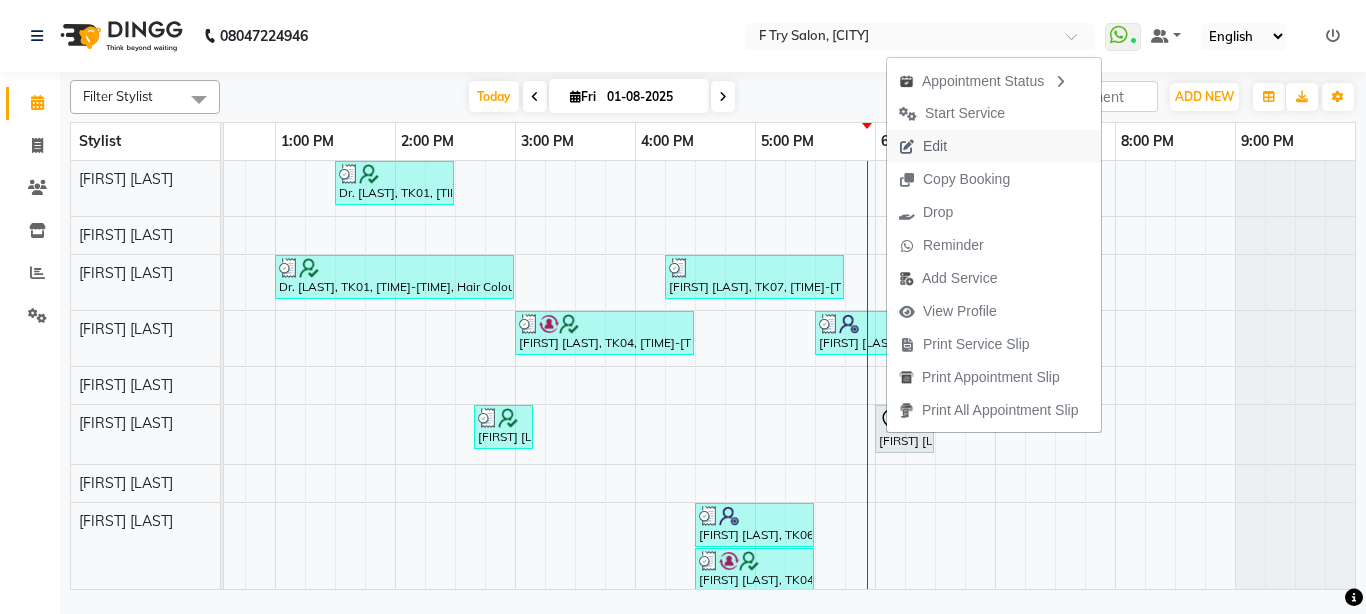 click on "Edit" at bounding box center (935, 146) 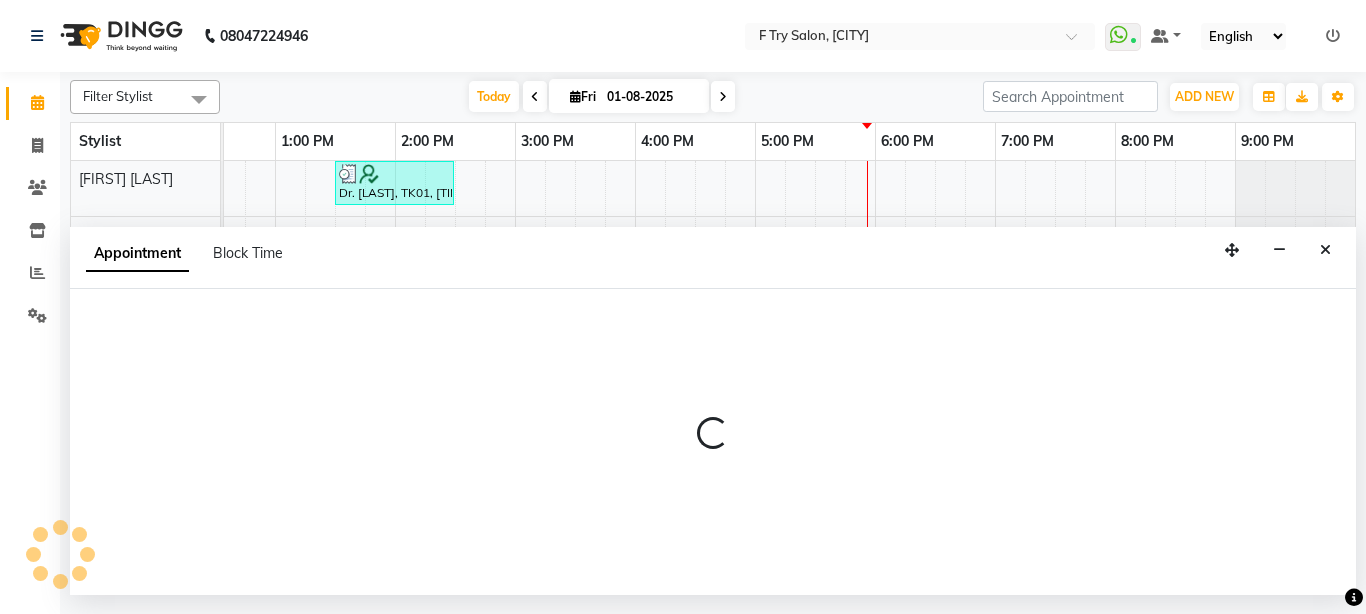 select on "tentative" 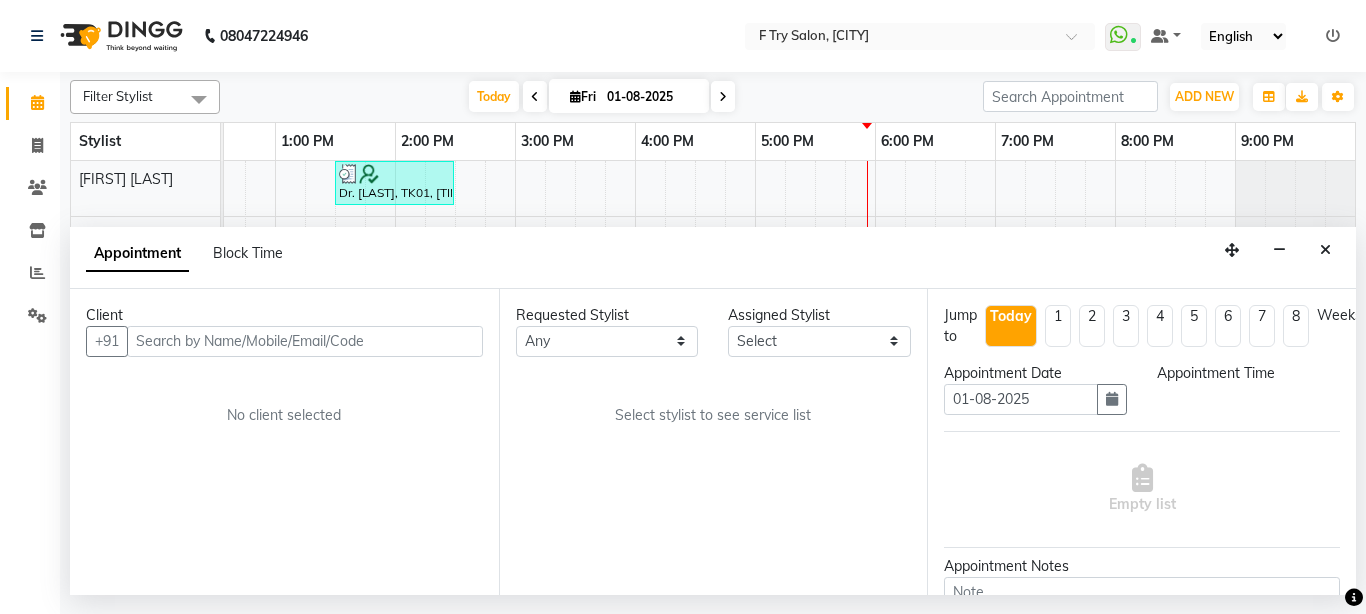 select on "70065" 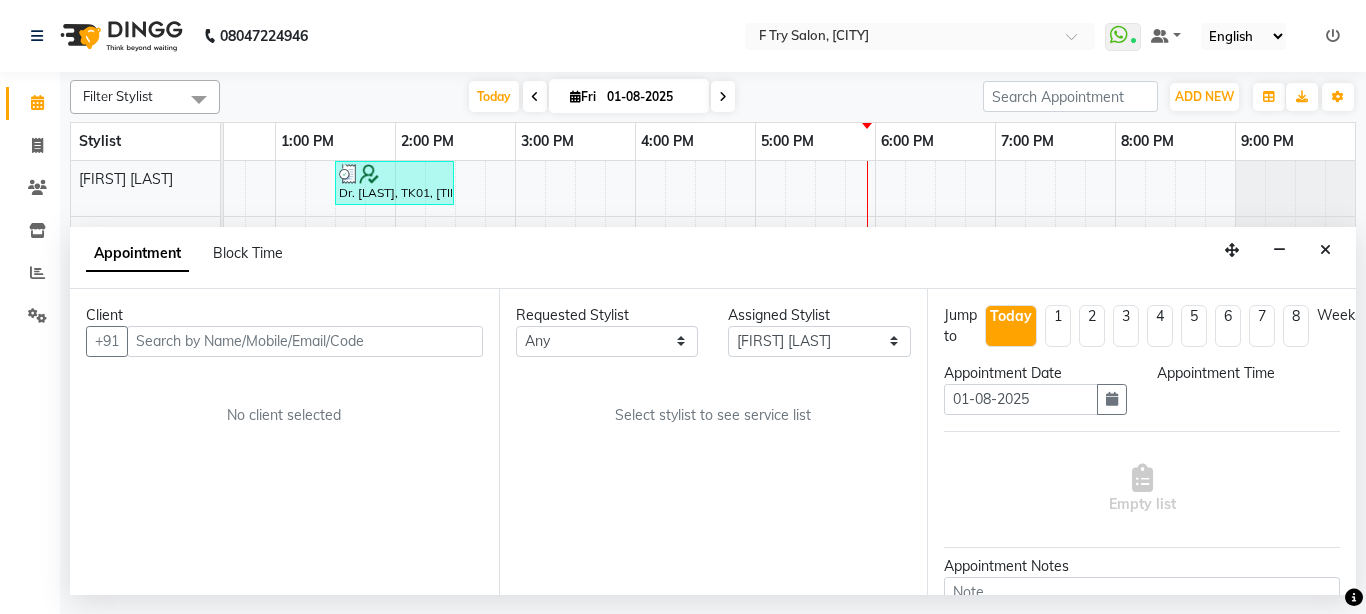 select on "1080" 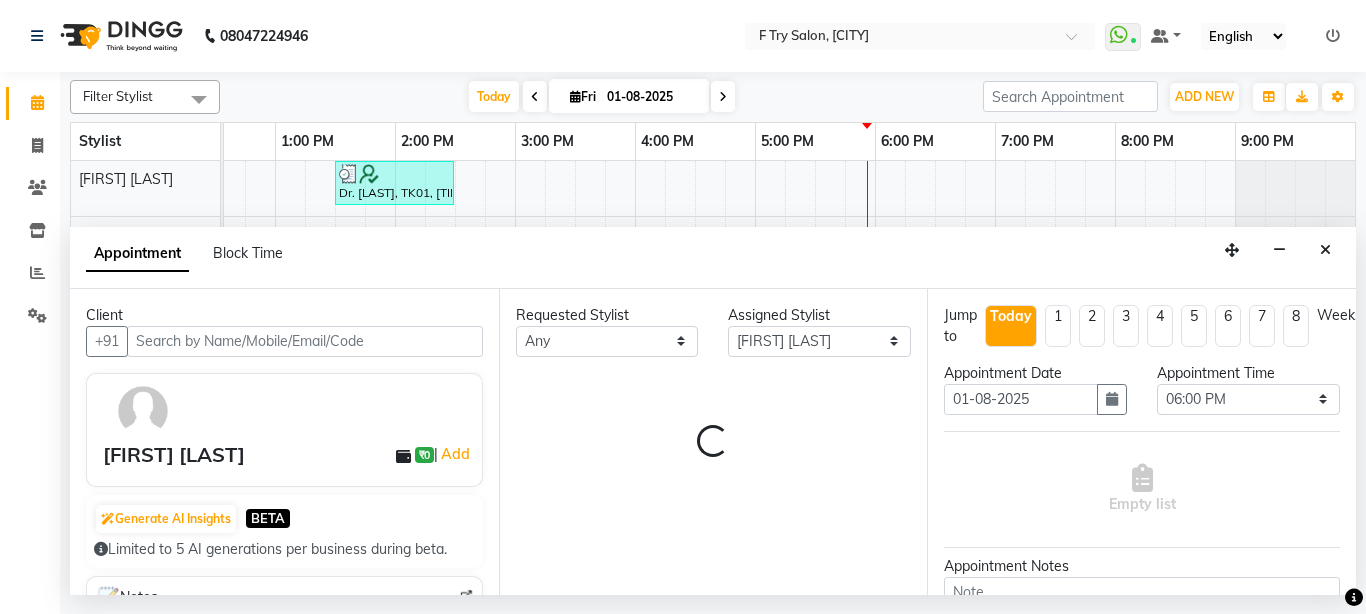 select on "1252" 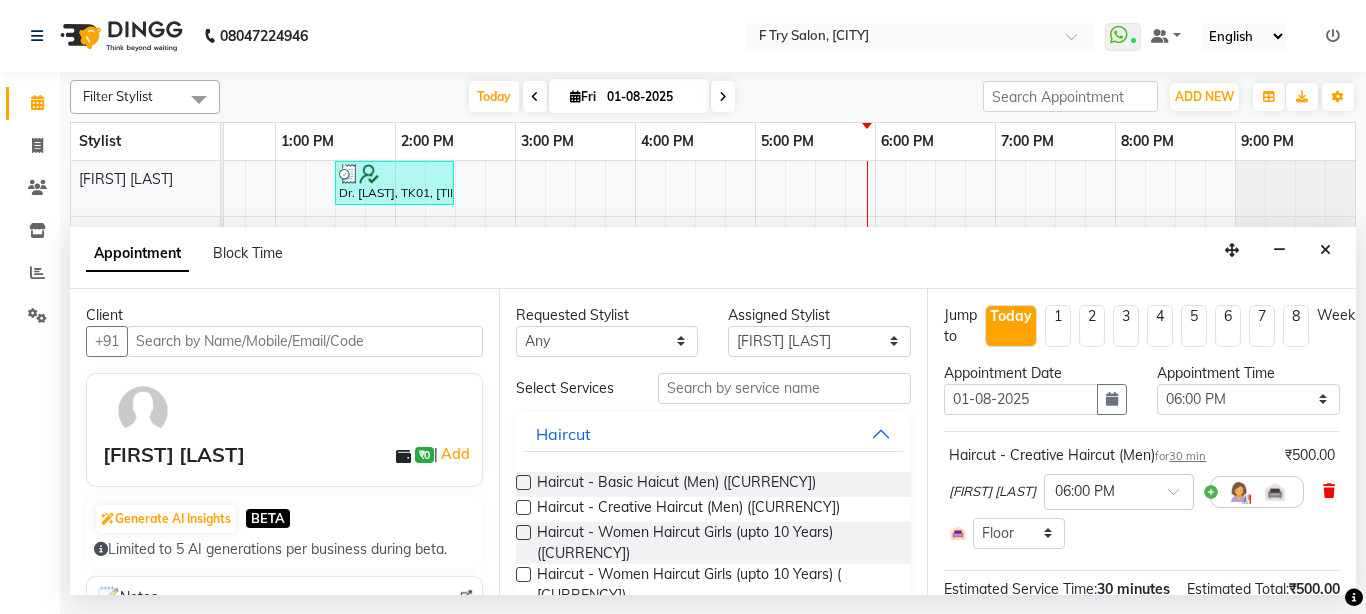 click at bounding box center [1329, 491] 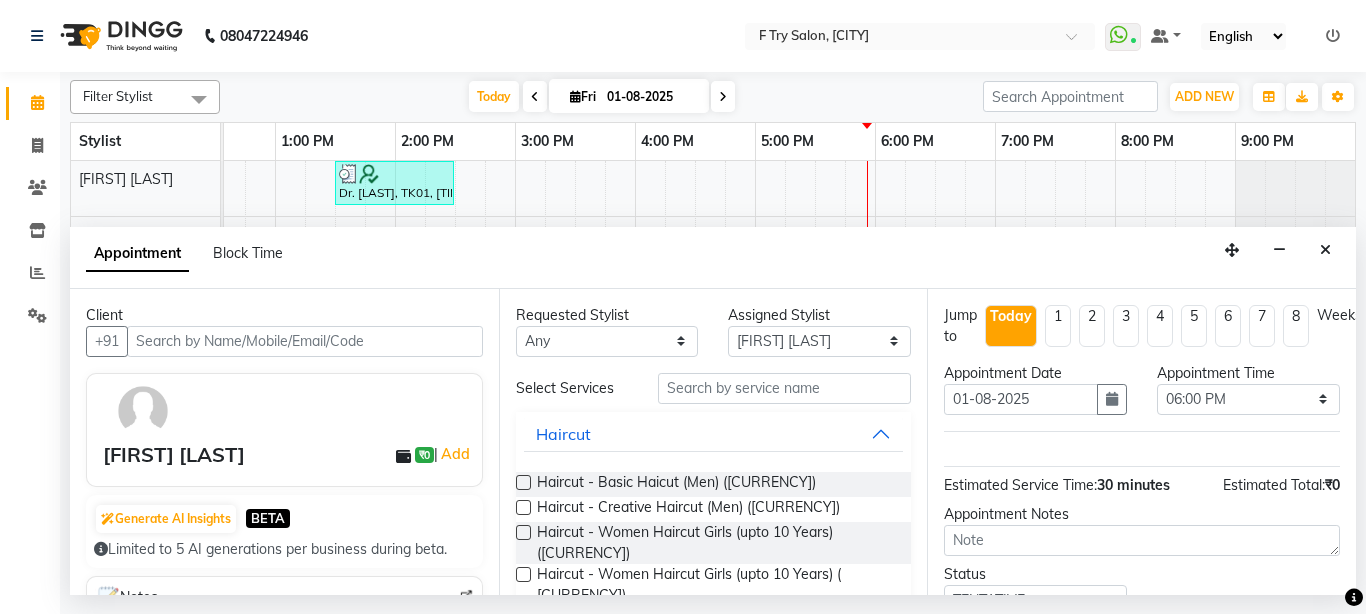 click at bounding box center [523, 482] 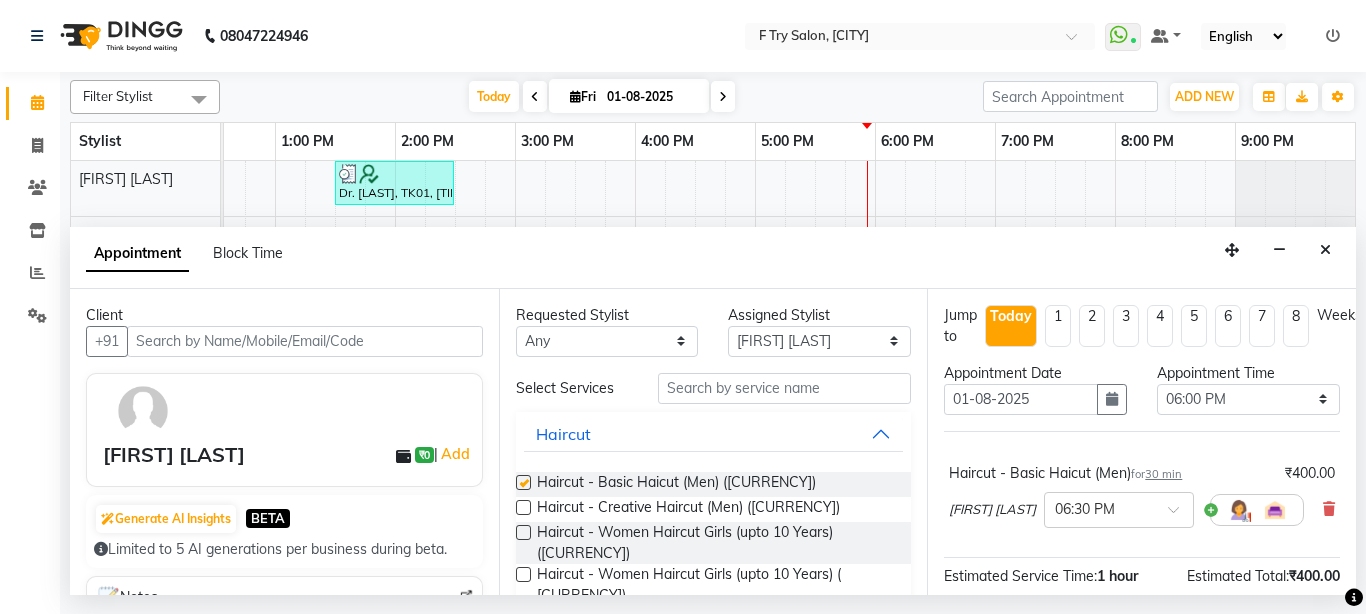 checkbox on "false" 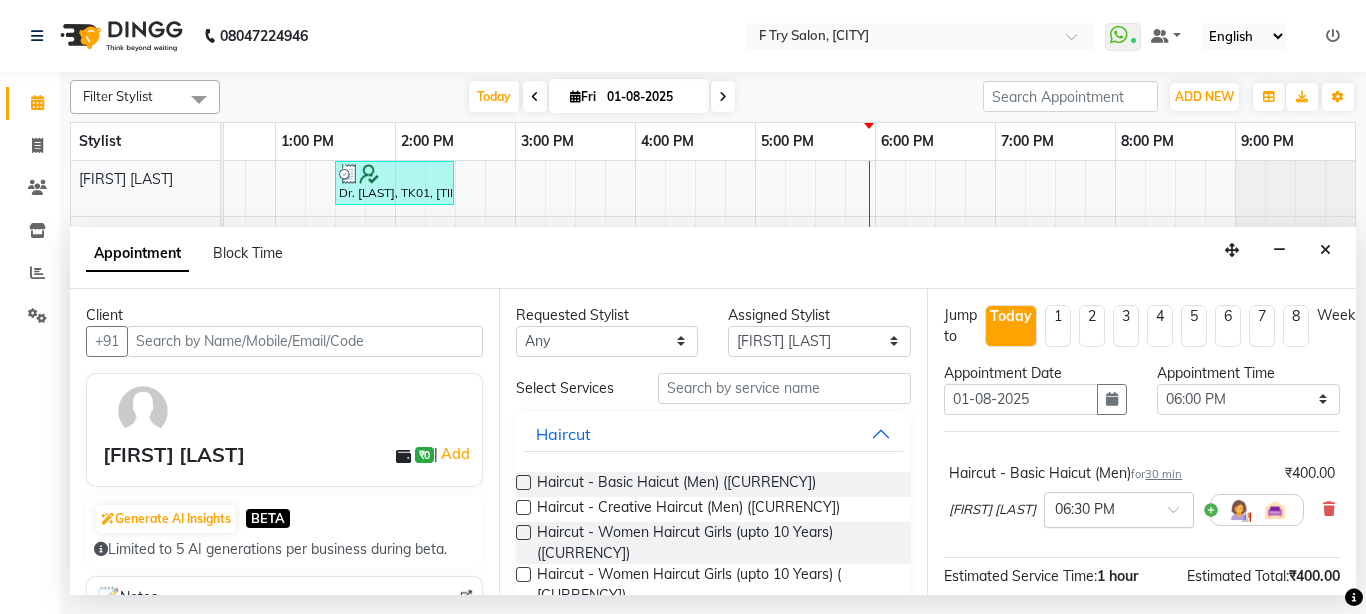 click at bounding box center (1180, 515) 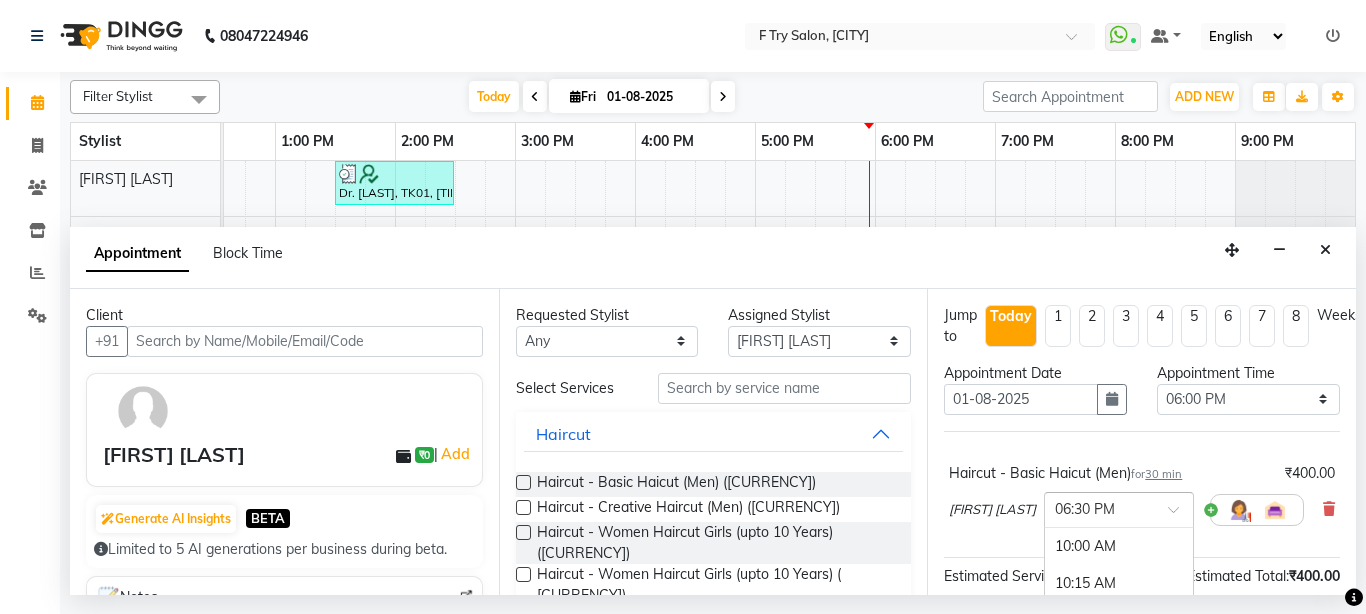 scroll, scrollTop: 1264, scrollLeft: 0, axis: vertical 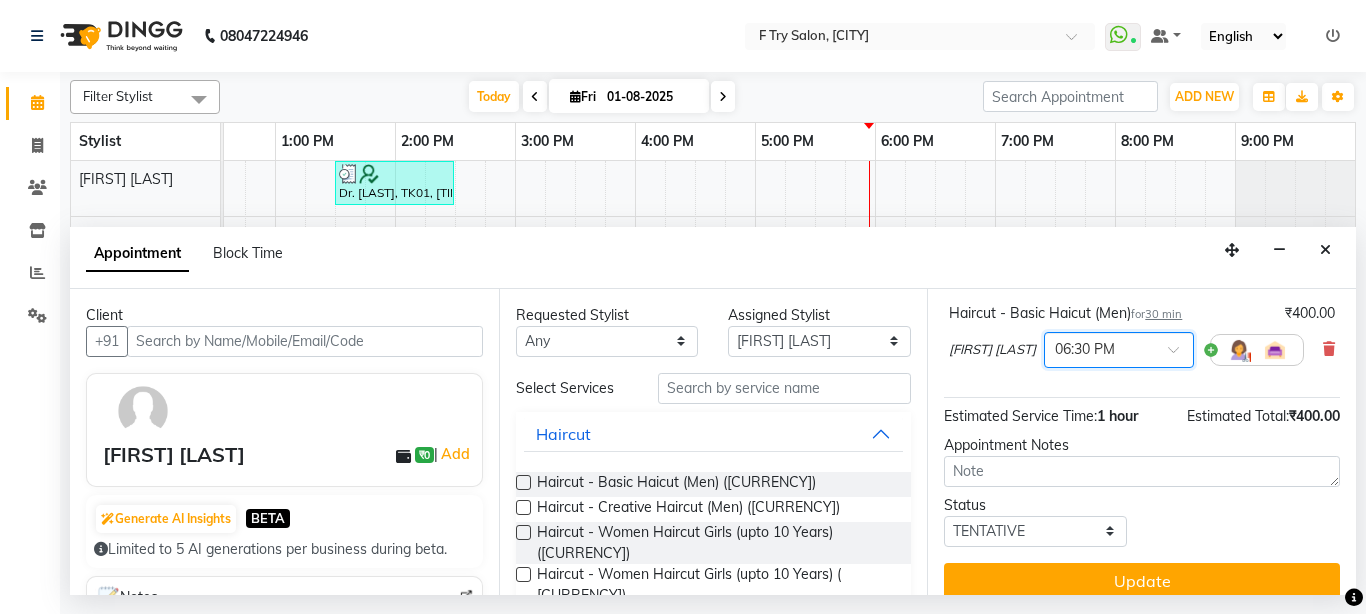click at bounding box center (1180, 355) 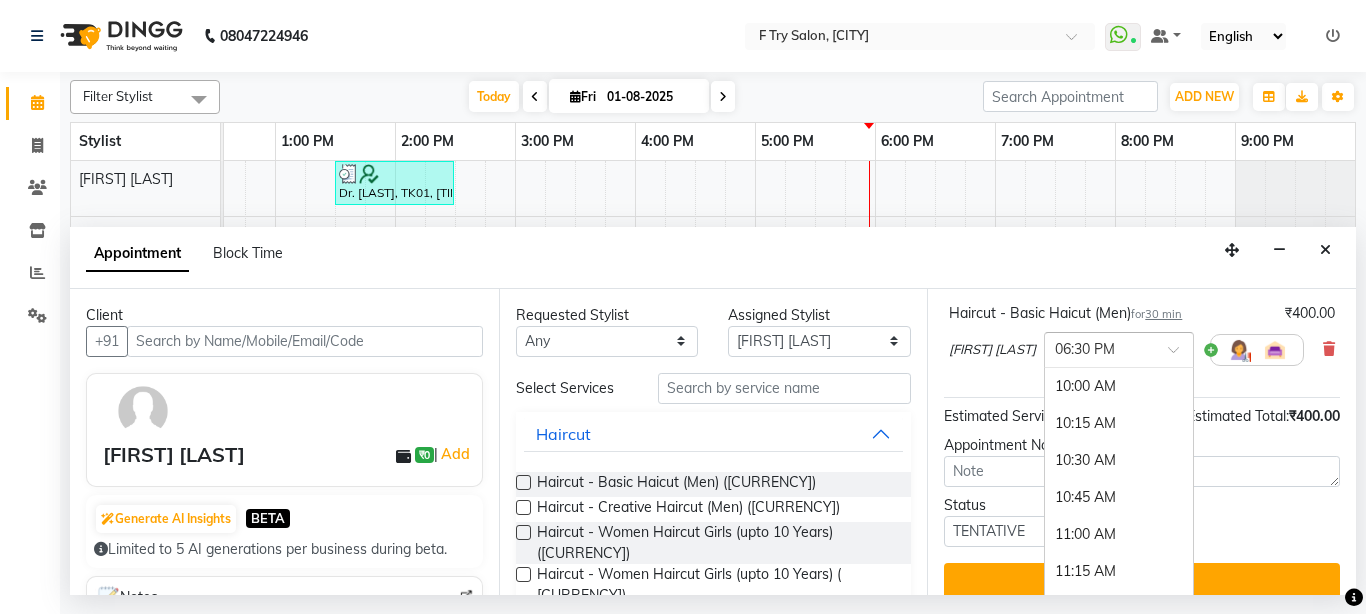 scroll, scrollTop: 1264, scrollLeft: 0, axis: vertical 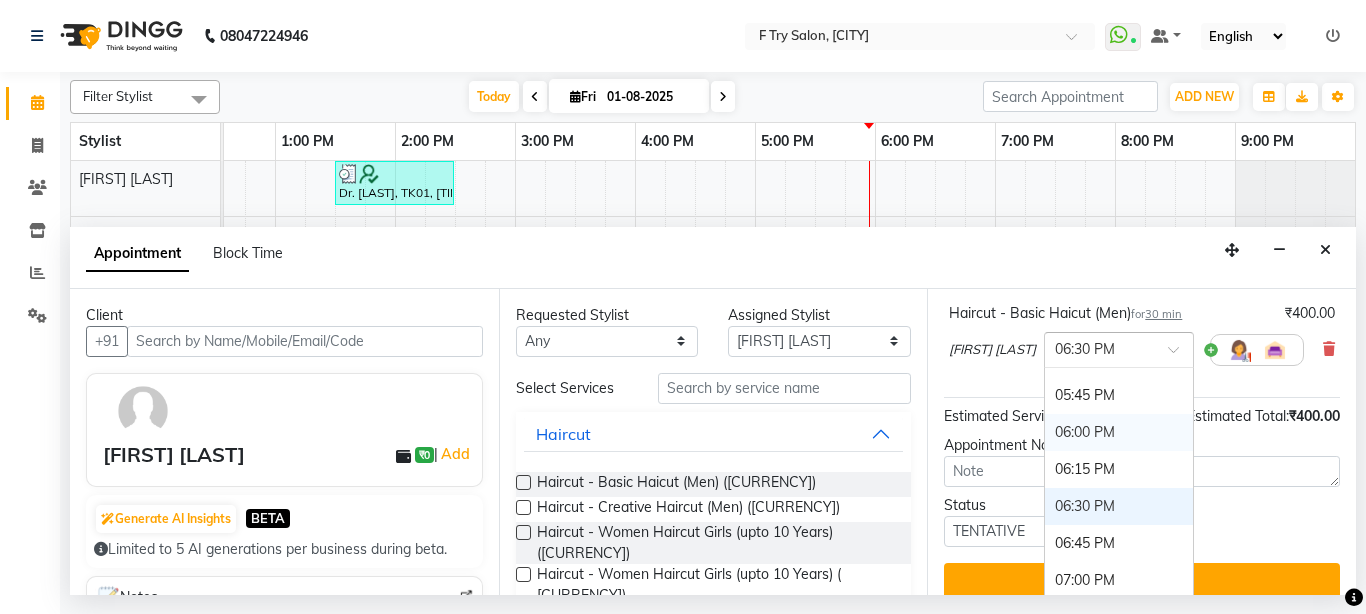 click on "06:00 PM" at bounding box center [1119, 432] 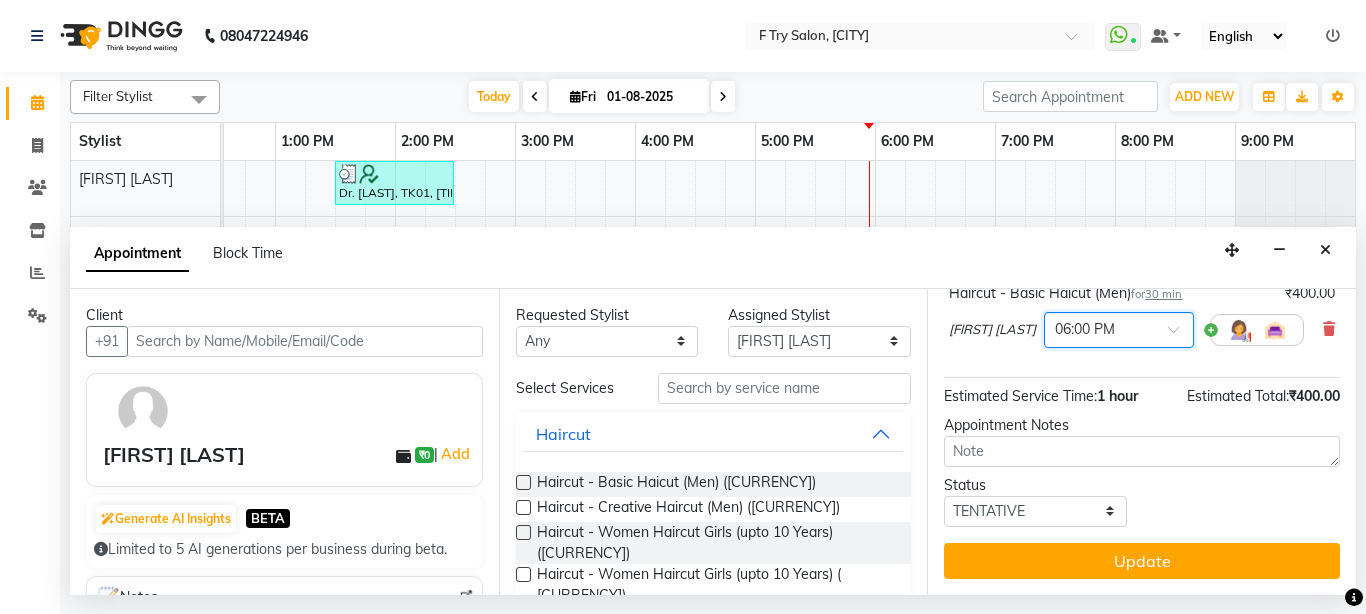 scroll, scrollTop: 198, scrollLeft: 0, axis: vertical 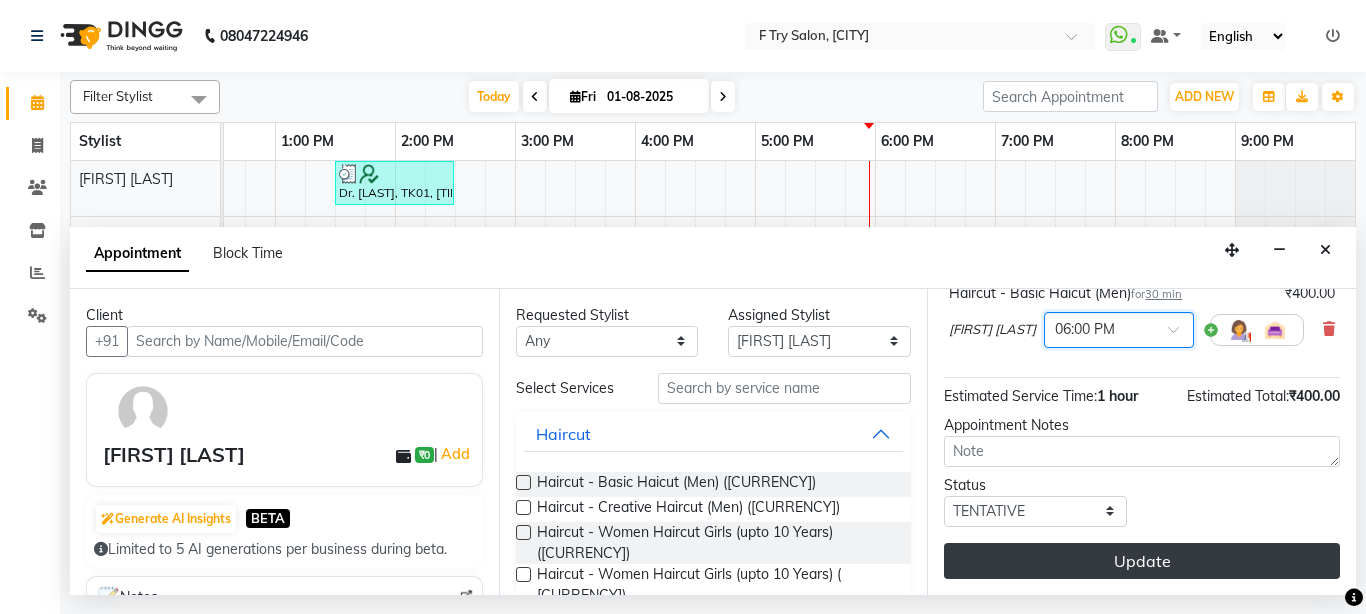 click on "Update" at bounding box center (1142, 561) 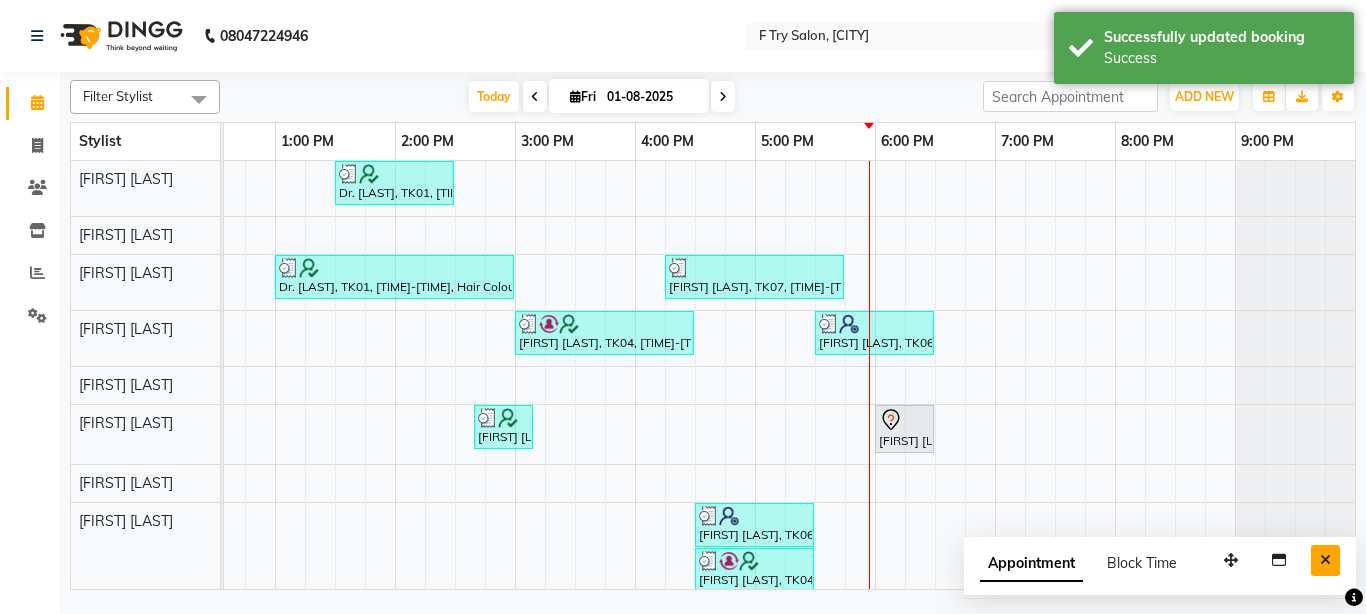click at bounding box center [1325, 560] 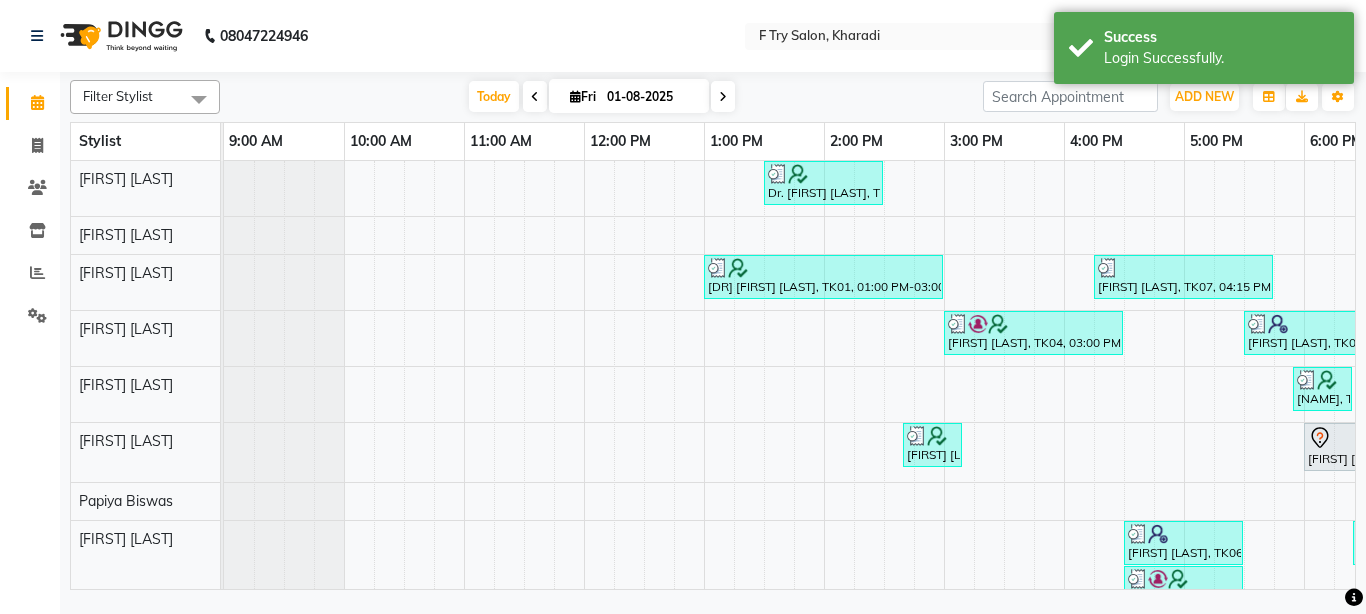 scroll, scrollTop: 0, scrollLeft: 0, axis: both 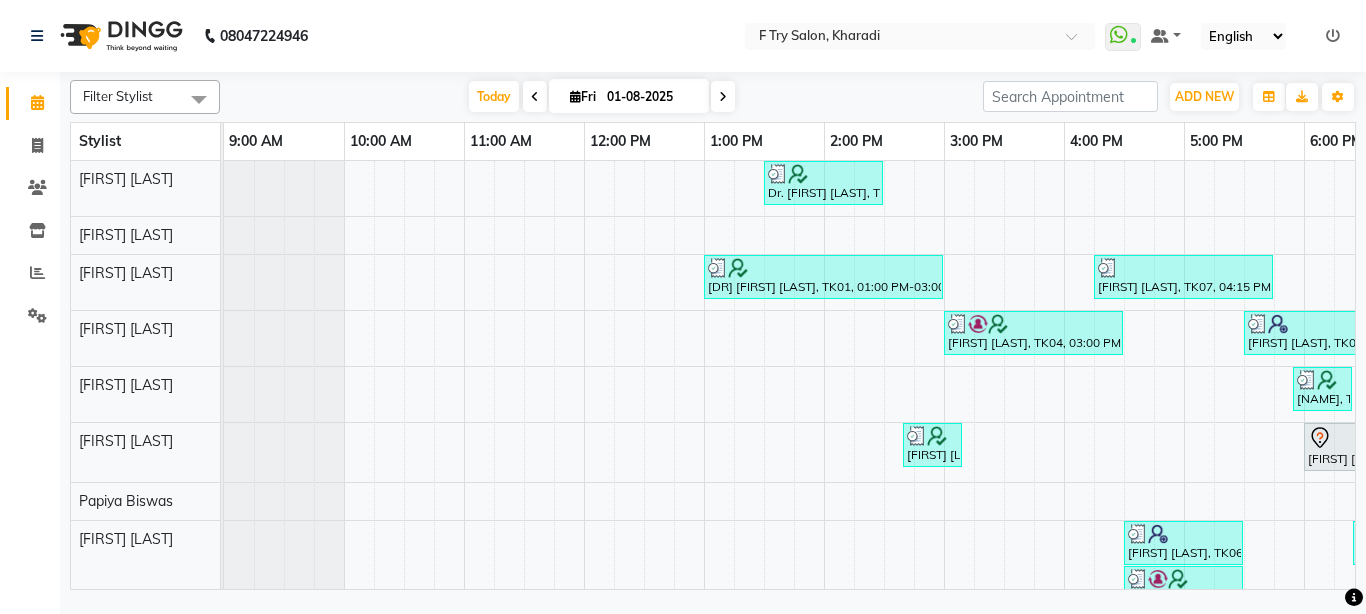 drag, startPoint x: 1365, startPoint y: 574, endPoint x: 840, endPoint y: 69, distance: 728.4573 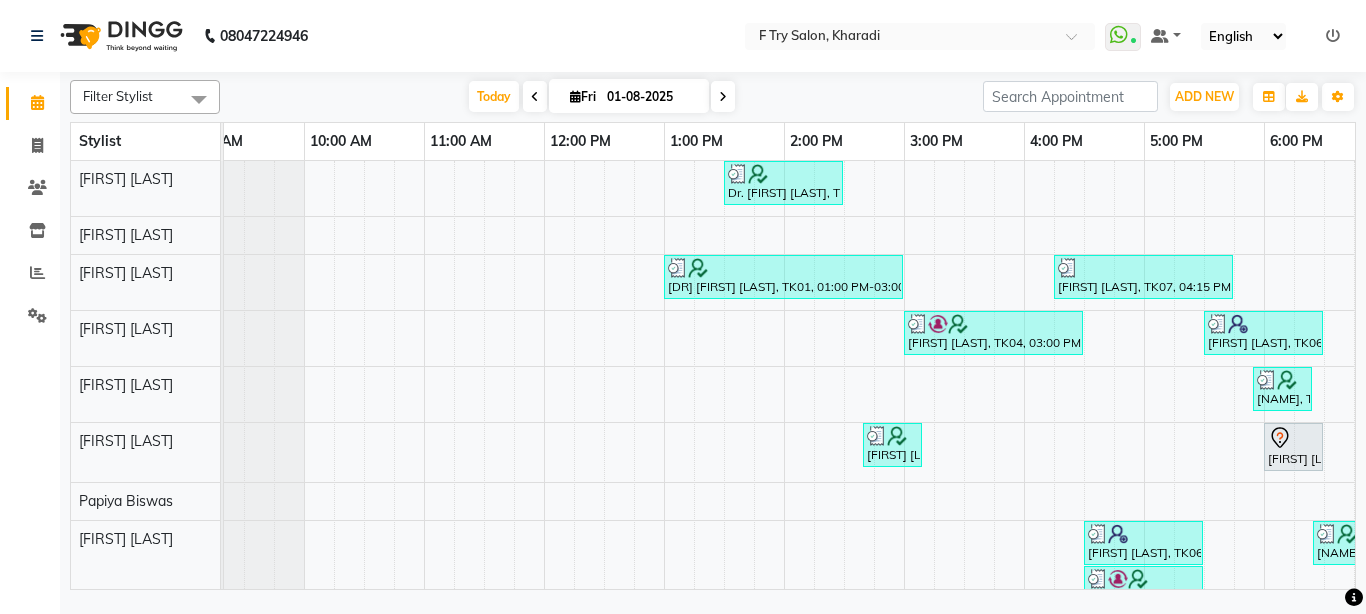 scroll, scrollTop: 0, scrollLeft: 80, axis: horizontal 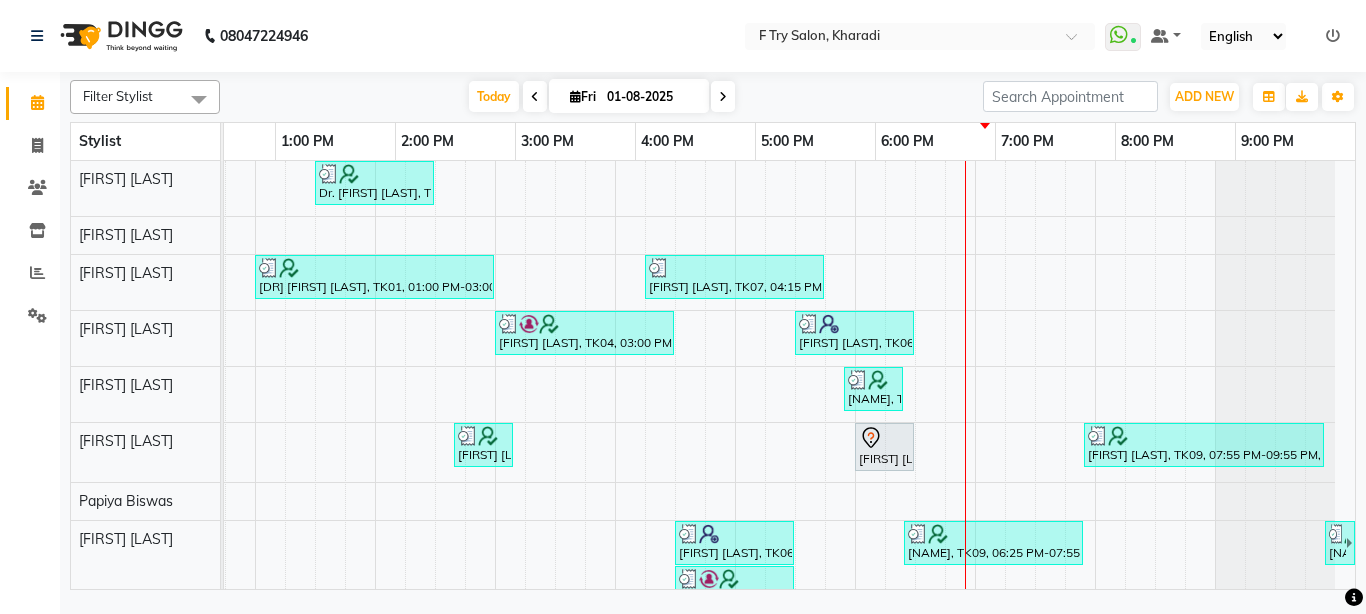 click on "Dr. Vinita Sharma, TK01, 01:30 PM-02:30 PM, Pedicure - Women Pedicure Basic Cafe H&F (₹1000)     Dr. Vinita Sharma, TK01, 01:00 PM-03:00 PM, Hair Colour - Women Hair Colour Root Touch Up Ammonia Free (1 inch)     Anmol Jaie, TK07, 04:15 PM-05:45 PM, Haircut - Creative Haircut (Men),Beard Crafting - Shape Crafting (Men),Head Massage - Treatment Oil Shots (25-30 mins) (Men)     Shoilee Ghosh, TK04, 03:00 PM-04:30 PM, Head Massage - Women Head Massage Treatment Oil Shots (25-30 mins),Hair Wash & Cond. - Women Wash Medium     Piyush Yeole, TK06, 05:30 PM-06:30 PM, Haircut - Creative Haircut (Men),Beard Crafting - Shape Crafting (Men)     Riya Sharma, TK09, 05:55 PM-06:25 PM, Threading - Women Threading Eyebrows / Upper Lips/ Chin/ Nose/ Lower Lip Forehead     Kishor Desai, TK03, 02:40 PM-03:10 PM, Beard Crafting - Shape Crafting (Men)             Sagar Madne, TK08, 06:00 PM-06:30 PM, Haircut - Basic Haicut (Men)         Piyush Yeole, TK06, 04:30 PM-05:30 PM, Haircut - Women Creative Haircut" at bounding box center (555, 429) 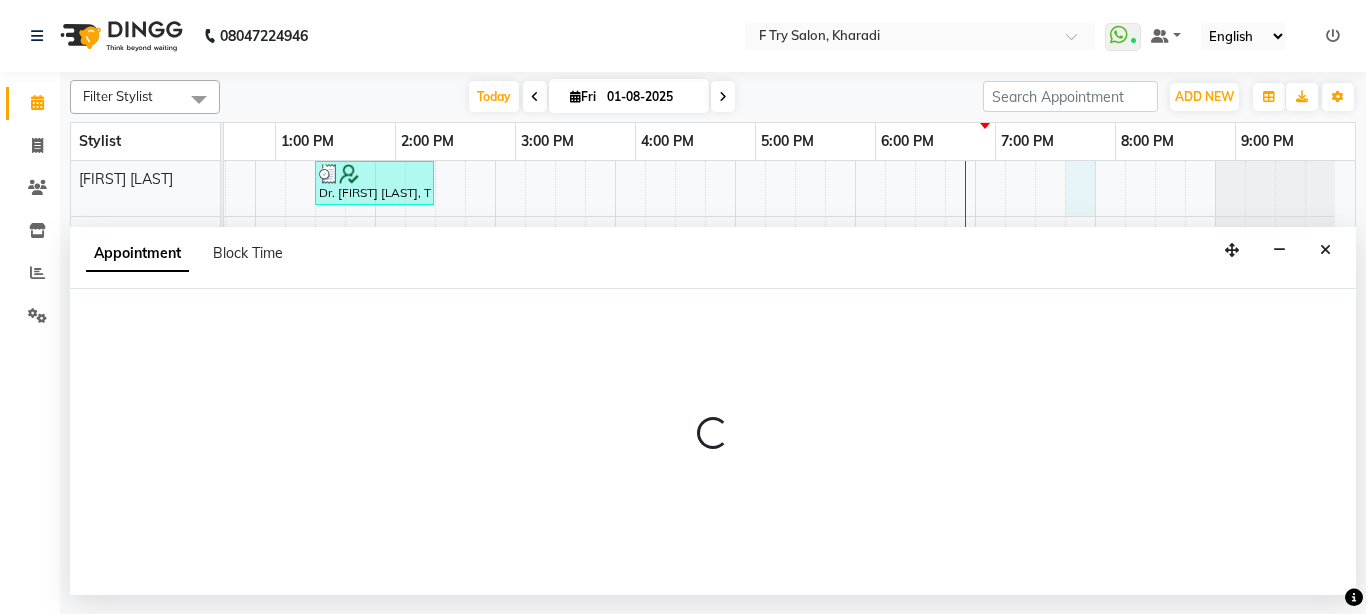 select on "13914" 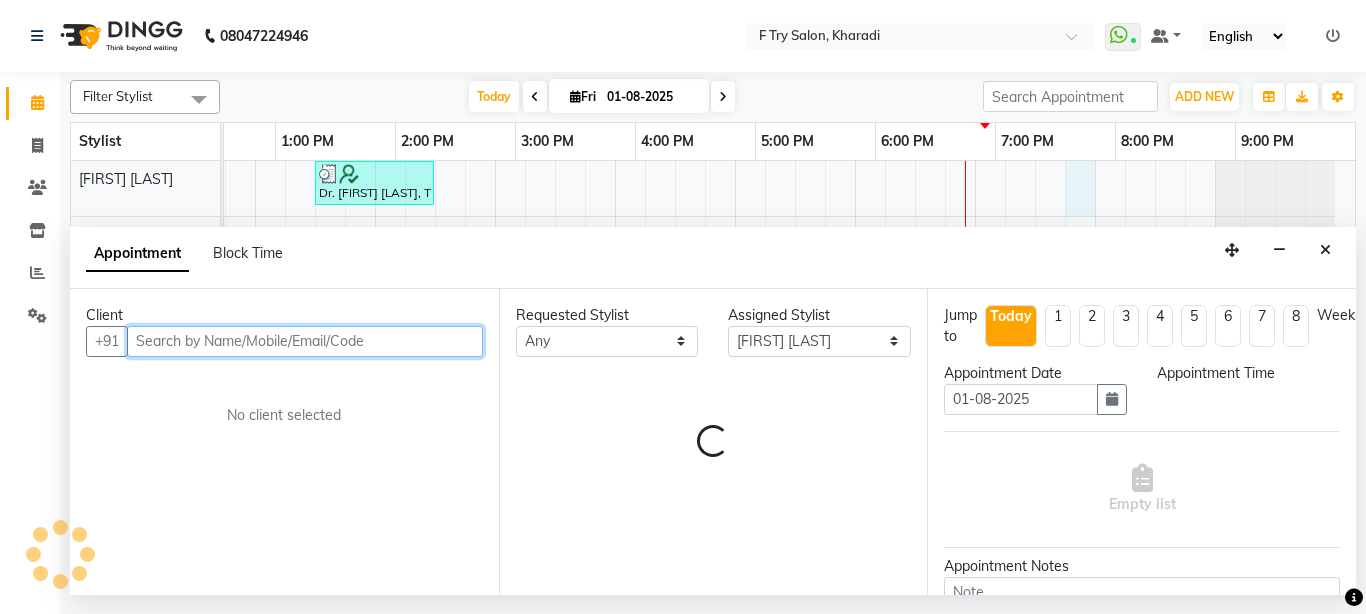 select on "1185" 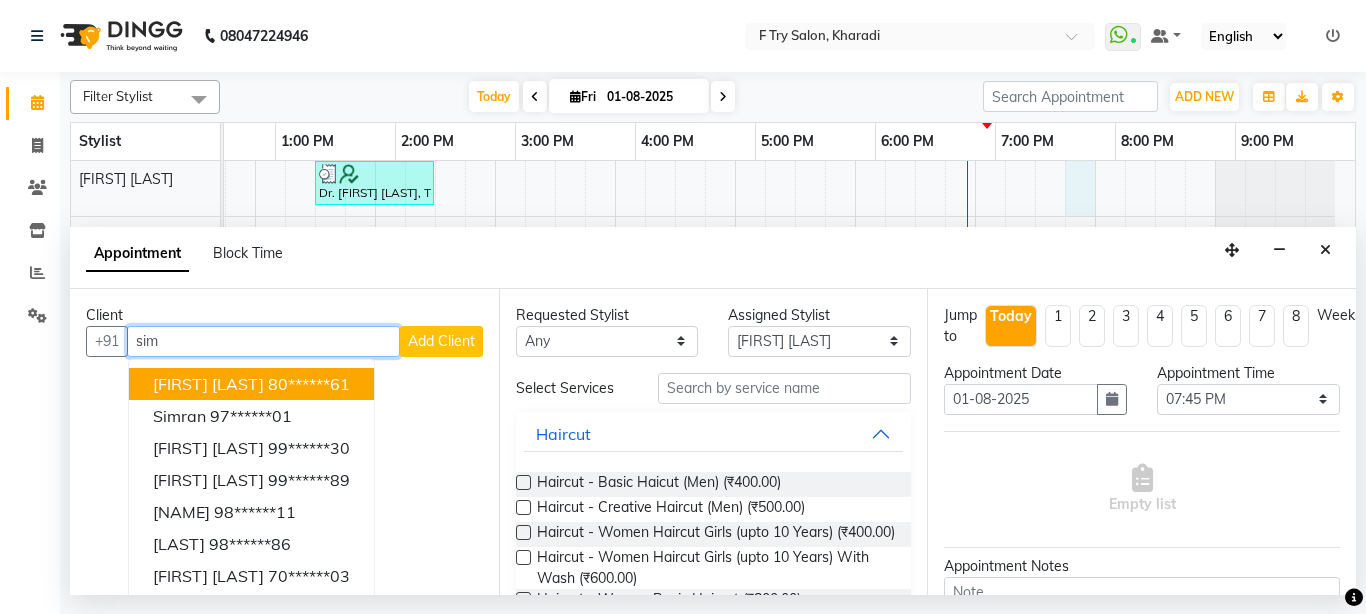 click on "Simran Parekh  80******61" at bounding box center [251, 384] 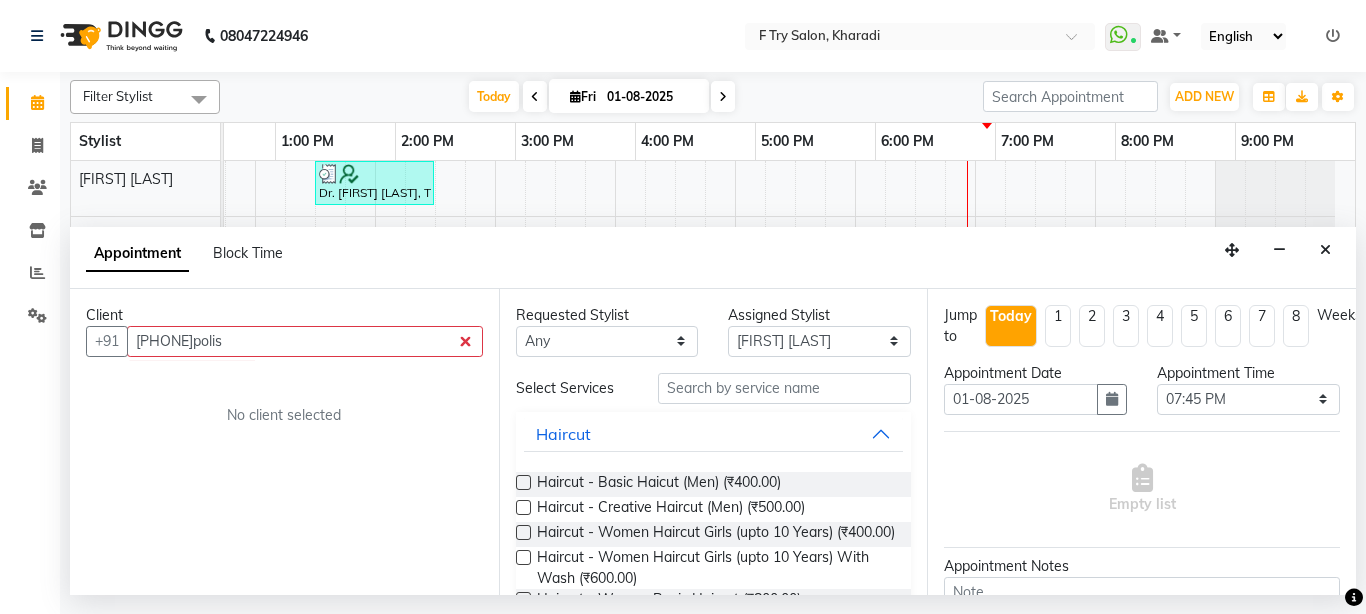 click on "Client +91 80******61polis  No client selected" at bounding box center (284, 442) 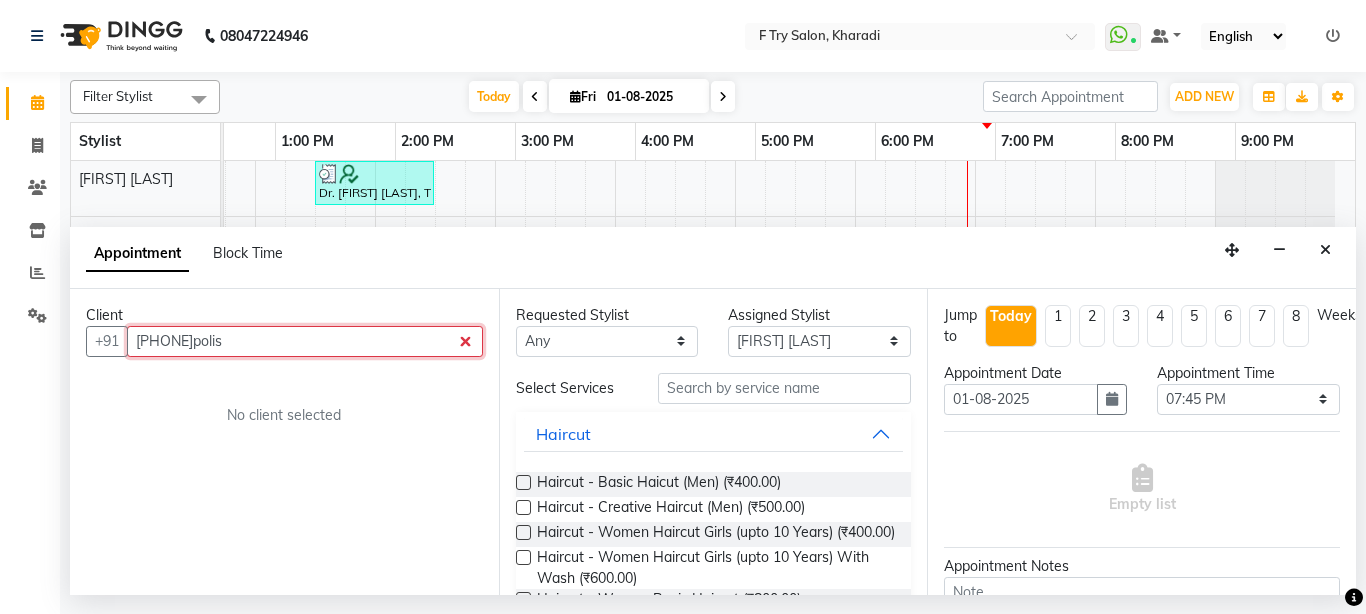 click on "80******61polis" at bounding box center [305, 341] 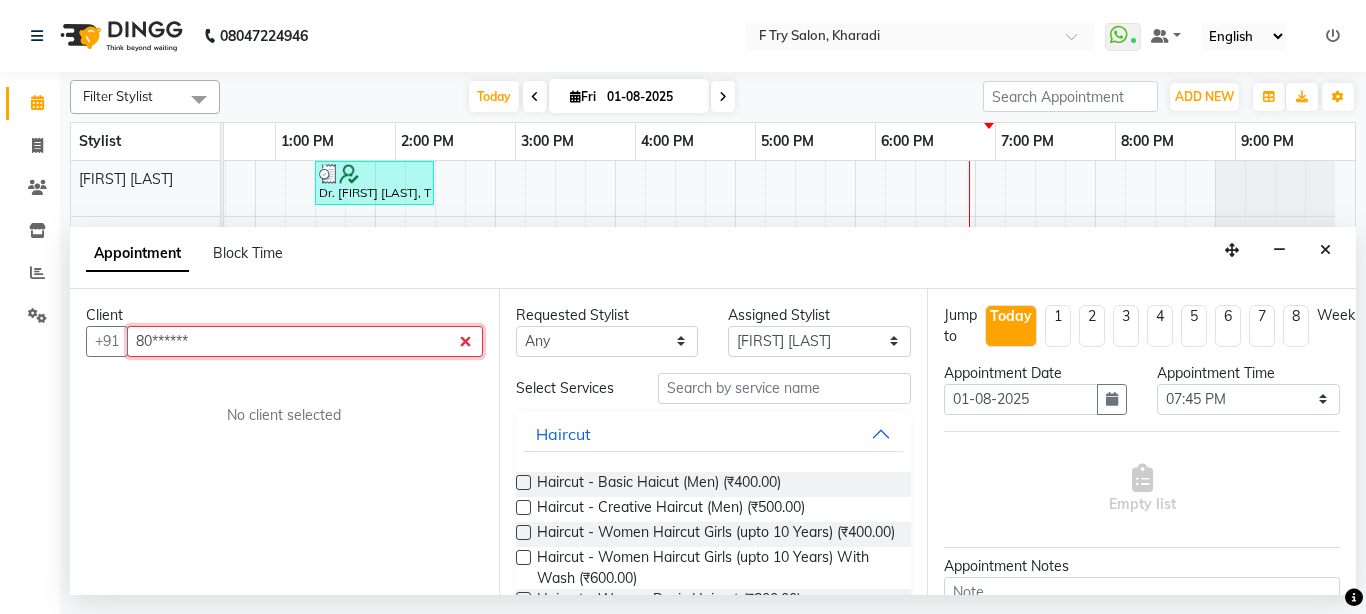type on "80******" 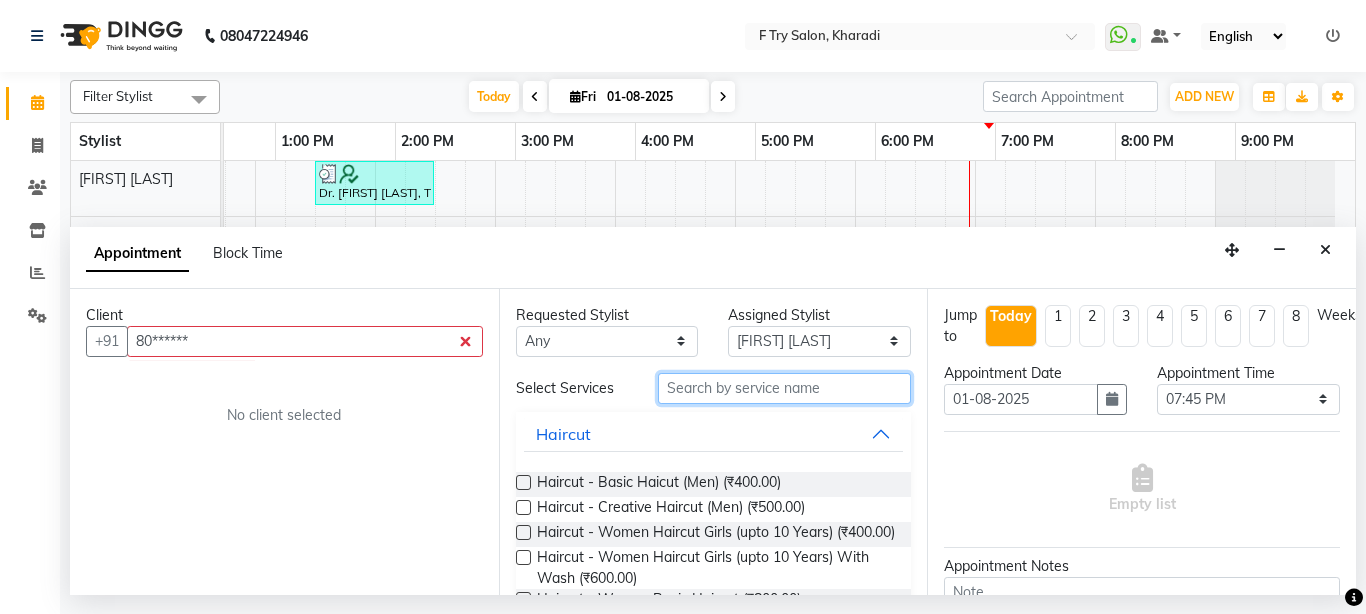 click at bounding box center [785, 388] 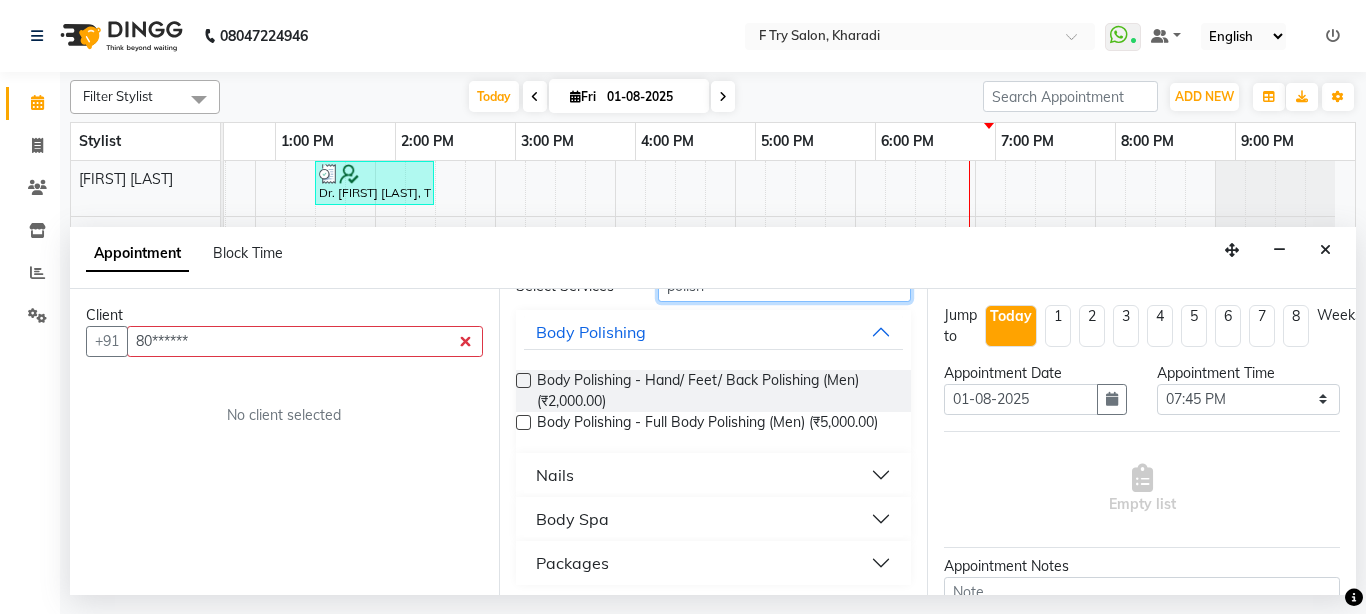 scroll, scrollTop: 120, scrollLeft: 0, axis: vertical 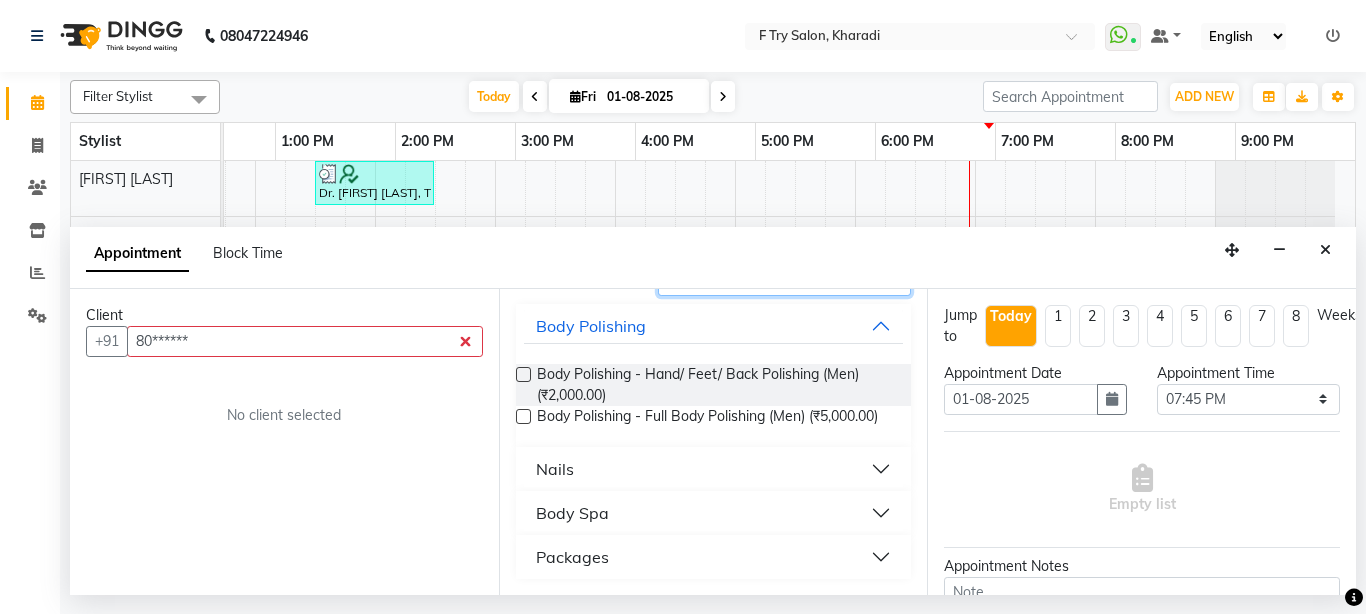 type on "polish" 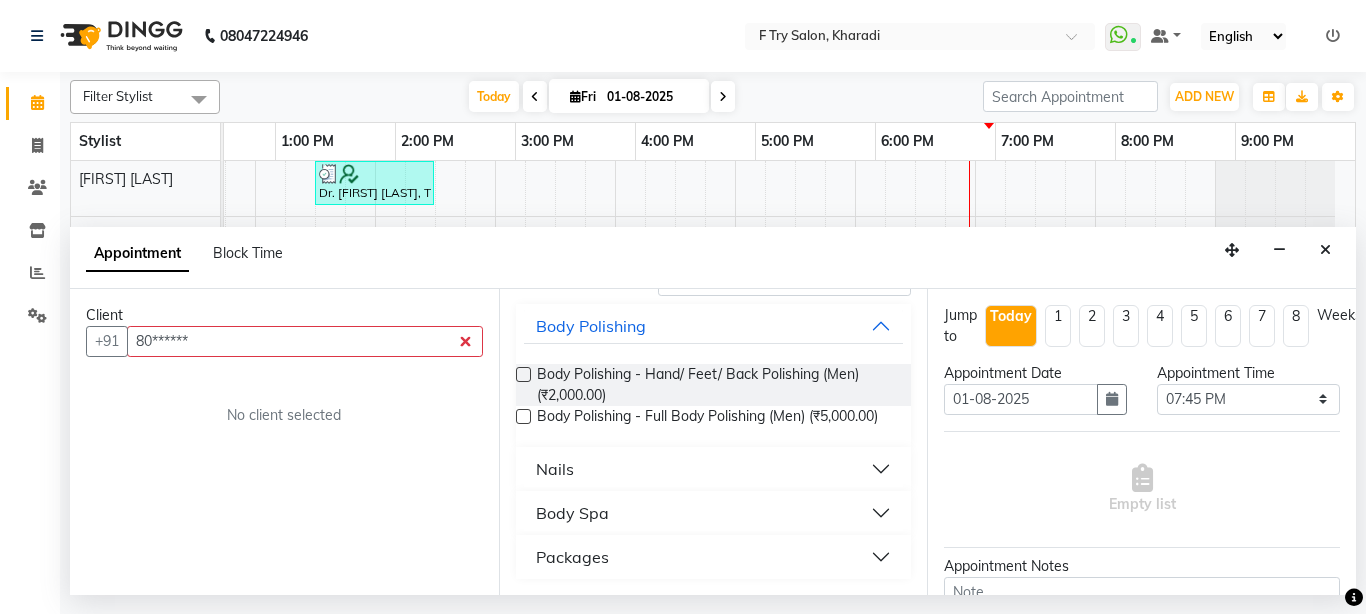 click on "Nails" at bounding box center [714, 469] 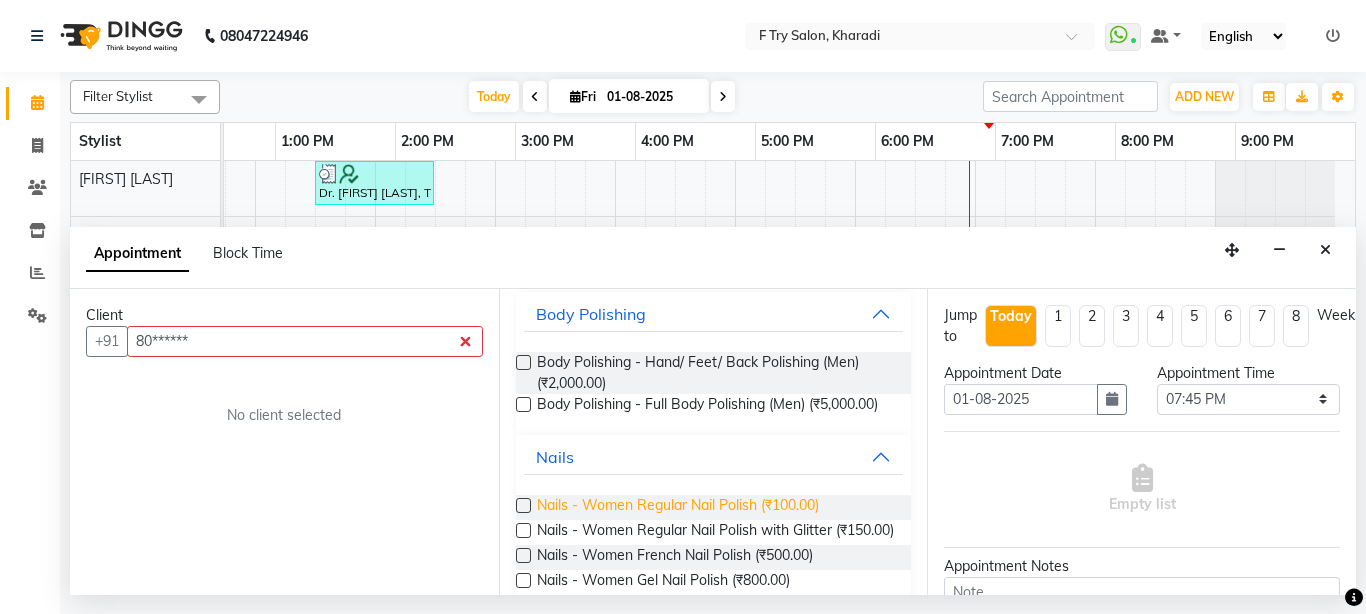 click on "Nails - Women Regular Nail Polish (₹100.00)" at bounding box center (678, 507) 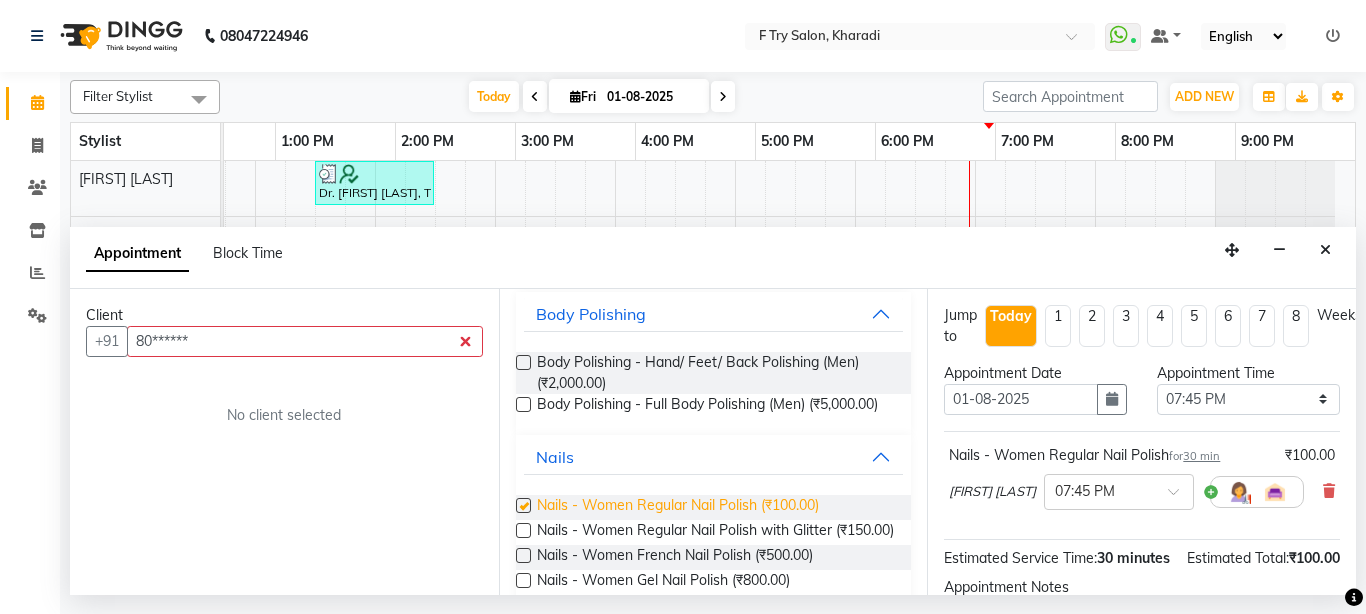 checkbox on "false" 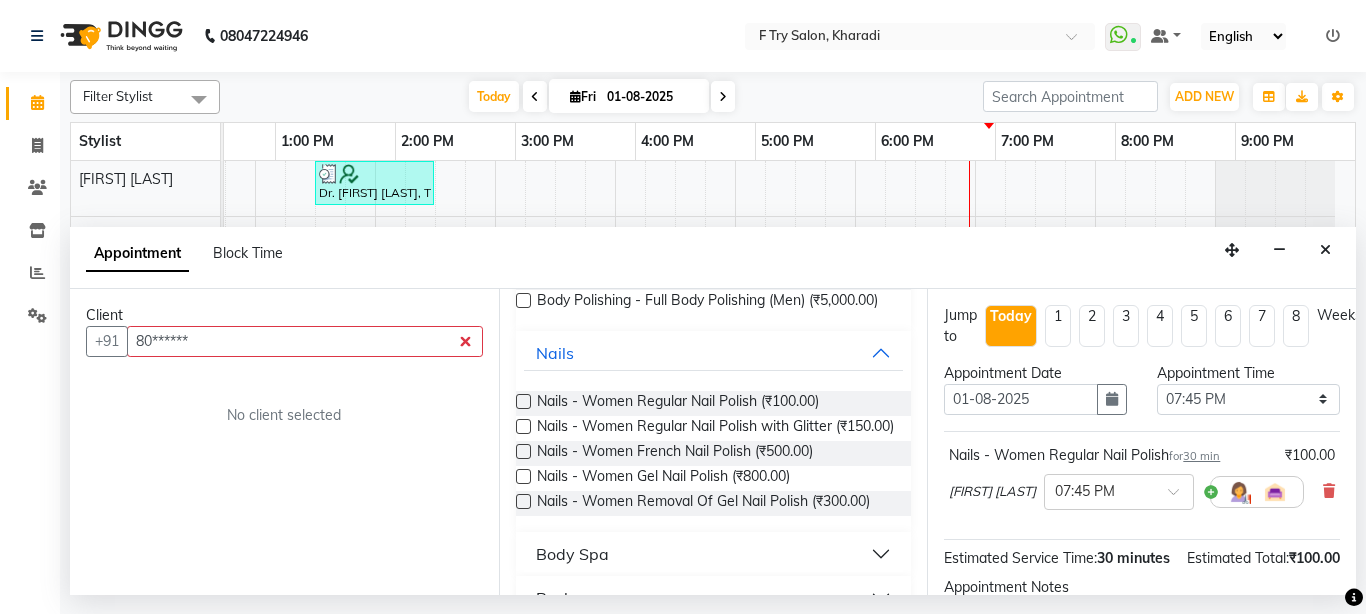 scroll, scrollTop: 240, scrollLeft: 0, axis: vertical 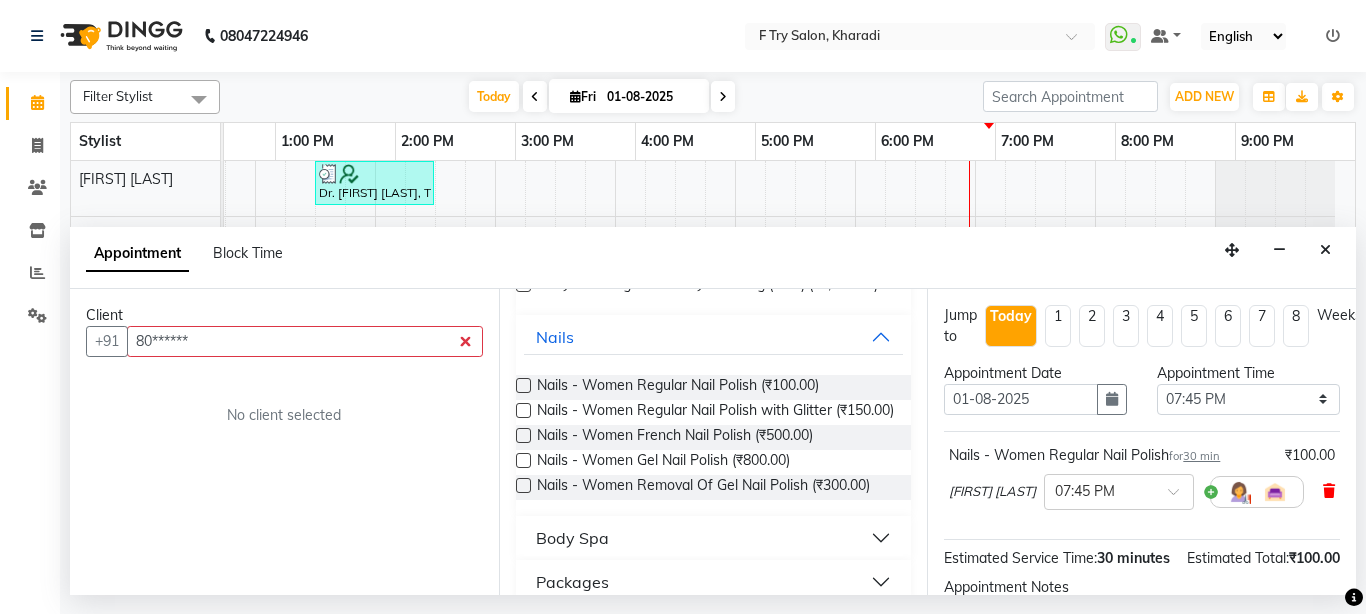 click at bounding box center [1329, 491] 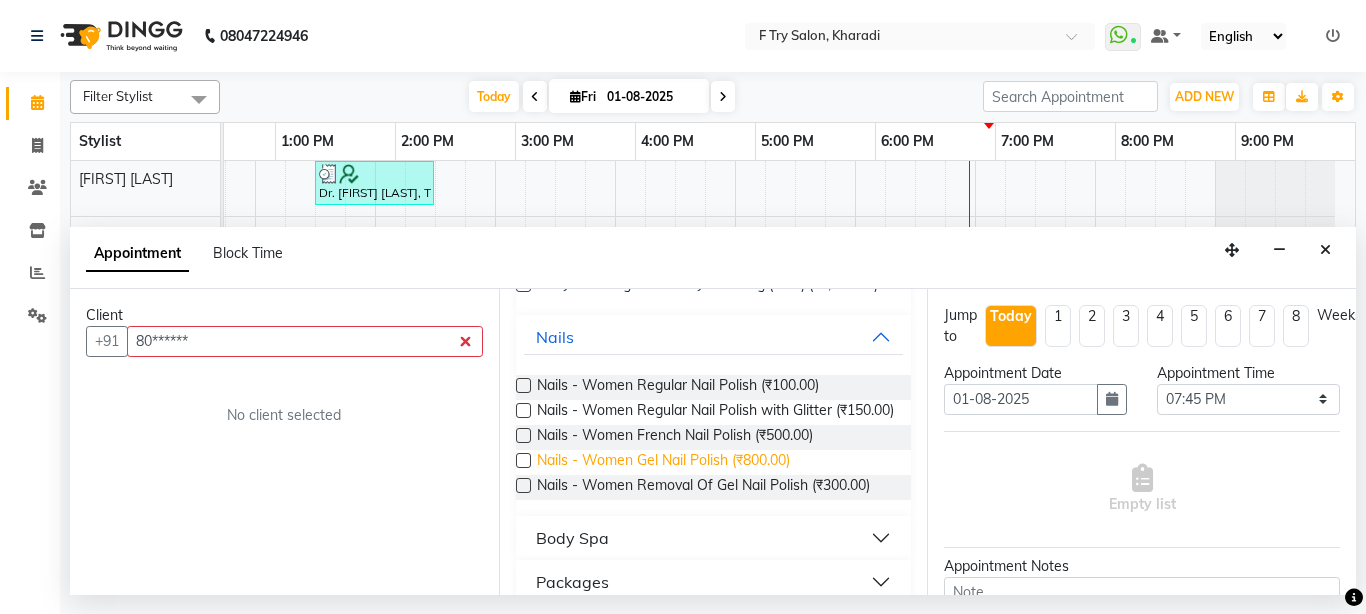 click on "Nails - Women Gel Nail Polish (₹800.00)" at bounding box center (663, 462) 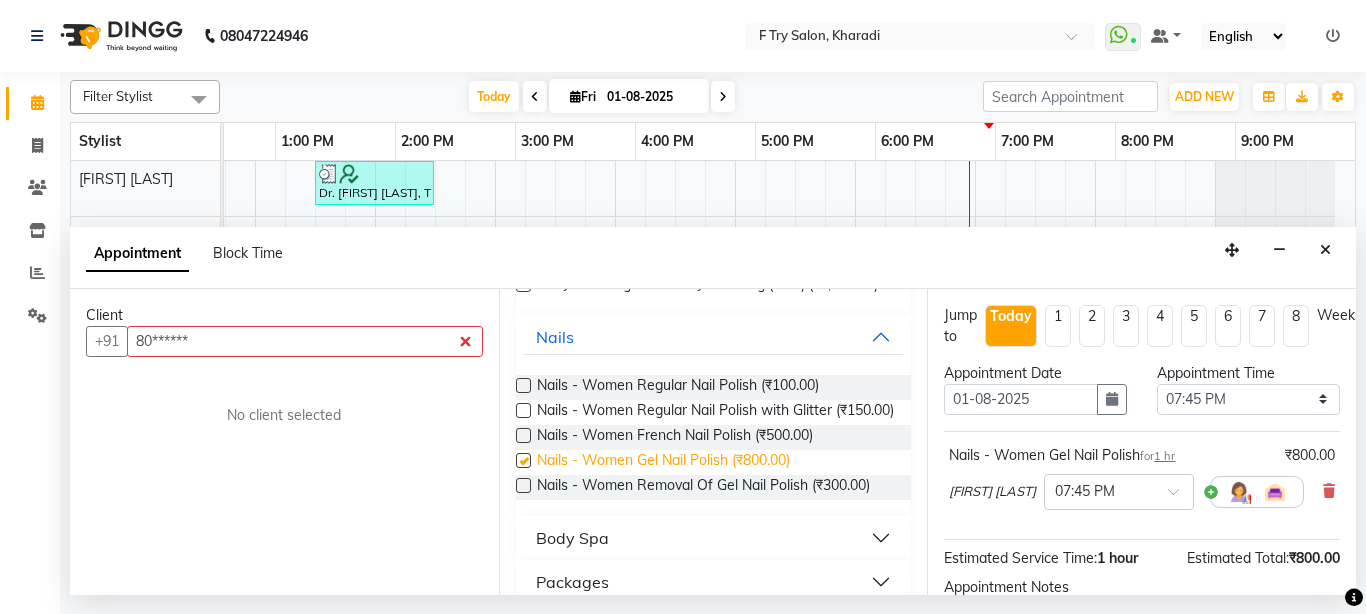 checkbox on "false" 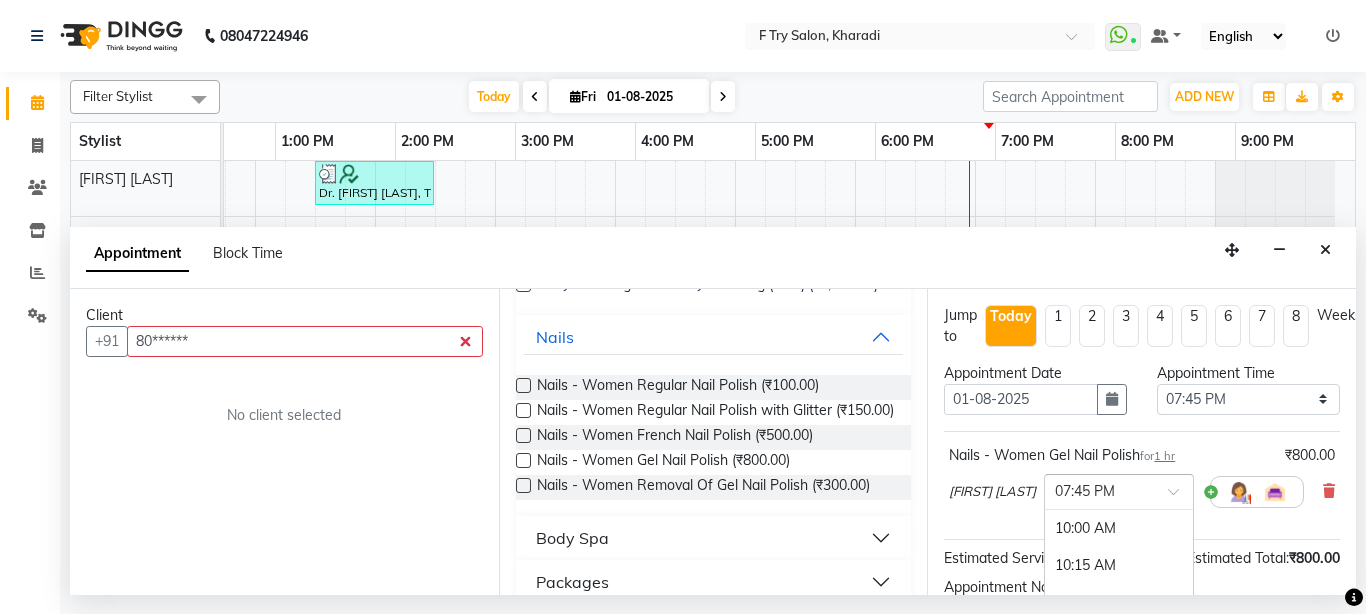 click at bounding box center [1119, 490] 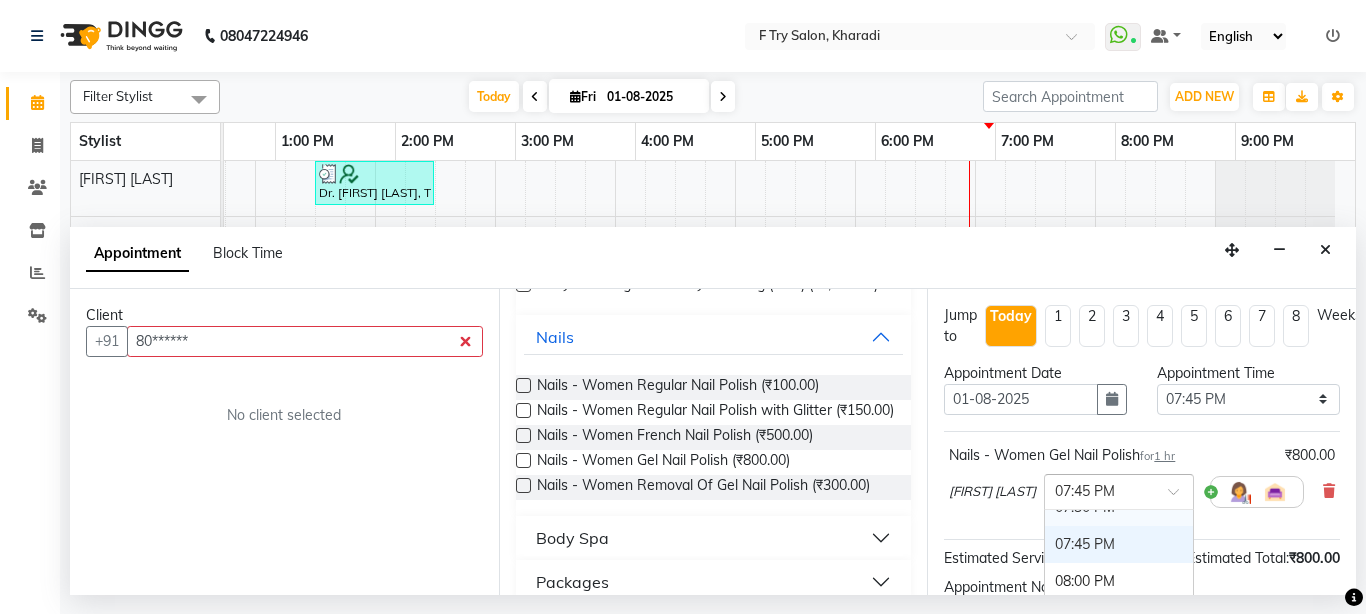 scroll, scrollTop: 1395, scrollLeft: 0, axis: vertical 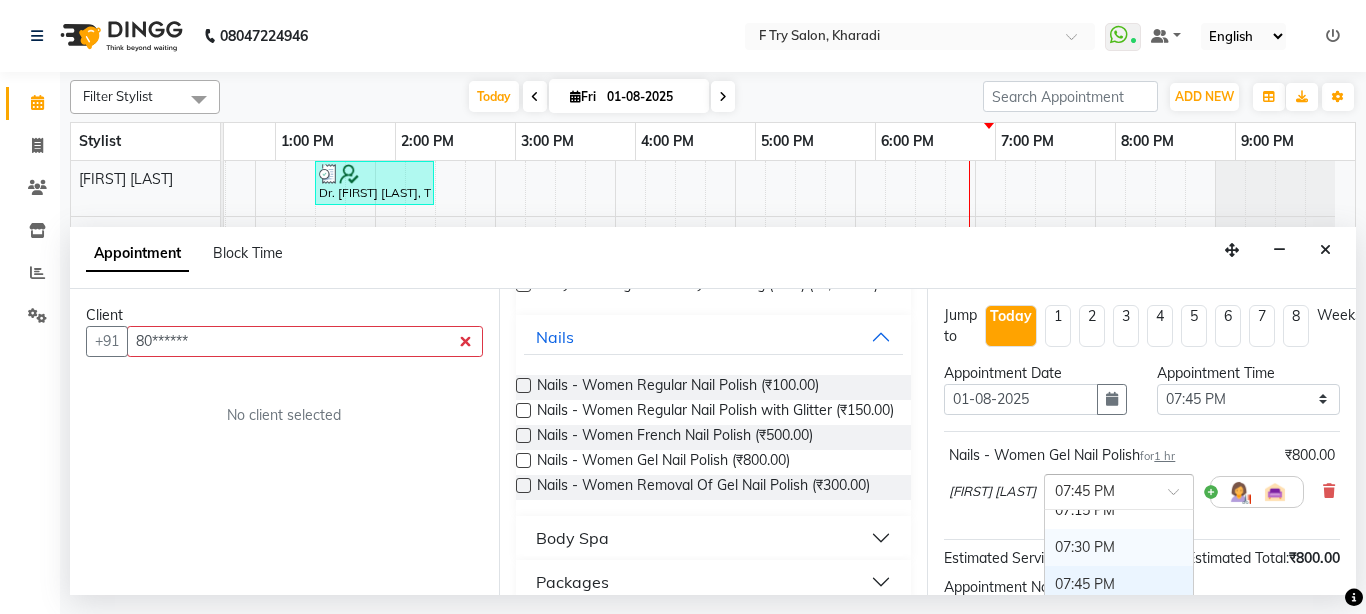 click on "07:30 PM" at bounding box center (1119, 547) 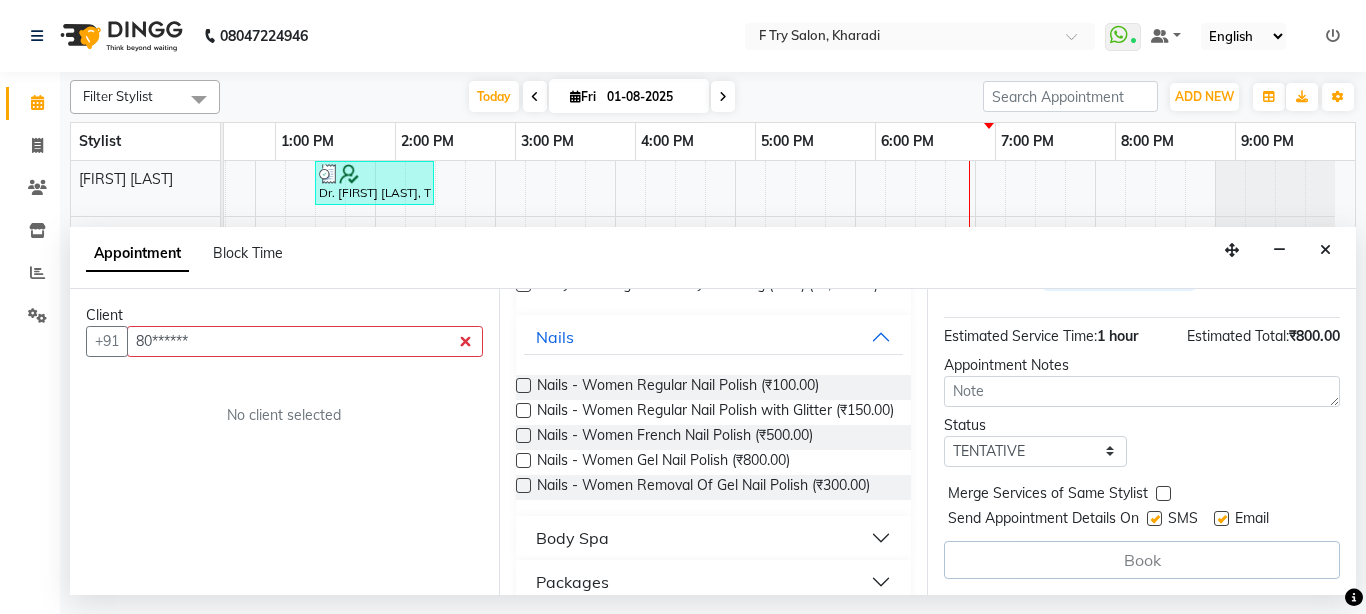scroll, scrollTop: 237, scrollLeft: 0, axis: vertical 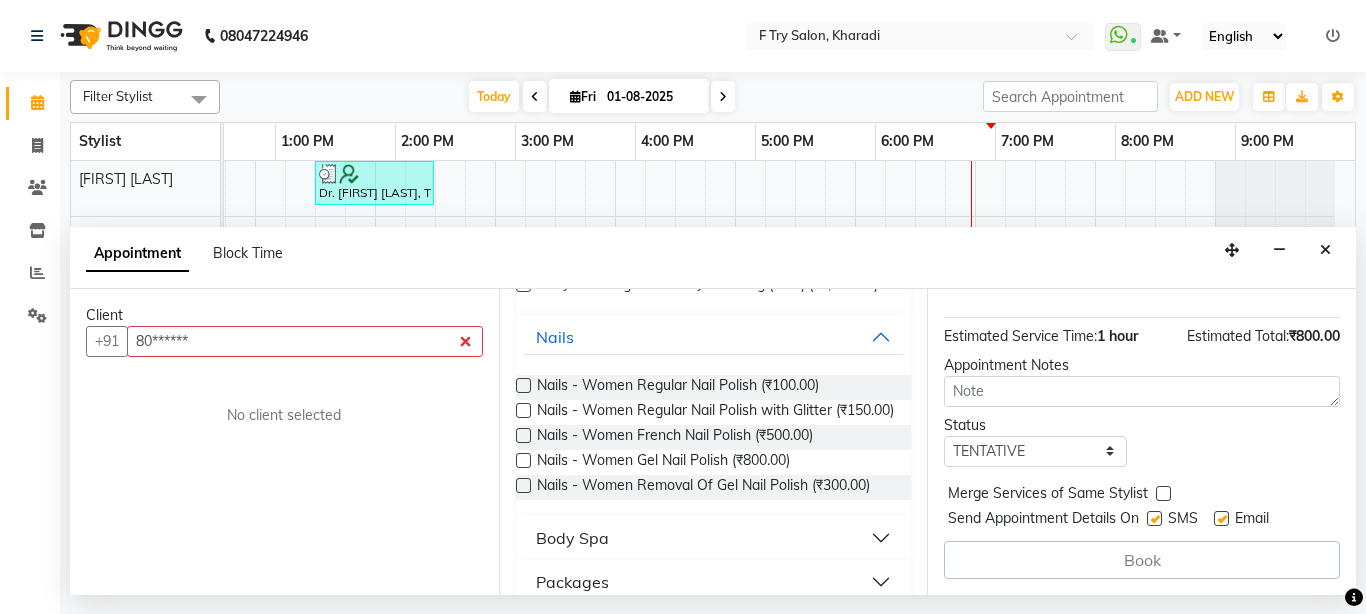 click on "Book" at bounding box center [1142, 560] 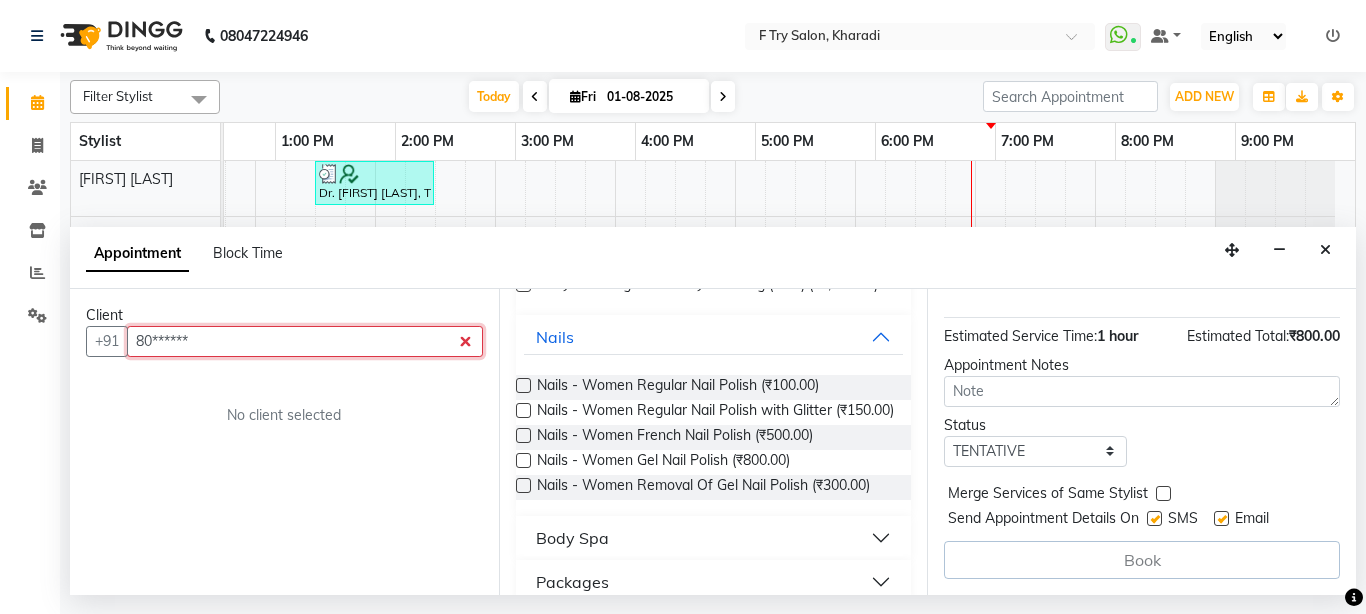 click on "80******" at bounding box center [305, 341] 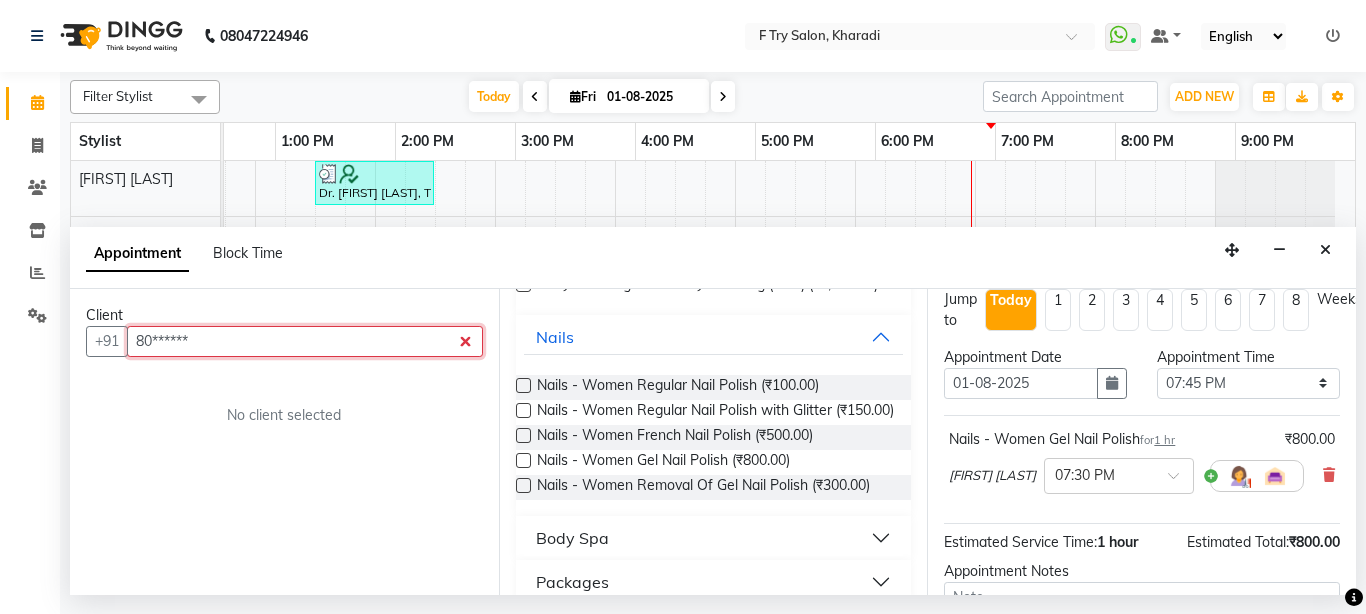 scroll, scrollTop: 0, scrollLeft: 0, axis: both 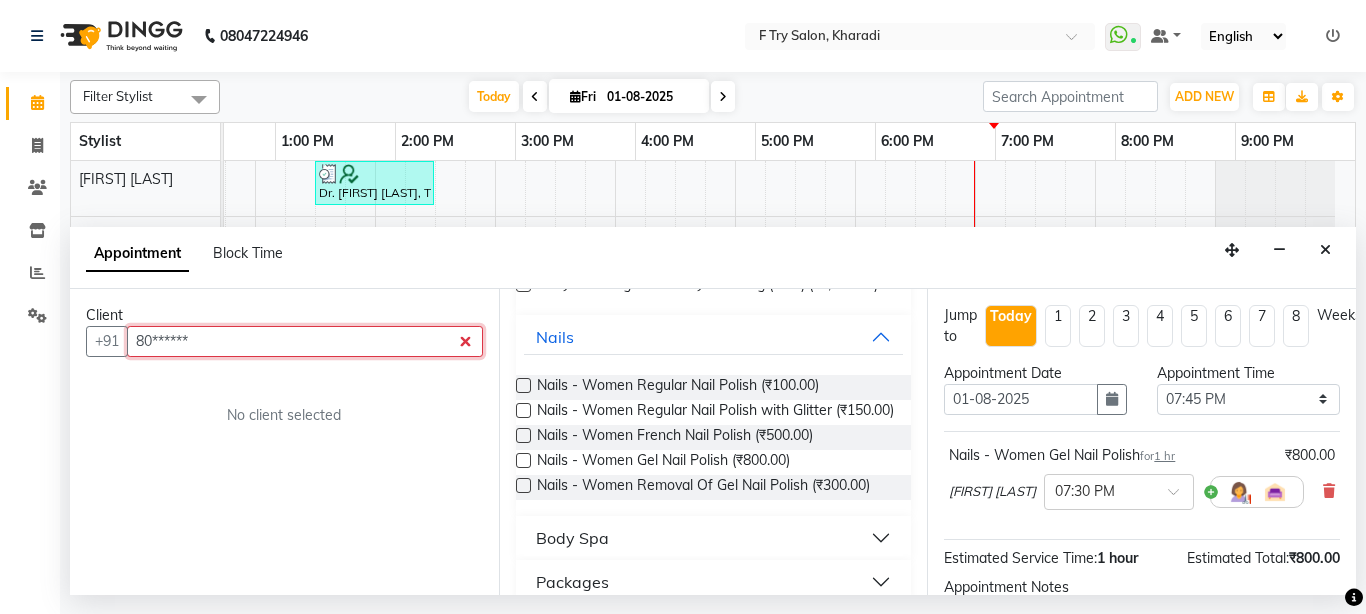 click on "80******" at bounding box center (305, 341) 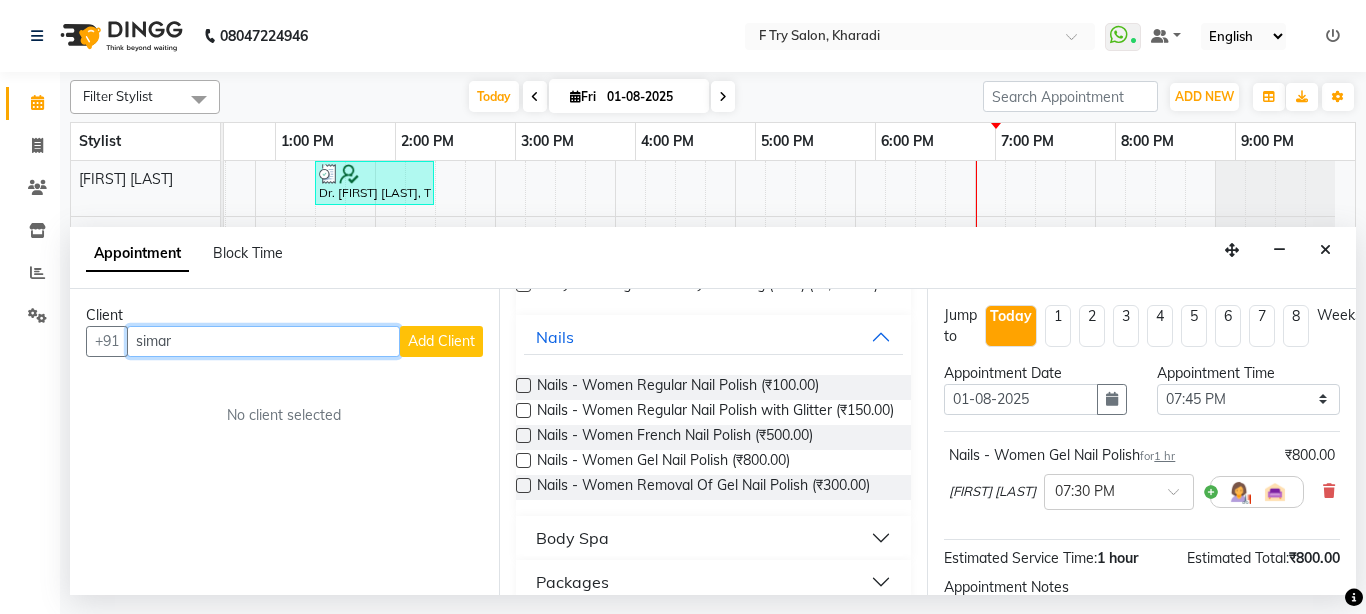 click on "simar" at bounding box center [263, 341] 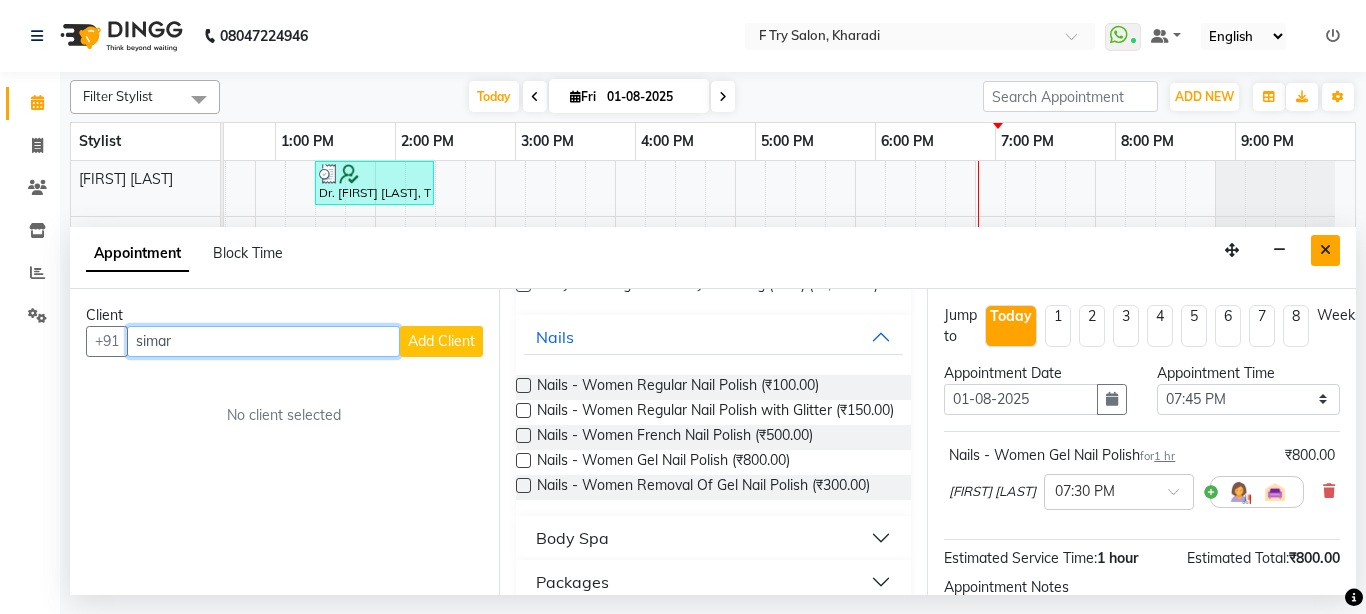 type on "simar" 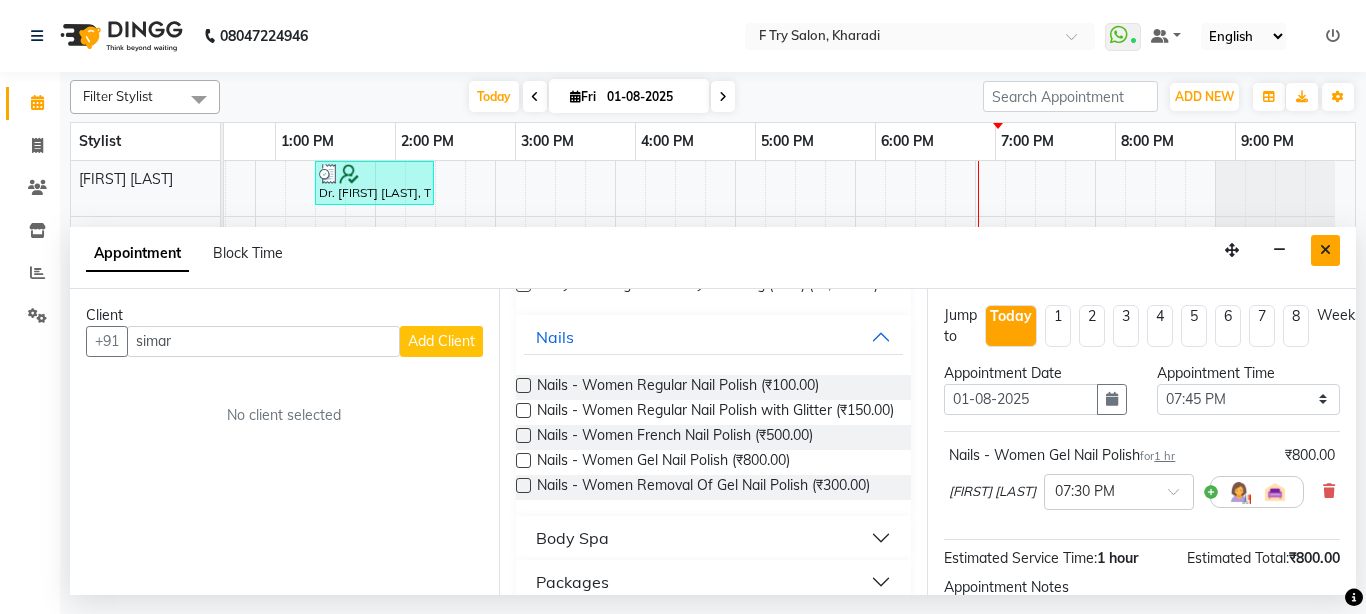 click at bounding box center (1325, 250) 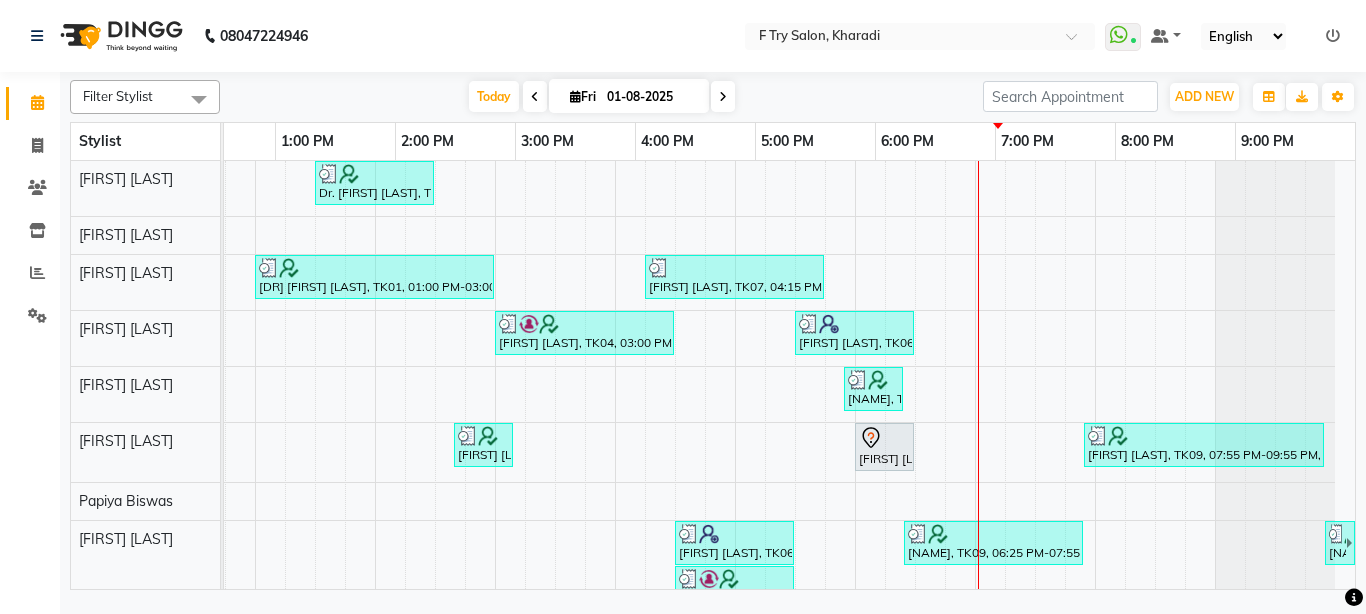 click on "Dr. Vinita Sharma, TK01, 01:30 PM-02:30 PM, Pedicure - Women Pedicure Basic Cafe H&F (₹1000)     Dr. Vinita Sharma, TK01, 01:00 PM-03:00 PM, Hair Colour - Women Hair Colour Root Touch Up Ammonia Free (1 inch)     Anmol Jaie, TK07, 04:15 PM-05:45 PM, Haircut - Creative Haircut (Men),Beard Crafting - Shape Crafting (Men),Head Massage - Treatment Oil Shots (25-30 mins) (Men)     Shoilee Ghosh, TK04, 03:00 PM-04:30 PM, Head Massage - Women Head Massage Treatment Oil Shots (25-30 mins),Hair Wash & Cond. - Women Wash Medium     Piyush Yeole, TK06, 05:30 PM-06:30 PM, Haircut - Creative Haircut (Men),Beard Crafting - Shape Crafting (Men)     Riya Sharma, TK09, 05:55 PM-06:25 PM, Threading - Women Threading Eyebrows / Upper Lips/ Chin/ Nose/ Lower Lip Forehead     Kishor Desai, TK03, 02:40 PM-03:10 PM, Beard Crafting - Shape Crafting (Men)             Sagar Madne, TK08, 06:00 PM-06:30 PM, Haircut - Basic Haicut (Men)         Piyush Yeole, TK06, 04:30 PM-05:30 PM, Haircut - Women Creative Haircut" at bounding box center (555, 429) 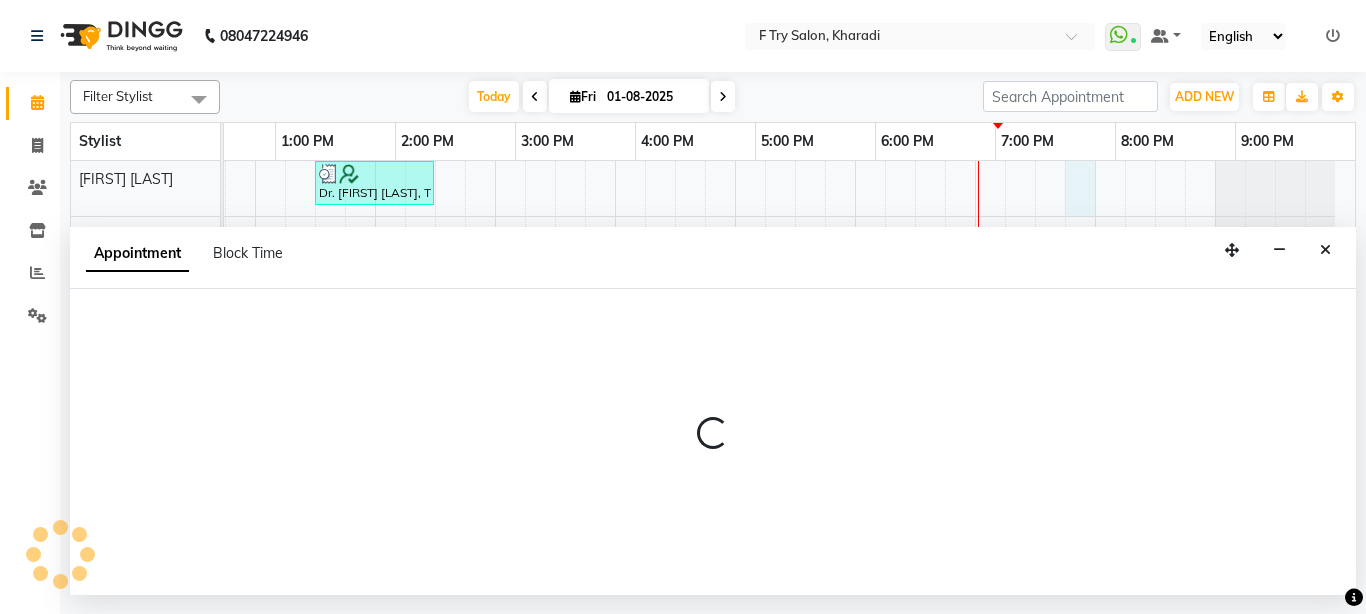 select on "13914" 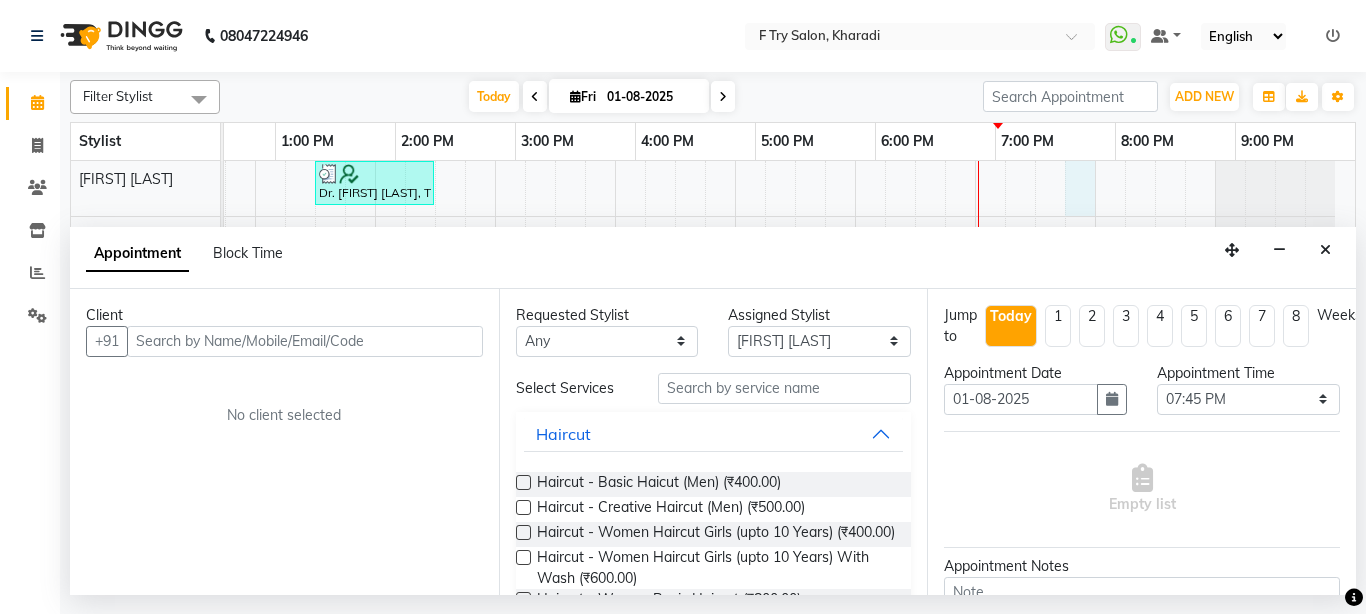 click at bounding box center [305, 341] 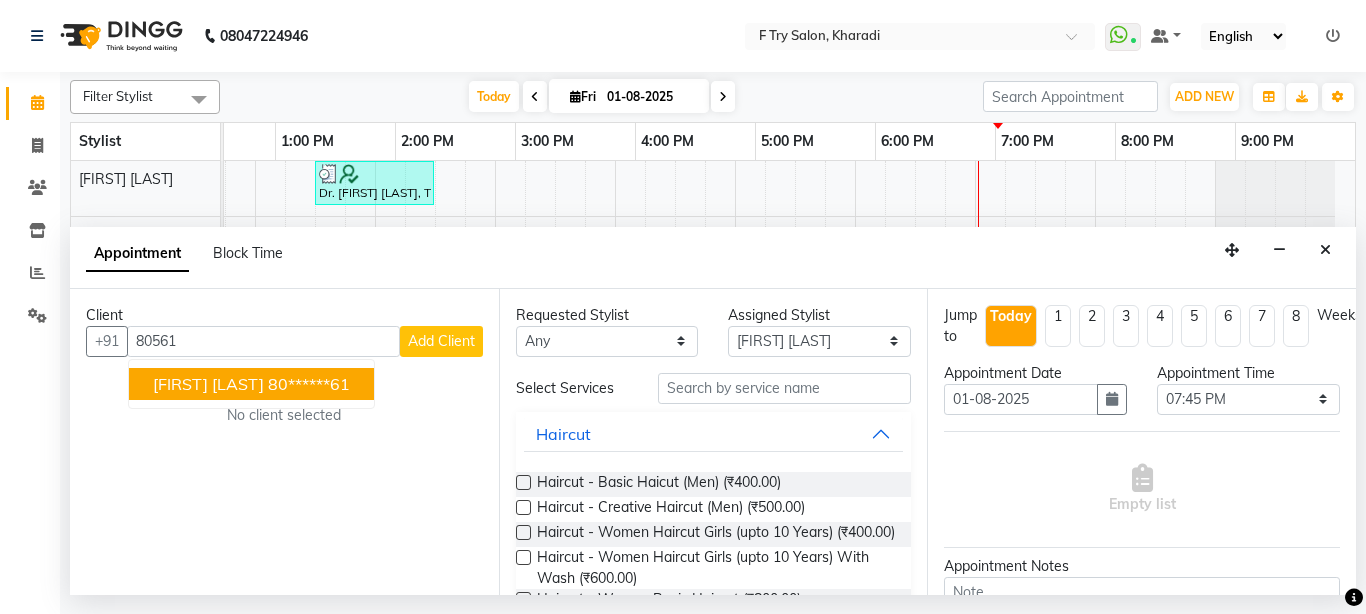 click on "80******61" at bounding box center (309, 384) 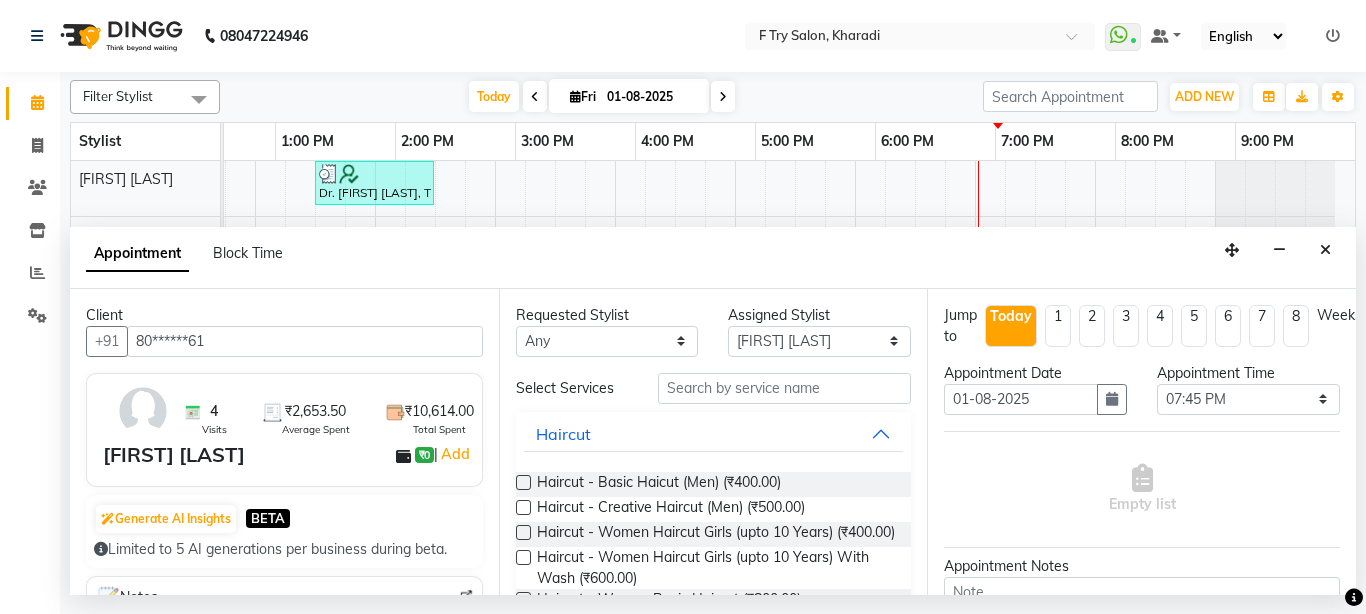 type on "80******61" 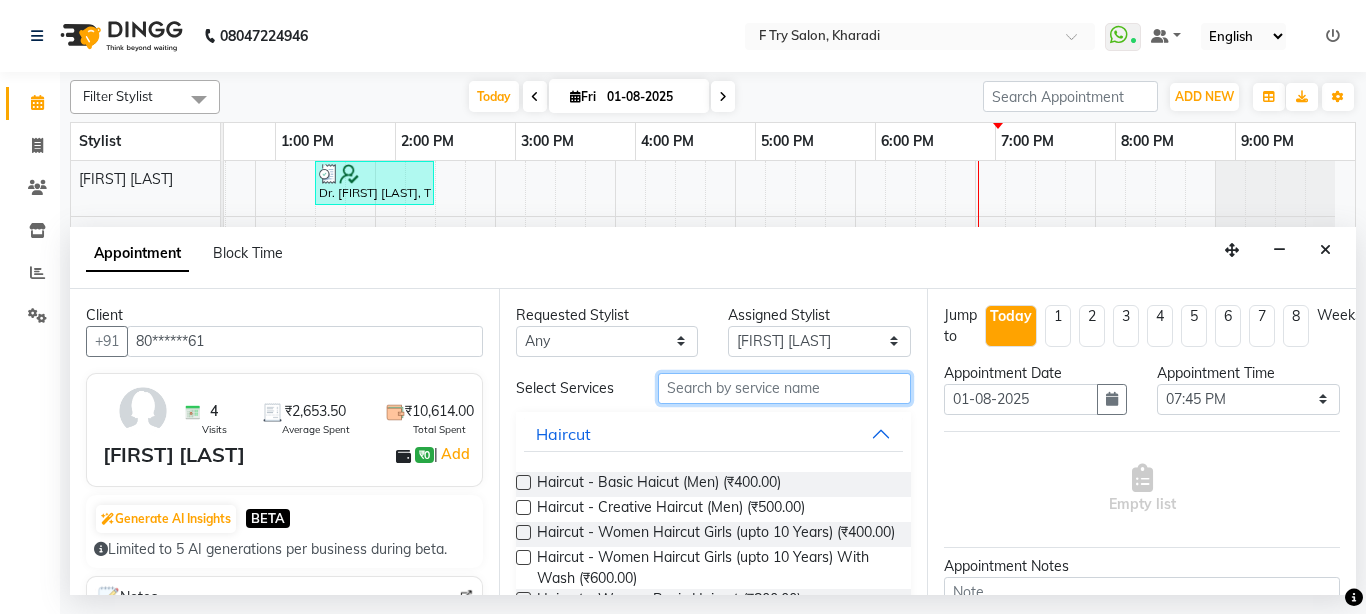 click at bounding box center [785, 388] 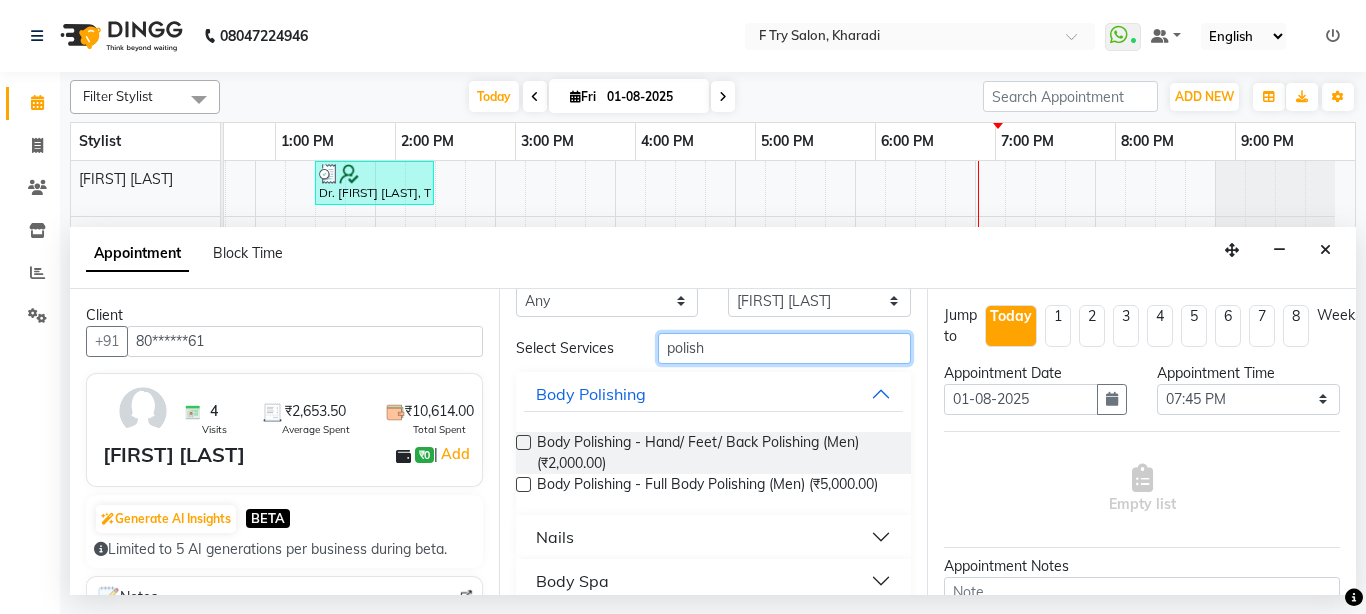 scroll, scrollTop: 80, scrollLeft: 0, axis: vertical 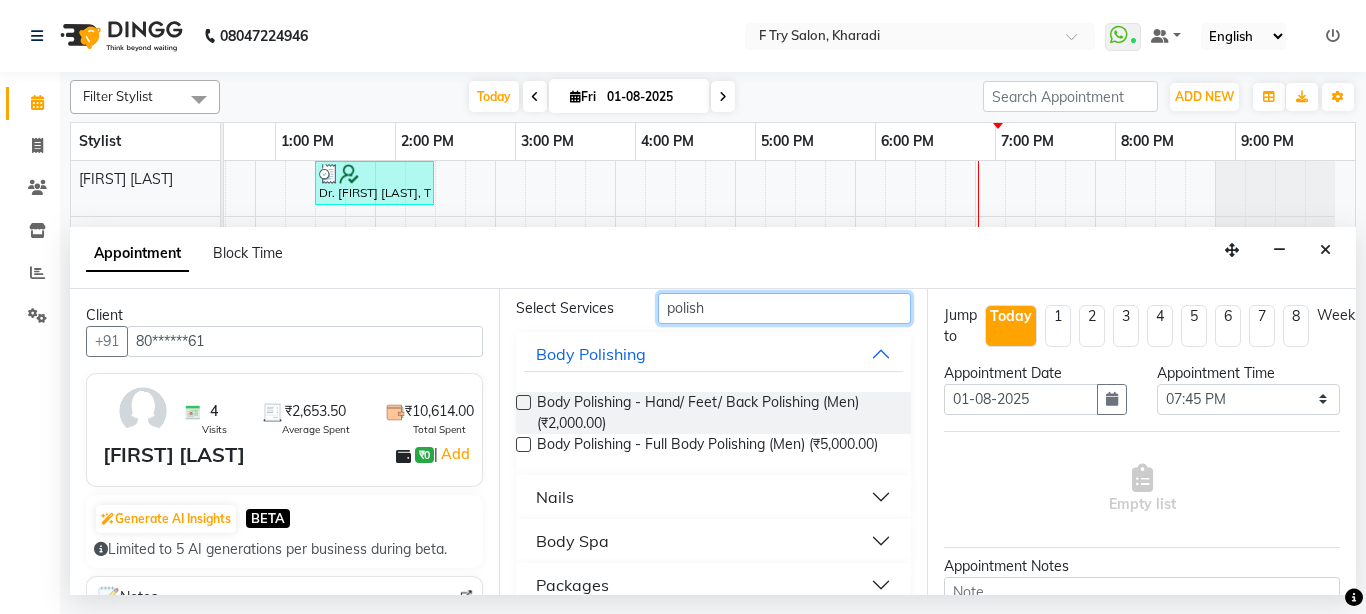 type on "polish" 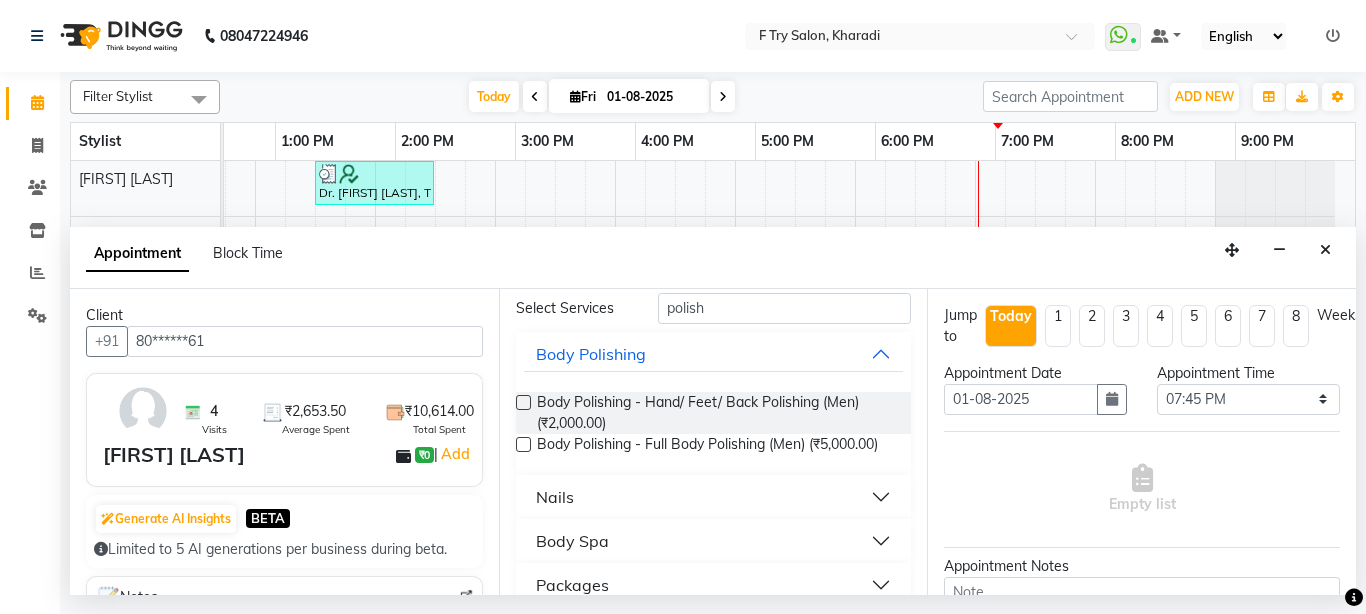 click on "Nails" at bounding box center [714, 497] 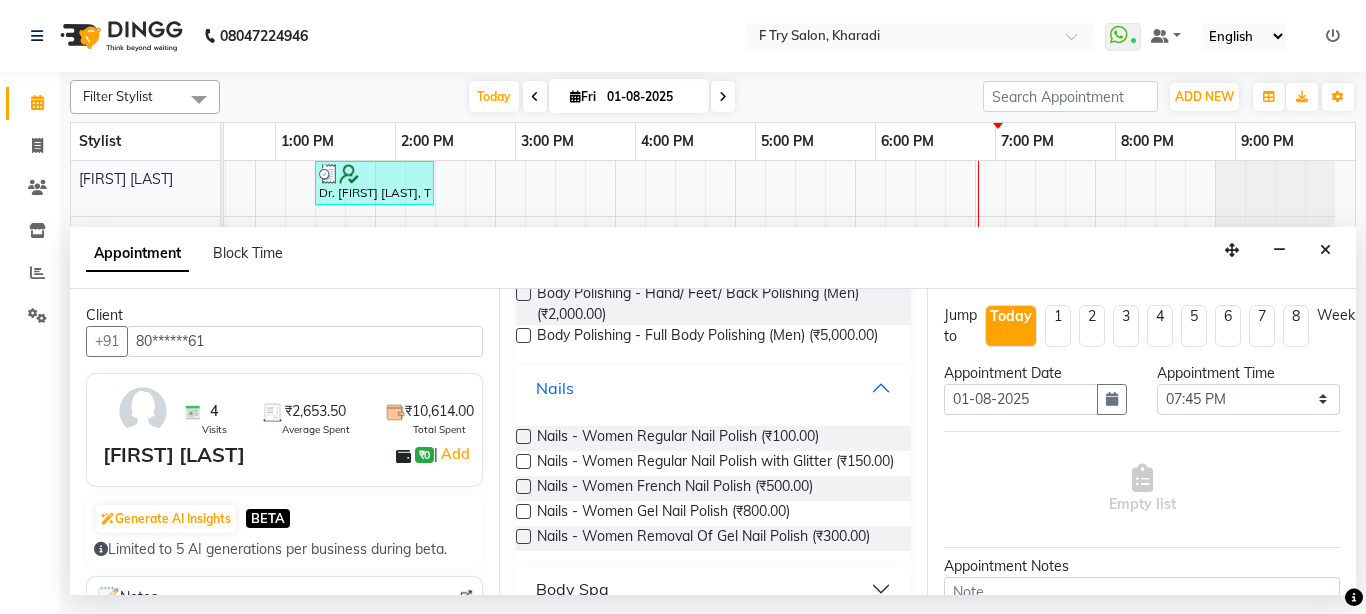 scroll, scrollTop: 200, scrollLeft: 0, axis: vertical 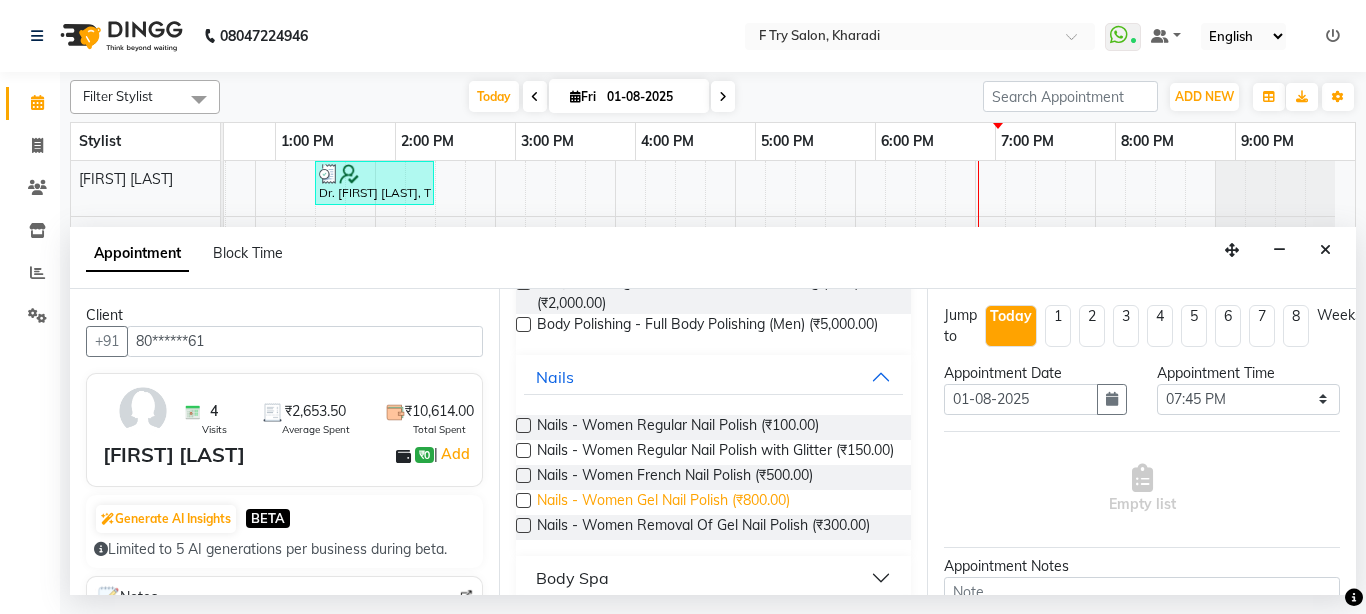 click on "Nails - Women Gel Nail Polish (₹800.00)" at bounding box center (663, 502) 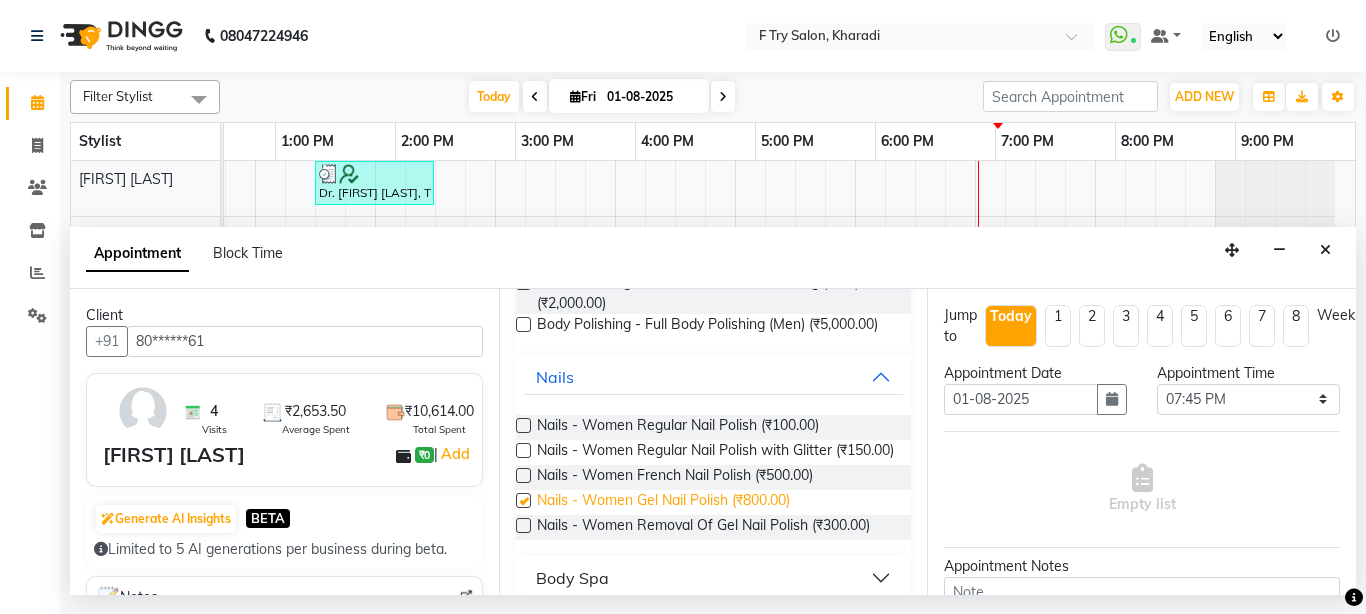 checkbox on "false" 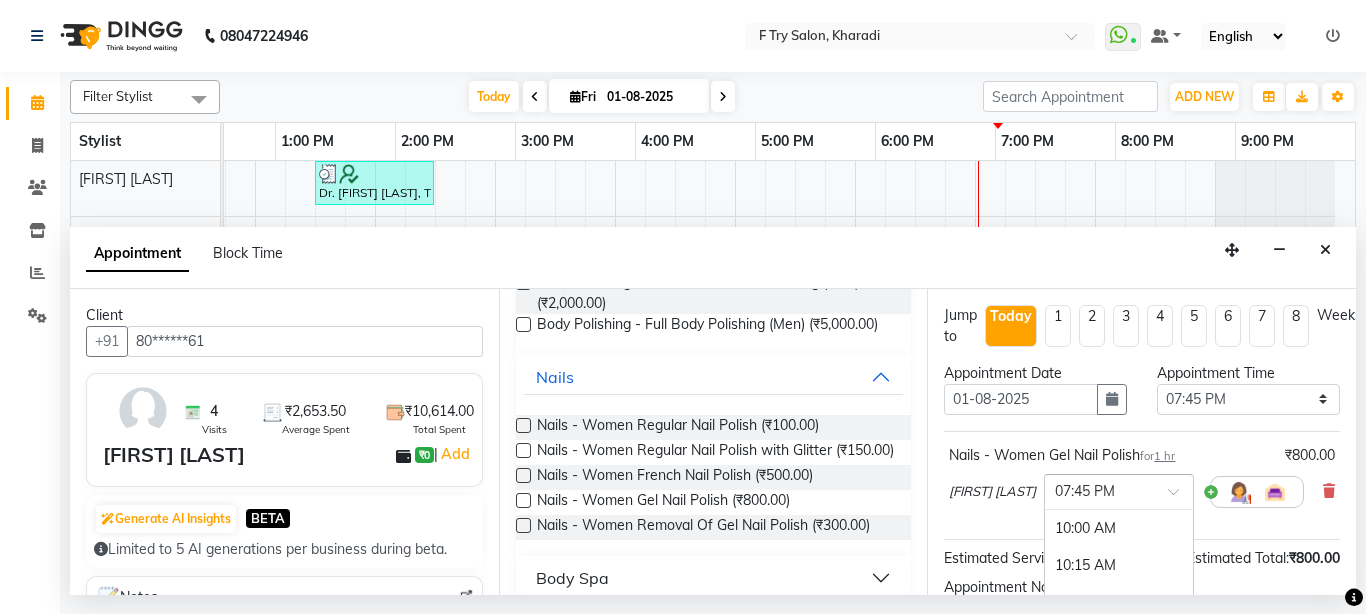 click at bounding box center [1180, 497] 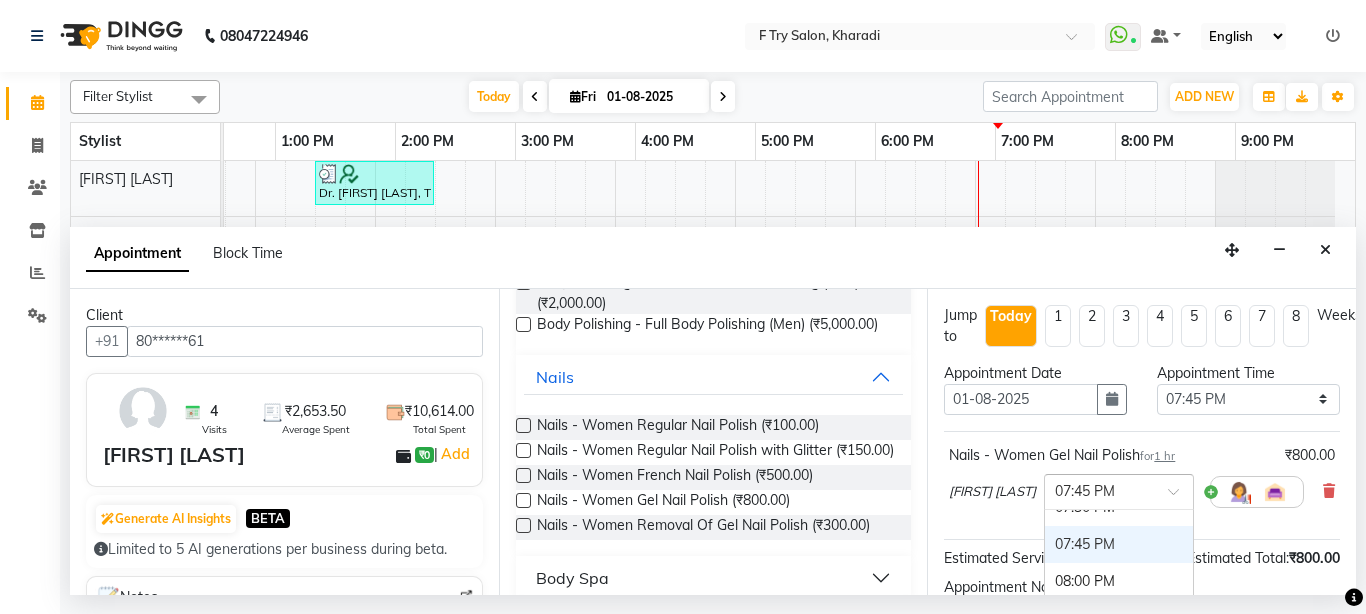scroll, scrollTop: 1395, scrollLeft: 0, axis: vertical 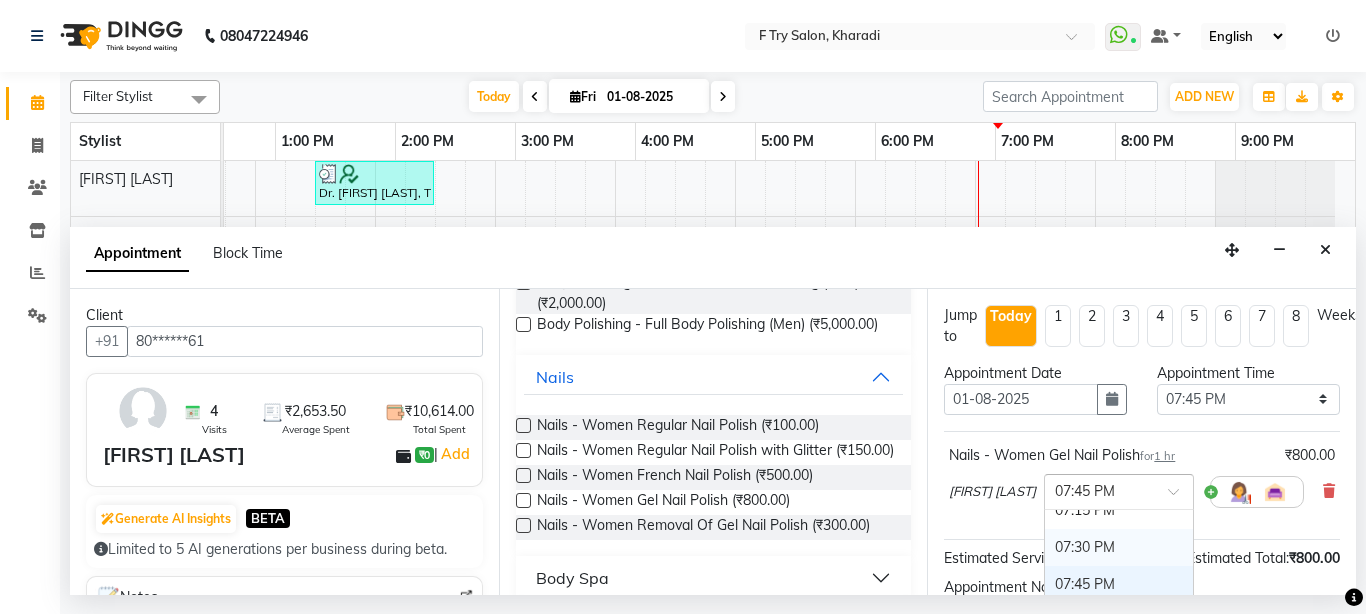 click on "07:30 PM" at bounding box center (1119, 547) 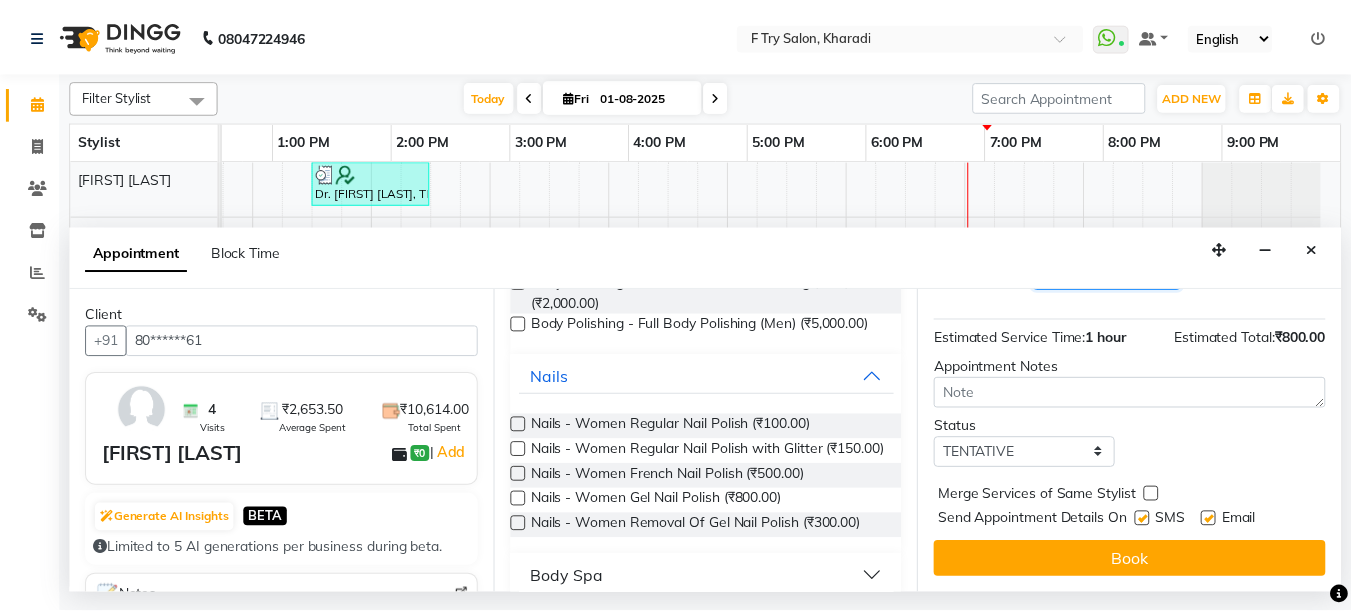 scroll, scrollTop: 235, scrollLeft: 0, axis: vertical 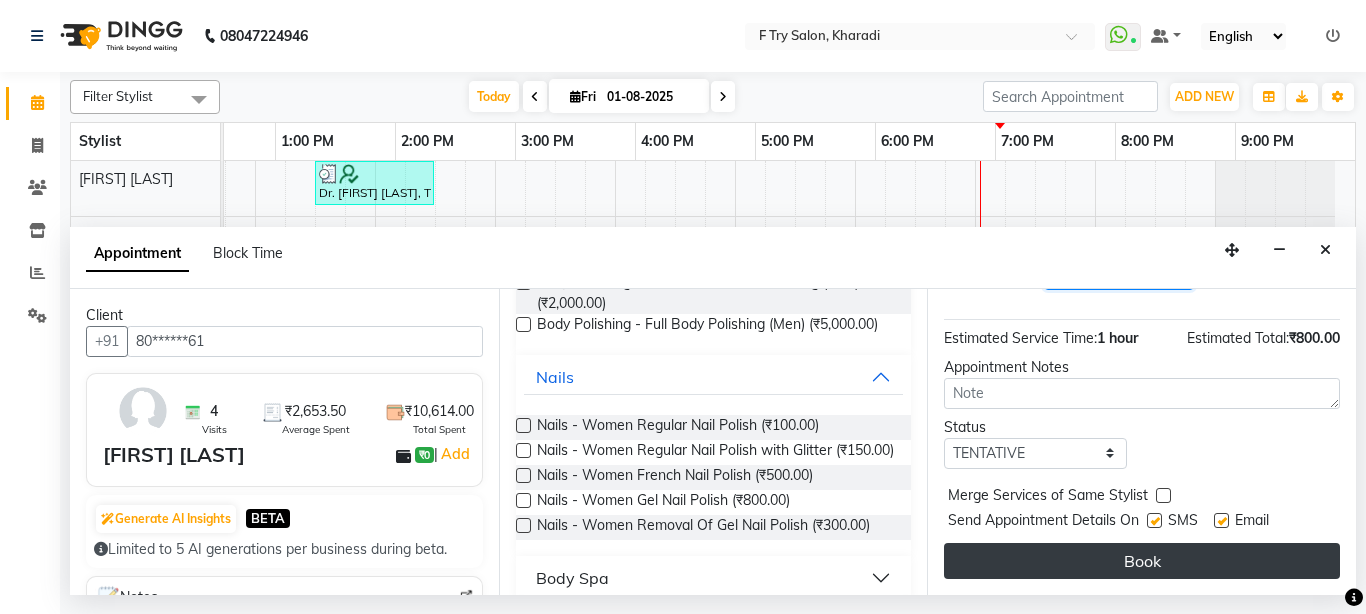 click on "Book" at bounding box center [1142, 561] 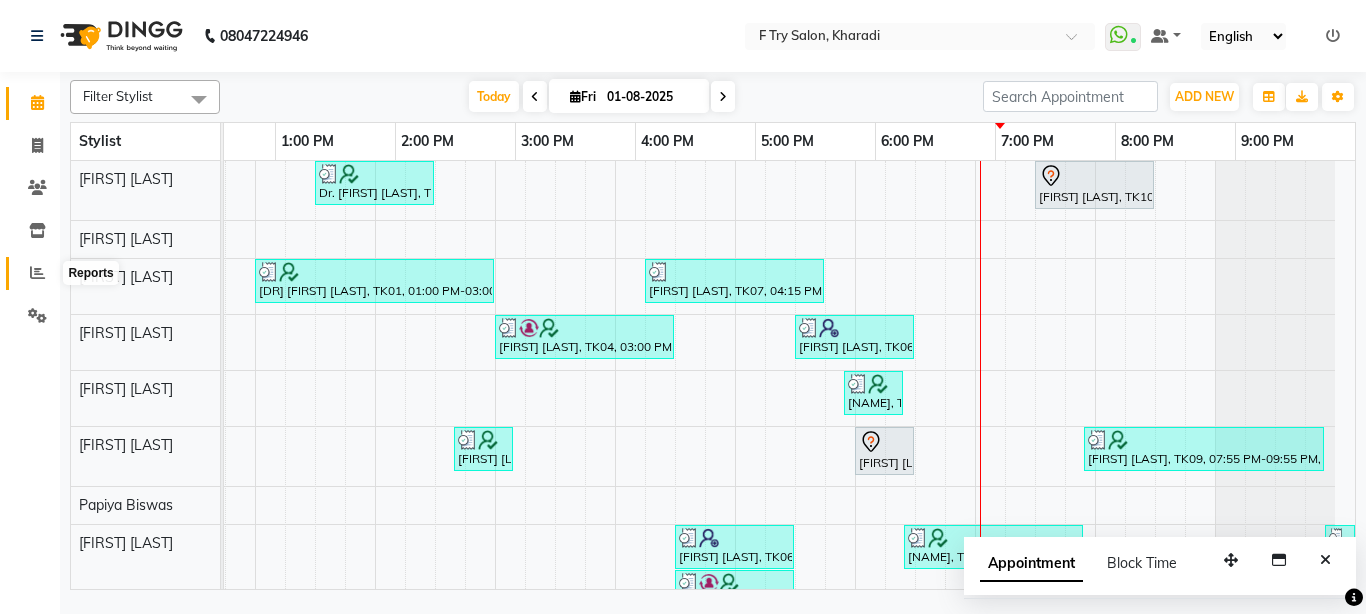 click 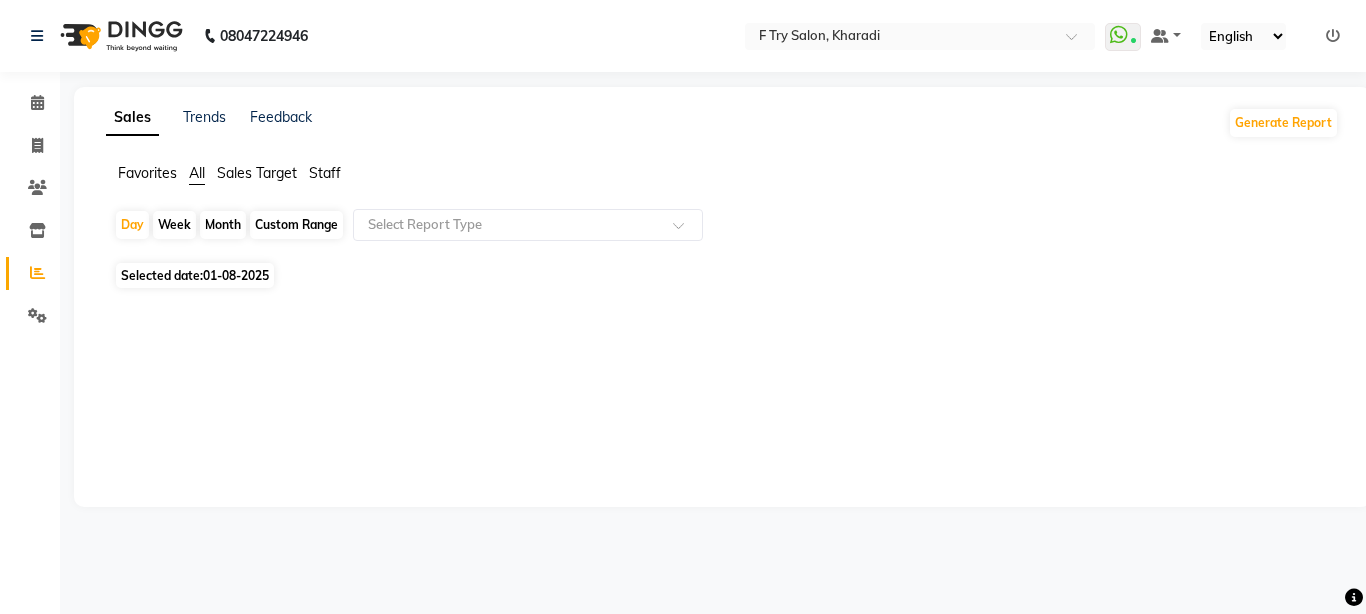 click on "Staff" 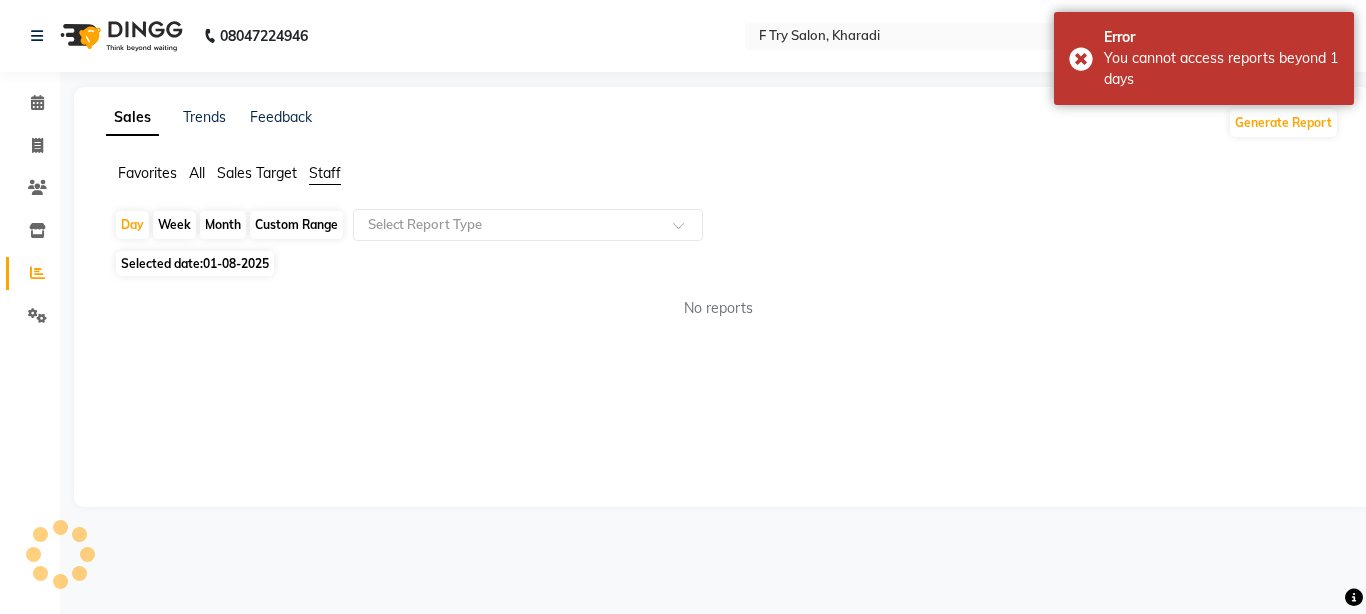 click on "Month" 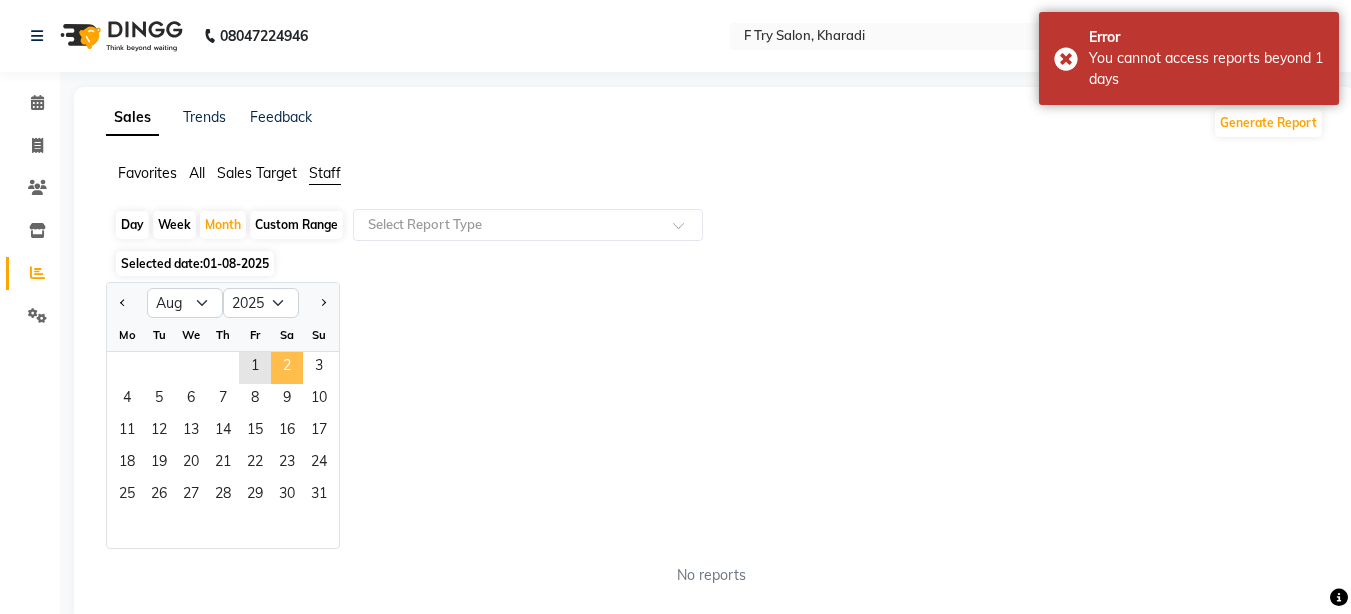 click on "2" 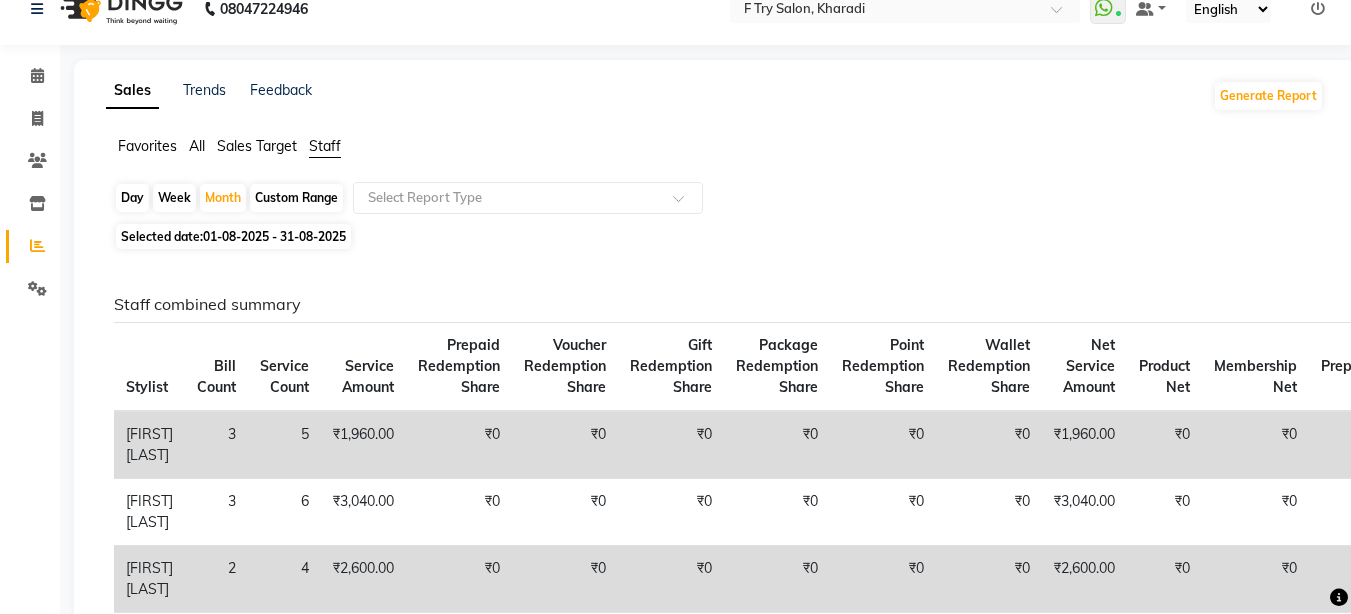 scroll, scrollTop: 0, scrollLeft: 0, axis: both 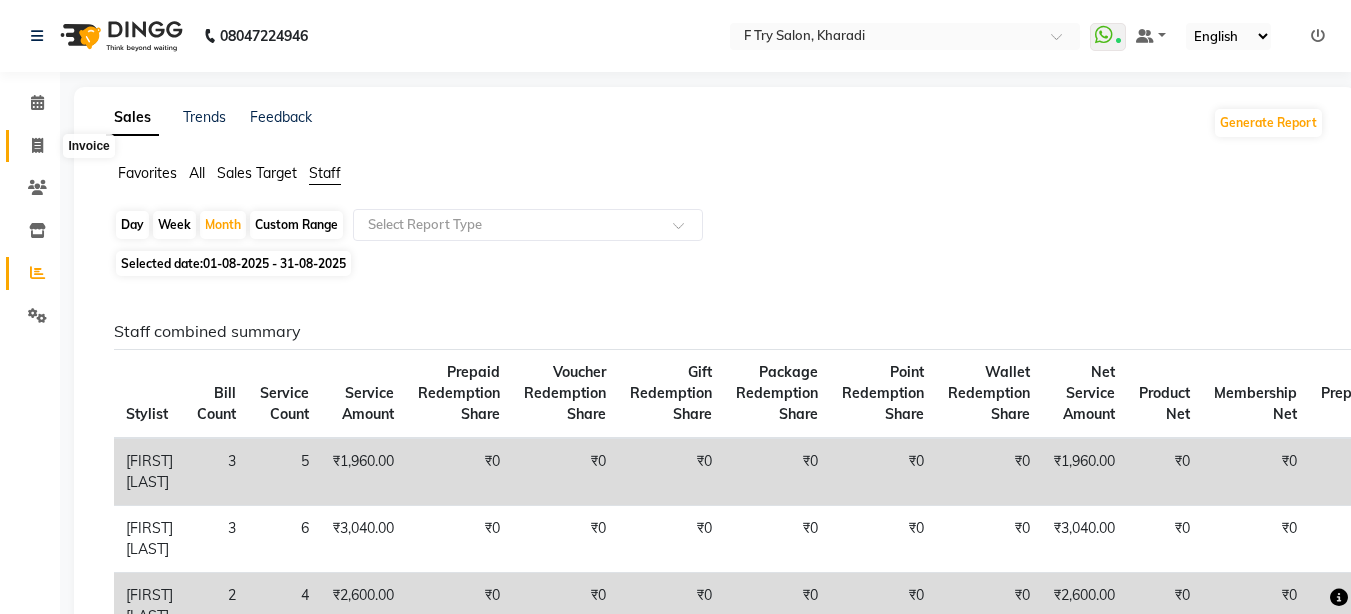 click 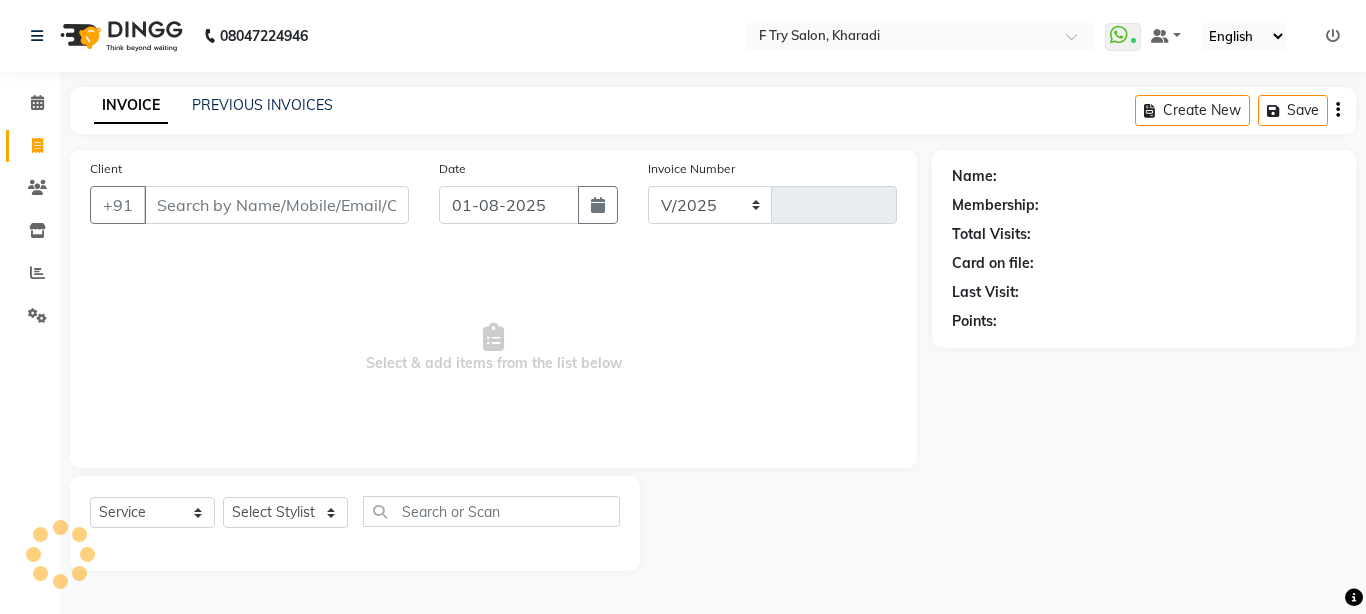 select on "793" 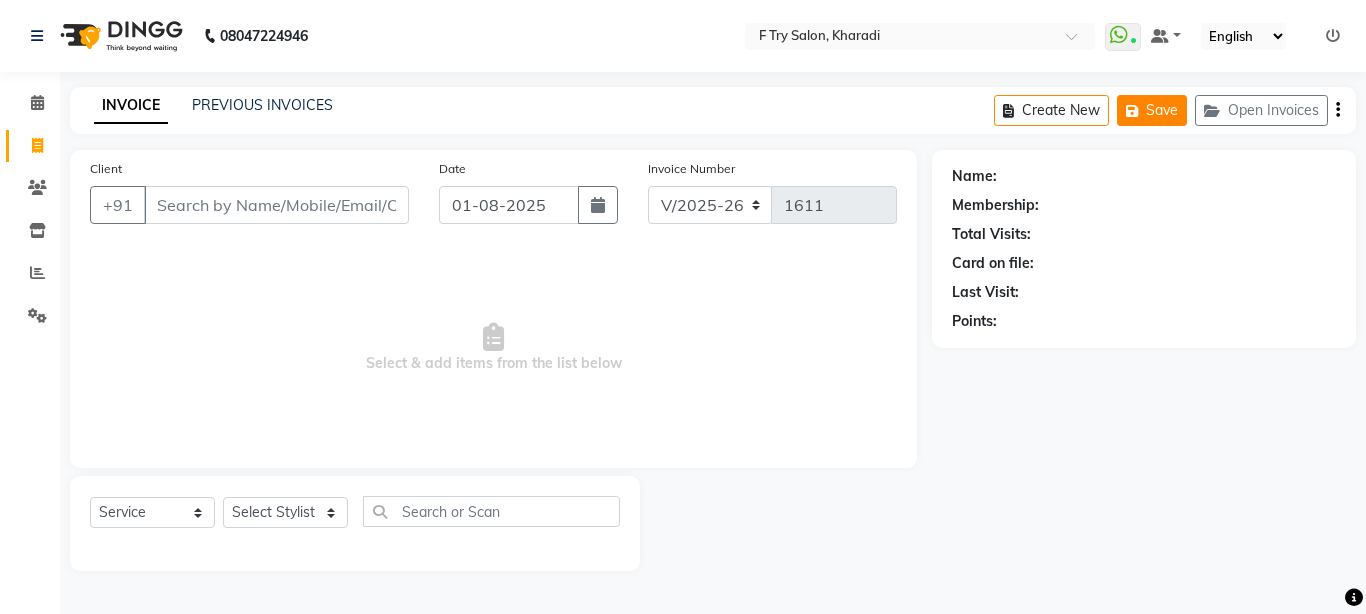 click on "Save" 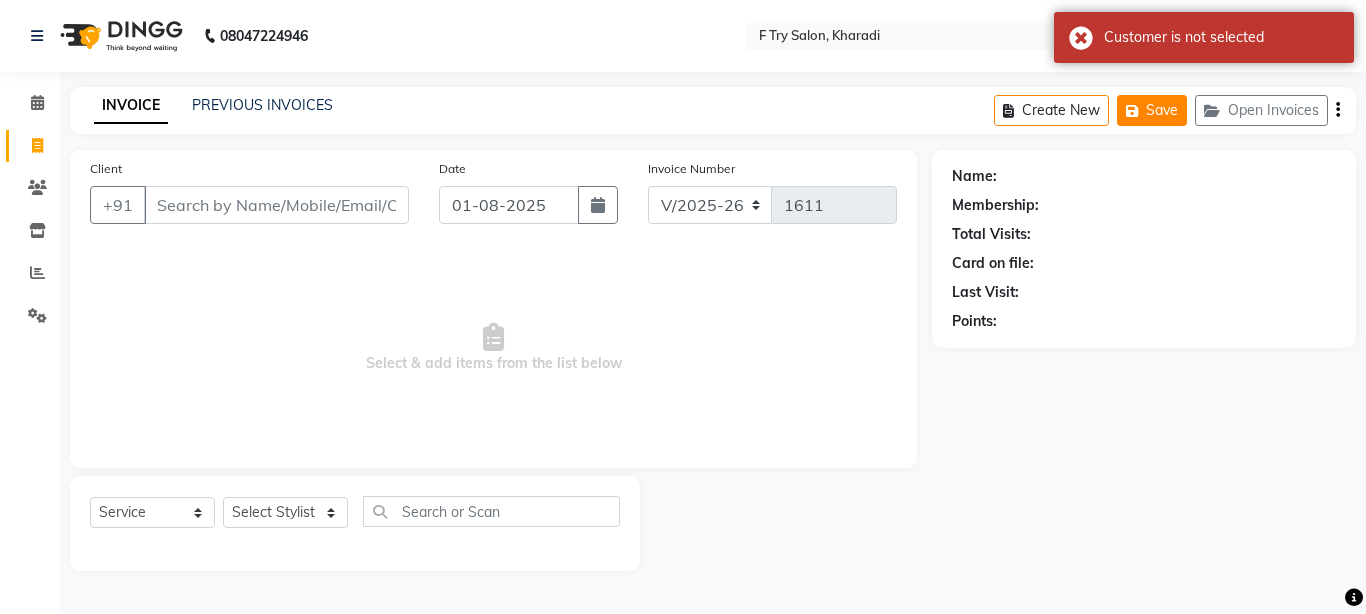 click on "Save" 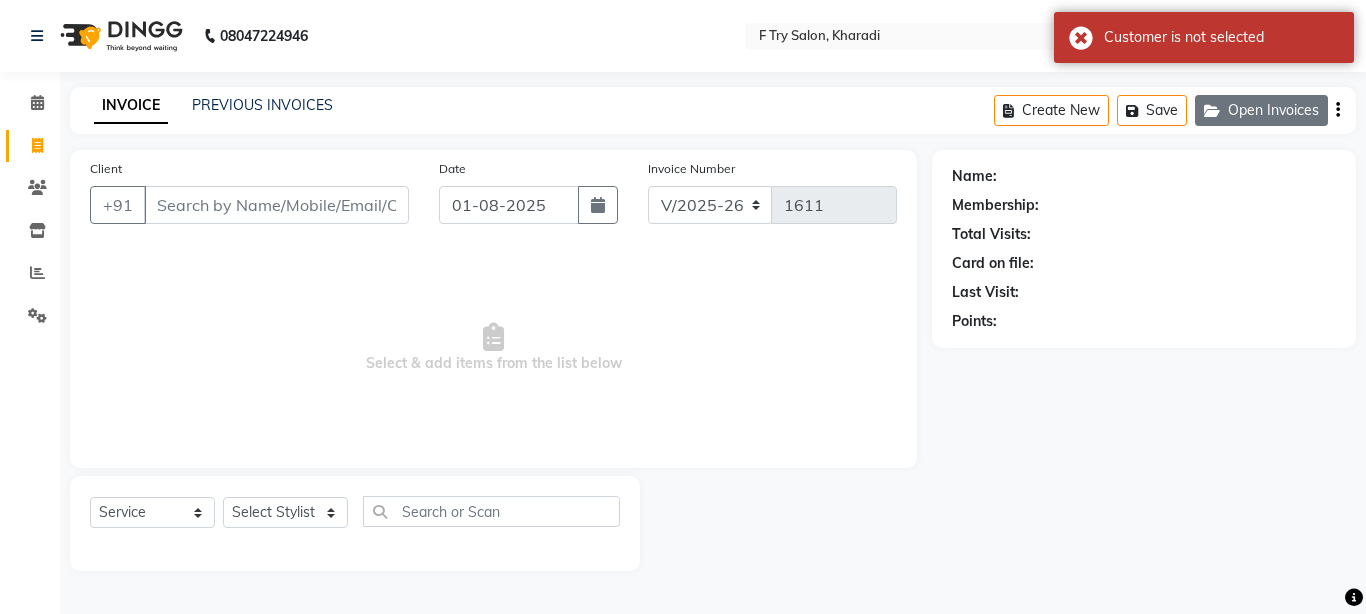click on "Open Invoices" 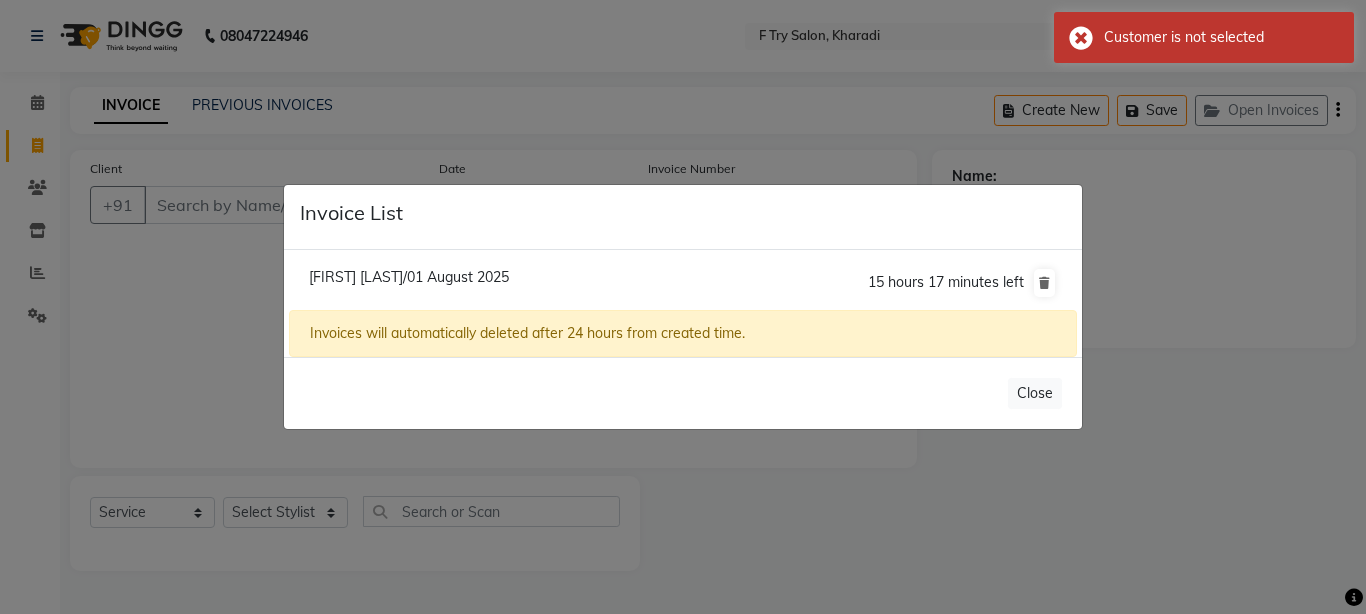click on "15 hours 17 minutes left" 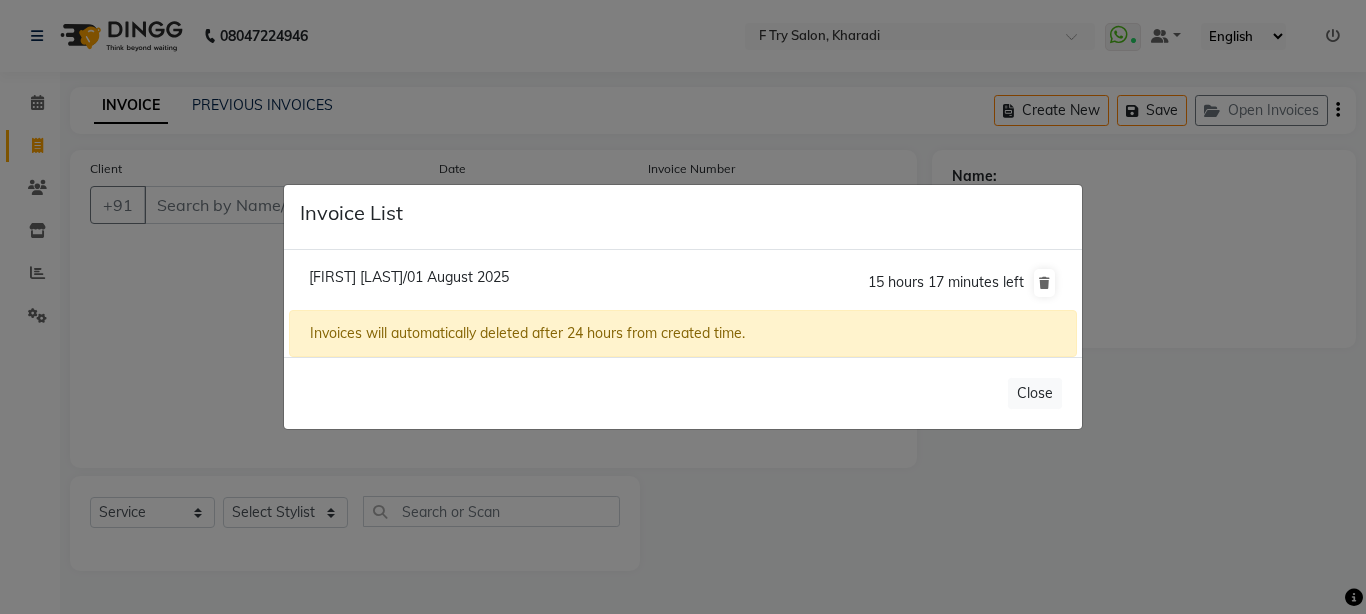 click on "Kayyam Khan/01 August 2025" 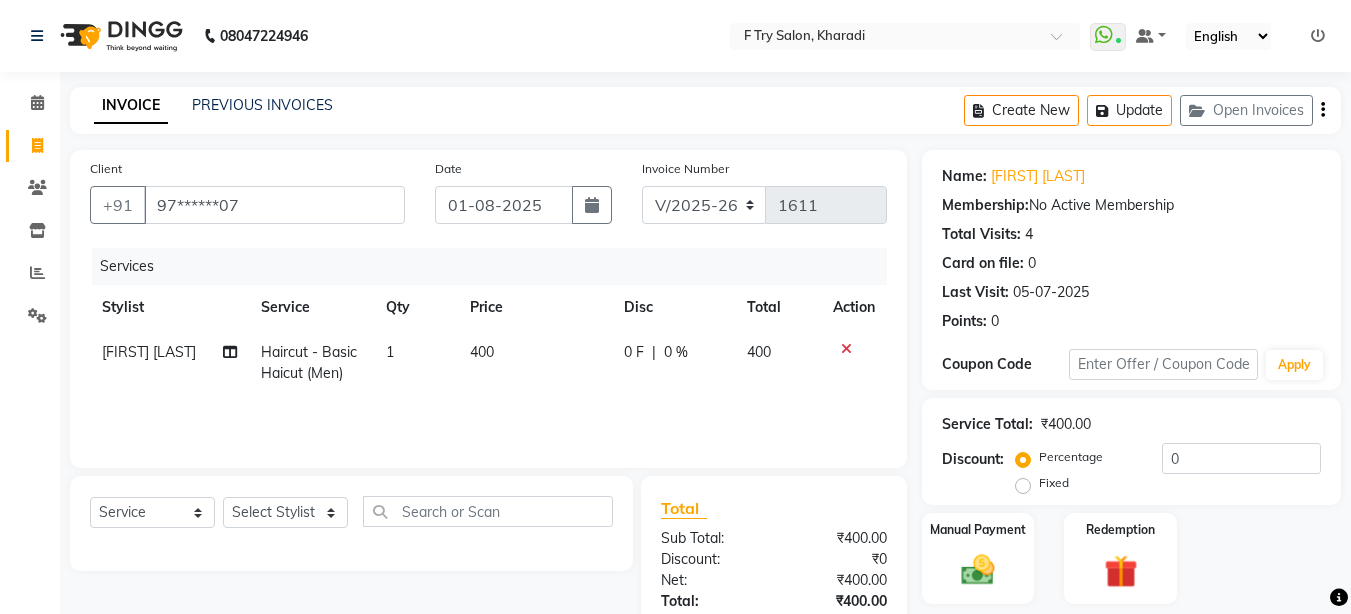 click on "0 F" 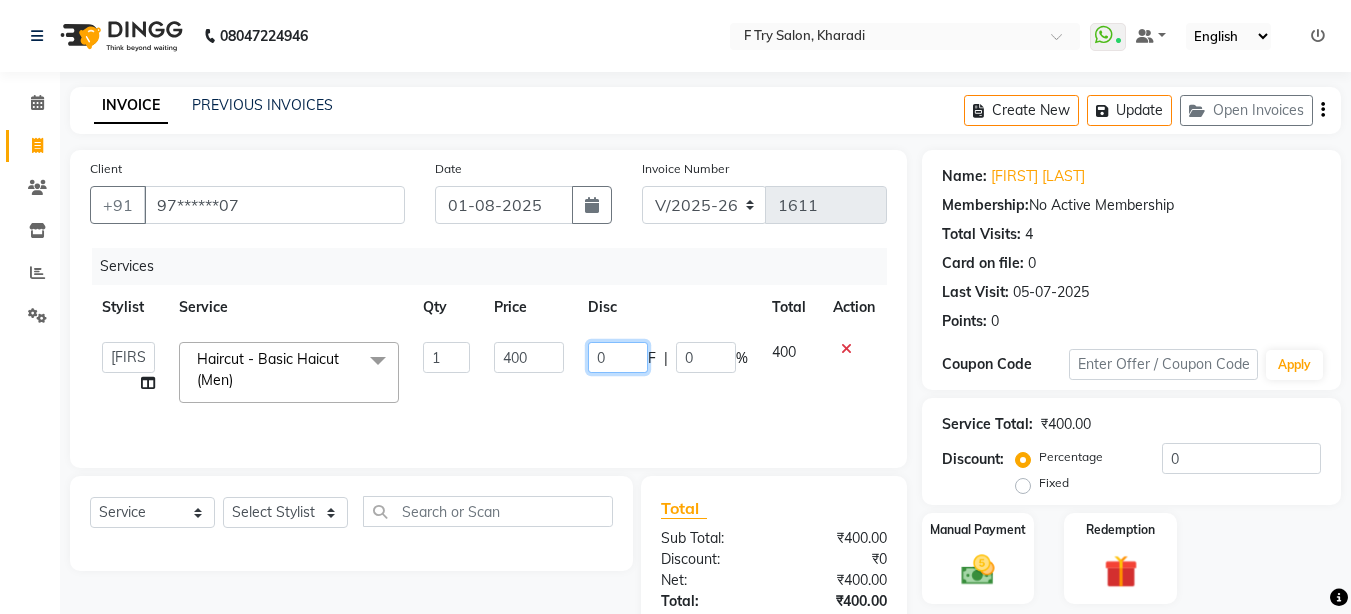 click on "0" 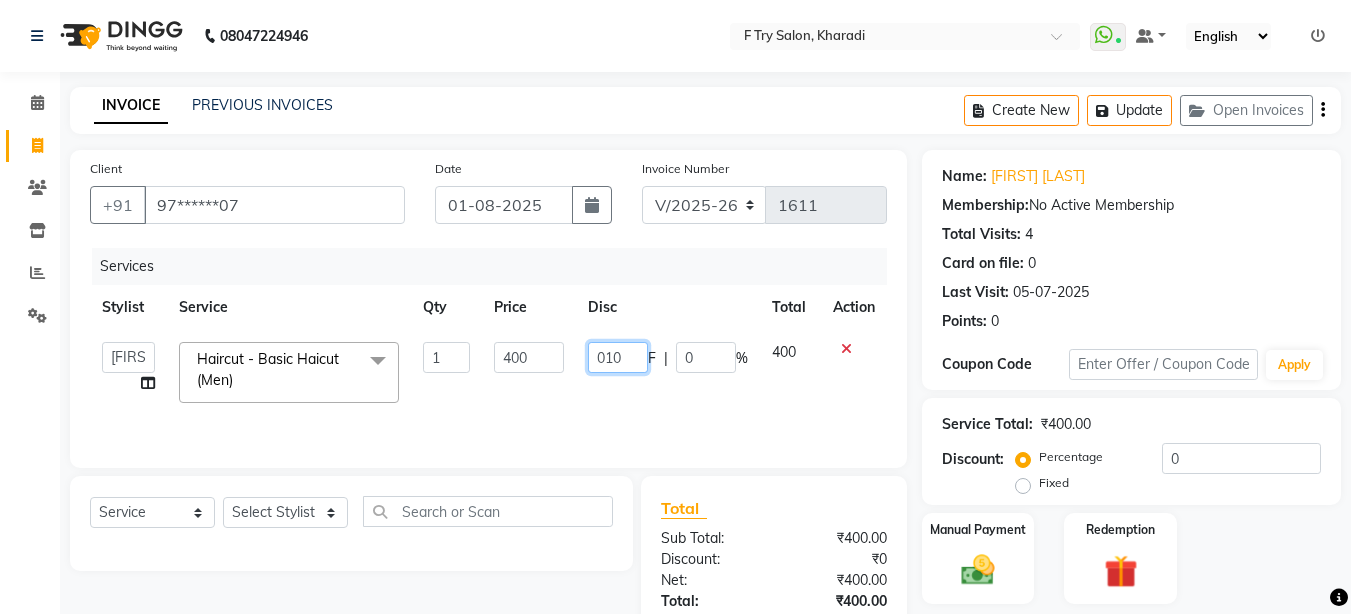 type on "0100" 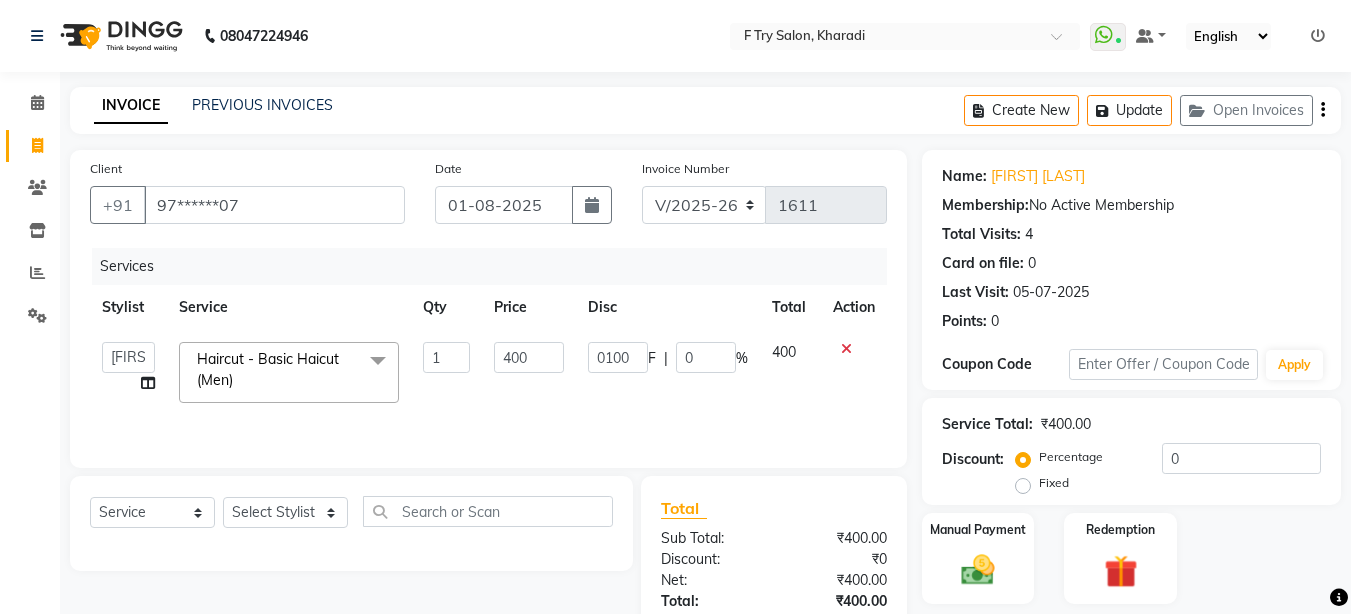 click on "Services Stylist Service Qty Price Disc Total Action  Aakash Warulkar    Aditya Fulbhati   Anshul Bisen   Ftry Agent   Ftry Manager   Gunesh Warulkar   Krishna Shinde   Papiya Biswas   Sachin Sutte   Snehal Maám   Support   Test Manager   Tulsi Thapa  Haircut - Basic Haicut (Men)  x Haircut - Basic Haicut (Men) Haircut - Creative Haircut (Men) Haircut - Women Haircut Girls (upto 10 Years) Haircut - Women Haircut Girls (upto 10 Years) With Wash Haircut - Women Basic Haircut Haircut - Women Creative Haircut Haircut - Women Haircut Fringes Beard Crafting - Clean Shave (Men) Beard Crafting - Shape Crafting (Men) Styling - Hair Styling (Men) Styling - Women Blow Dry Short Styling - Women Blow Dry Medium Styling - Women Blow Dry Long Styling - Women Ironing Short Styling - Women Ironing Medium Styling - Women Ironing Long Styling - Women Hair Tongs Short Styling - Women Hair Tongs Medium Styling - Women Hair Tongs Long Styling - Women Crimping Short Styling - Women Crimping Medium Styling - Women Crimping Long 1" 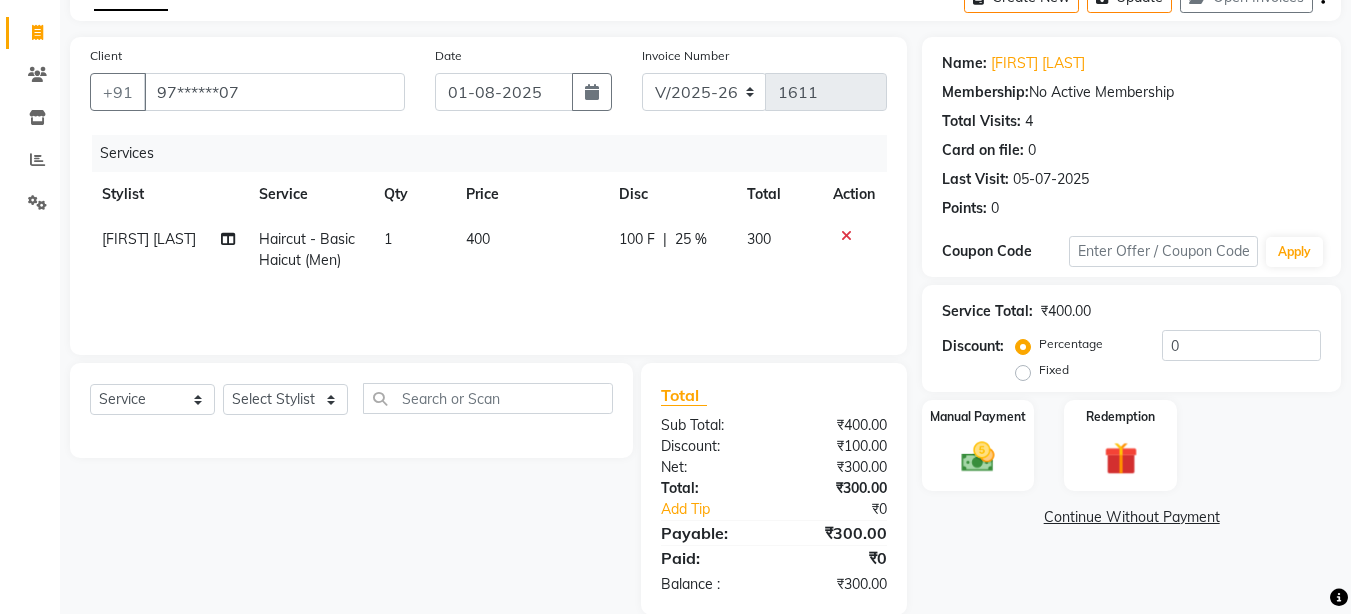 scroll, scrollTop: 120, scrollLeft: 0, axis: vertical 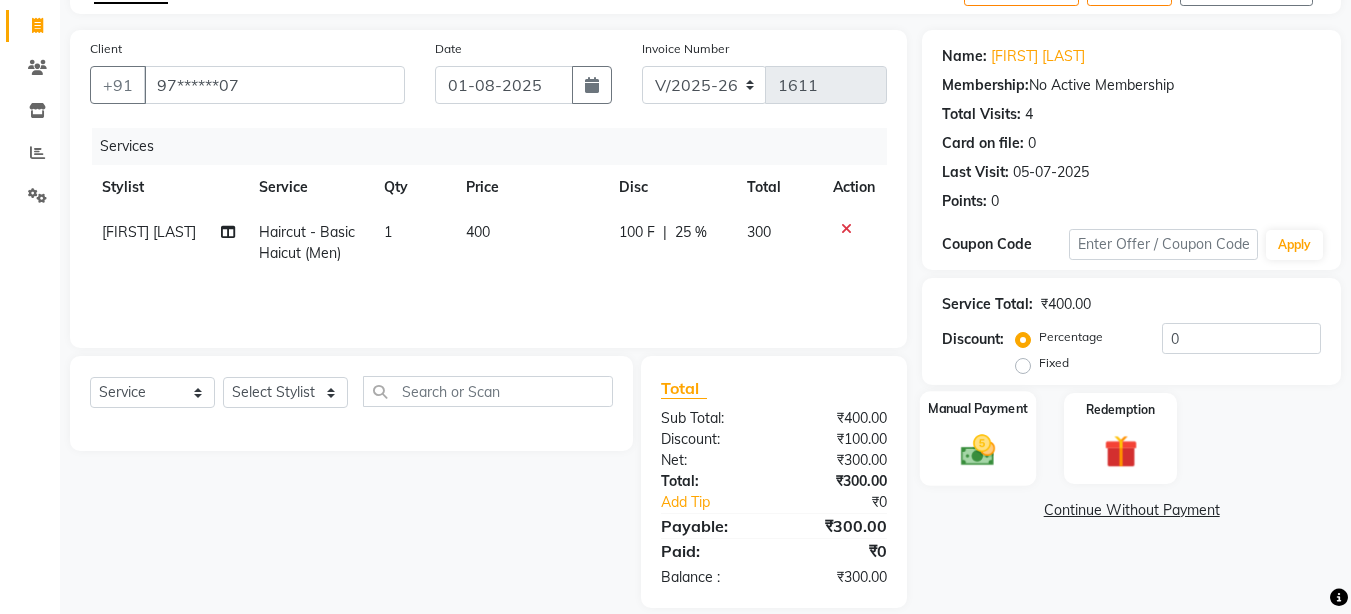 click 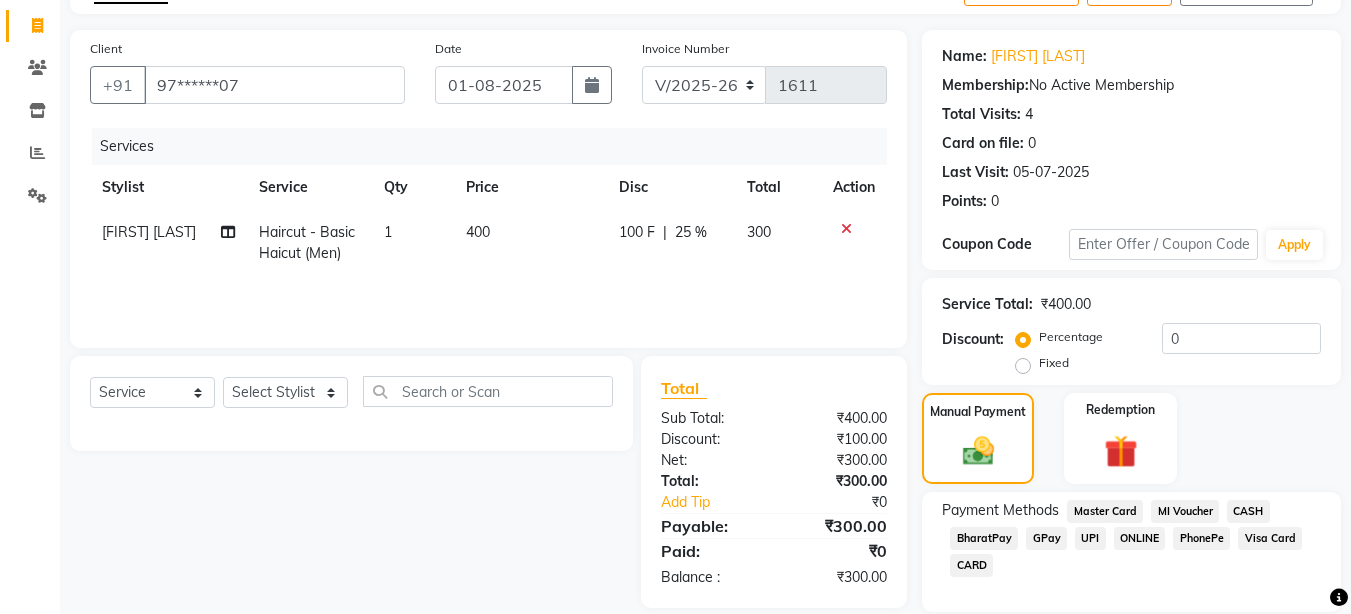 click on "UPI" 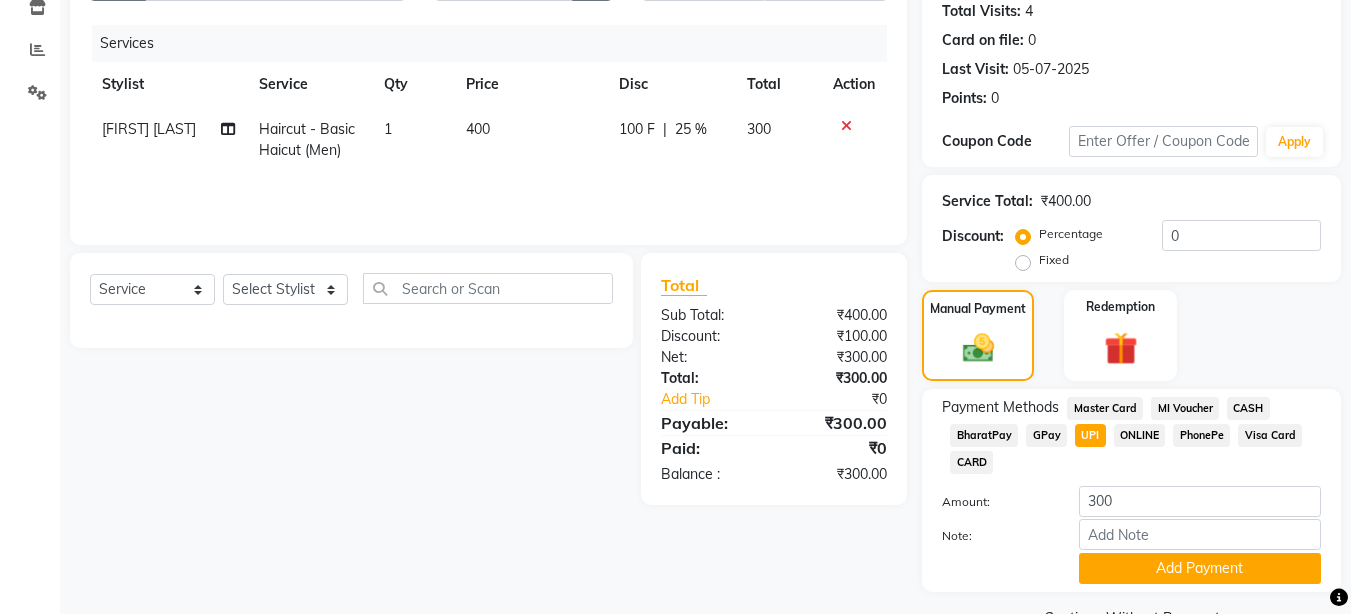 scroll, scrollTop: 240, scrollLeft: 0, axis: vertical 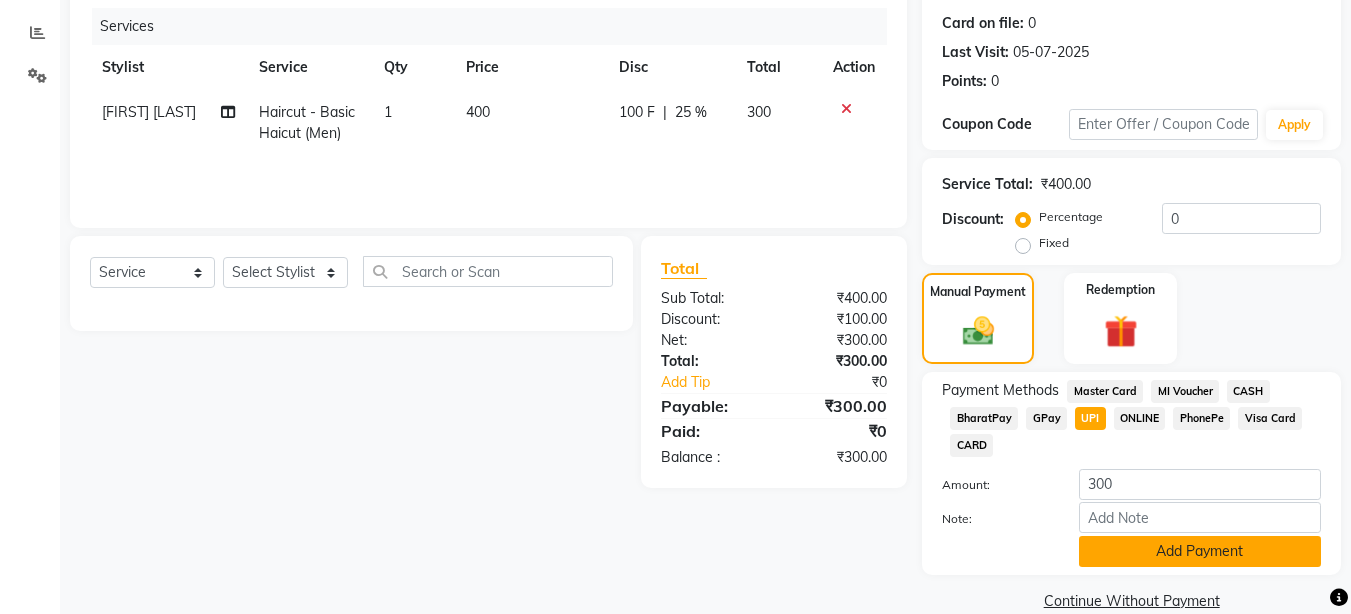 click on "Add Payment" 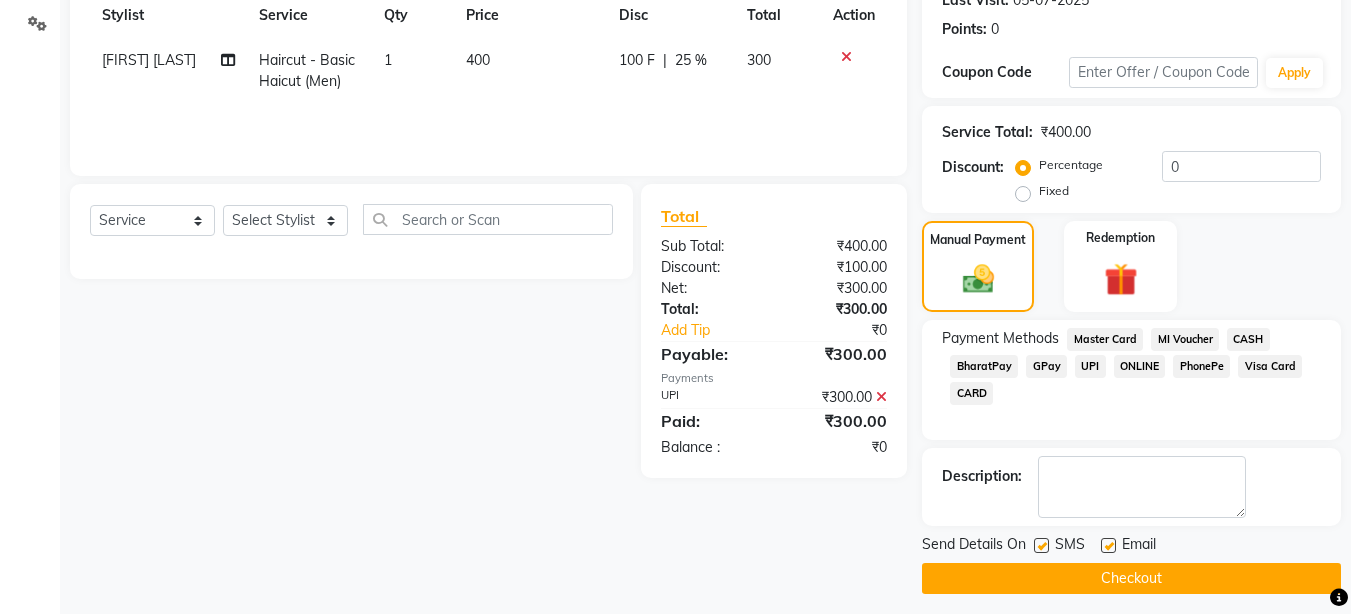 scroll, scrollTop: 302, scrollLeft: 0, axis: vertical 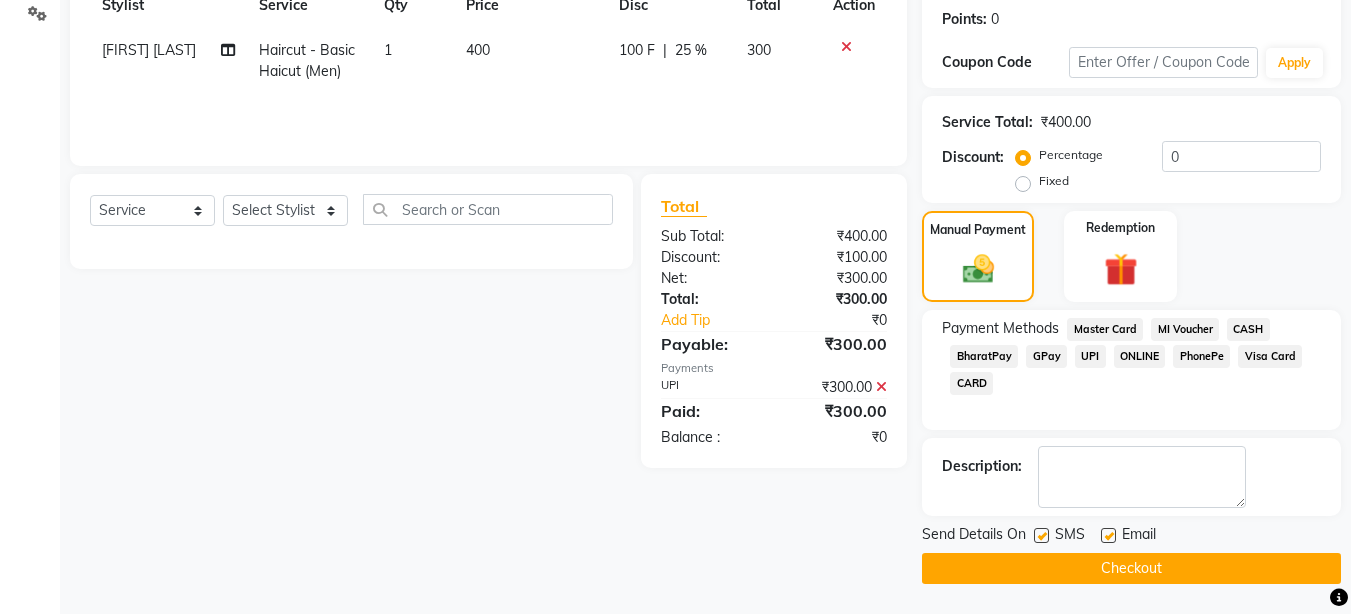 click on "Checkout" 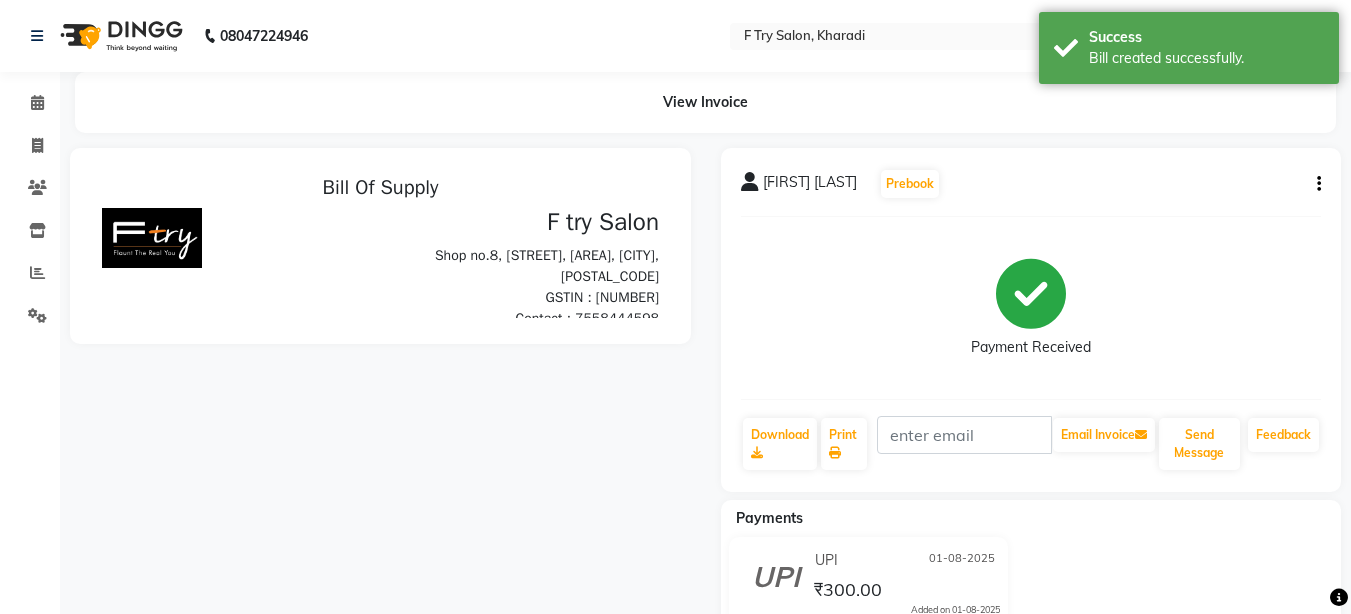 scroll, scrollTop: 0, scrollLeft: 0, axis: both 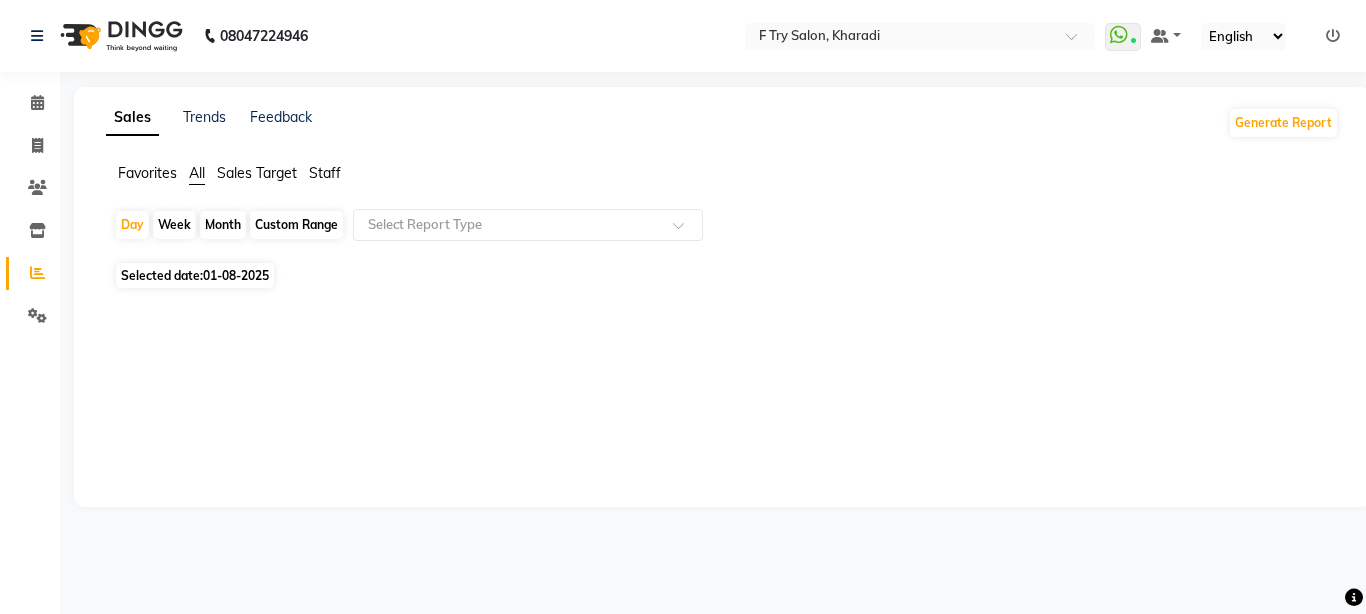 click on "Staff" 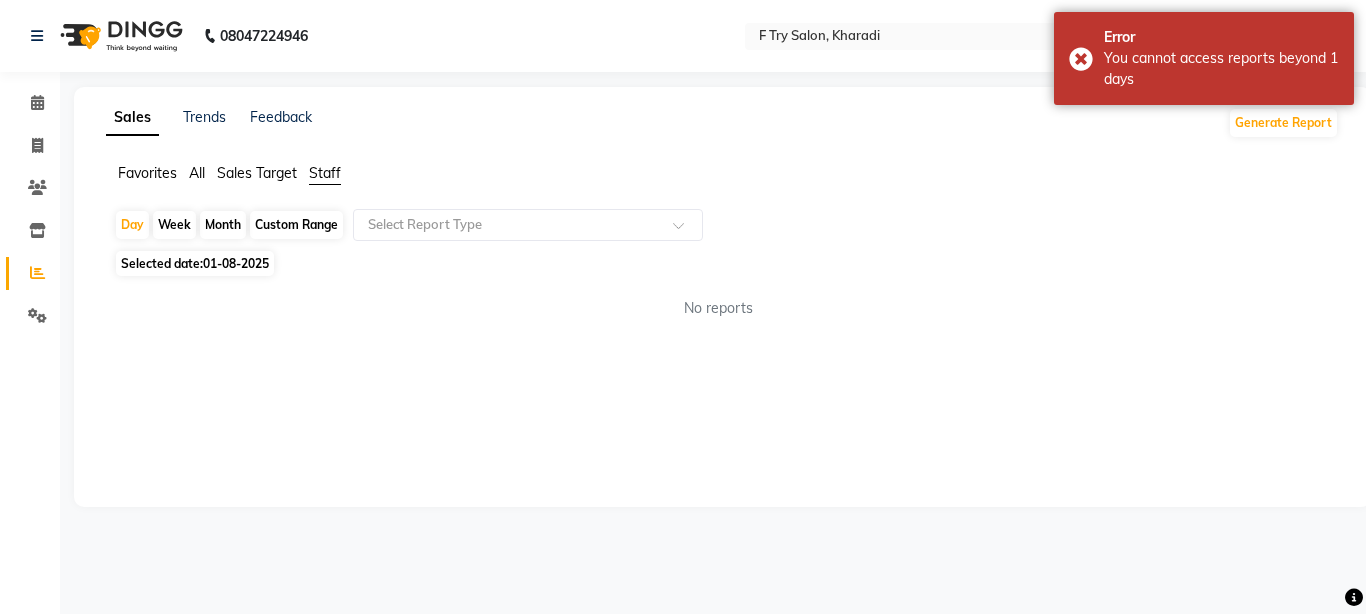 click on "Month" 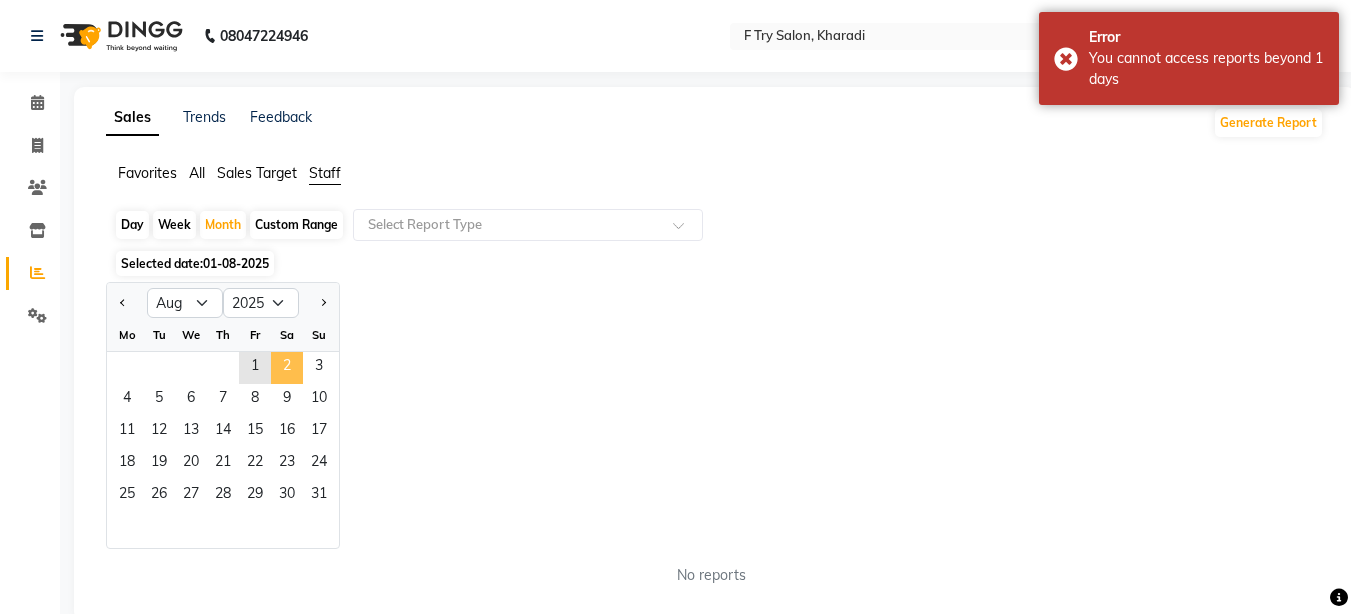 click on "2" 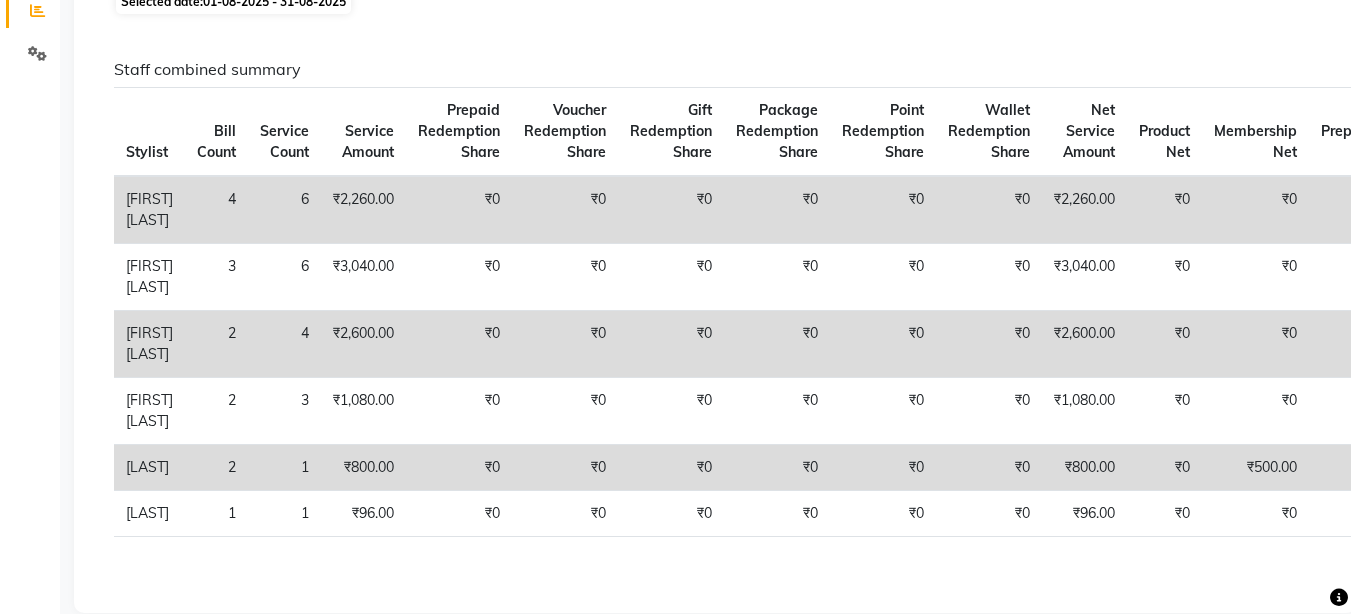 scroll, scrollTop: 280, scrollLeft: 0, axis: vertical 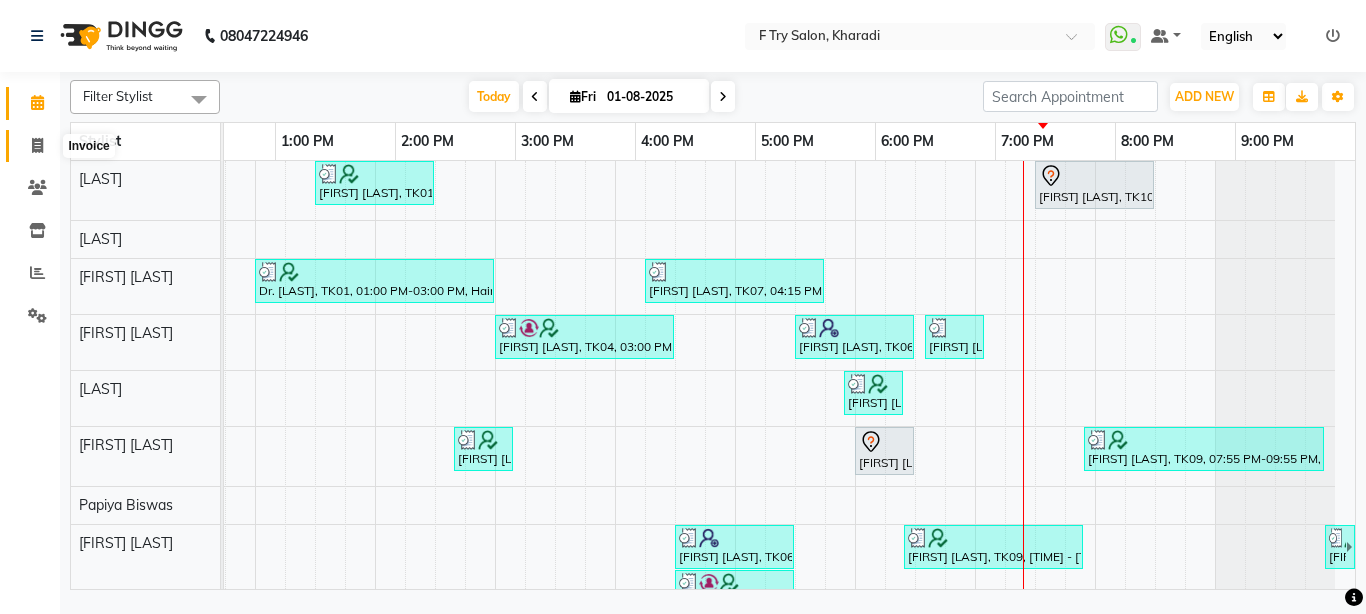 click 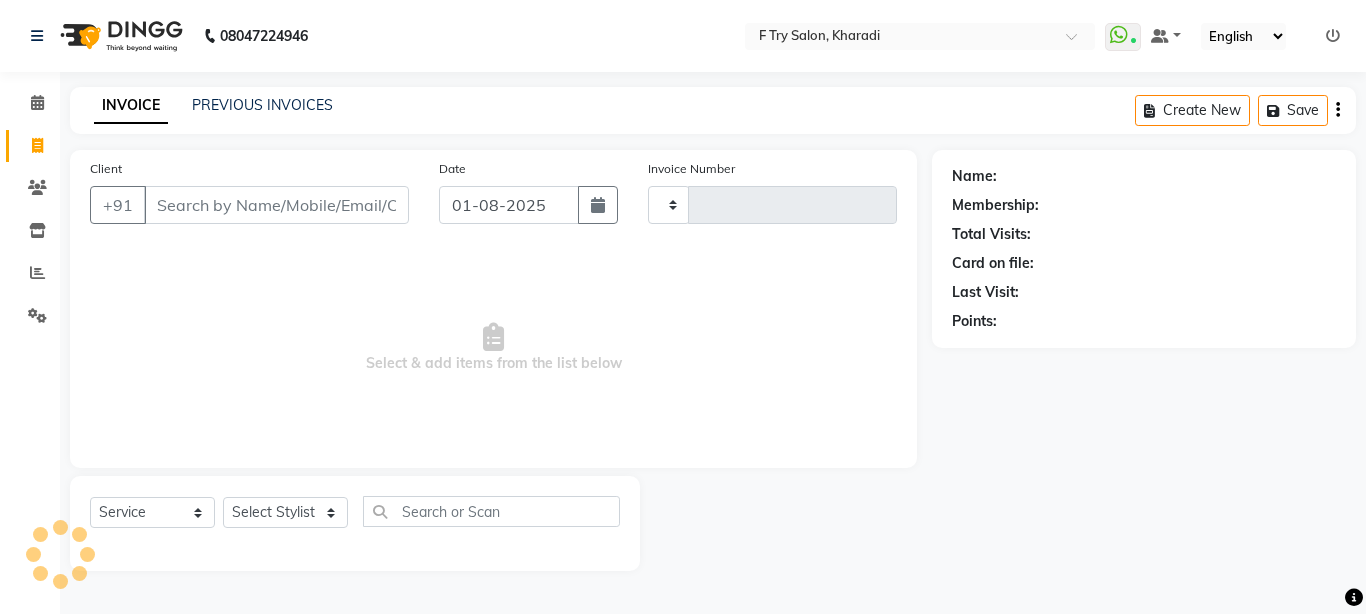 type on "1612" 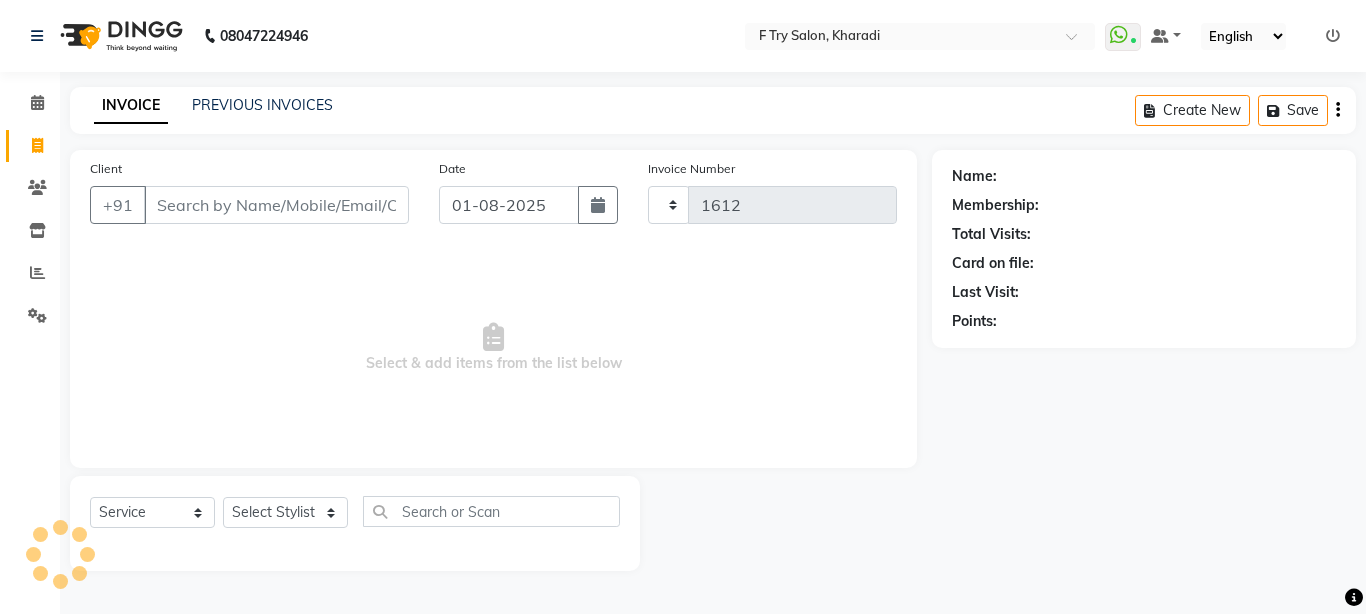 select on "793" 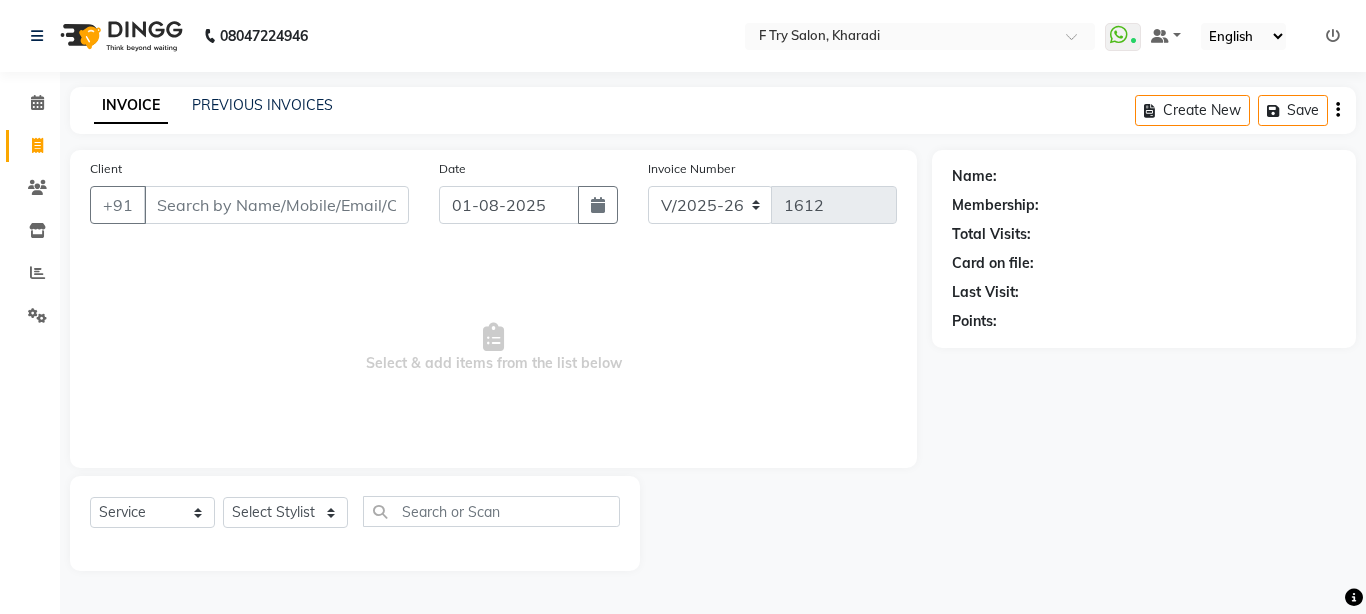 click on "Client" at bounding box center (276, 205) 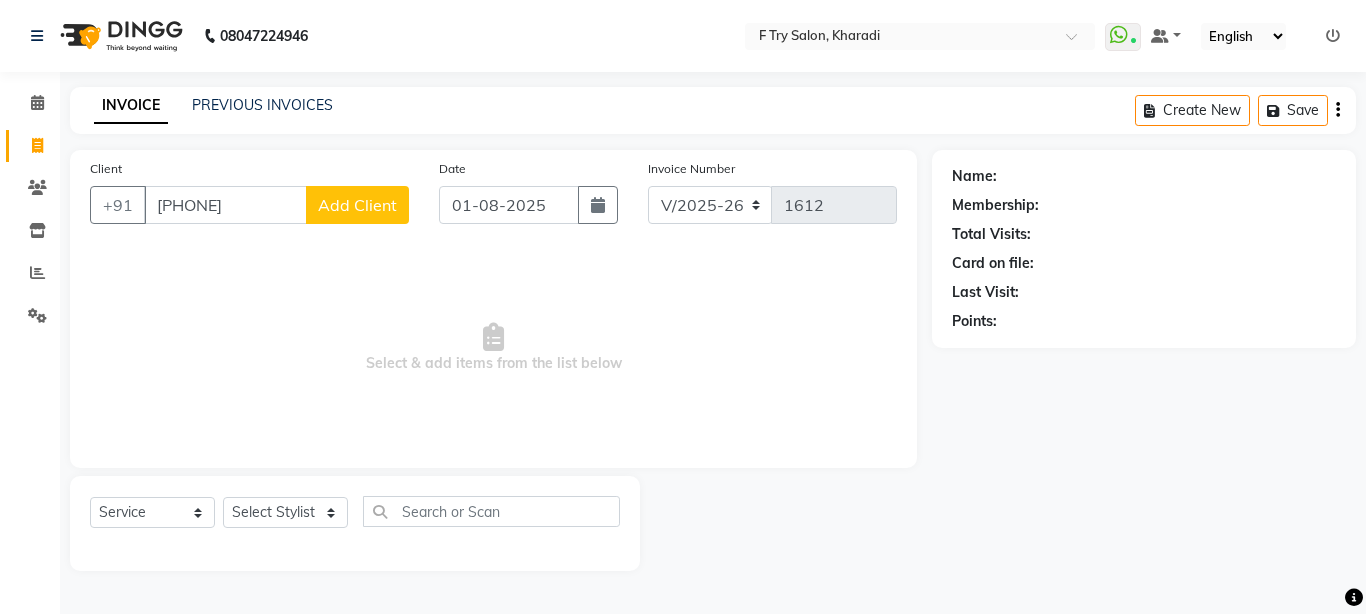 type on "[PHONE]" 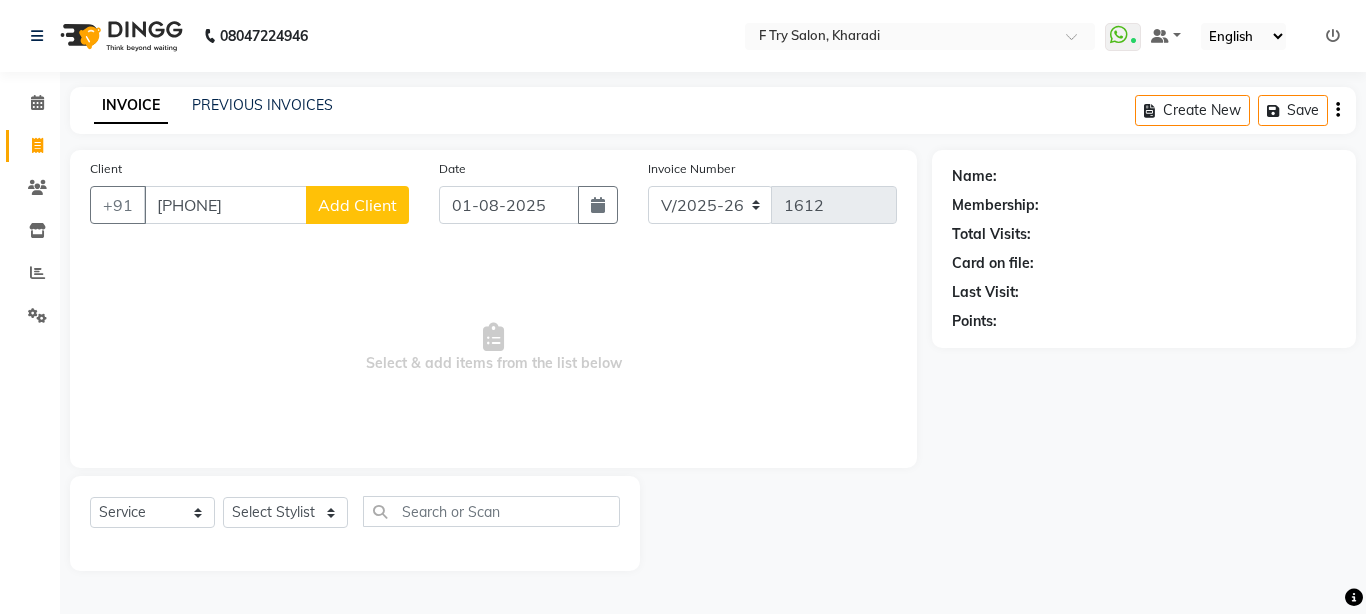 select on "22" 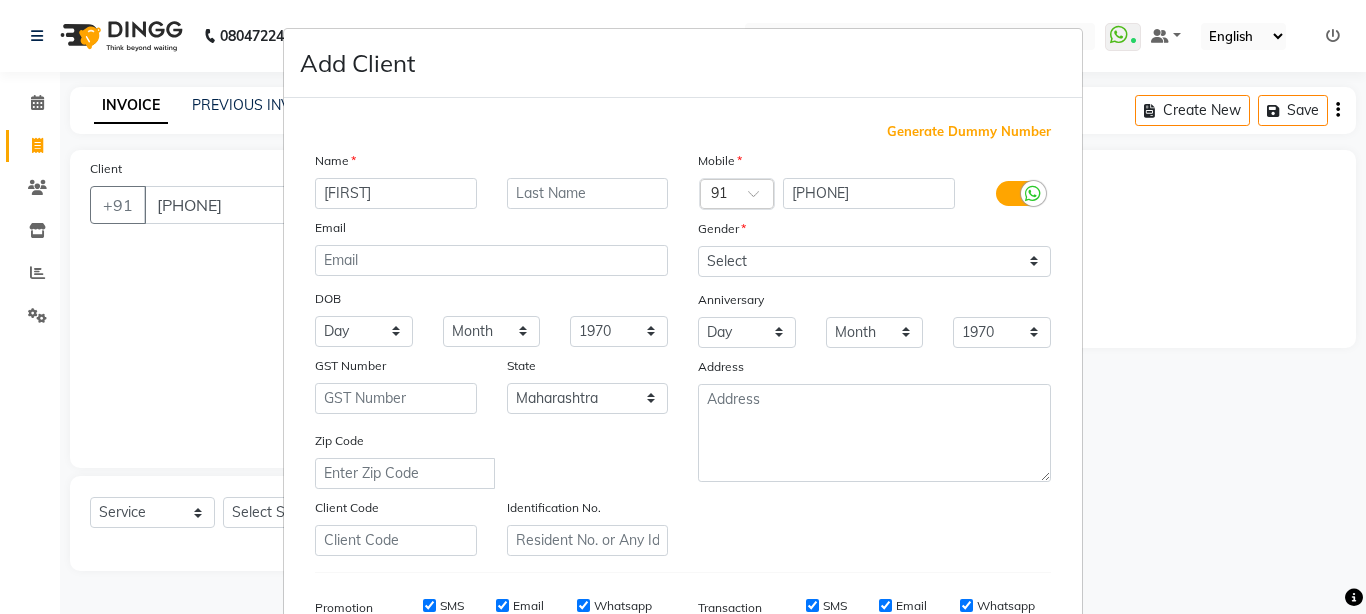 type on "[FIRST]" 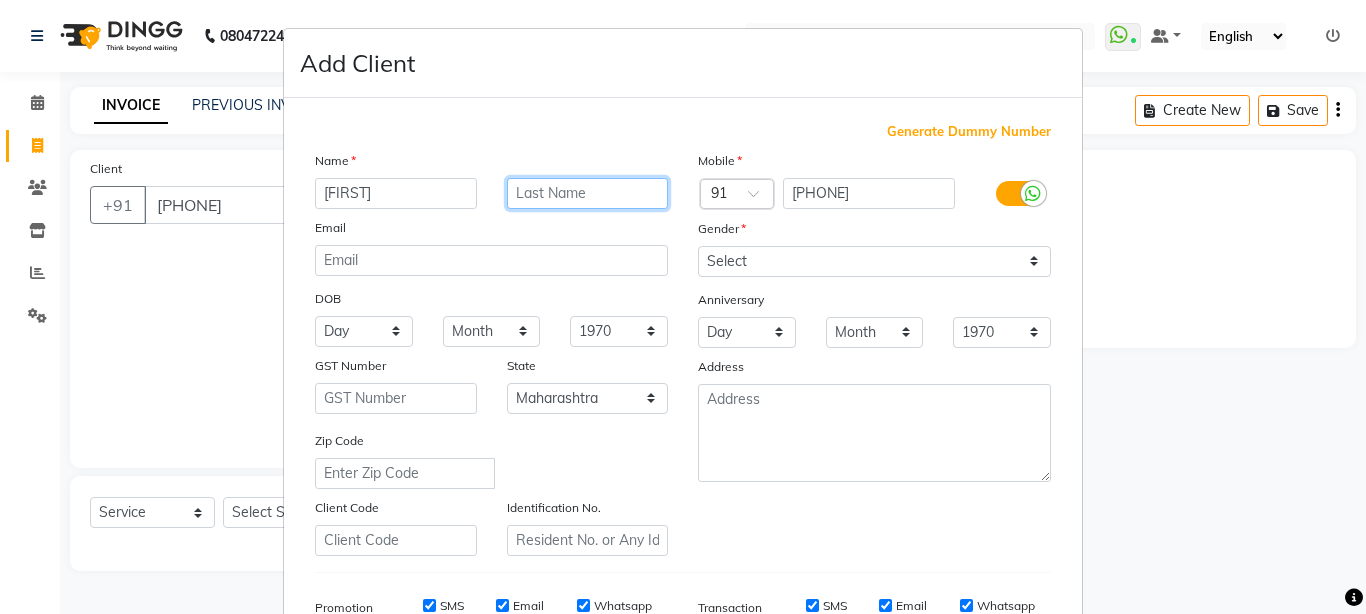 click at bounding box center [588, 193] 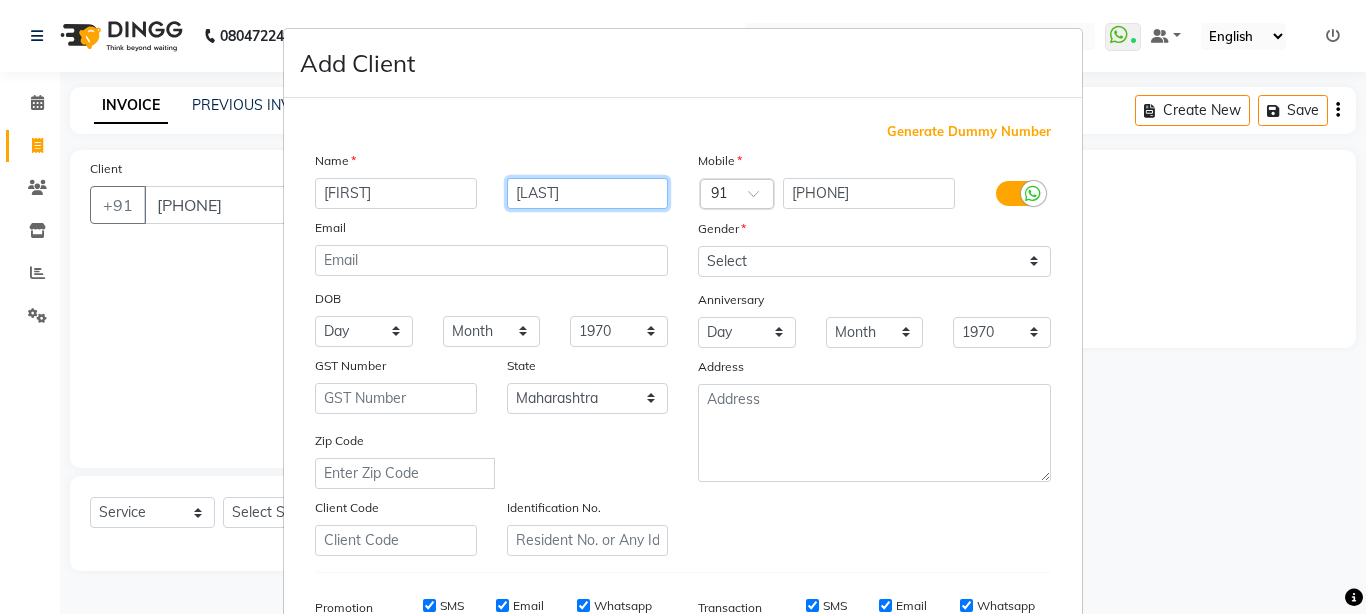 type on "[LAST]" 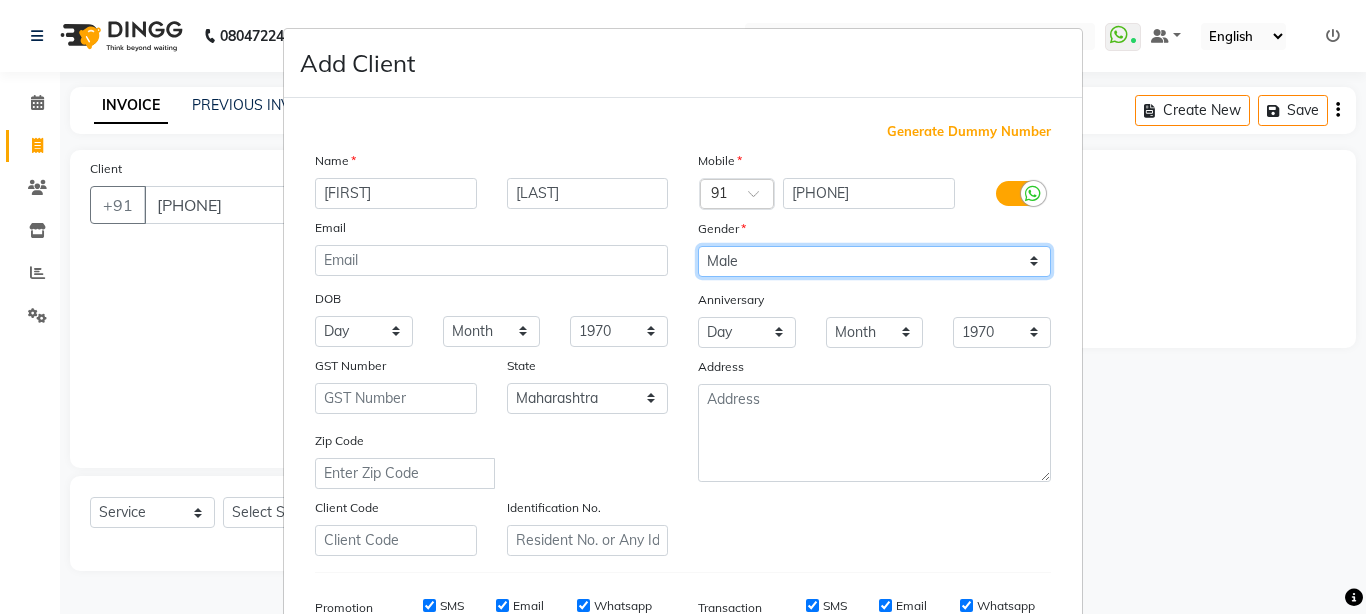 click on "Select Male Female Other Prefer Not To Say" at bounding box center (874, 261) 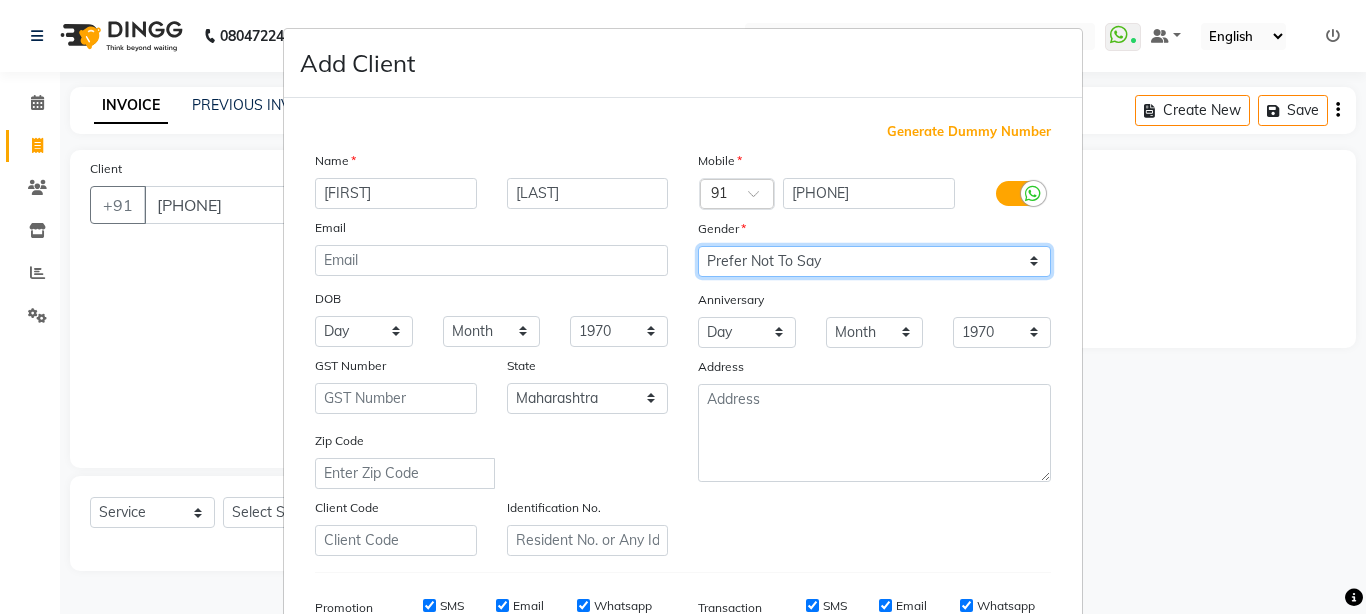 click on "Select Male Female Other Prefer Not To Say" at bounding box center (874, 261) 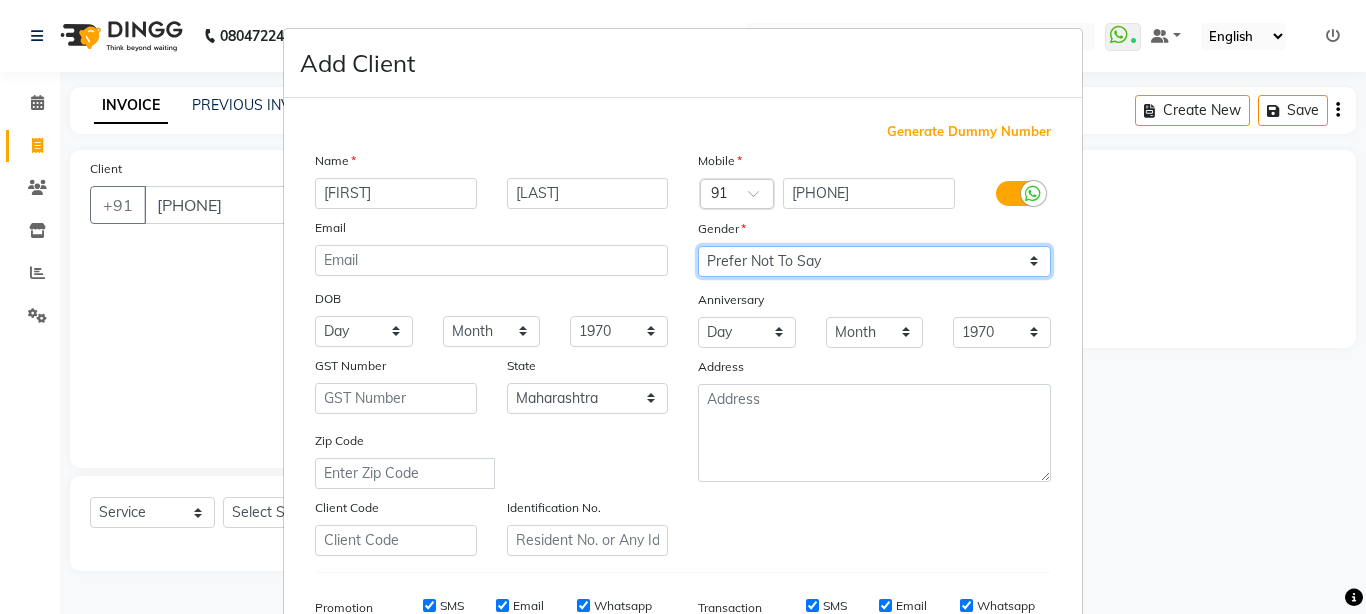 select on "male" 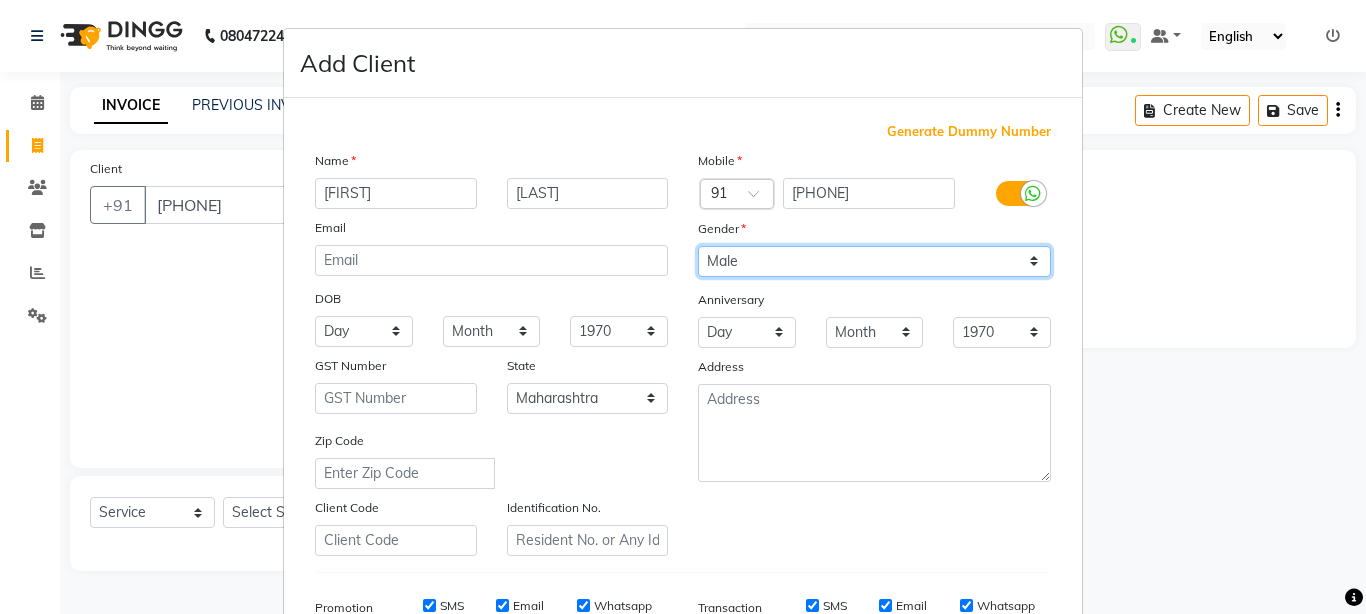 click on "Select Male Female Other Prefer Not To Say" at bounding box center (874, 261) 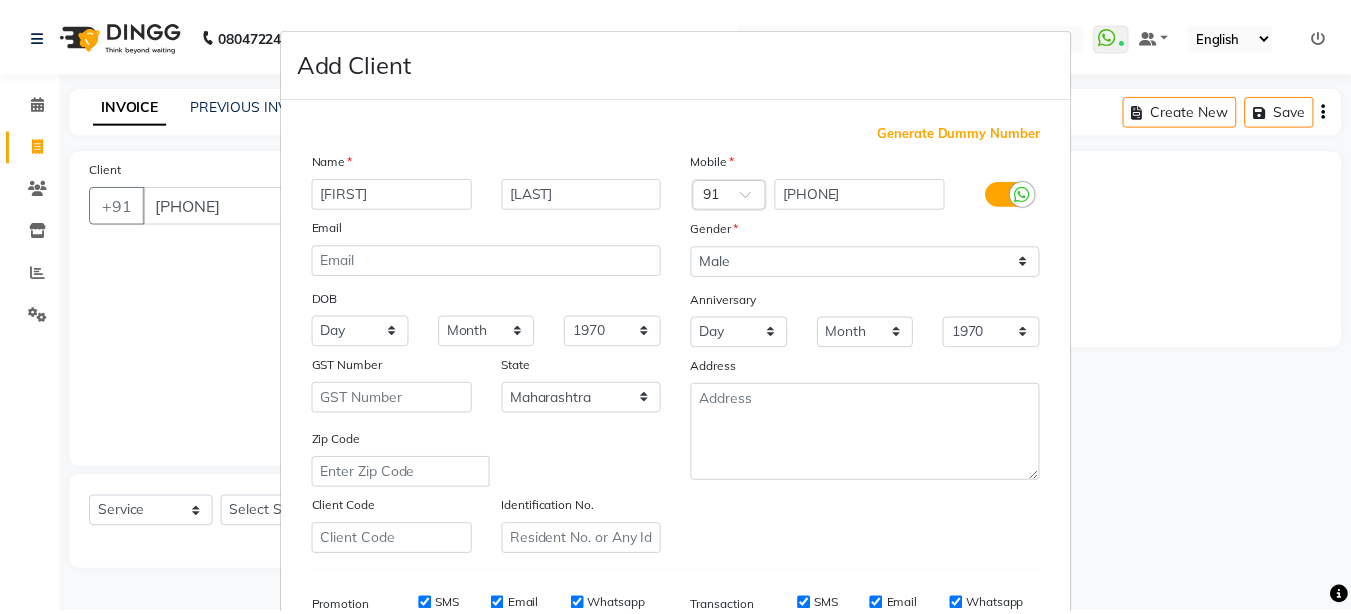 scroll, scrollTop: 309, scrollLeft: 0, axis: vertical 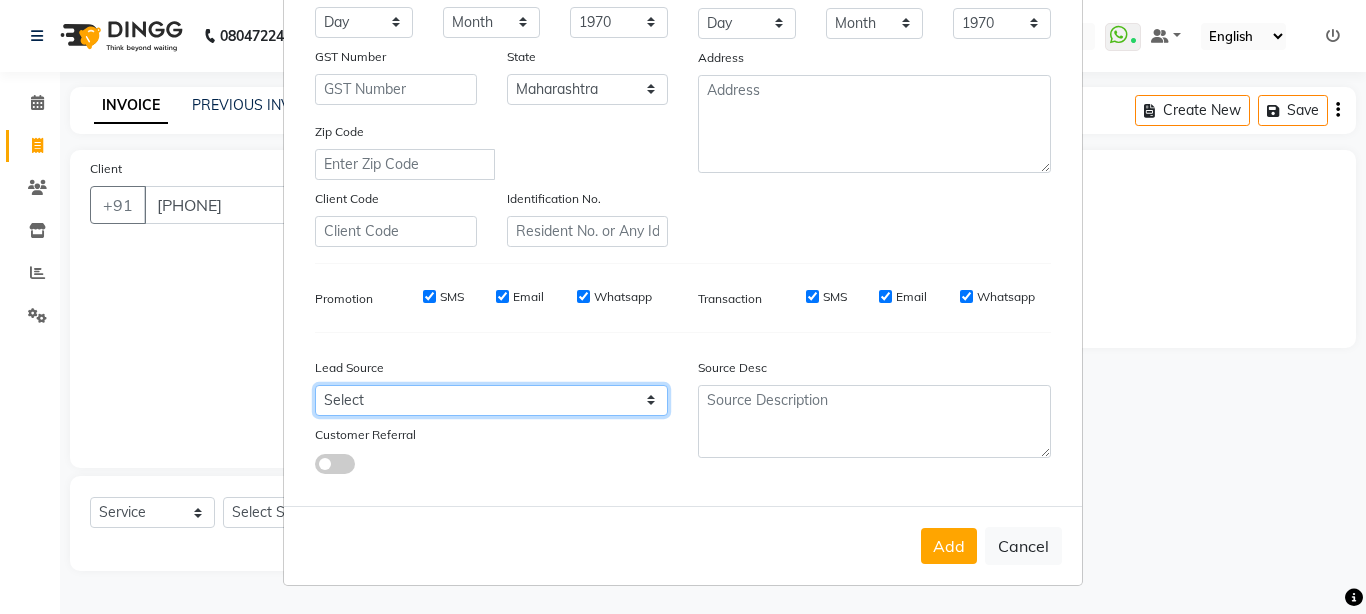 click on "Select Walk-in Referral Internet Friend Word of Mouth Advertisement Facebook JustDial Google Other Instagram  YouTube  WhatsApp" at bounding box center (491, 400) 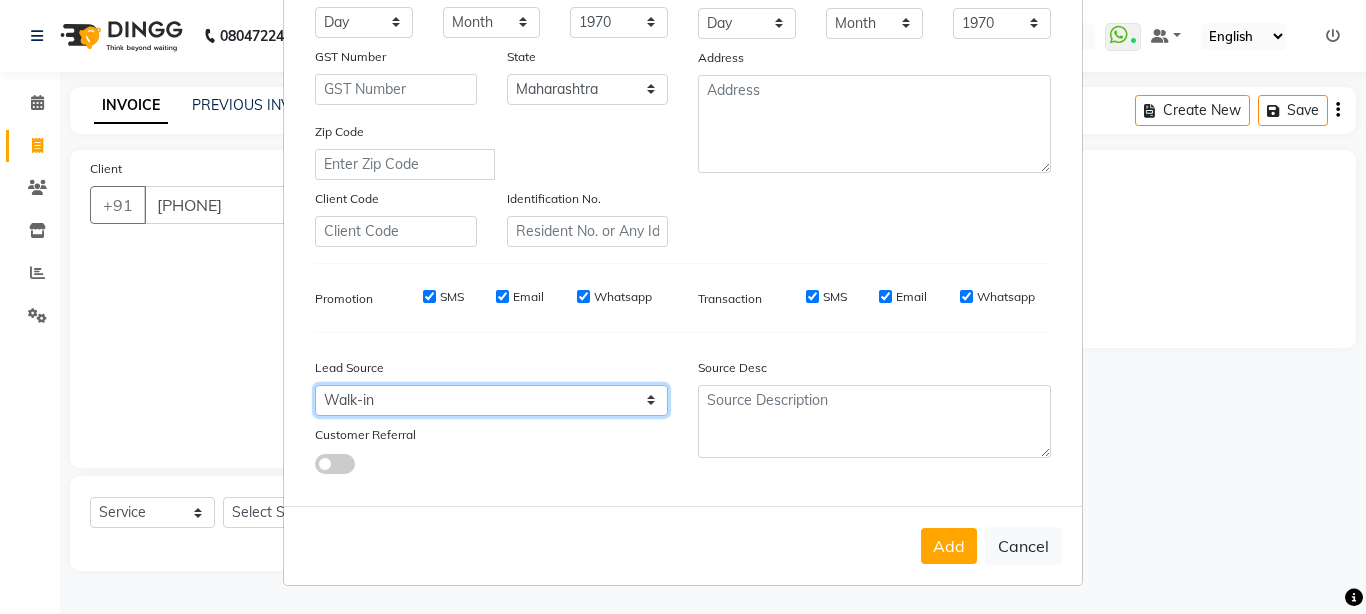 click on "Select Walk-in Referral Internet Friend Word of Mouth Advertisement Facebook JustDial Google Other Instagram  YouTube  WhatsApp" at bounding box center [491, 400] 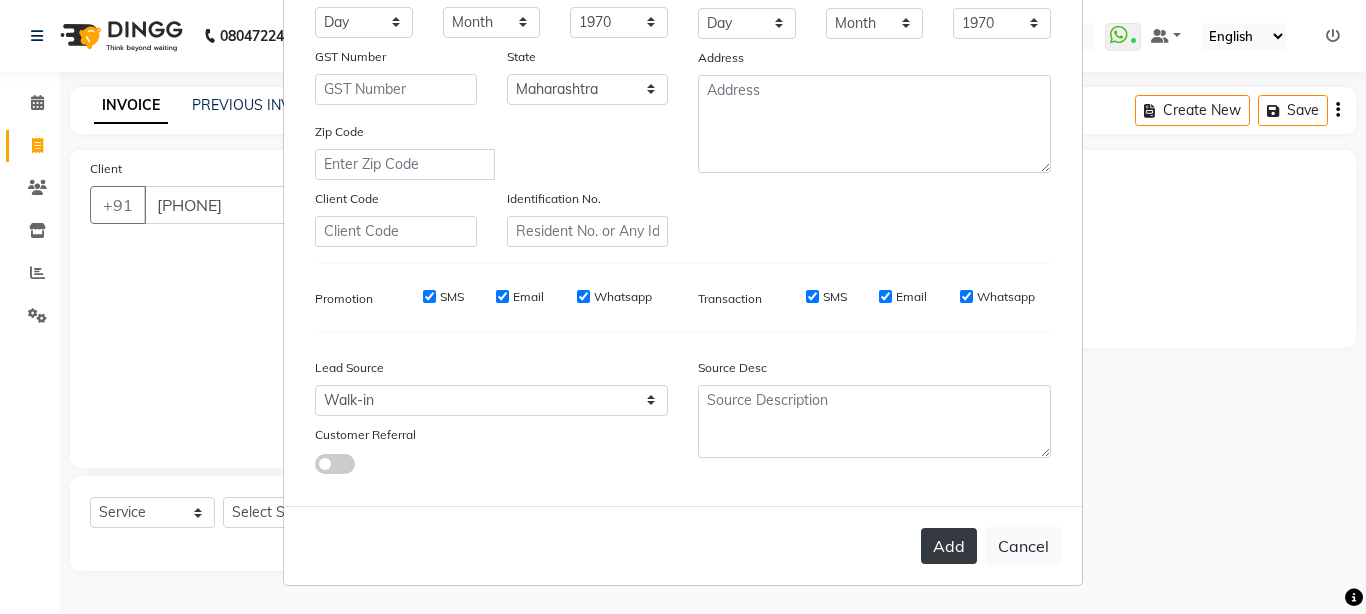 click on "Add" at bounding box center (949, 546) 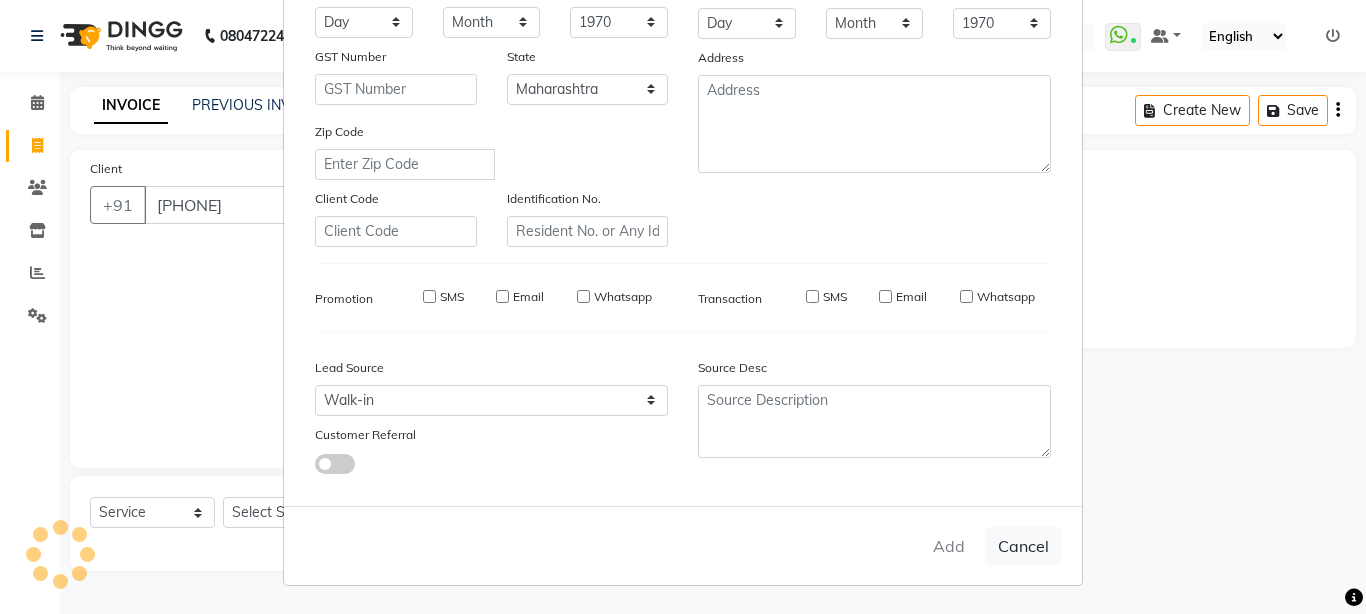 type on "94******95" 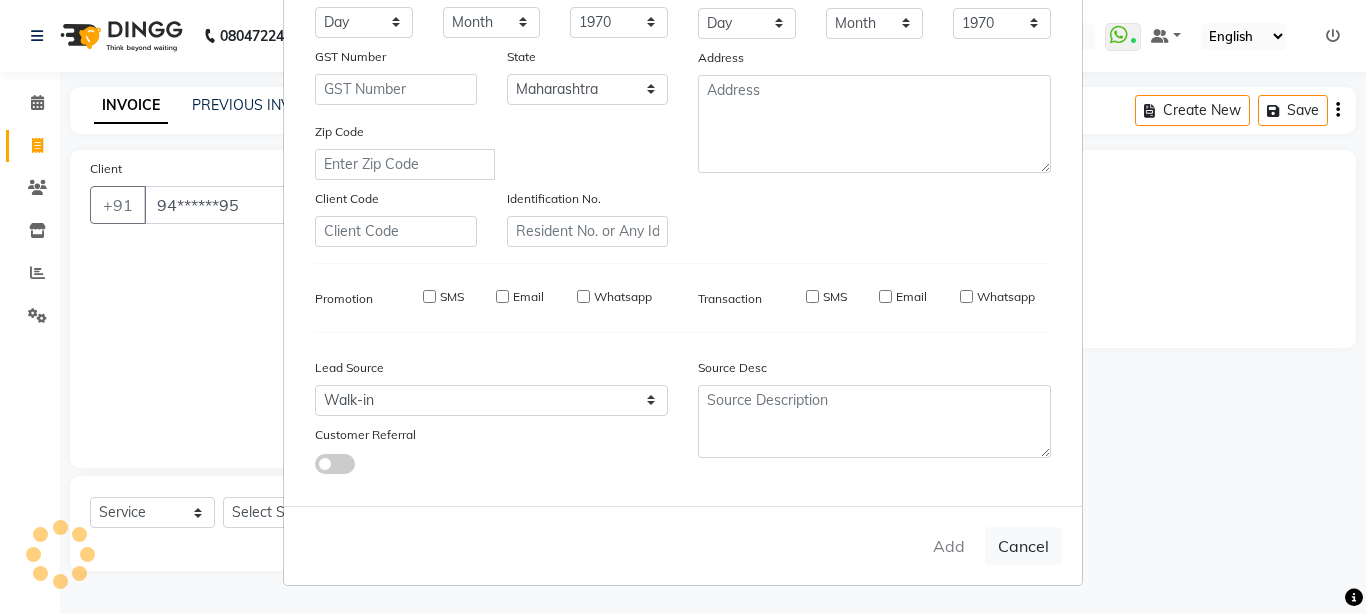 select 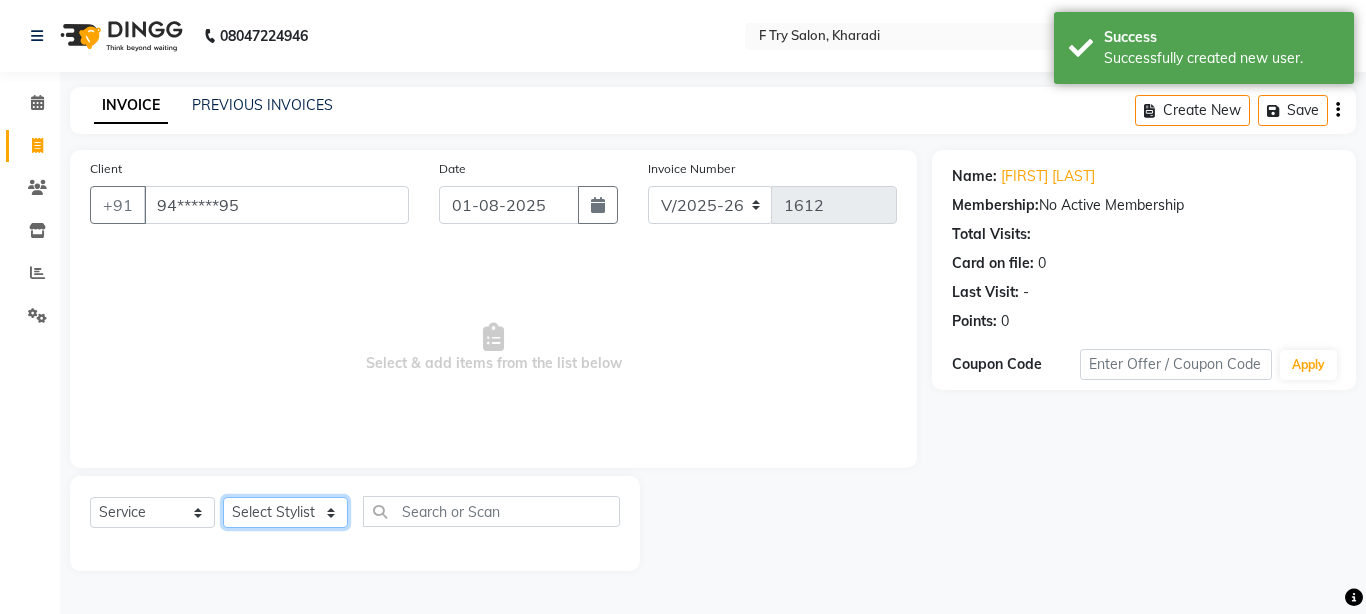 click on "Select Stylist [FIRST] [LAST] [FIRST] [LAST] [LAST] Agent [LAST] Manager [LAST] [LAST] [LAST] [LAST] [LAST] [LAST] [LAST]" 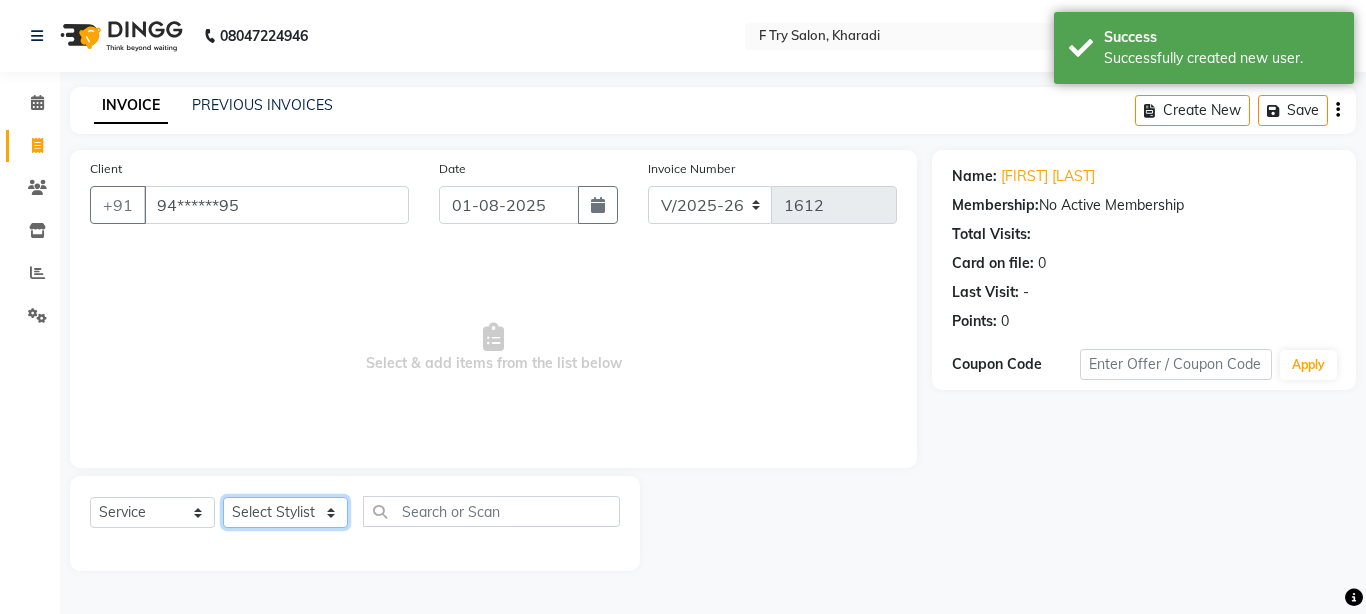select on "13914" 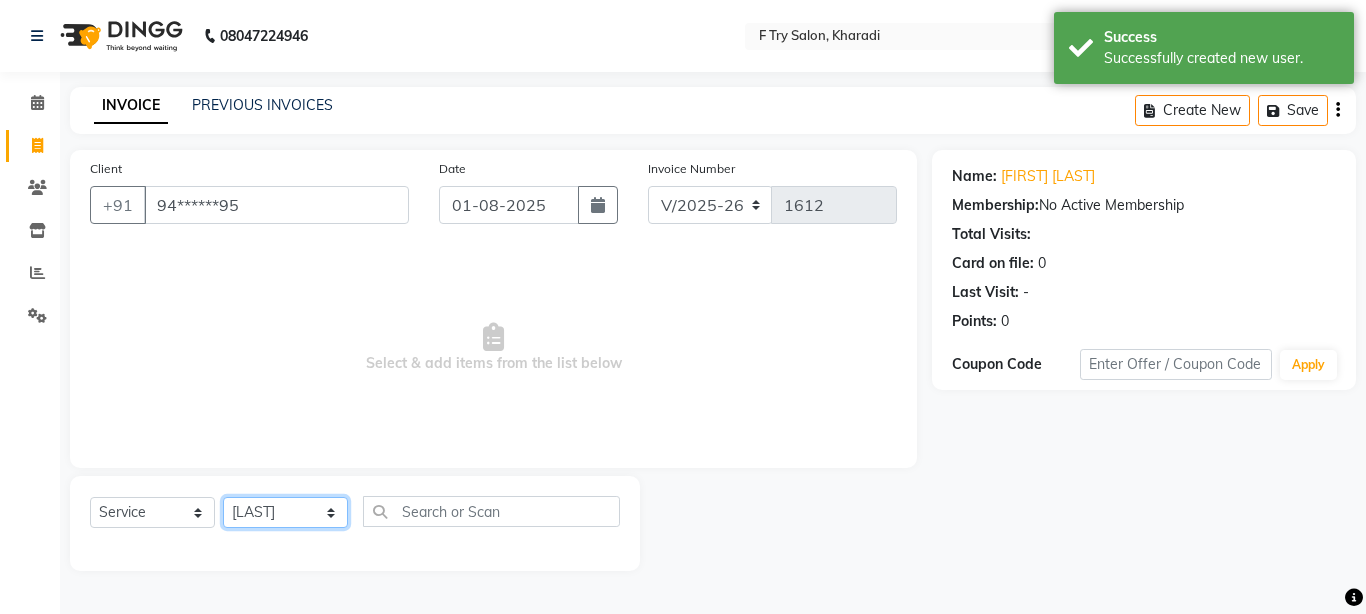 click on "Select Stylist [FIRST] [LAST] [FIRST] [LAST] [LAST] Agent [LAST] Manager [LAST] [LAST] [LAST] [LAST] [LAST] [LAST] [LAST]" 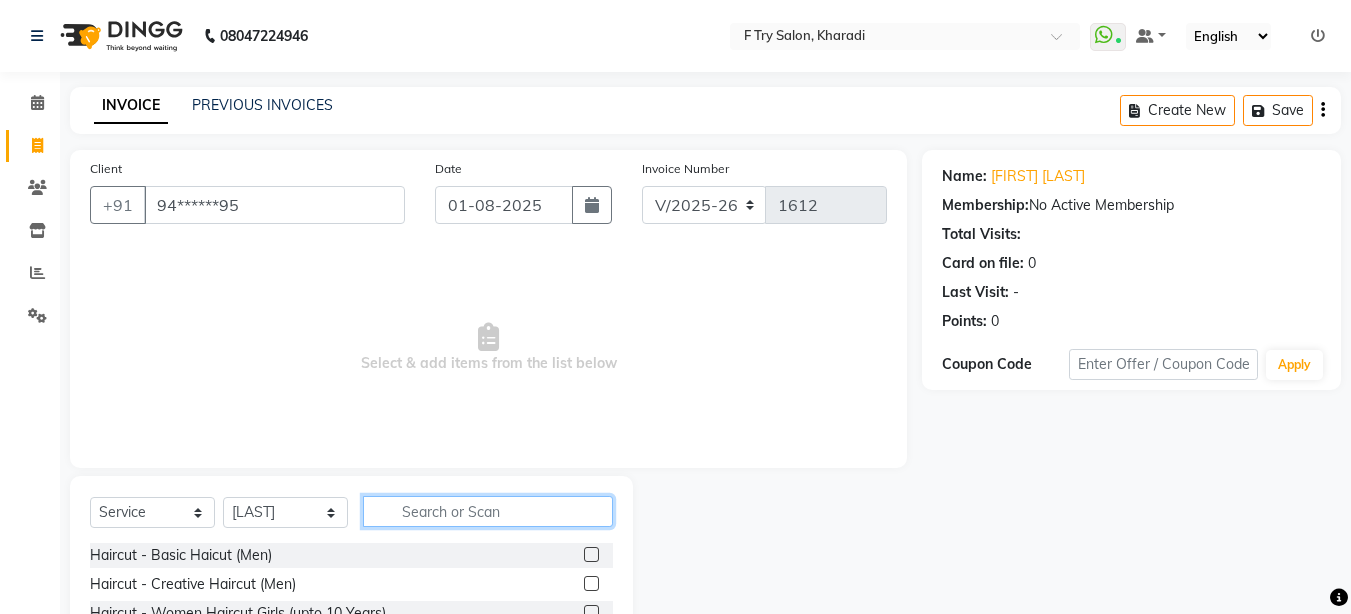 click 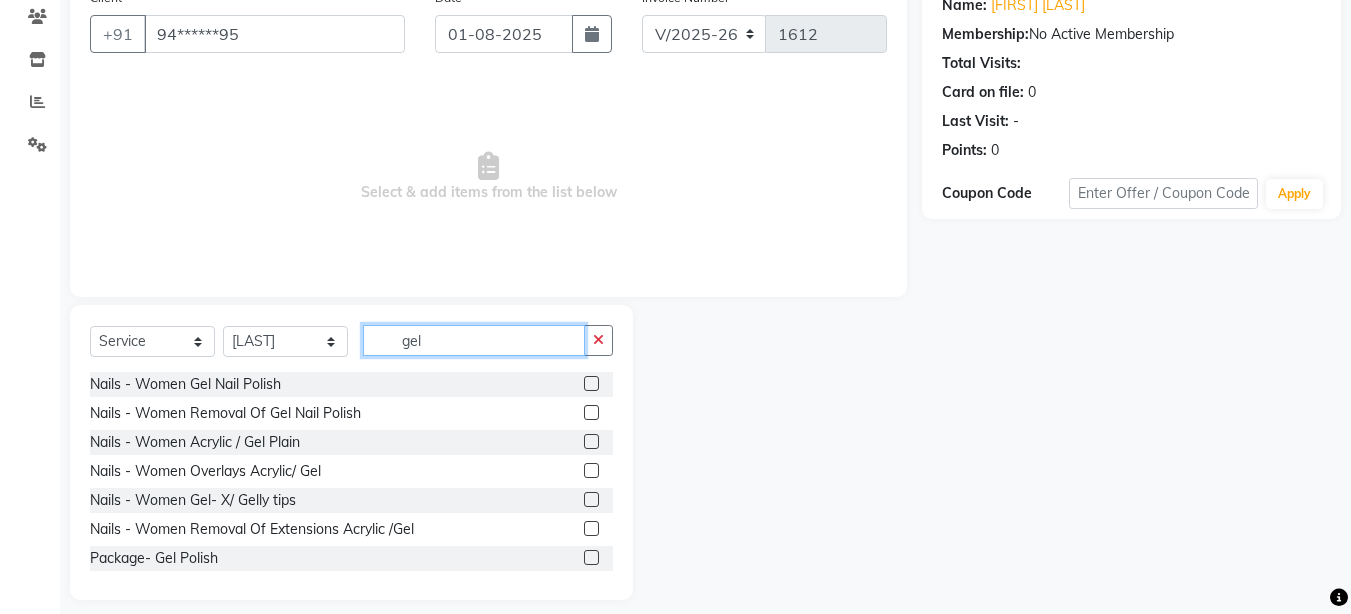 scroll, scrollTop: 187, scrollLeft: 0, axis: vertical 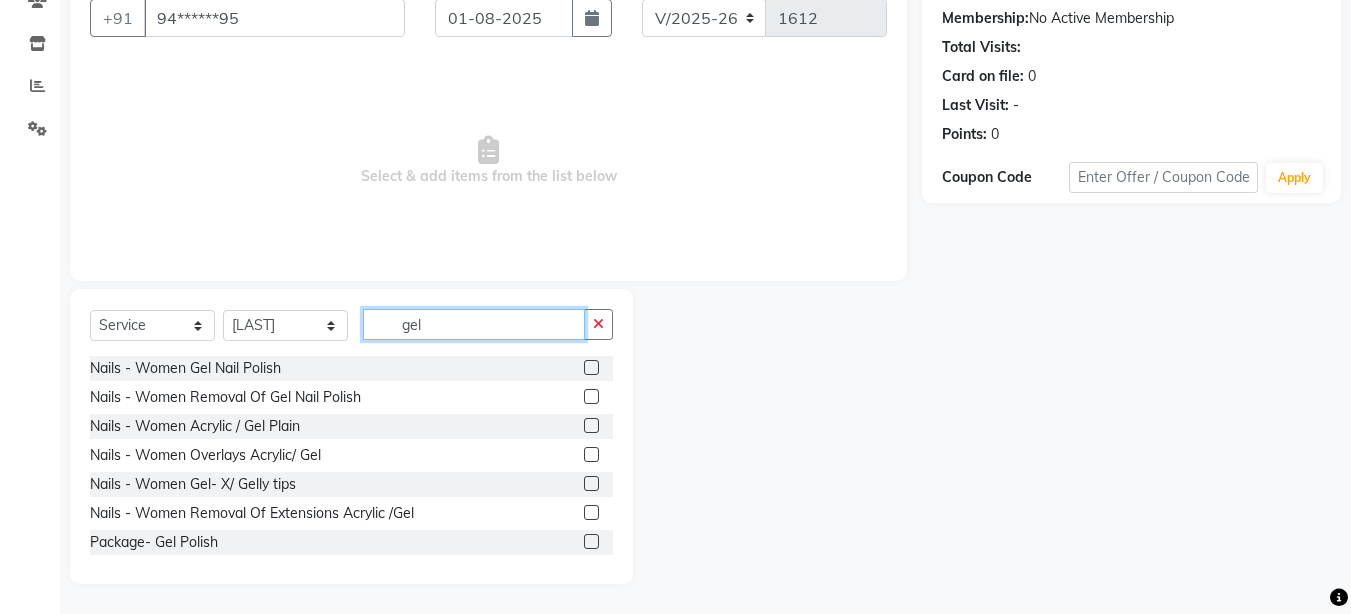 type on "gel" 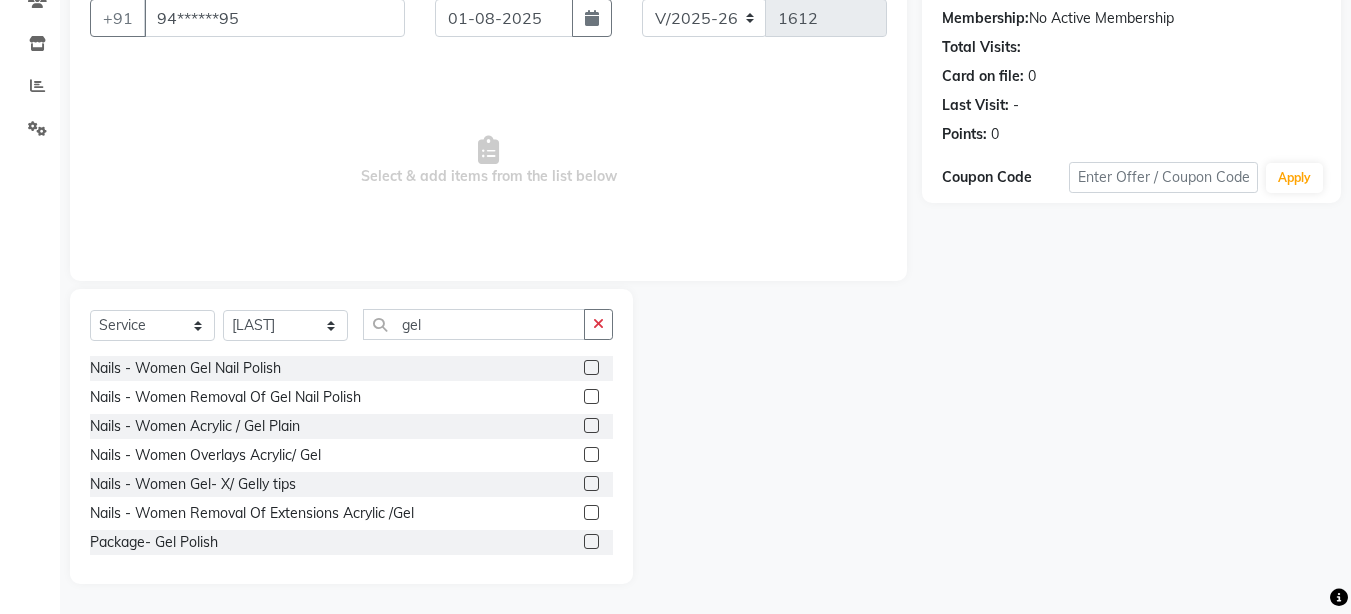 click 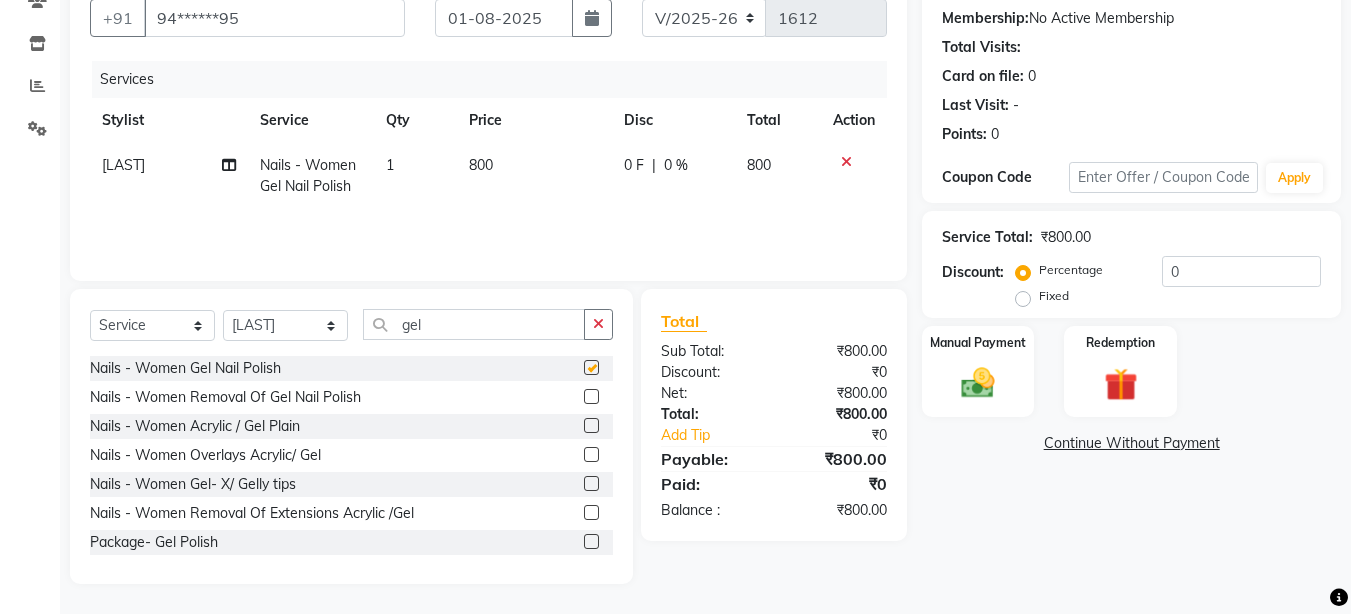 checkbox on "false" 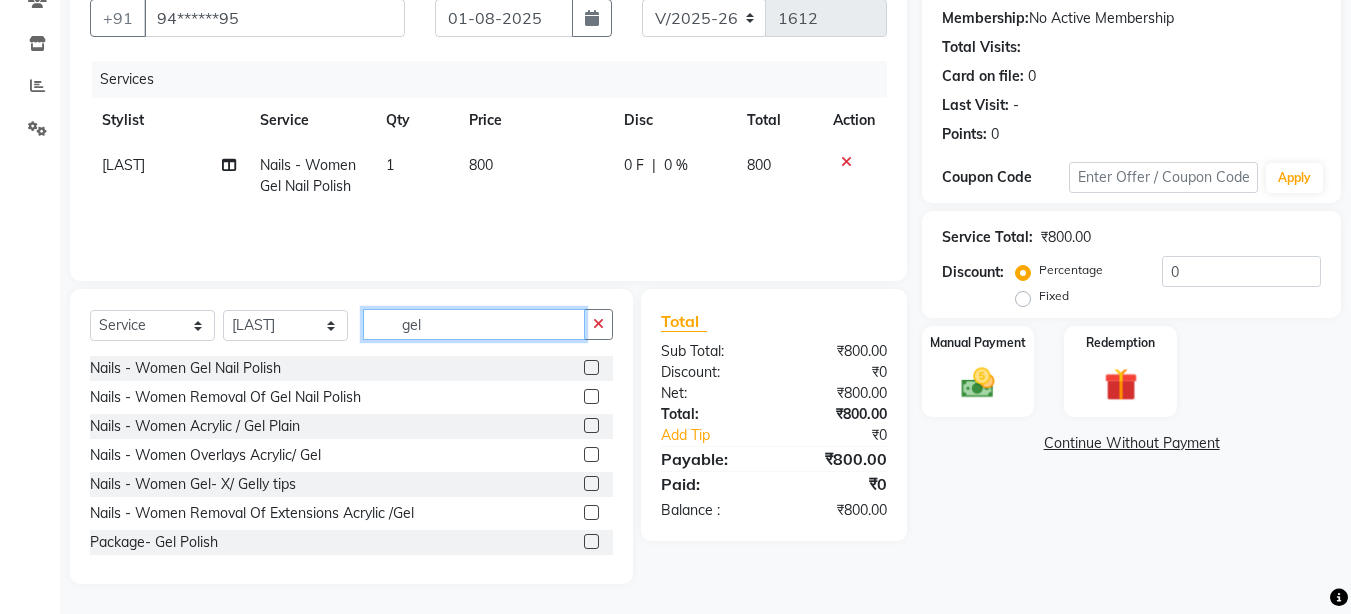 click on "gel" 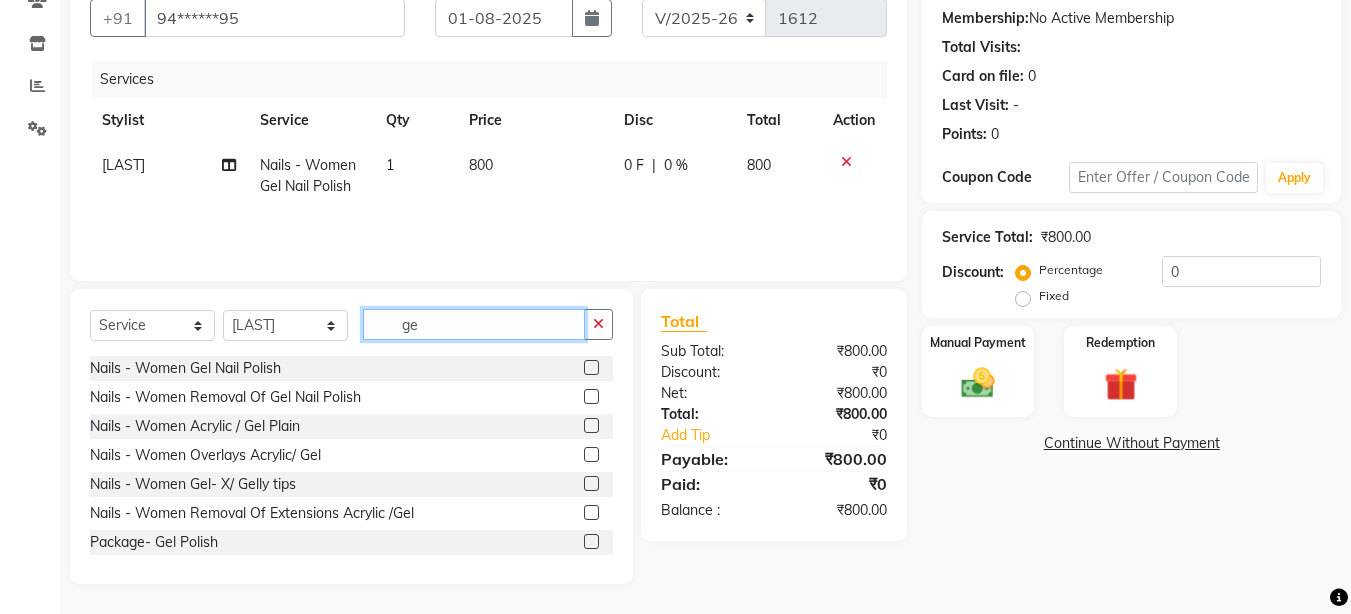 type on "g" 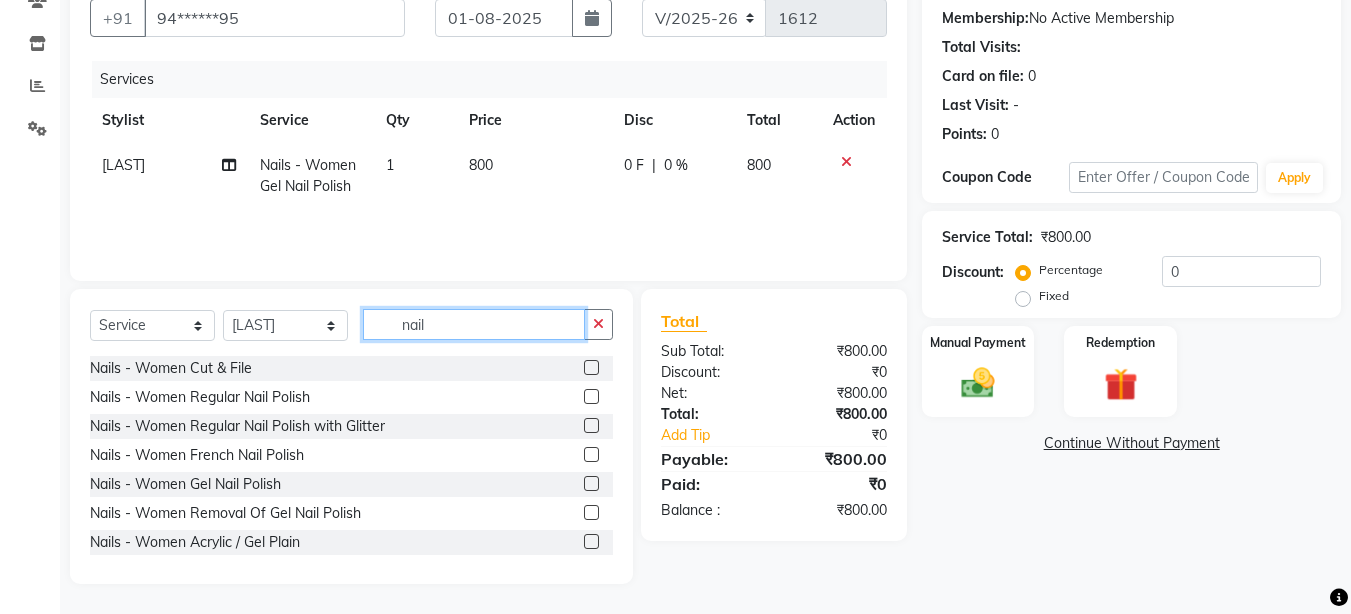 type on "nail" 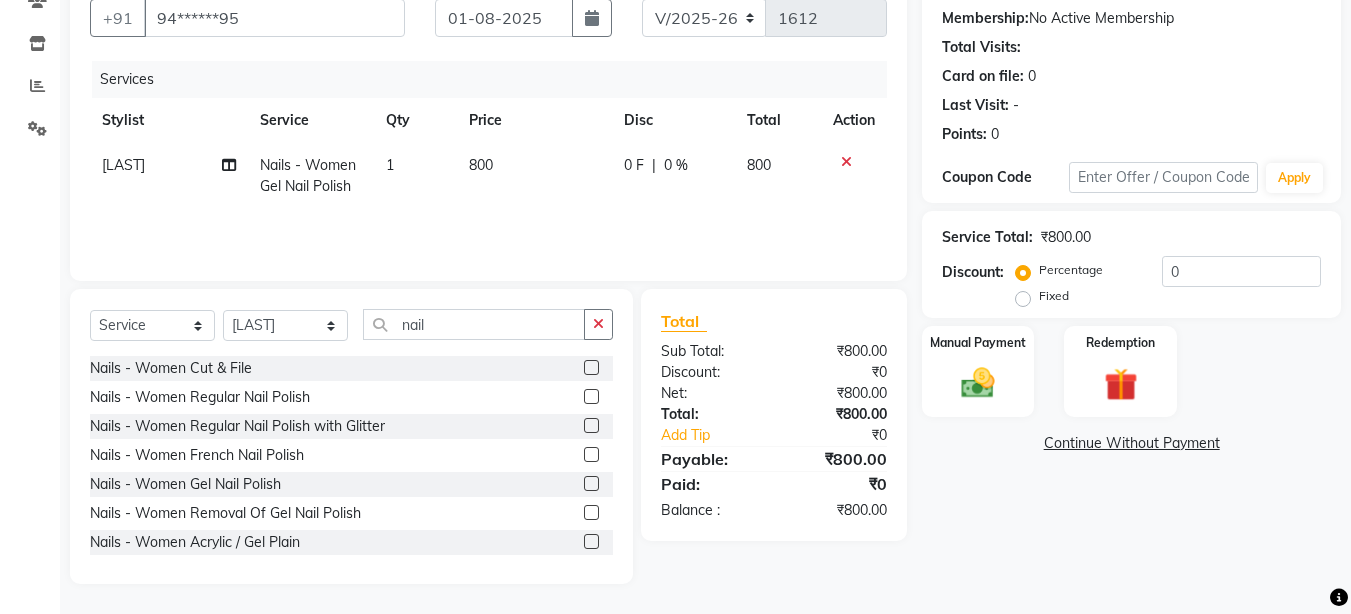 click 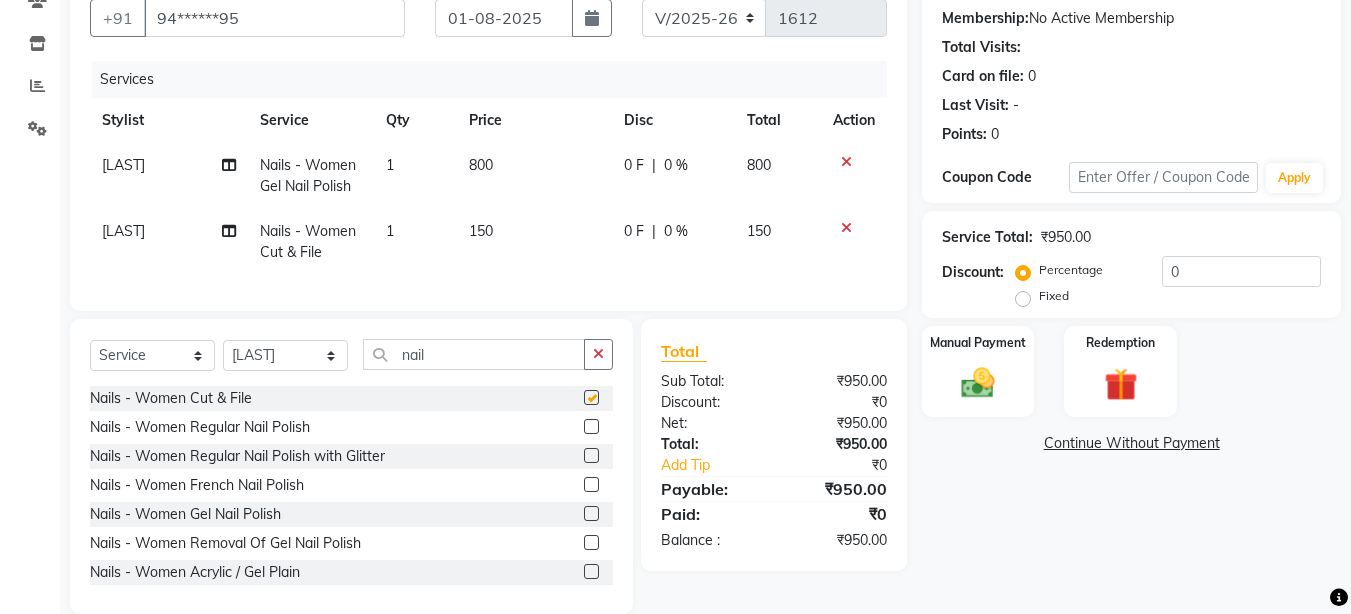 checkbox on "false" 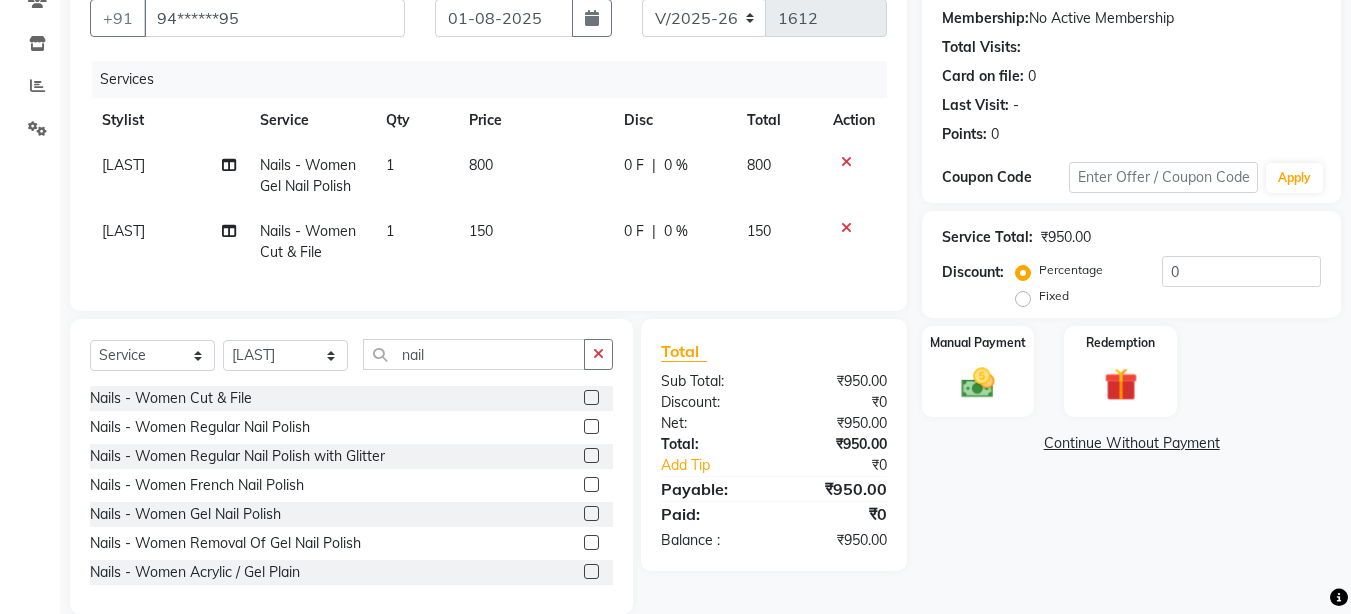 click 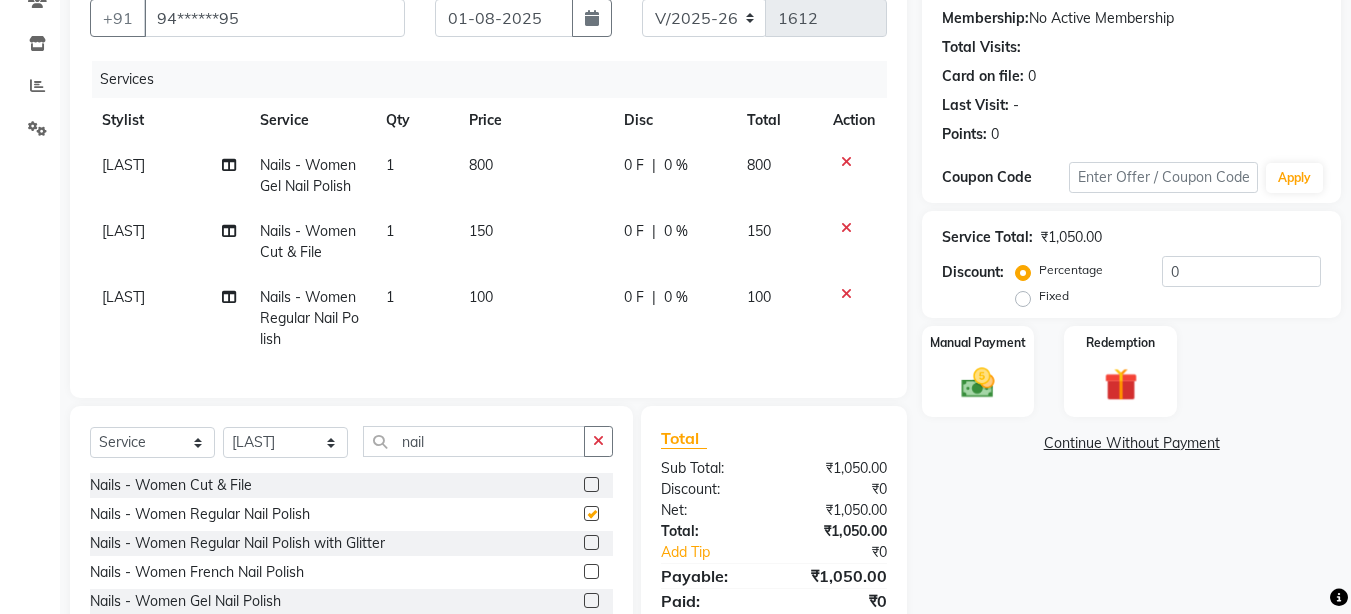 checkbox on "false" 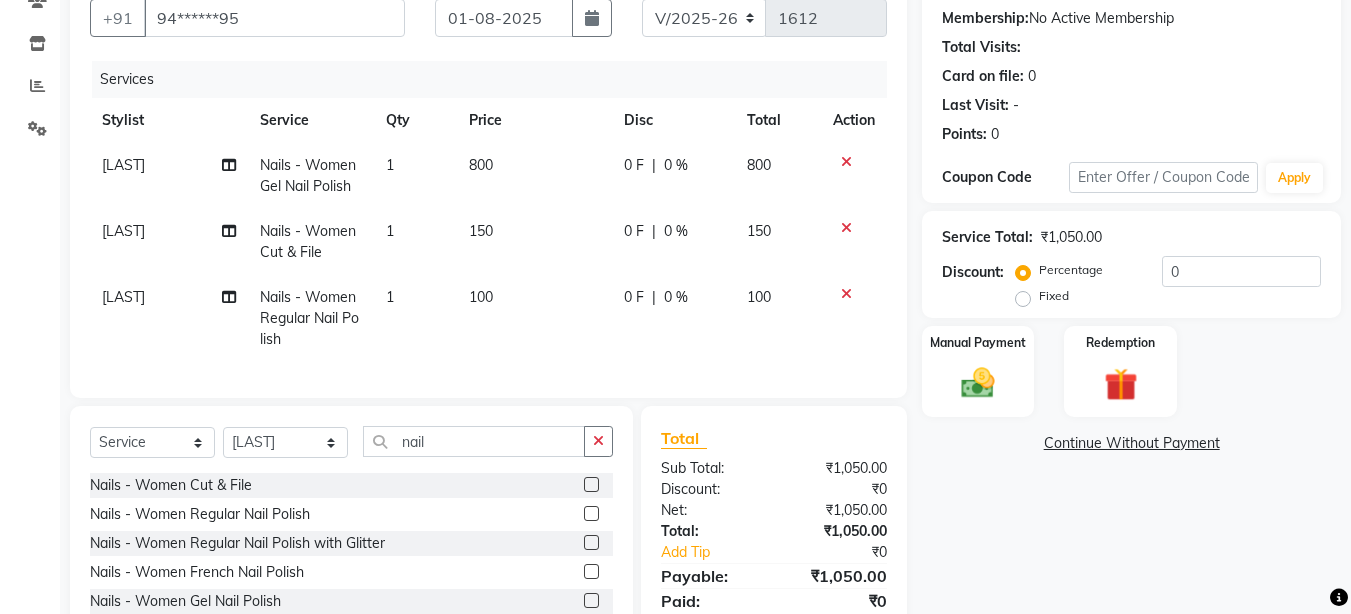 click on "100" 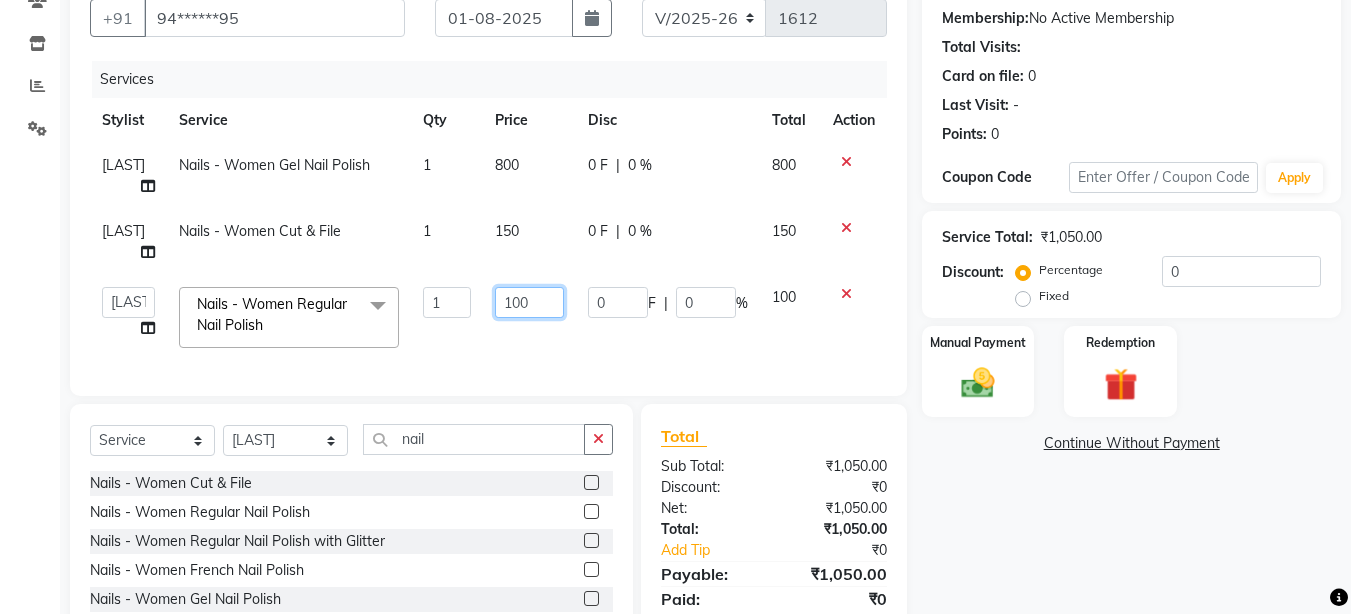 click on "100" 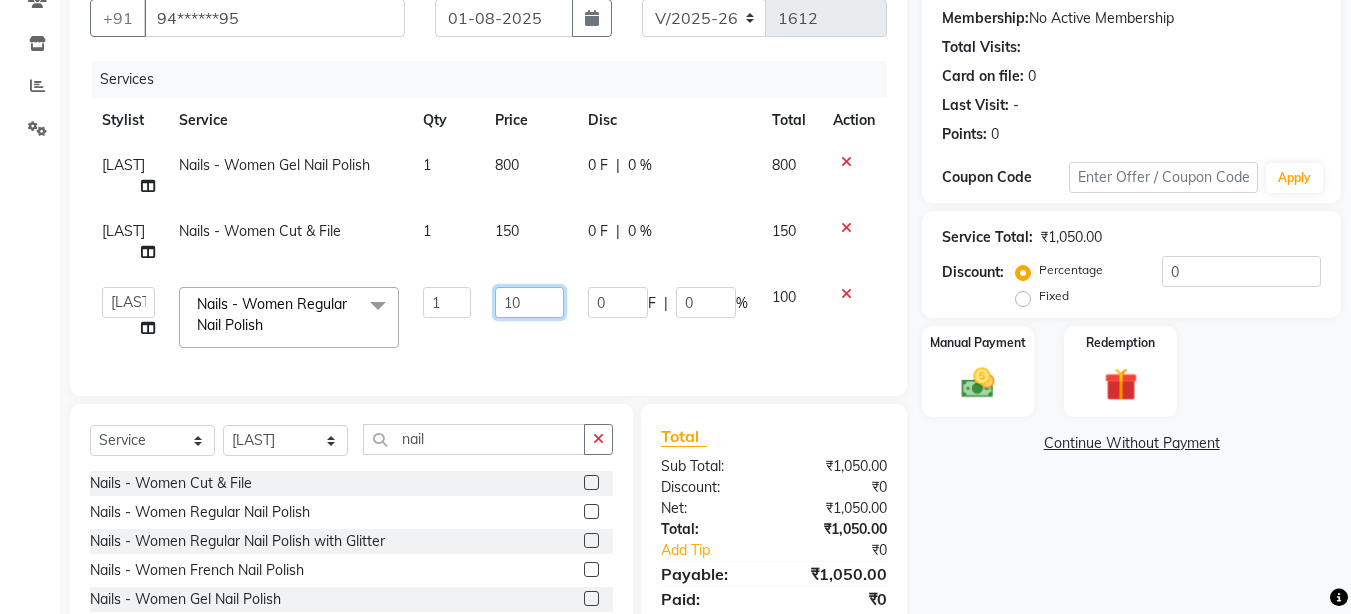 type on "120" 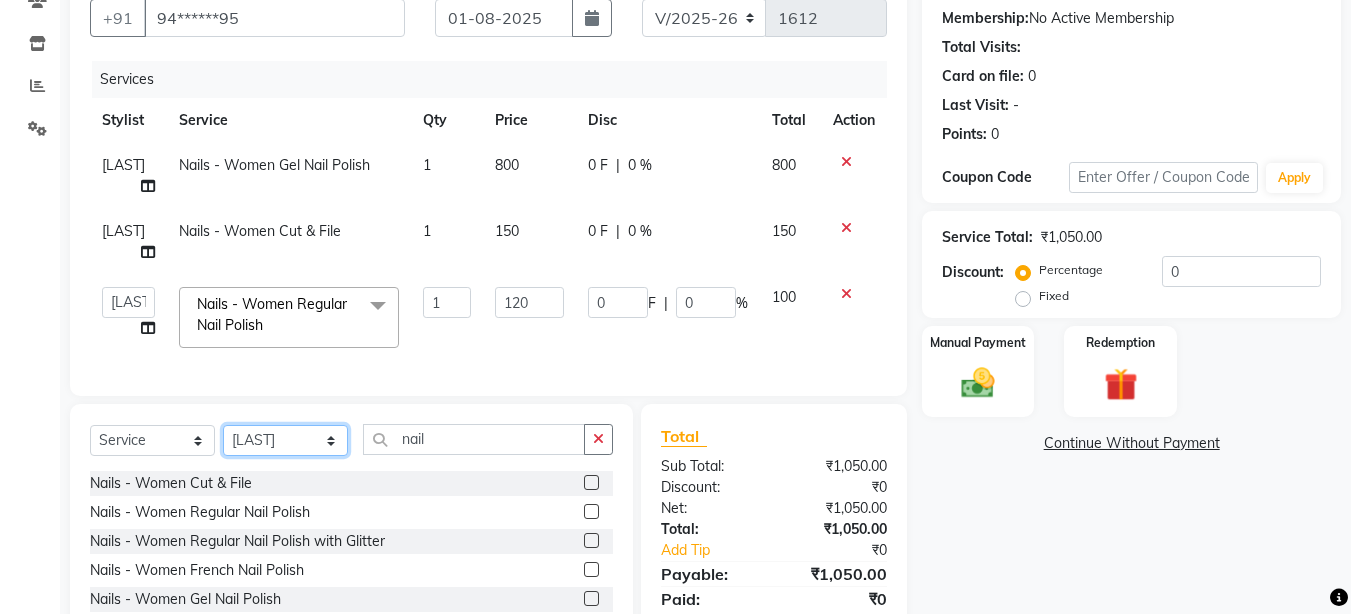click on "Select Stylist [FIRST] [LAST] [FIRST] [LAST] [LAST] Agent [LAST] Manager [LAST] [LAST] [LAST] [LAST] [LAST] [LAST] [LAST]" 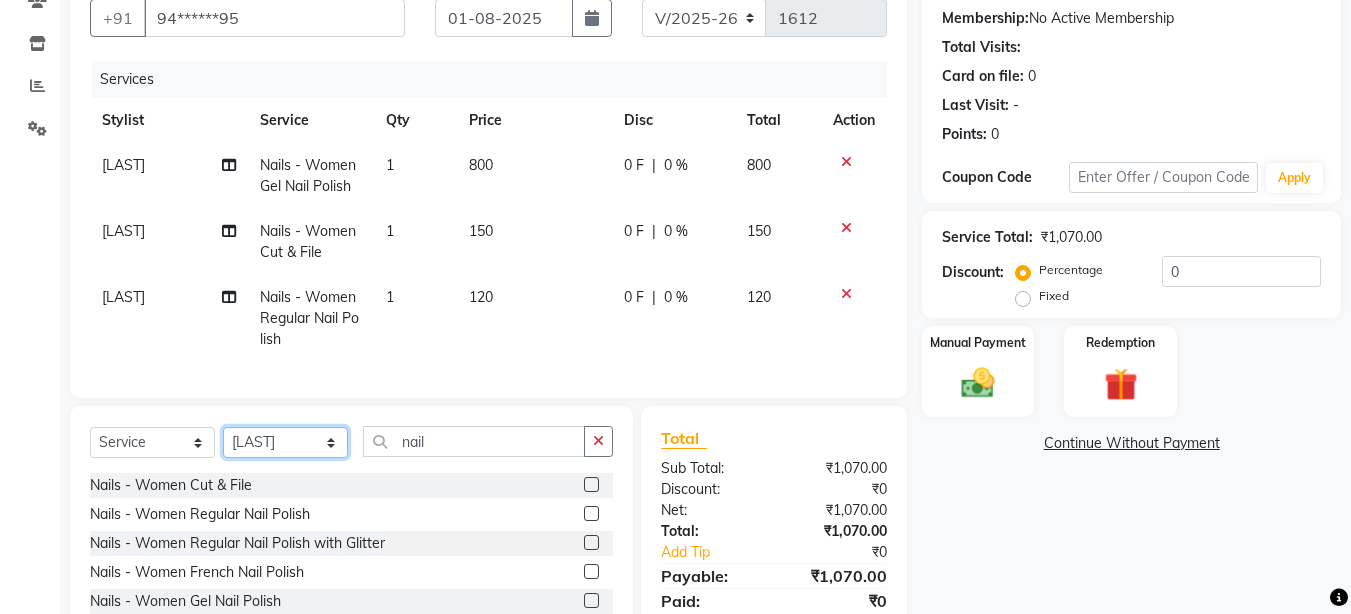 select on "54011" 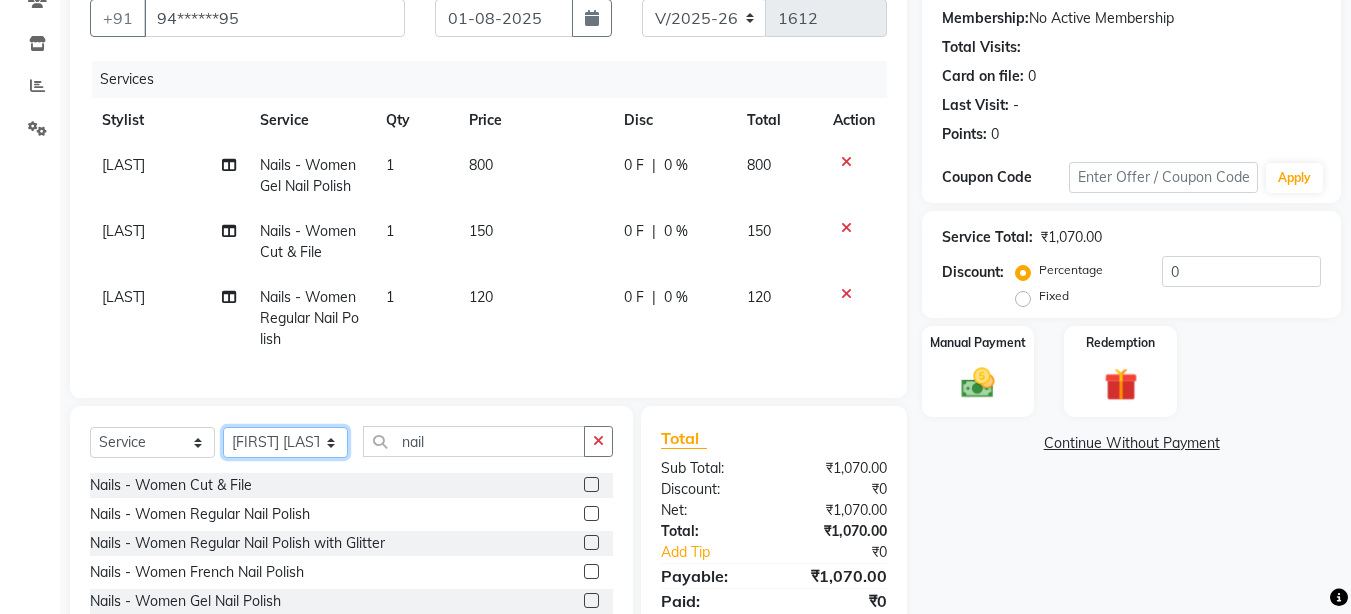 click on "Select Stylist [FIRST] [LAST] [FIRST] [LAST] [LAST] Agent [LAST] Manager [LAST] [LAST] [LAST] [LAST] [LAST] [LAST] [LAST]" 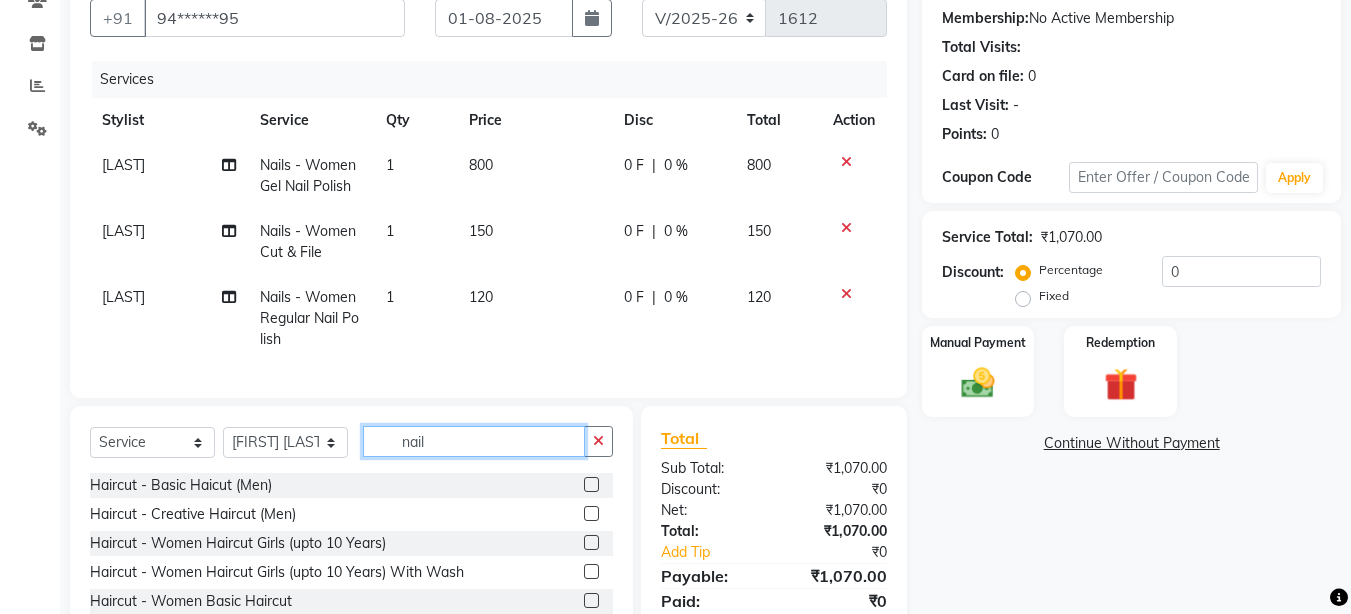 click on "nail" 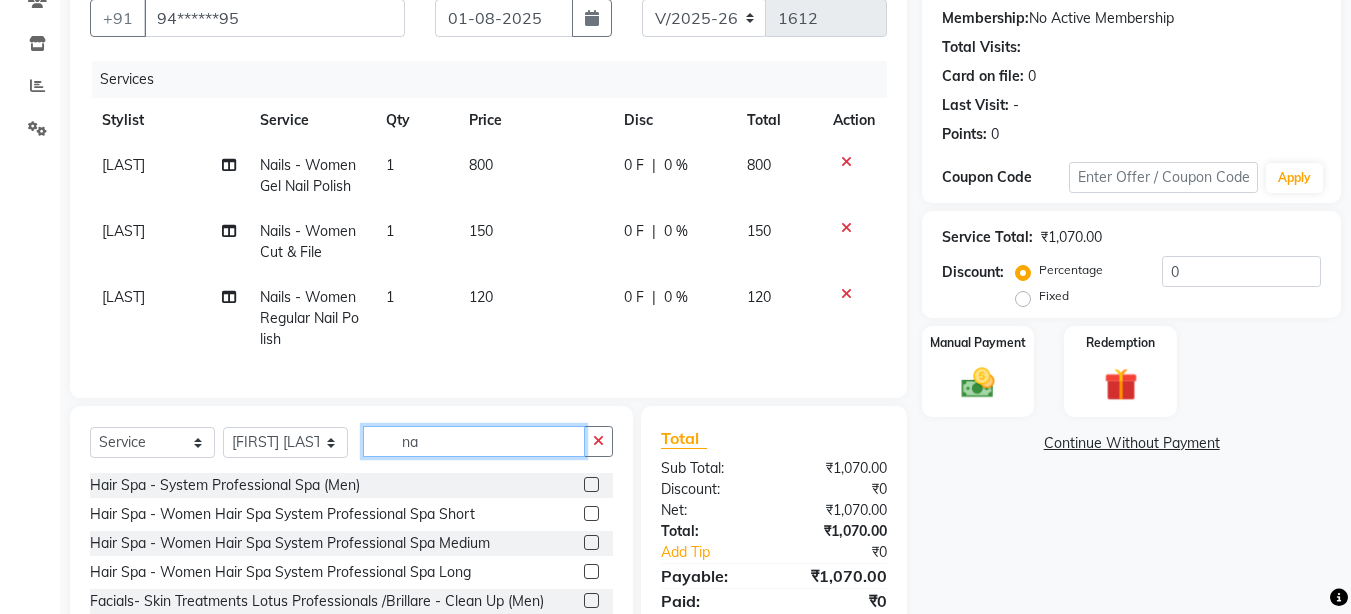 type on "n" 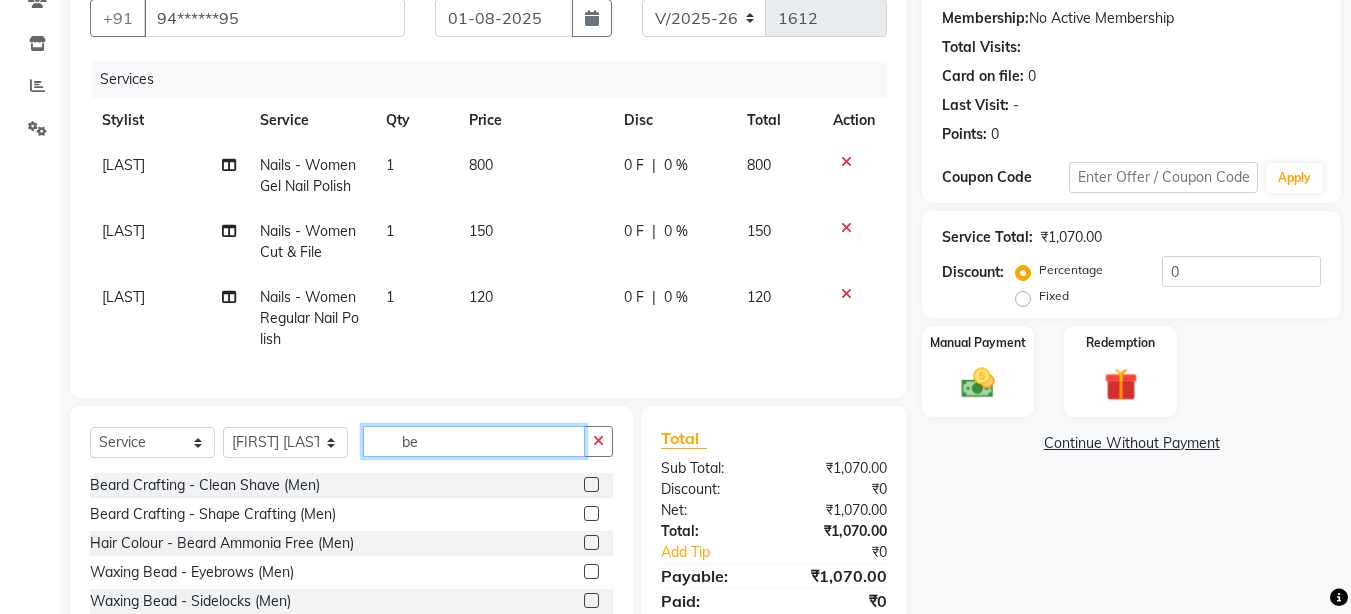 type on "be" 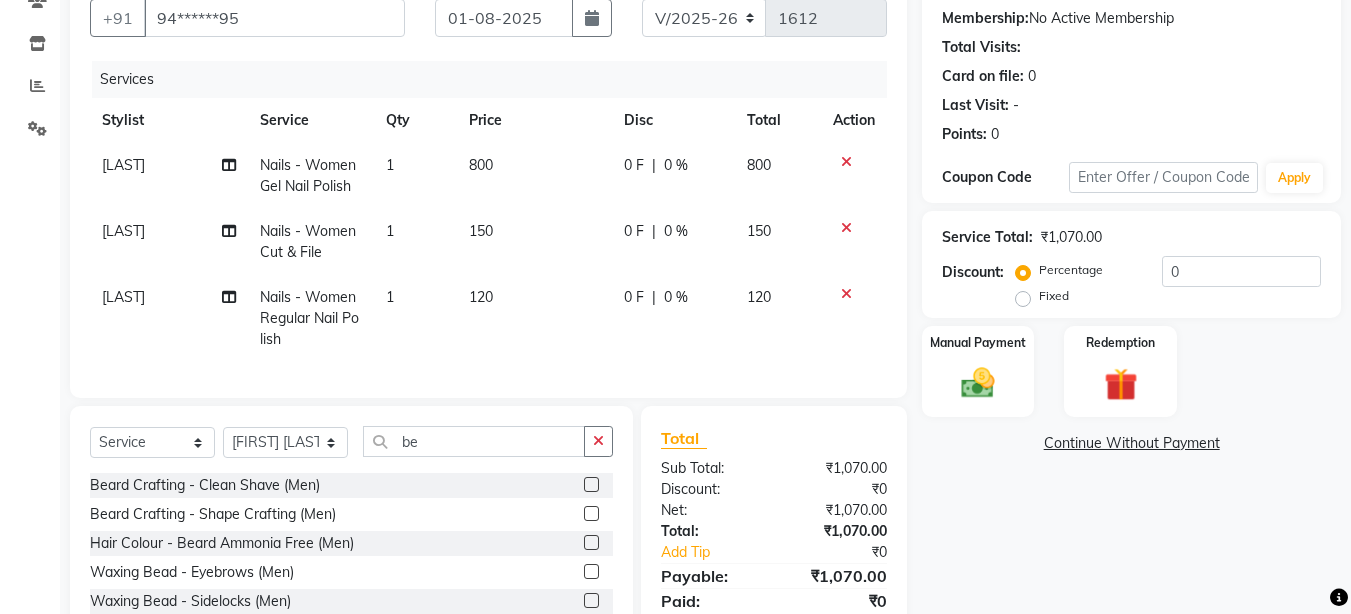 click 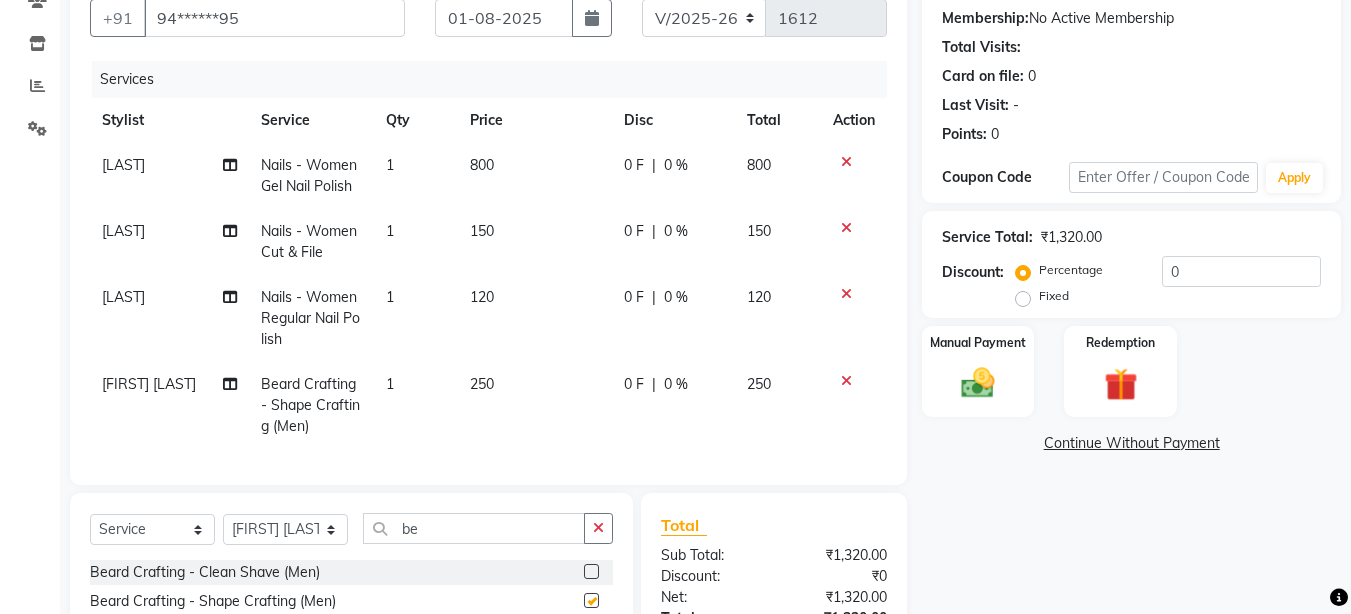 checkbox on "false" 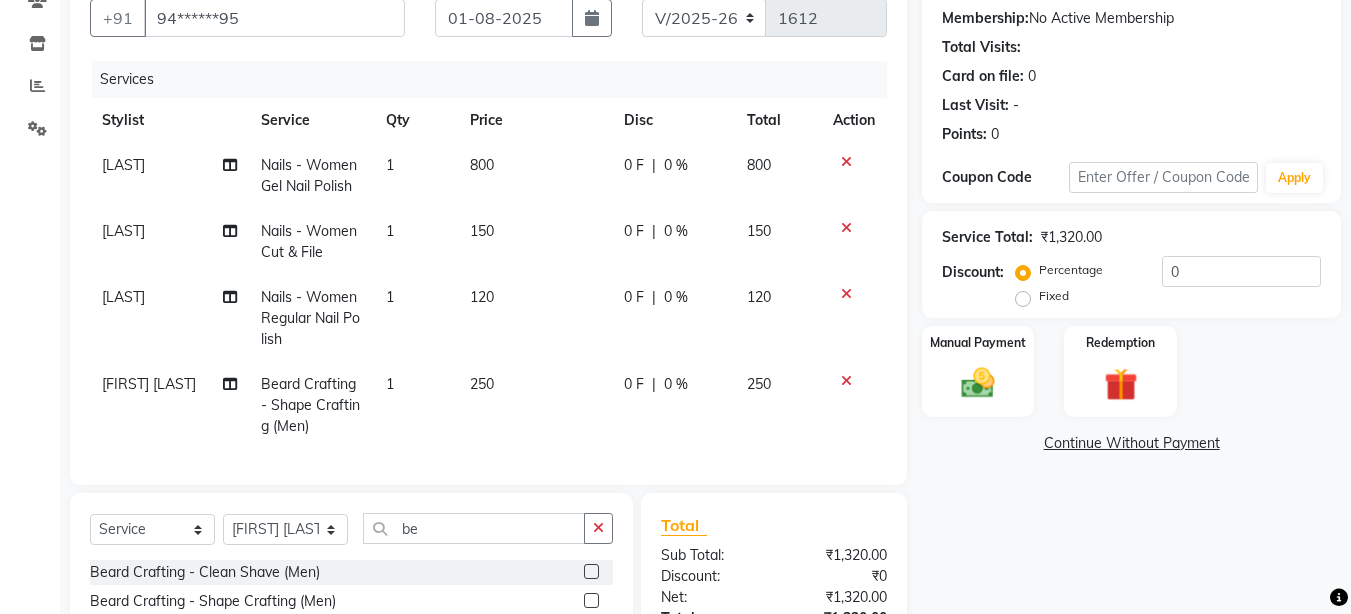 click on "0 %" 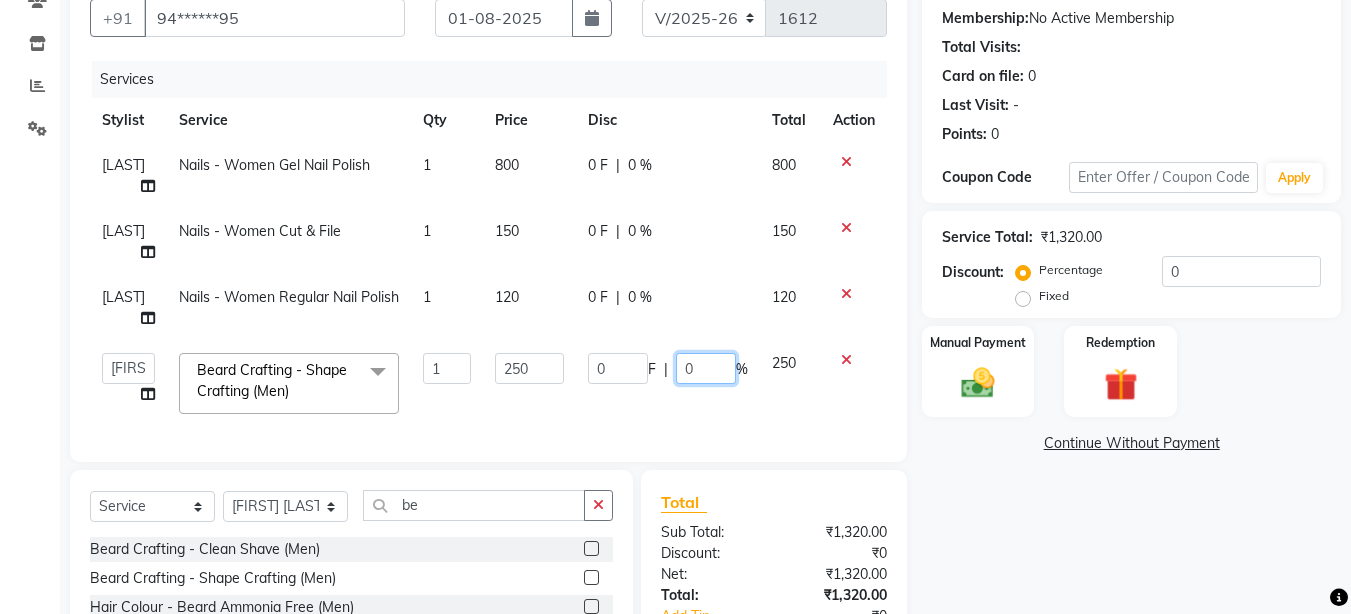 click on "0" 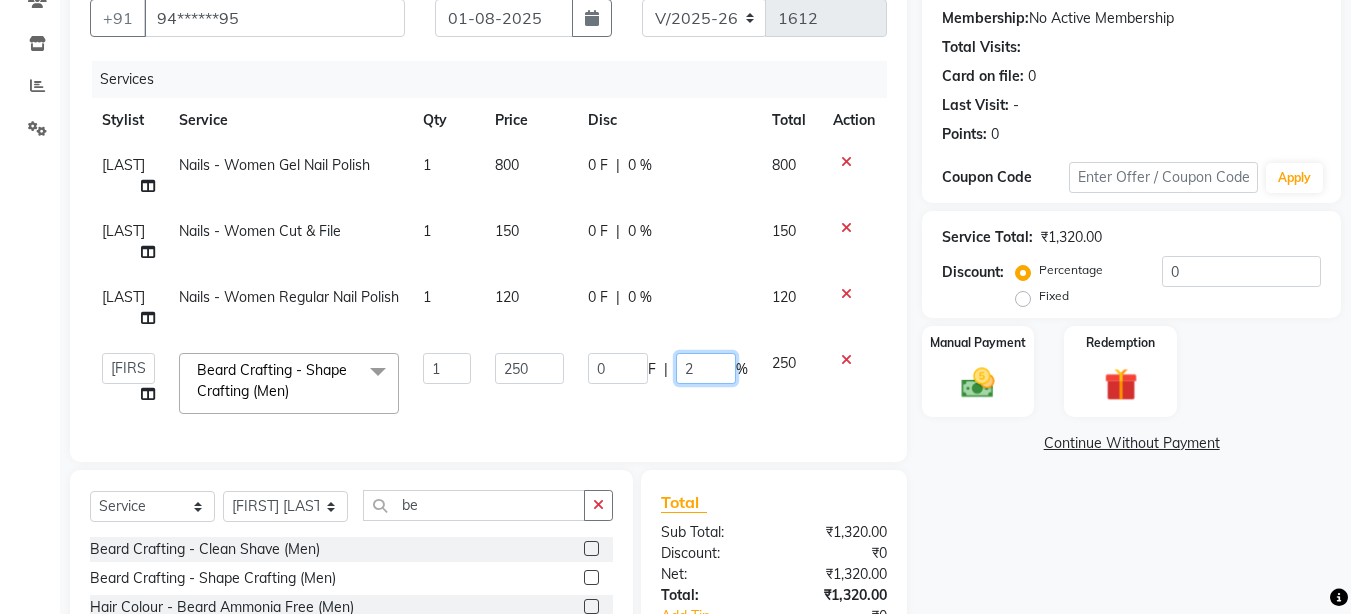 type on "20" 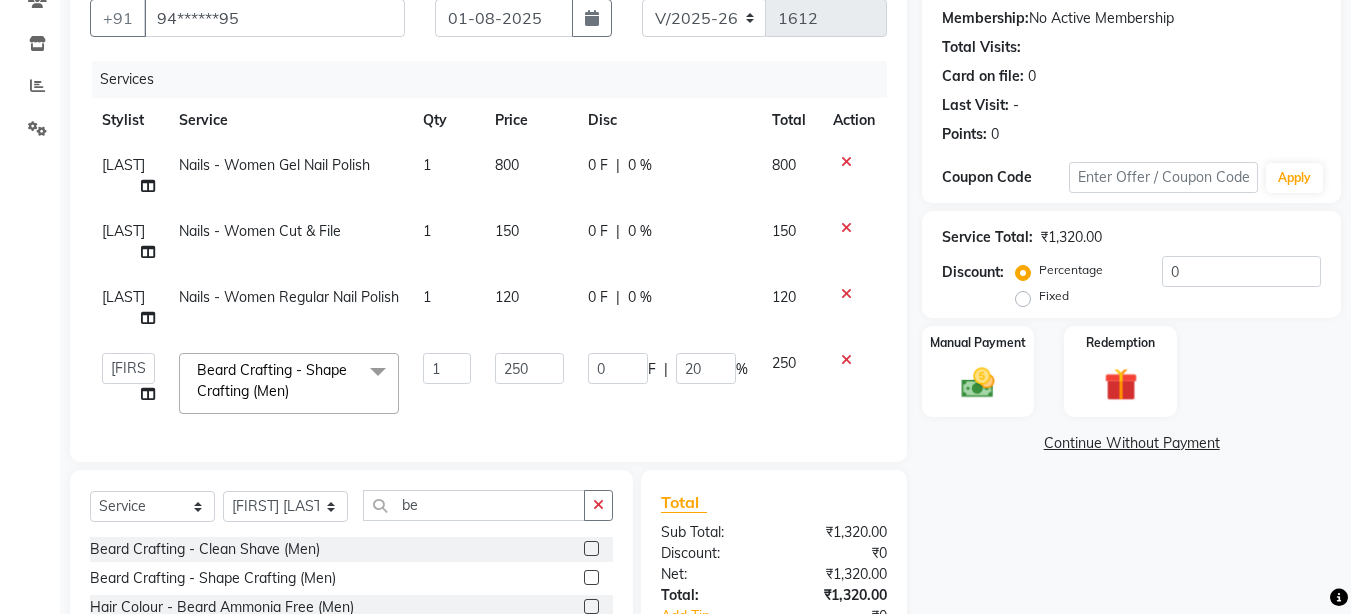 click on "[FIRST] [LAST] Nails - Women Gel Nail Polish 1 800 0 F | 0 % 800" 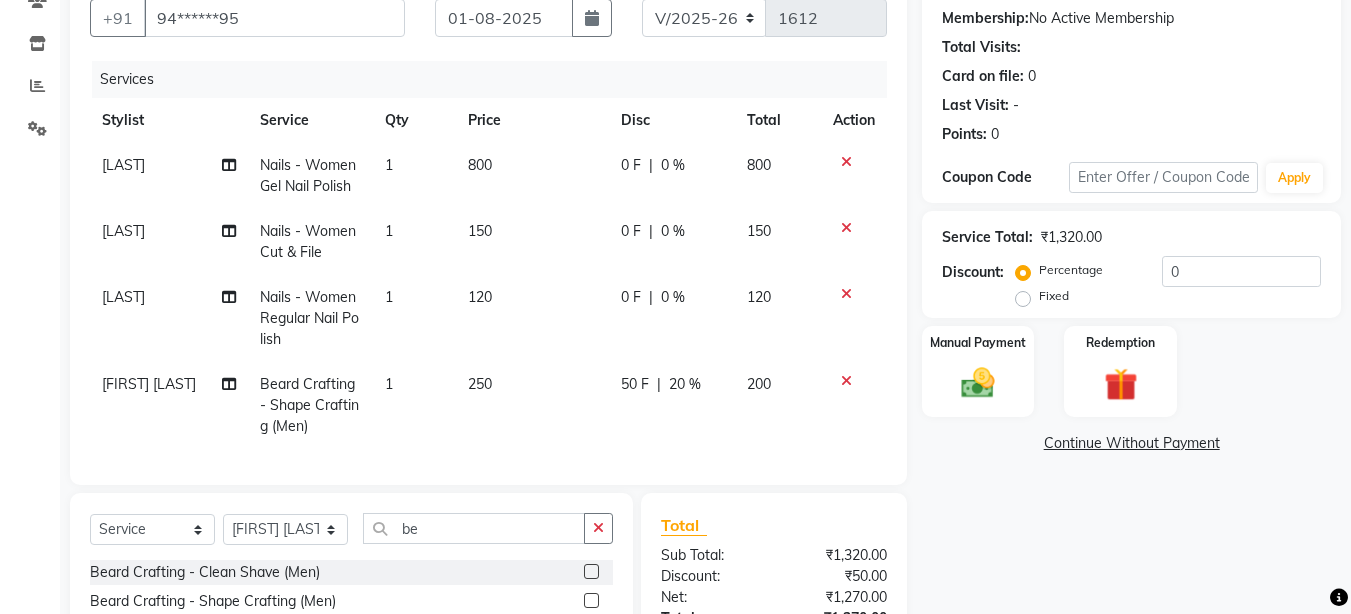 click on "0 F" 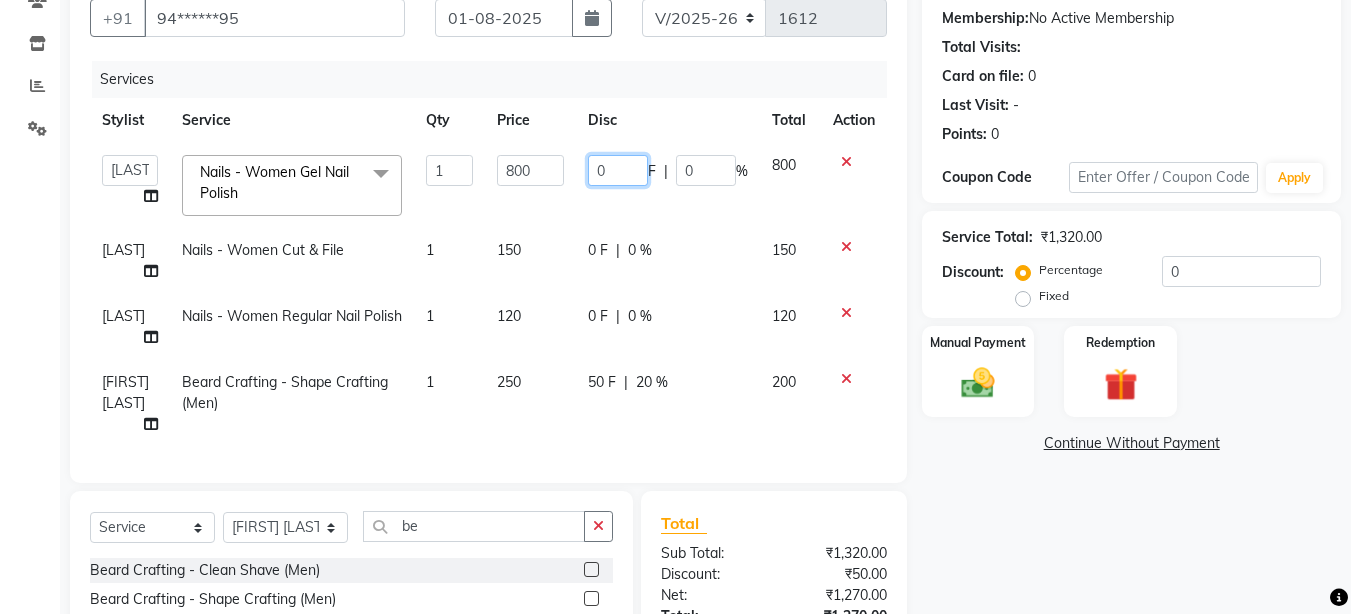 click on "0" 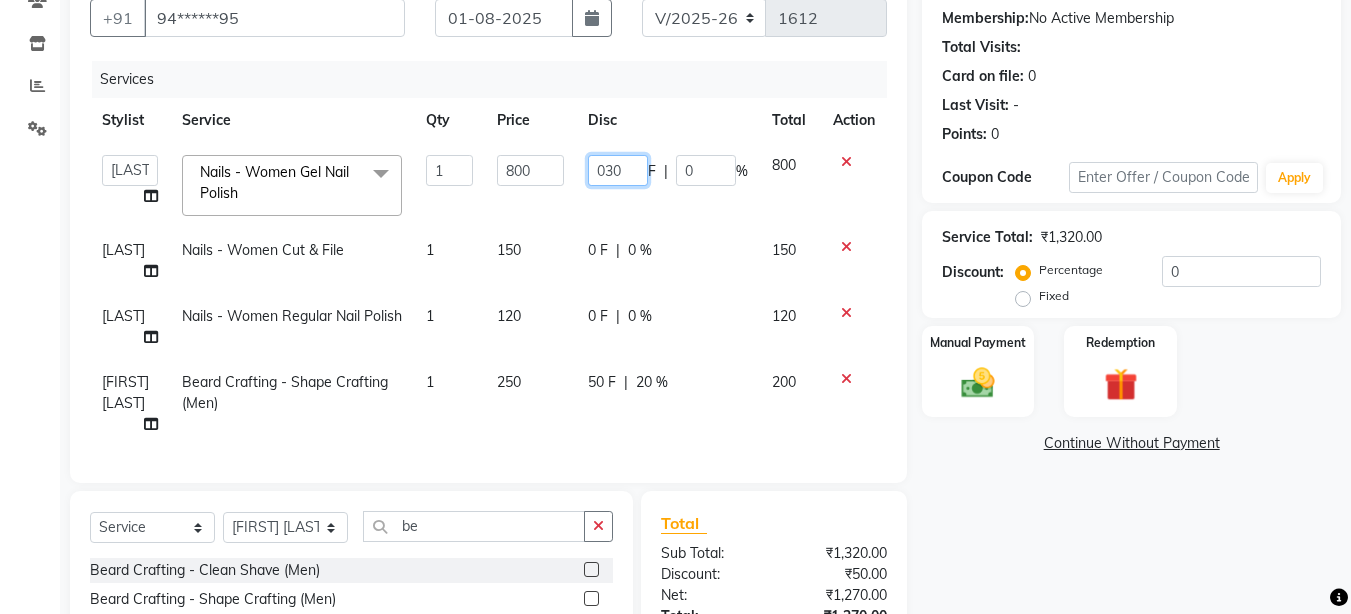 type on "0300" 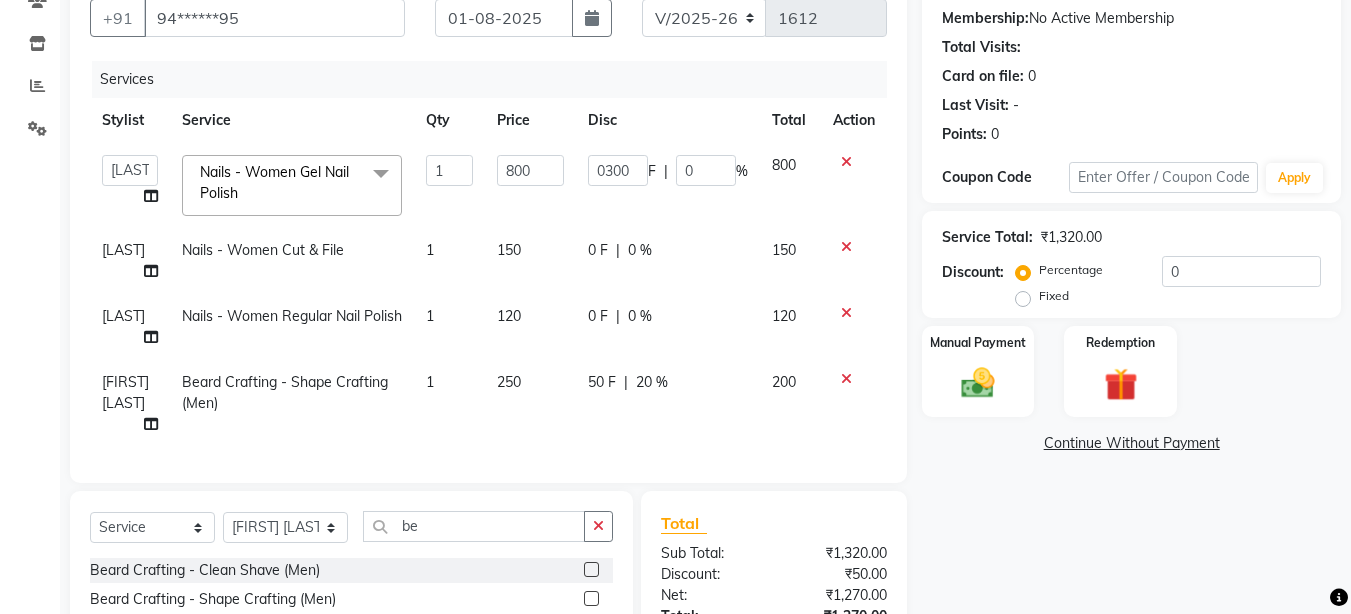 click on "Select Select All davi Hair Spa- Women Davines Essential Care (Short) (₹3000) Hair Spa- Women Davines Essential Care (Medium) (₹3700) Hair Spa- Women Davines Essential Care (Long) (₹4500) Hair Spa- Women Davines OI (Short) (₹3500) Hair Spa- Women Davines OI (Medium) (₹4000) Hair Spa- Women Davines OI (Long) (₹5000) Davines- Solu Scrub (₹600) Davines- Essential Care Spa (Men) (₹2000) Davines- OI Spa (Men) (₹2500)" 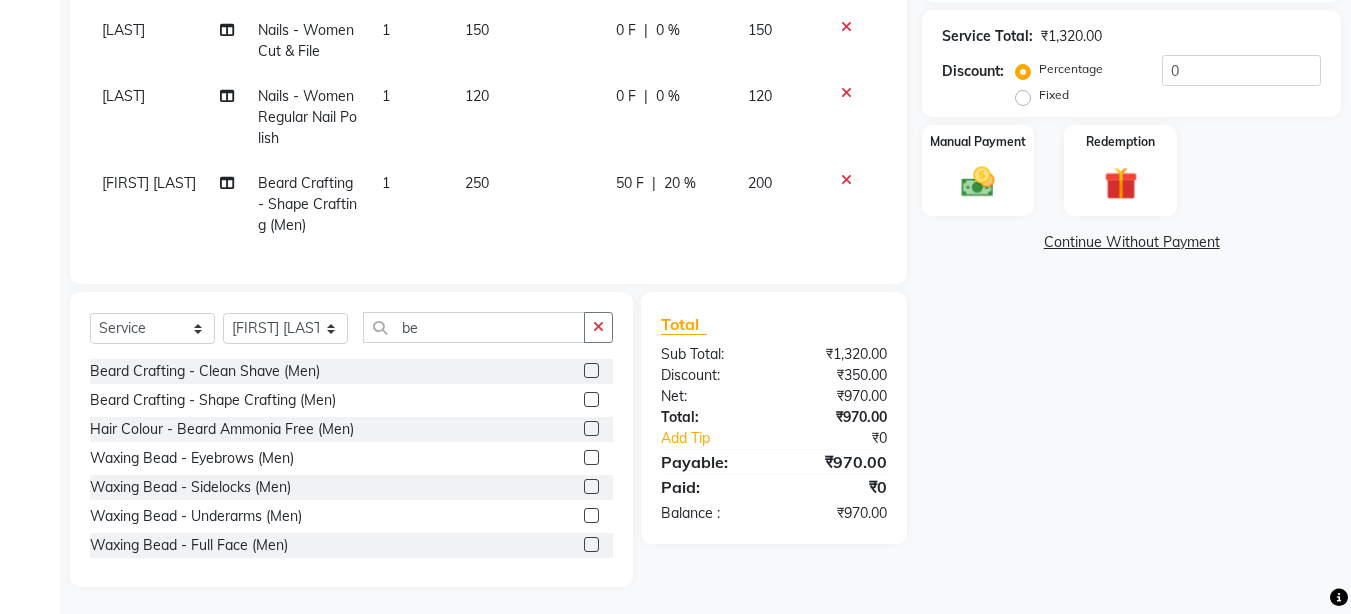 scroll, scrollTop: 406, scrollLeft: 0, axis: vertical 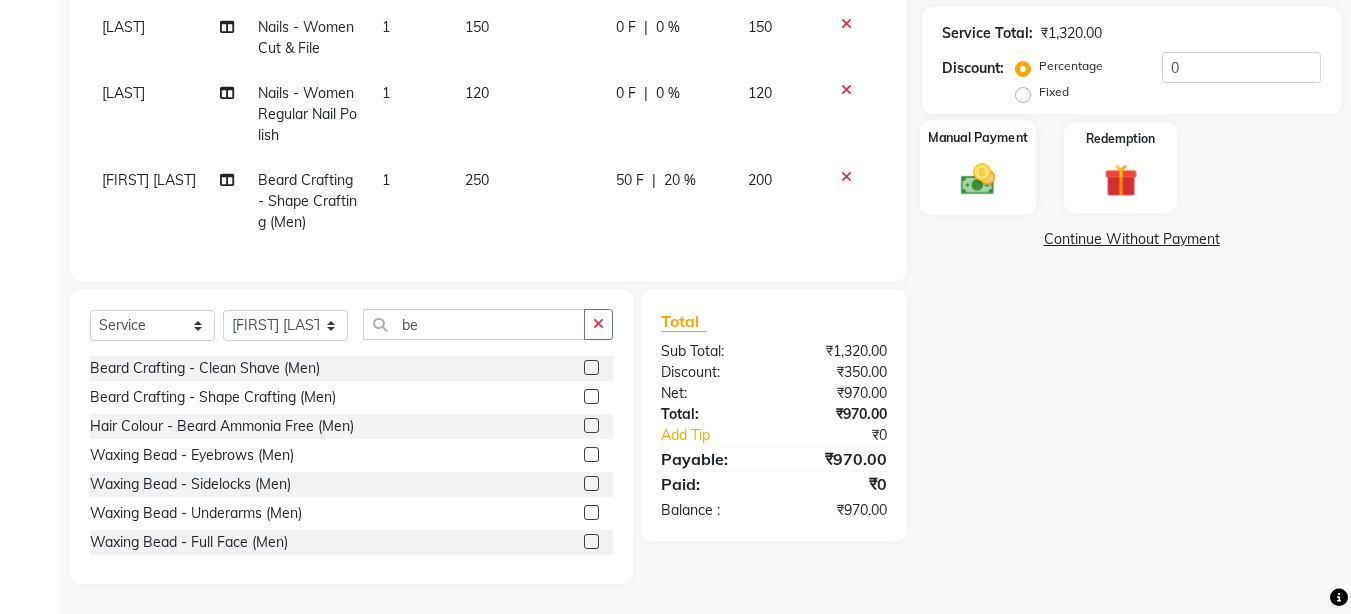 click 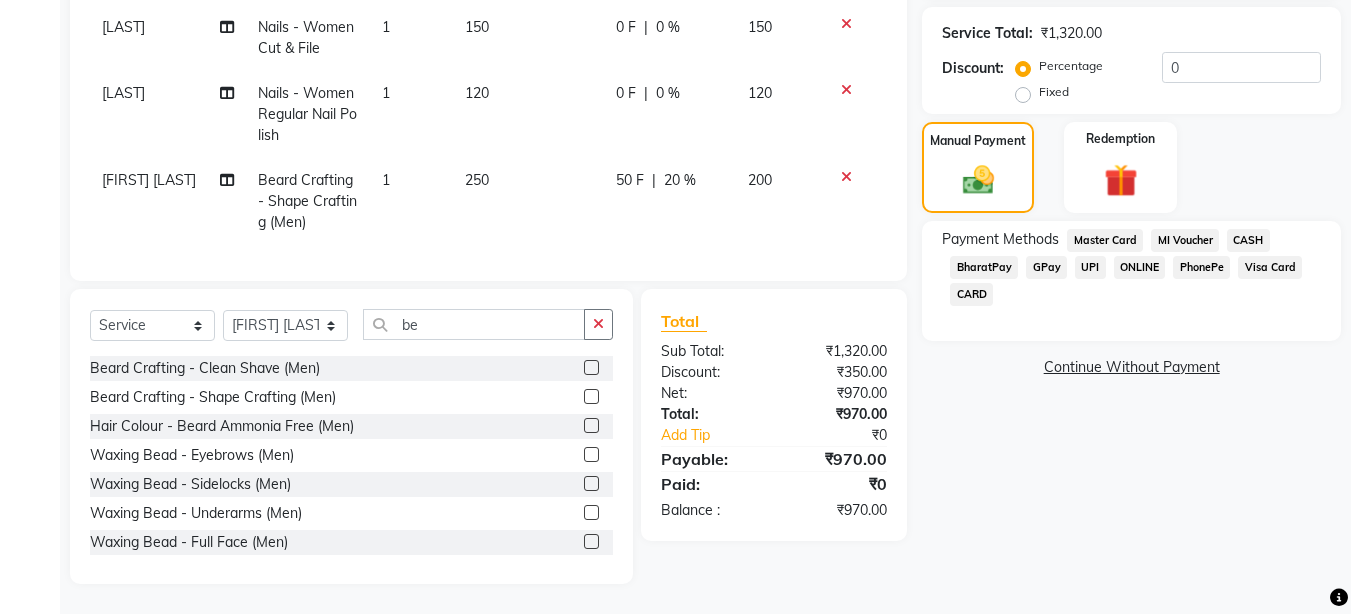 click on "CARD" 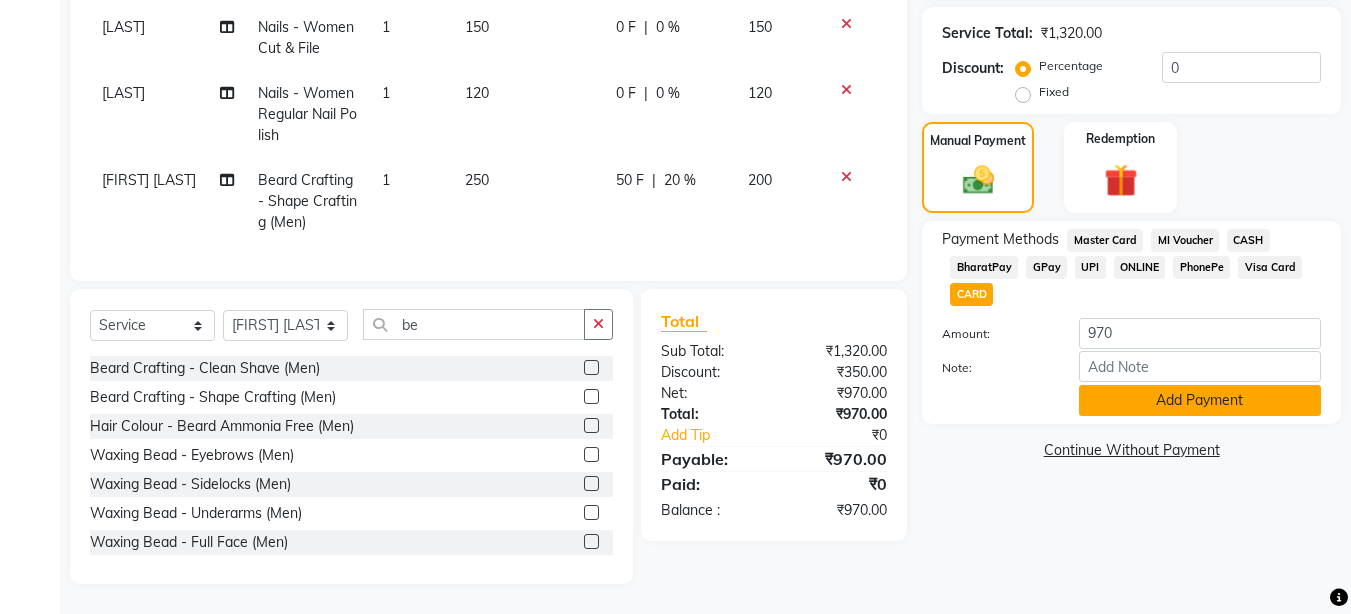 click on "Add Payment" 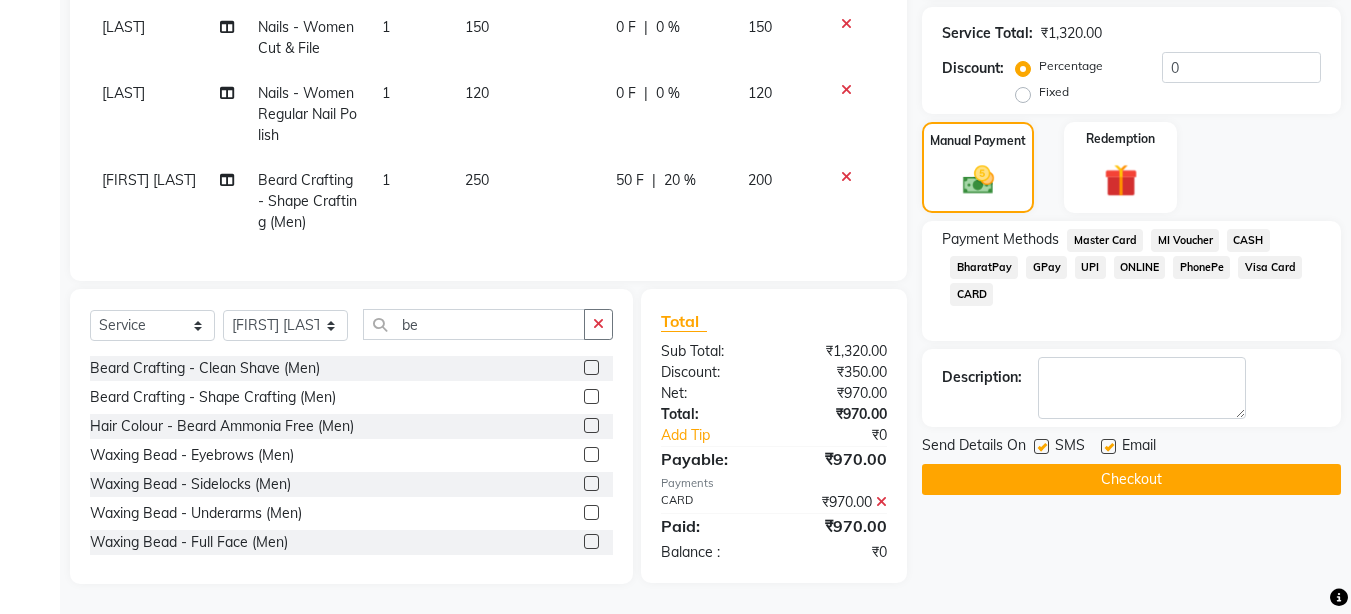 click on "Checkout" 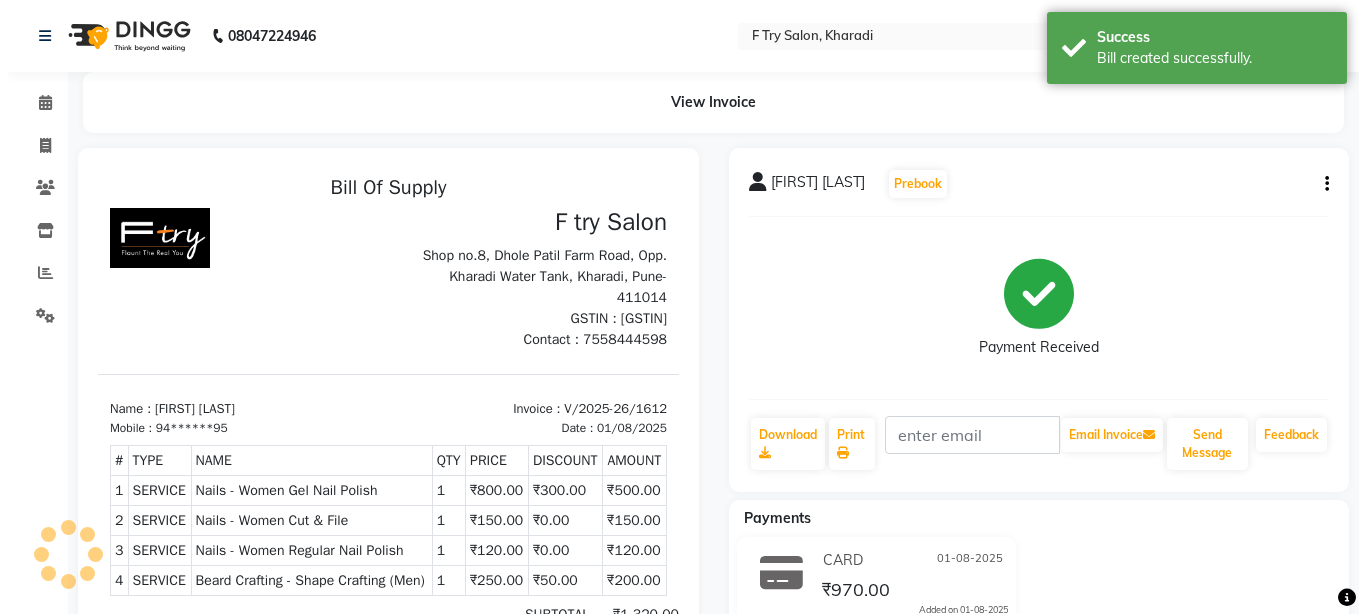 scroll, scrollTop: 0, scrollLeft: 0, axis: both 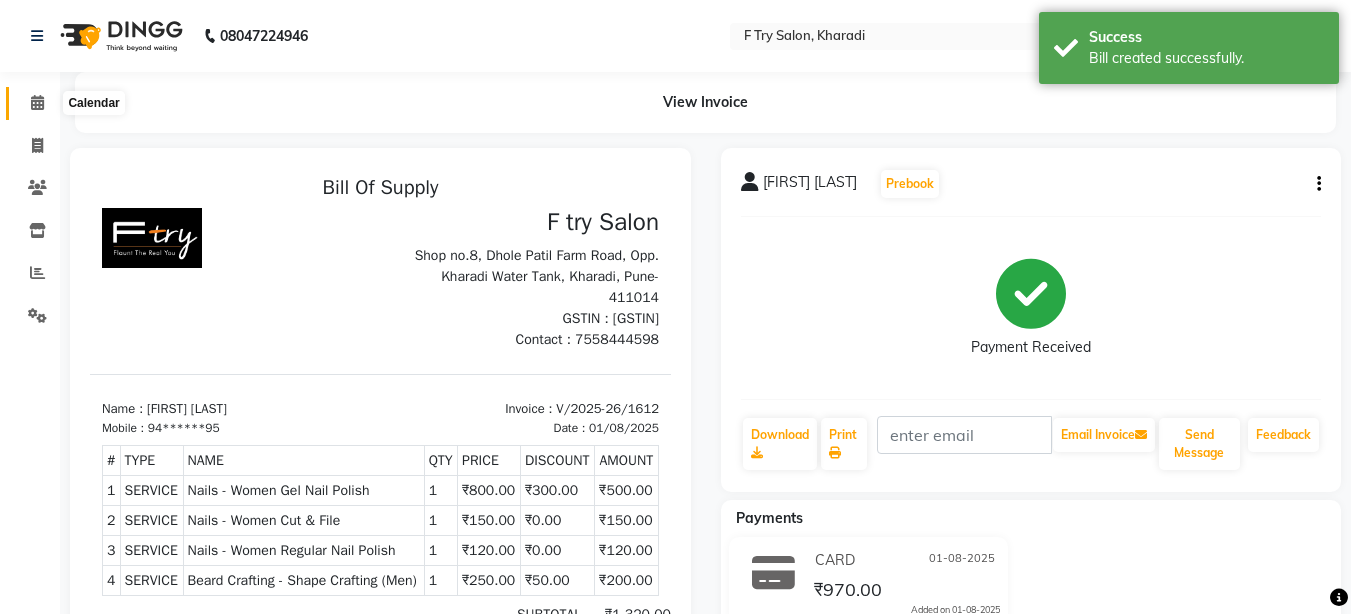 click 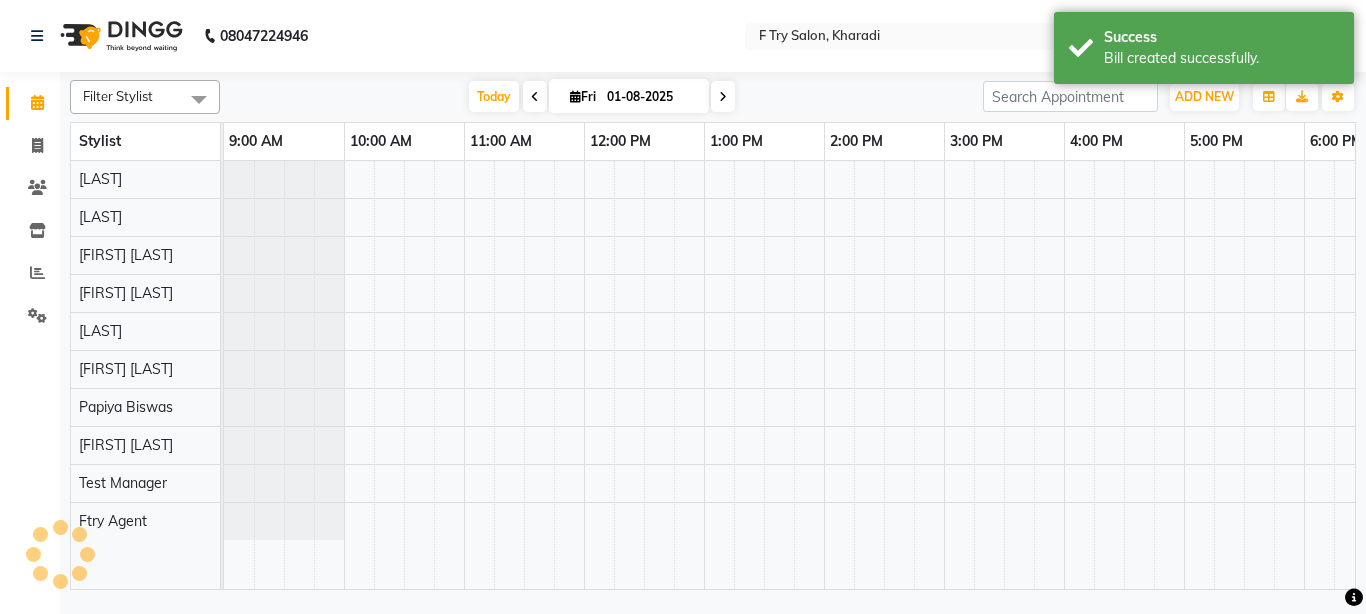scroll, scrollTop: 0, scrollLeft: 429, axis: horizontal 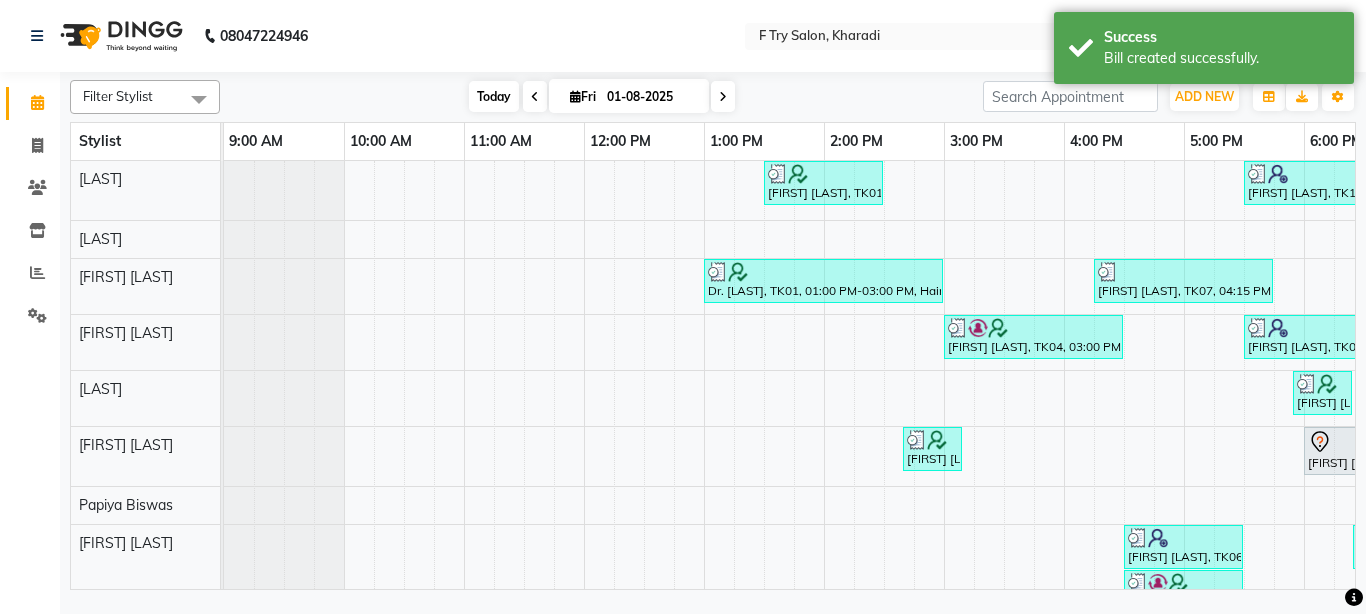 click on "Today" at bounding box center (494, 96) 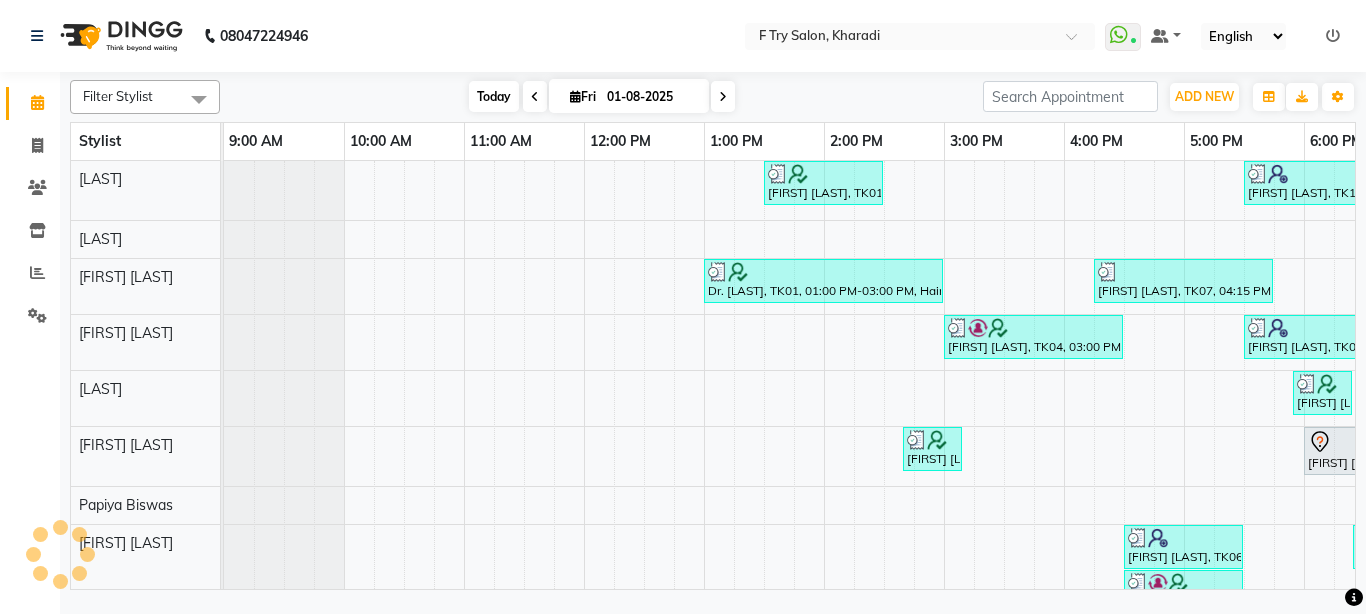 scroll, scrollTop: 0, scrollLeft: 429, axis: horizontal 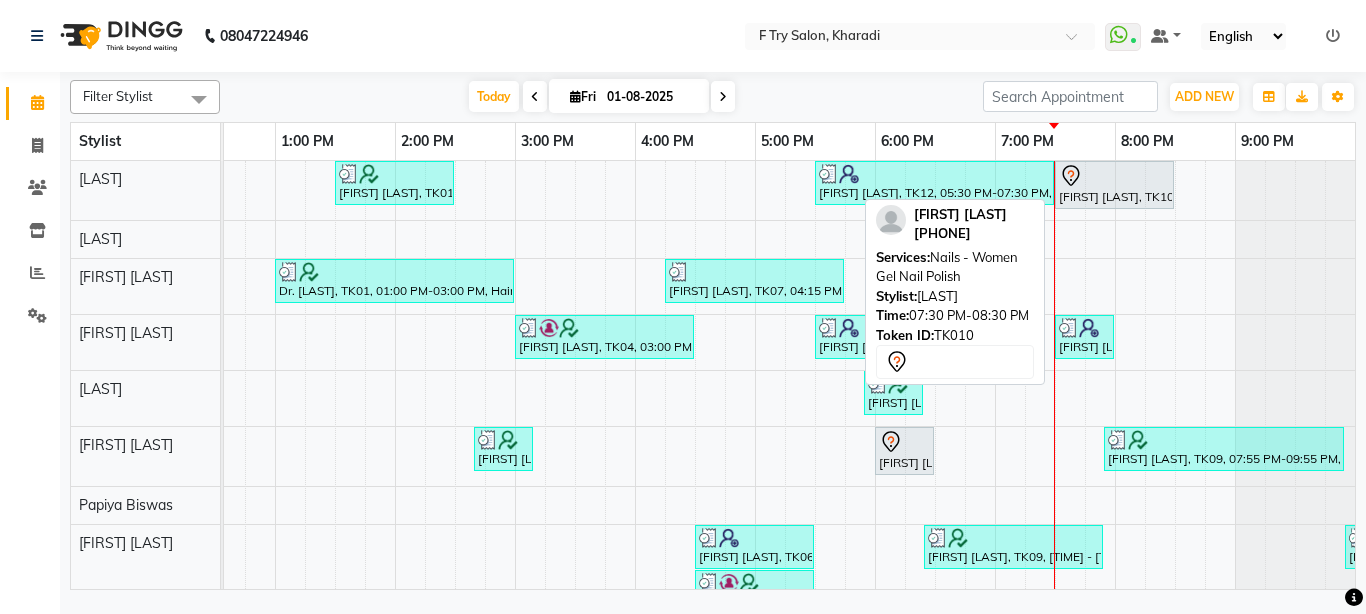 click at bounding box center [1114, 176] 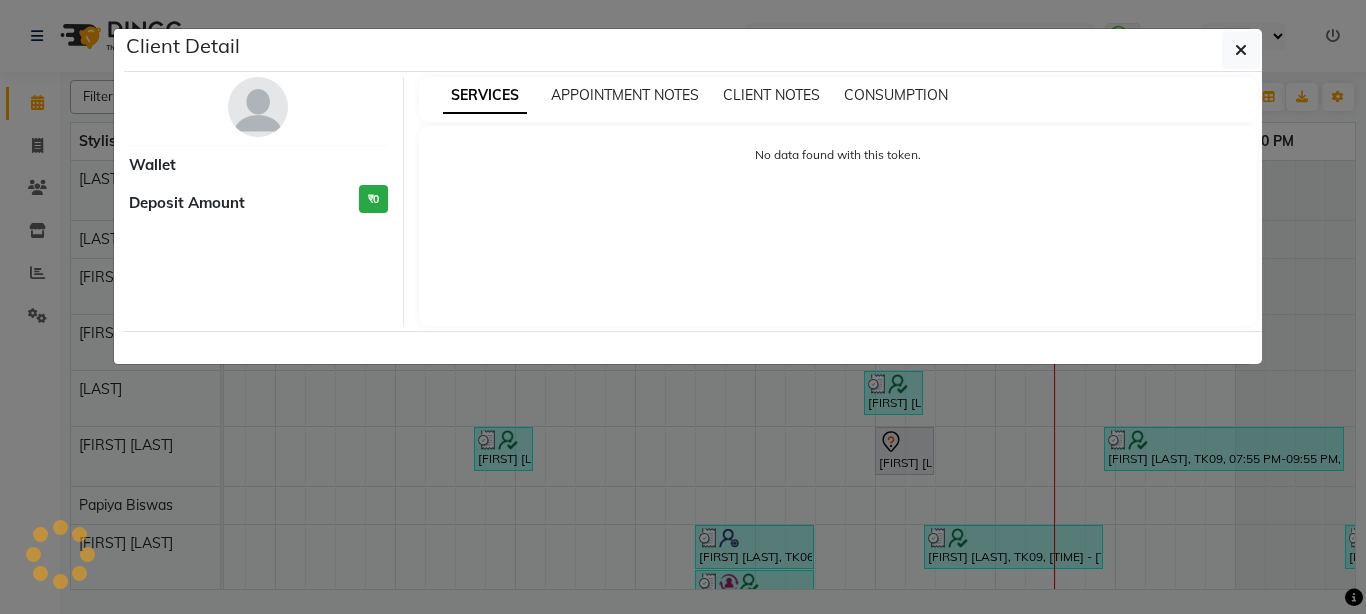 select on "7" 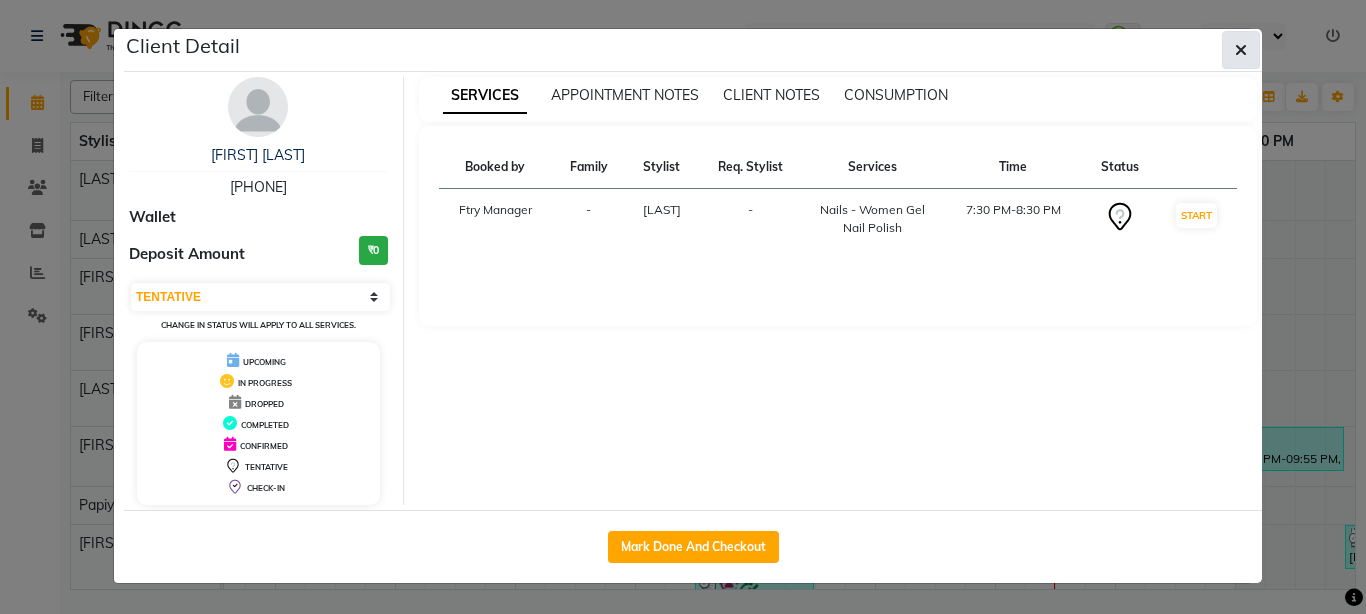 click 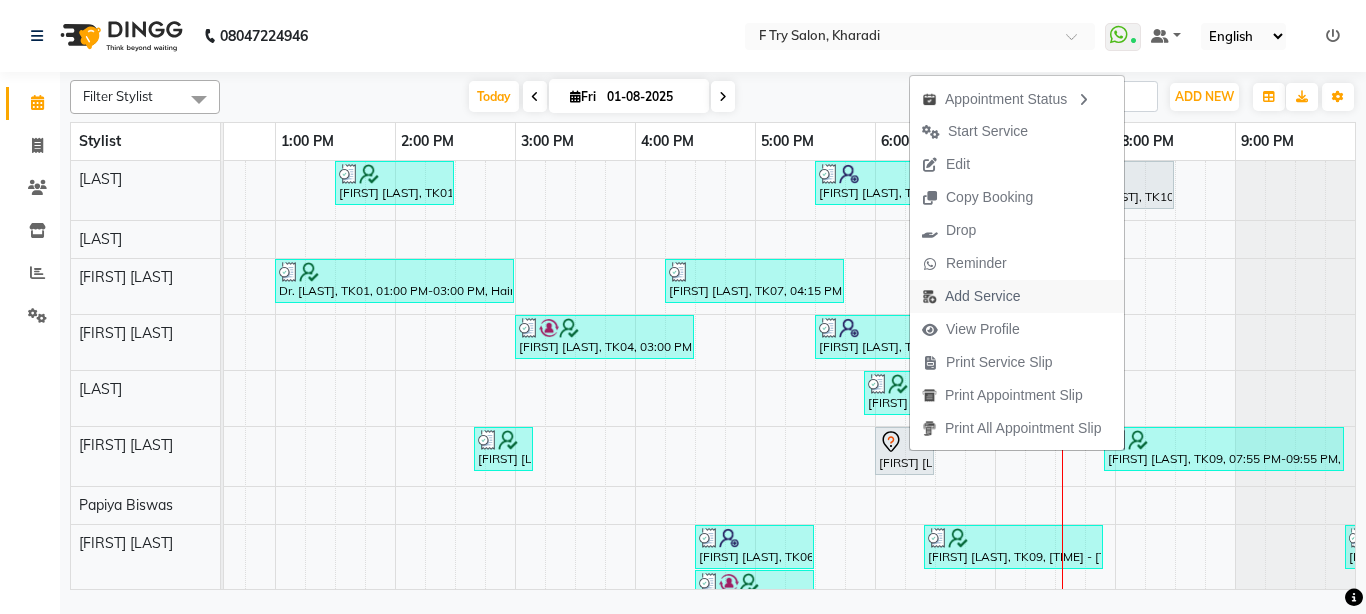 click on "Add Service" at bounding box center (982, 296) 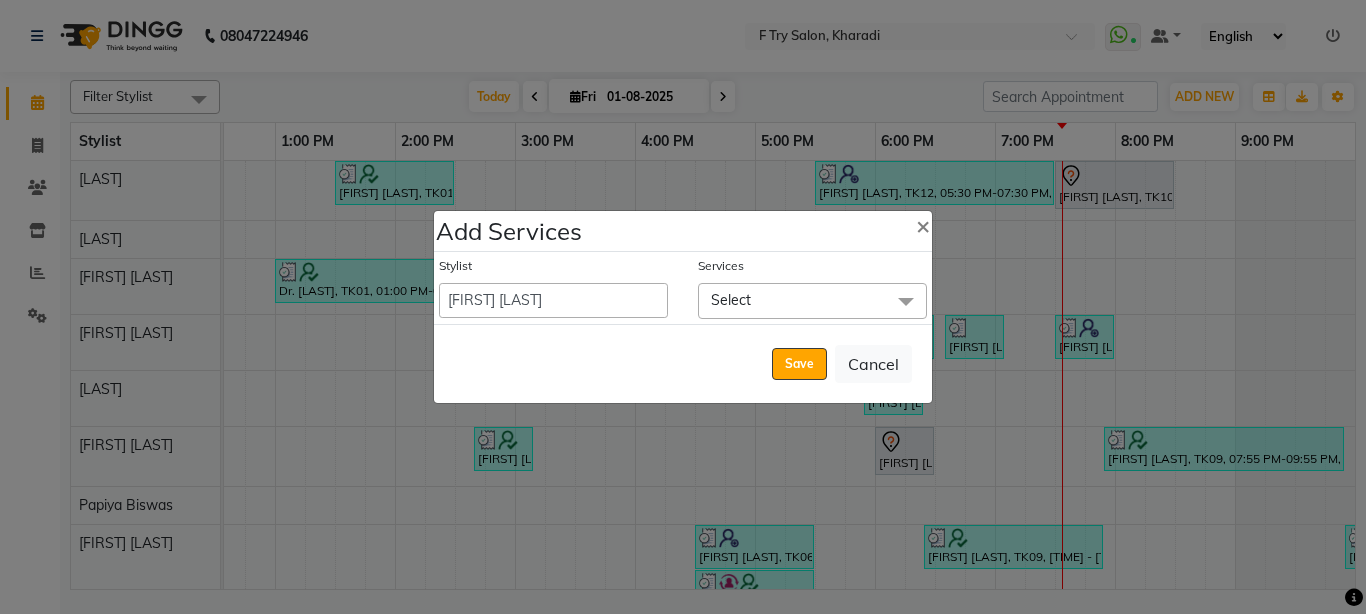 click on "Select" 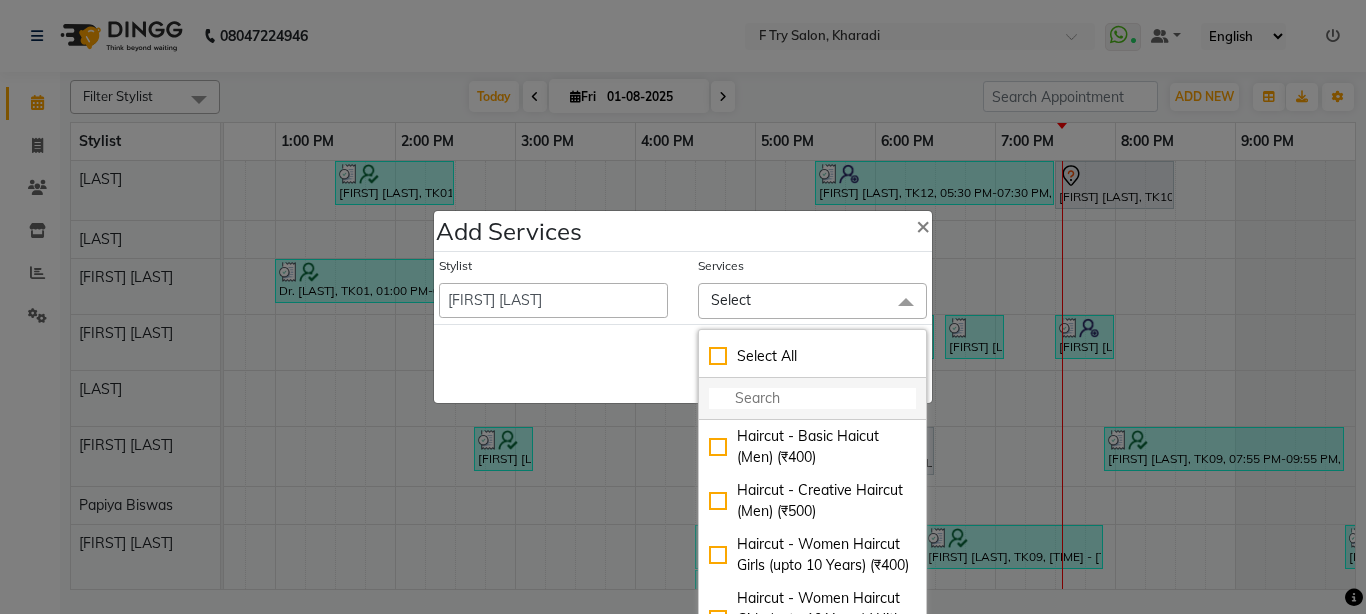 click 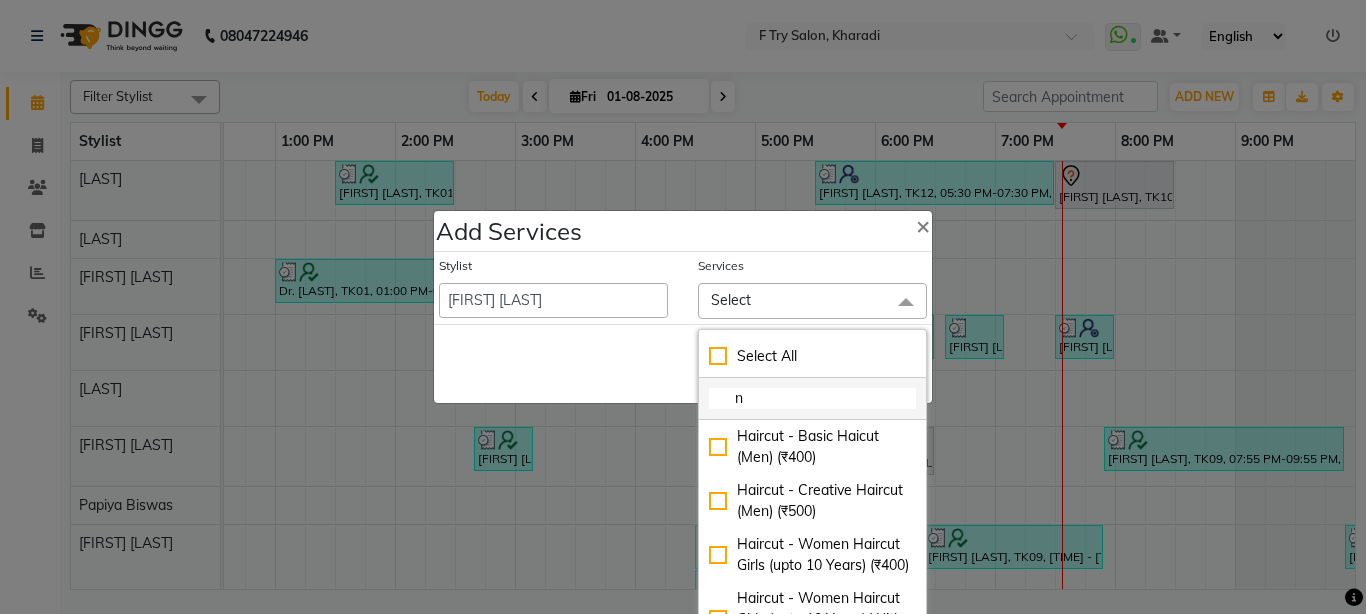 type on "no" 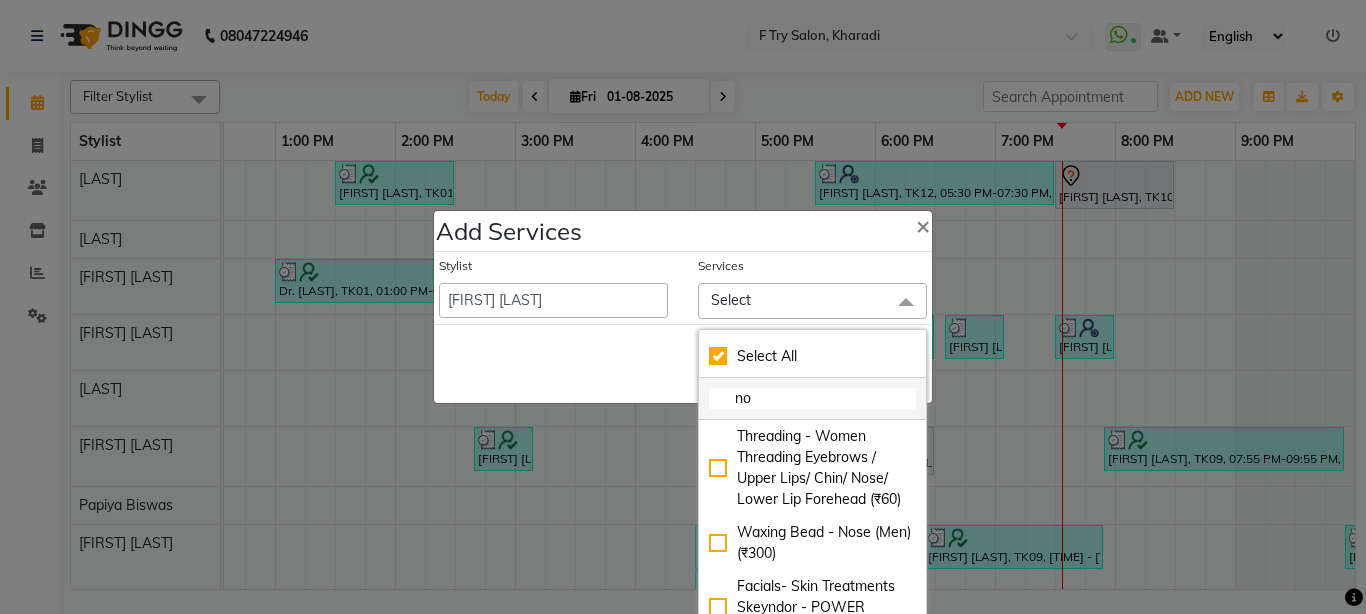 checkbox on "true" 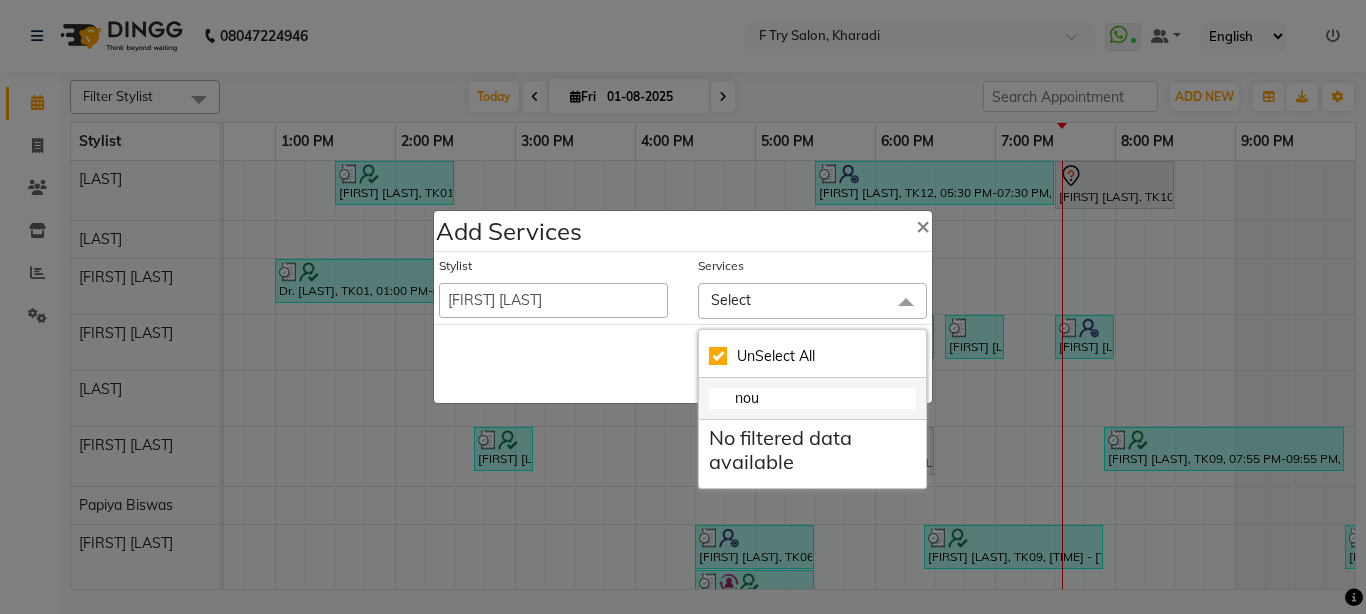 checkbox on "false" 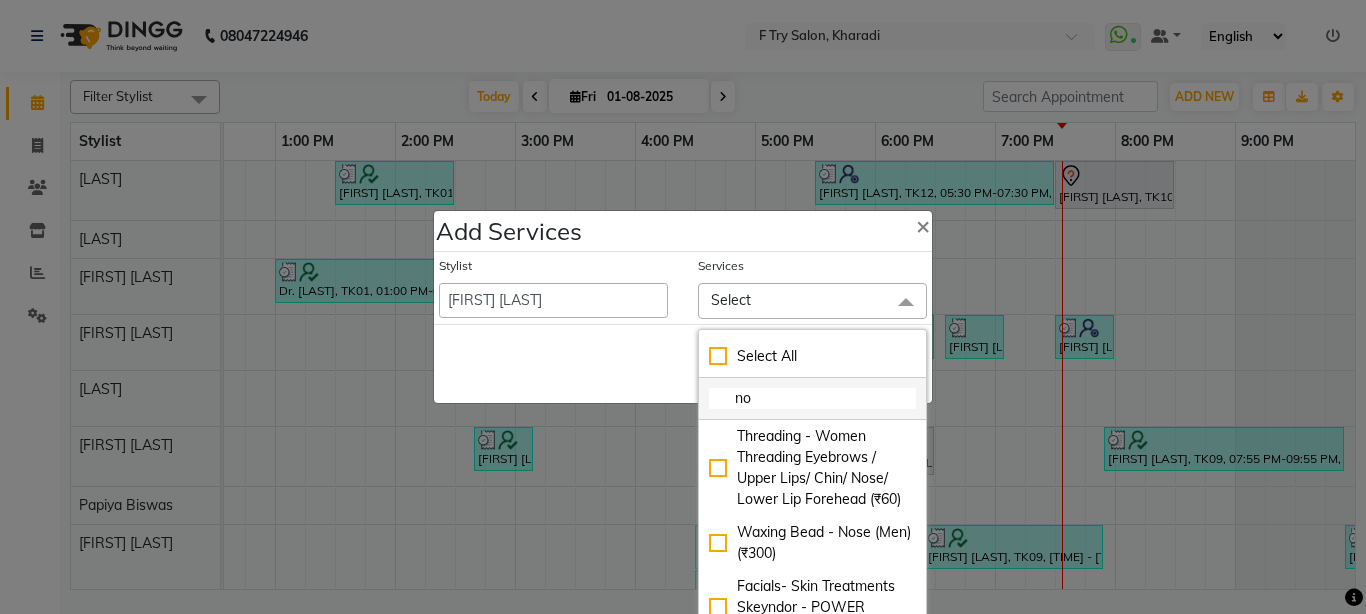 type on "n" 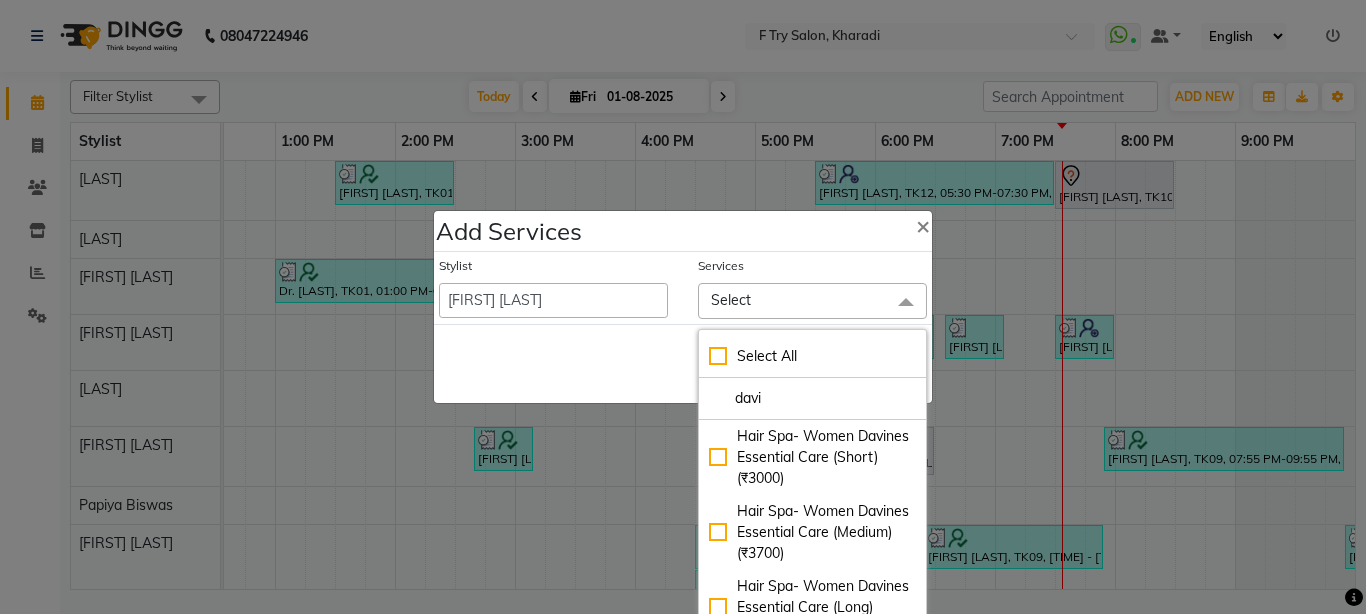 type on "davi" 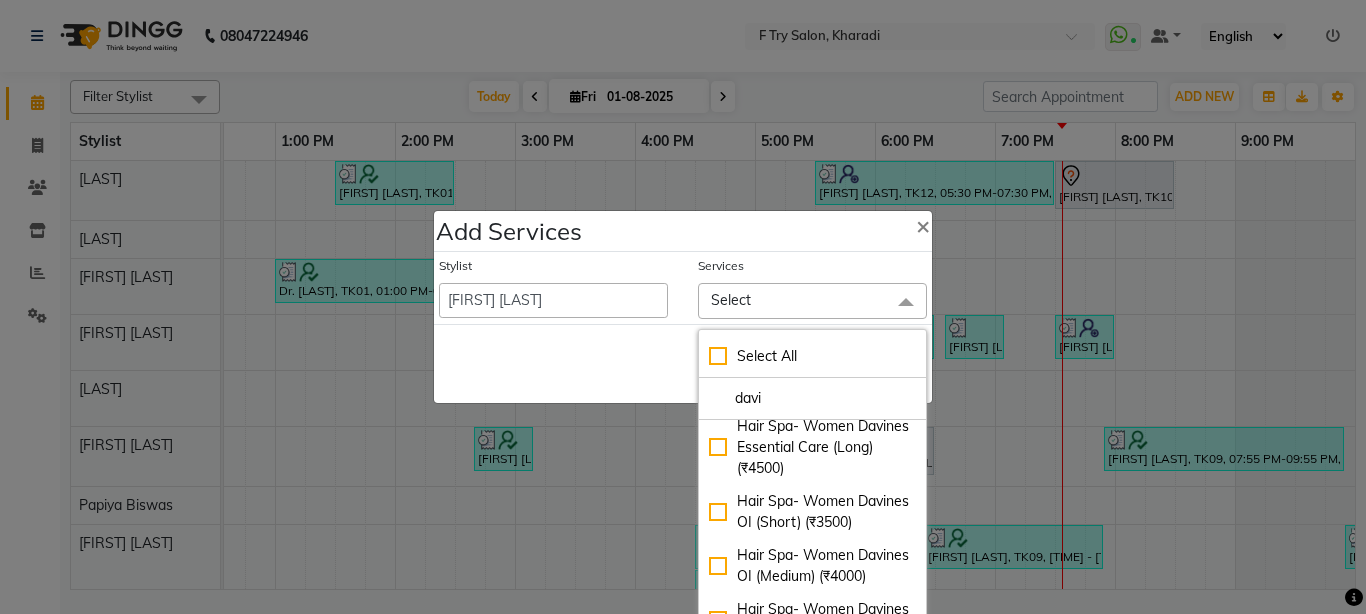 scroll, scrollTop: 200, scrollLeft: 0, axis: vertical 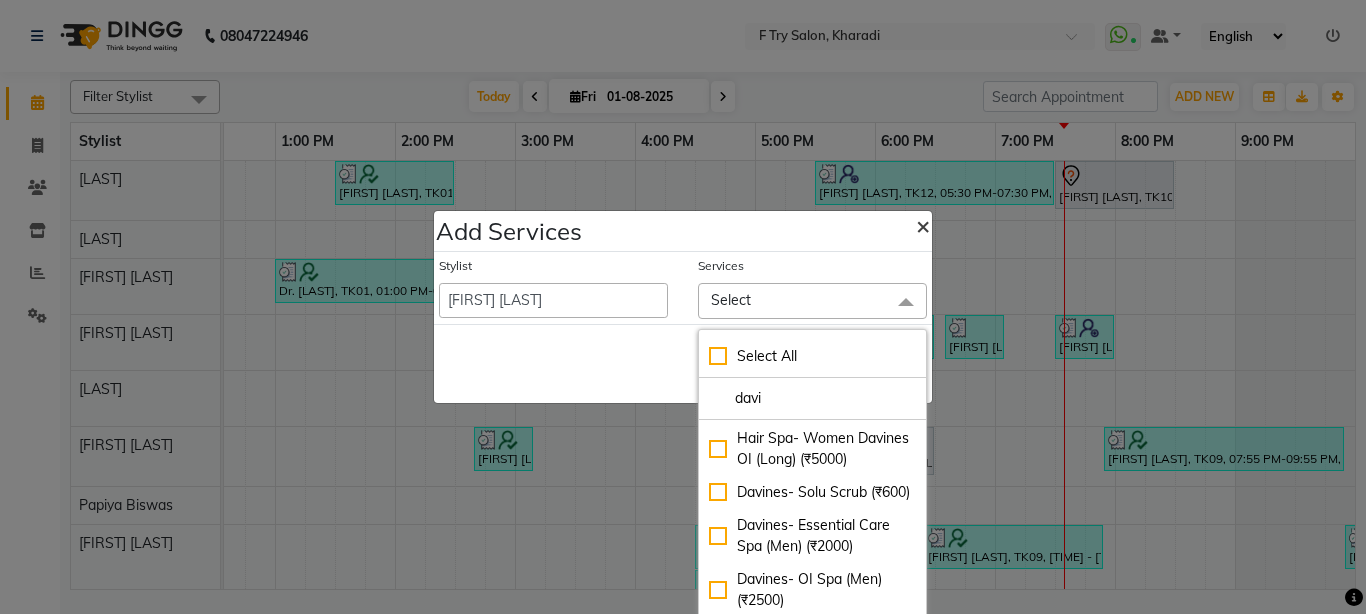 click on "×" 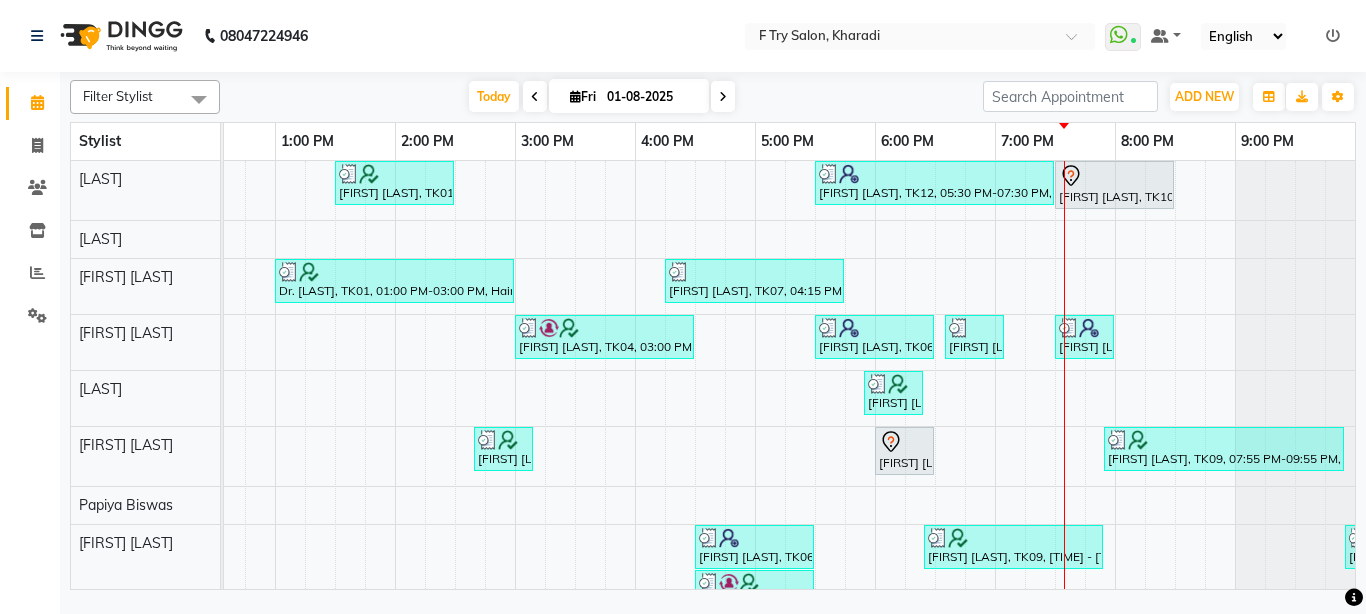 click at bounding box center (723, 97) 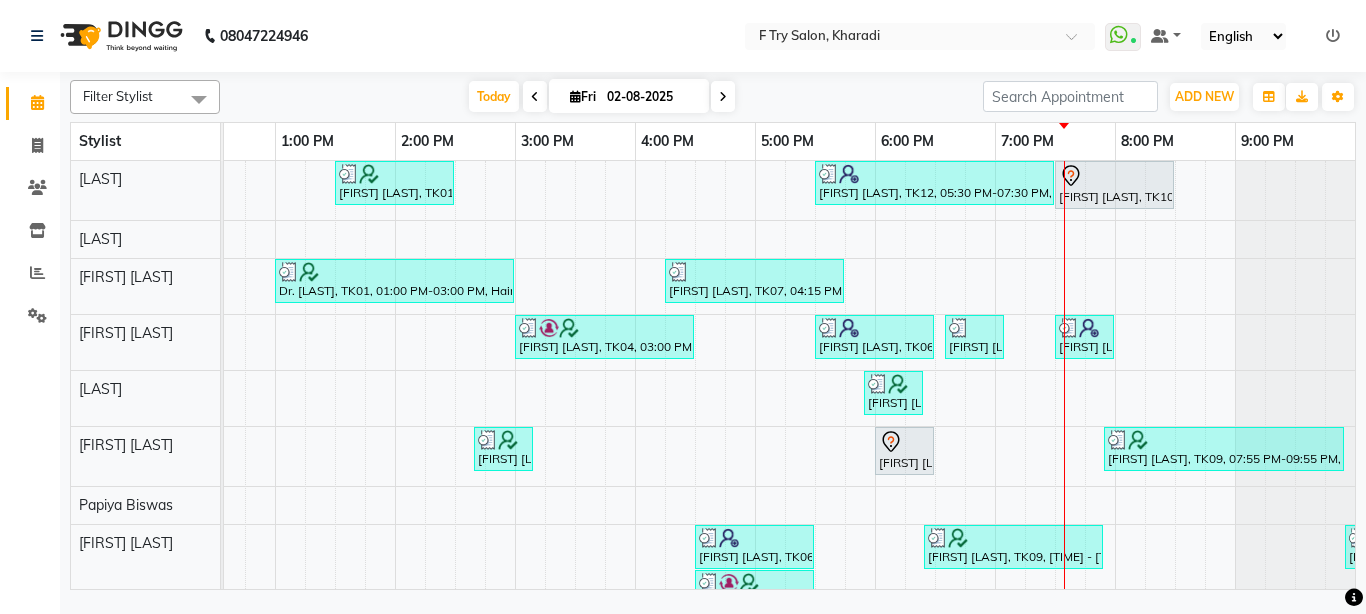 scroll, scrollTop: 0, scrollLeft: 0, axis: both 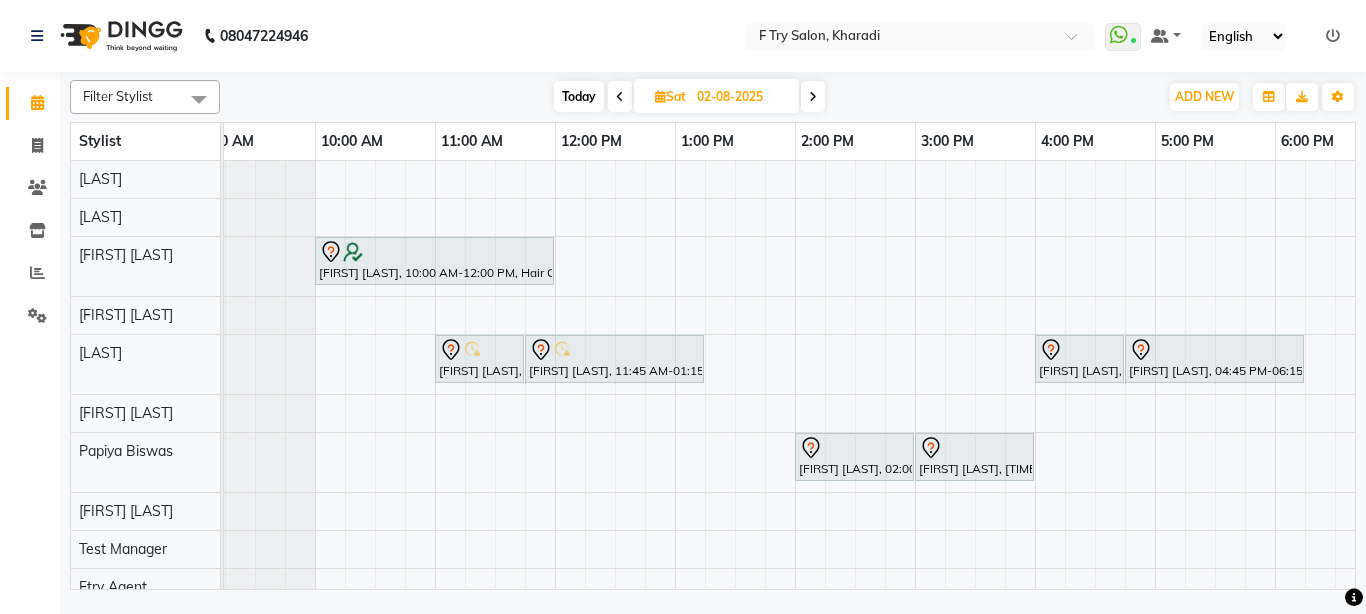 click on "[FIRST] [LAST], [TIME] - [TIME], Hair Colour - Women Hair Colour Global Ammonia/Ammonia Free Medium             [FIRST] [LAST], [TIME] - [TIME], Package- (FA, FL, UA)             [FIRST] [LAST], [TIME] - [TIME], Facials-Skin Treat. - Women Skeyndor Calmagic Facial             [FIRST] [LAST], [TIME] - [TIME], Package- Lipo (FA,HL,UA)             [FIRST] [LAST], [TIME] - [TIME], Facials-Skin Treat. - Women Skeyndor Aquatheram             [FIRST] [LAST], [TIME] - [TIME], Package- Lipo (FA,HL,UA)             [FIRST] [LAST], [TIME] - [TIME], Facials-Skin Treat. - Women Lotus Prof./Brillare Oil Away Treatment" at bounding box center (975, 383) 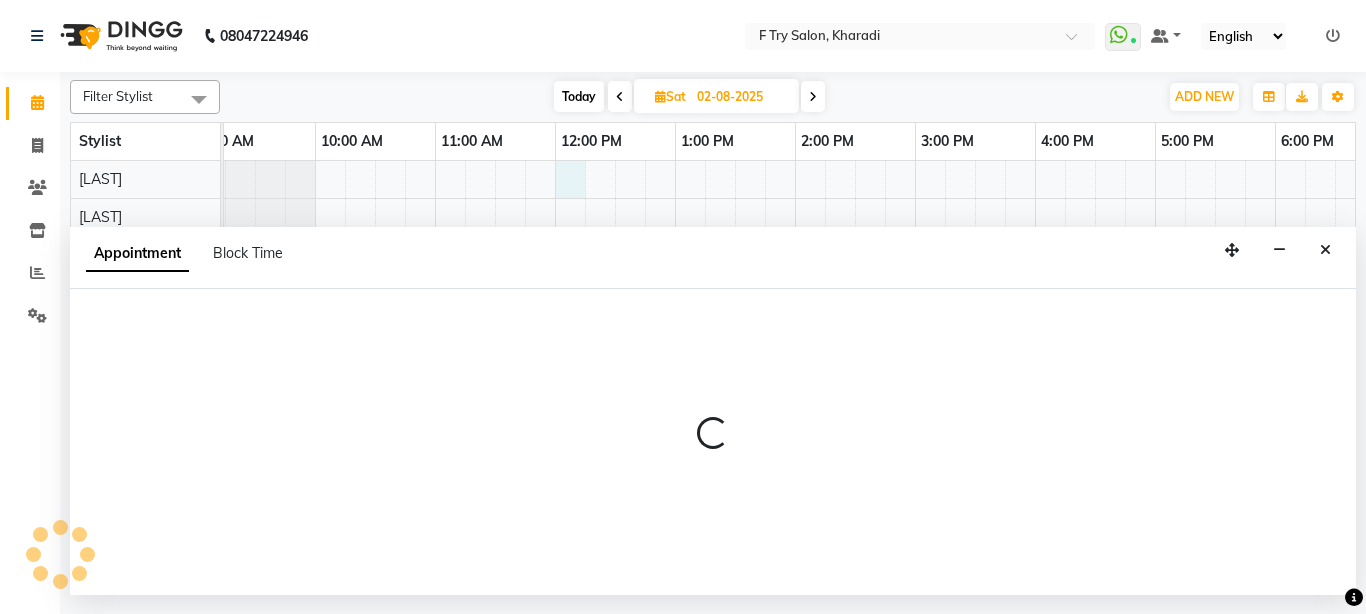 select on "13914" 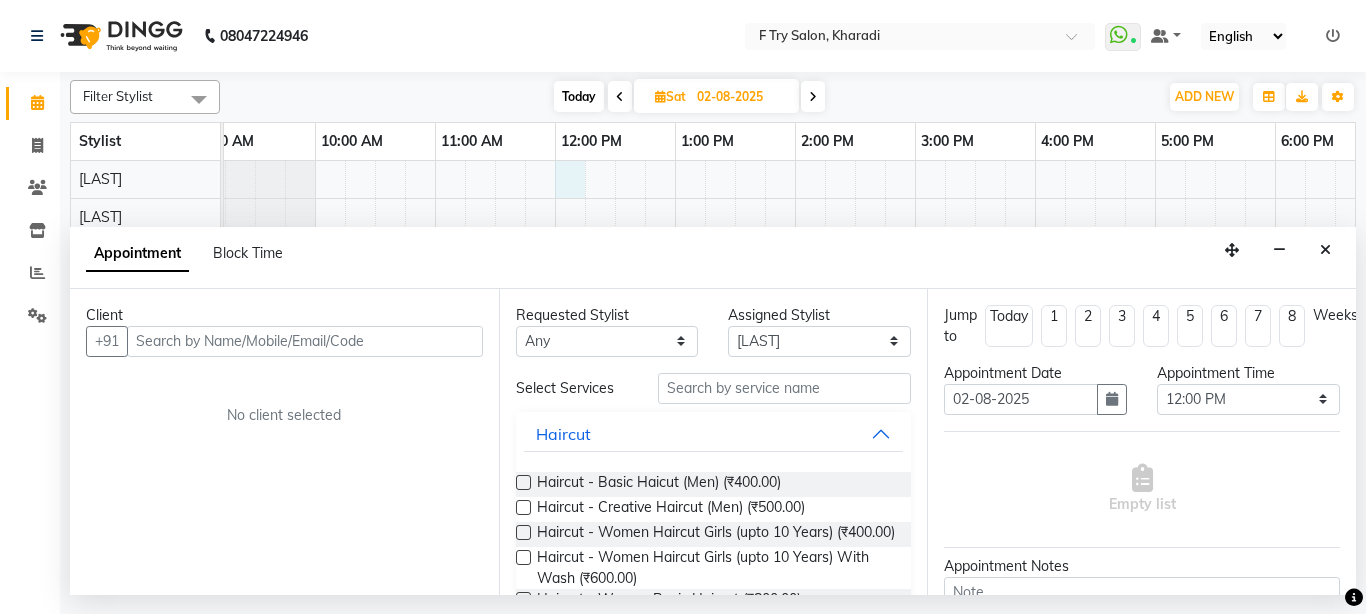 click at bounding box center [305, 341] 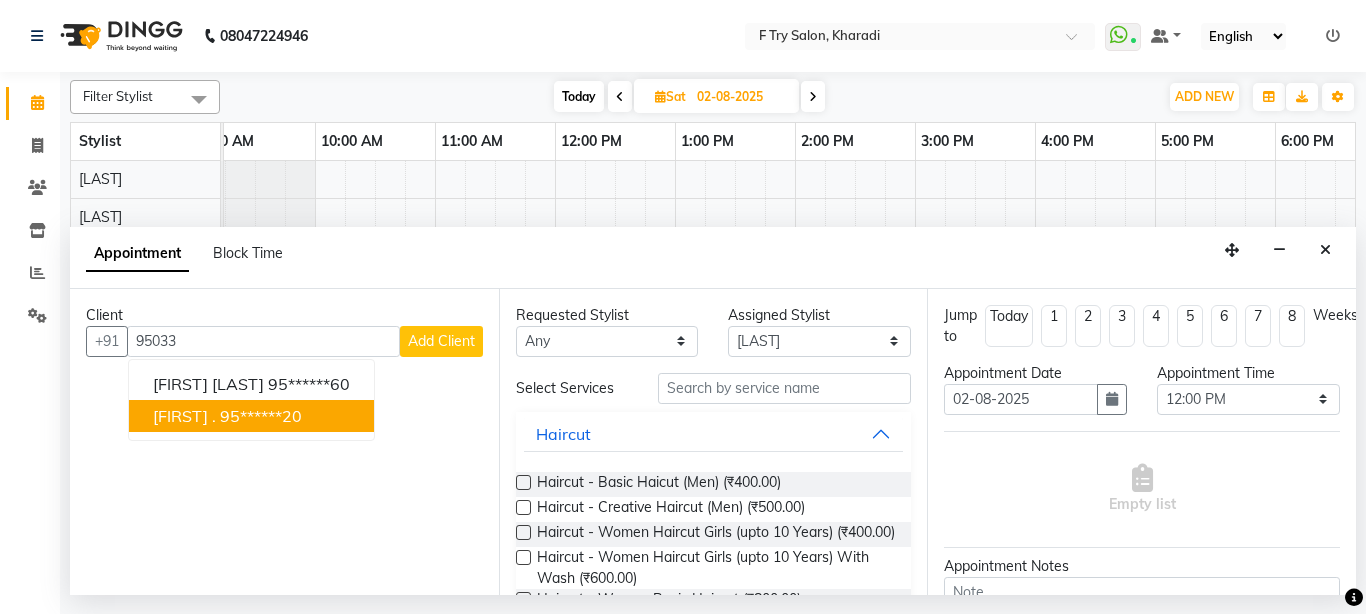 click on "95******20" at bounding box center [261, 416] 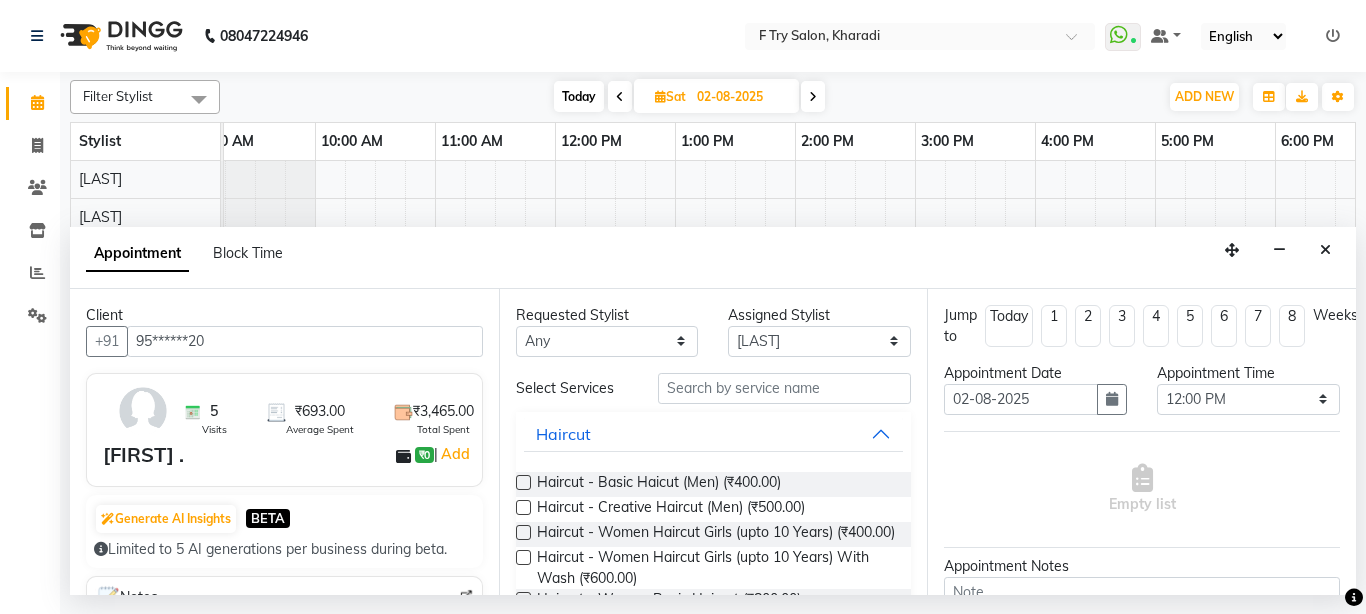 type on "95******20" 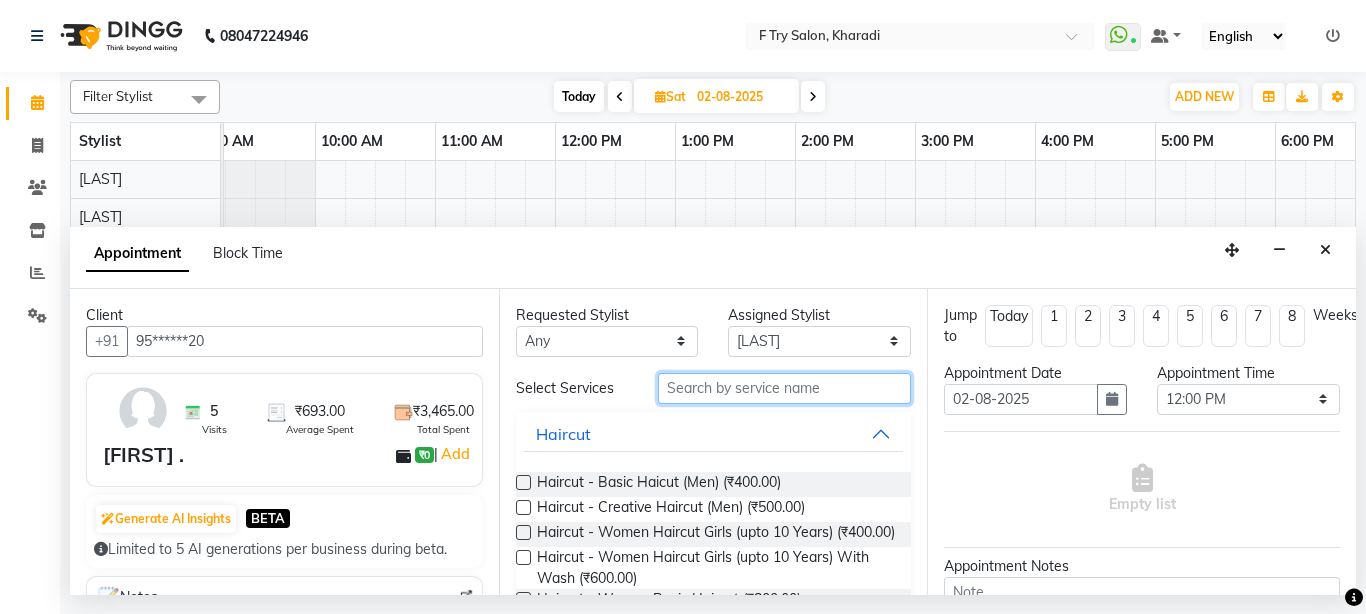 click at bounding box center (785, 388) 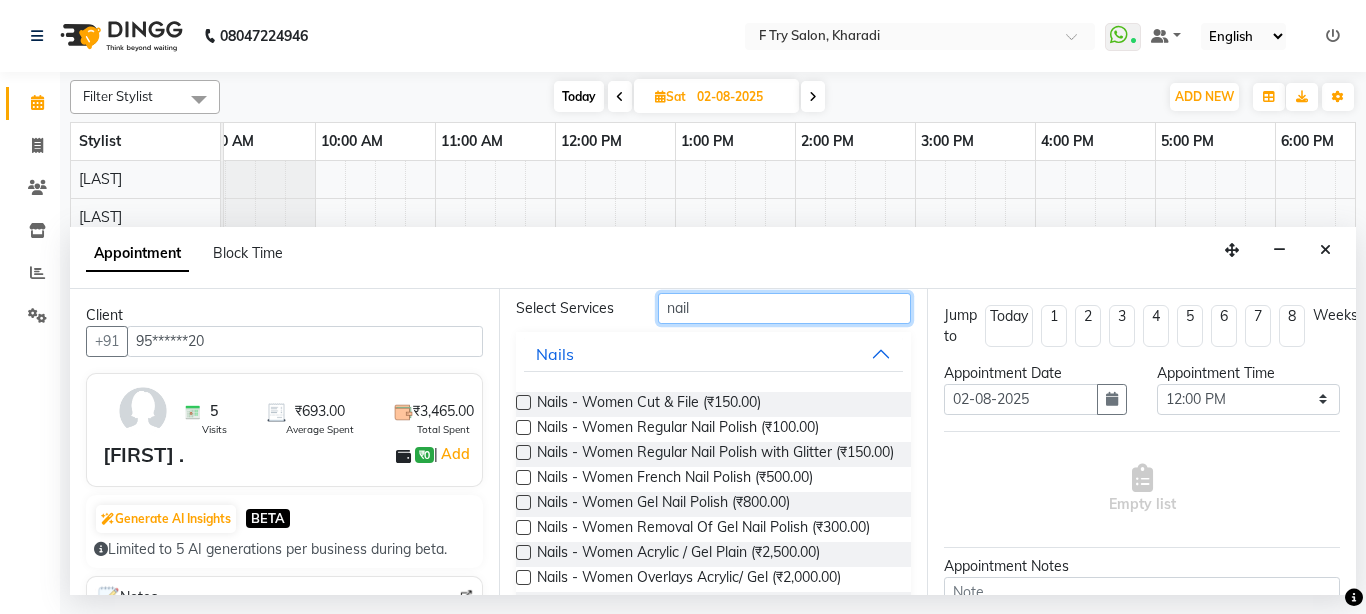 scroll, scrollTop: 120, scrollLeft: 0, axis: vertical 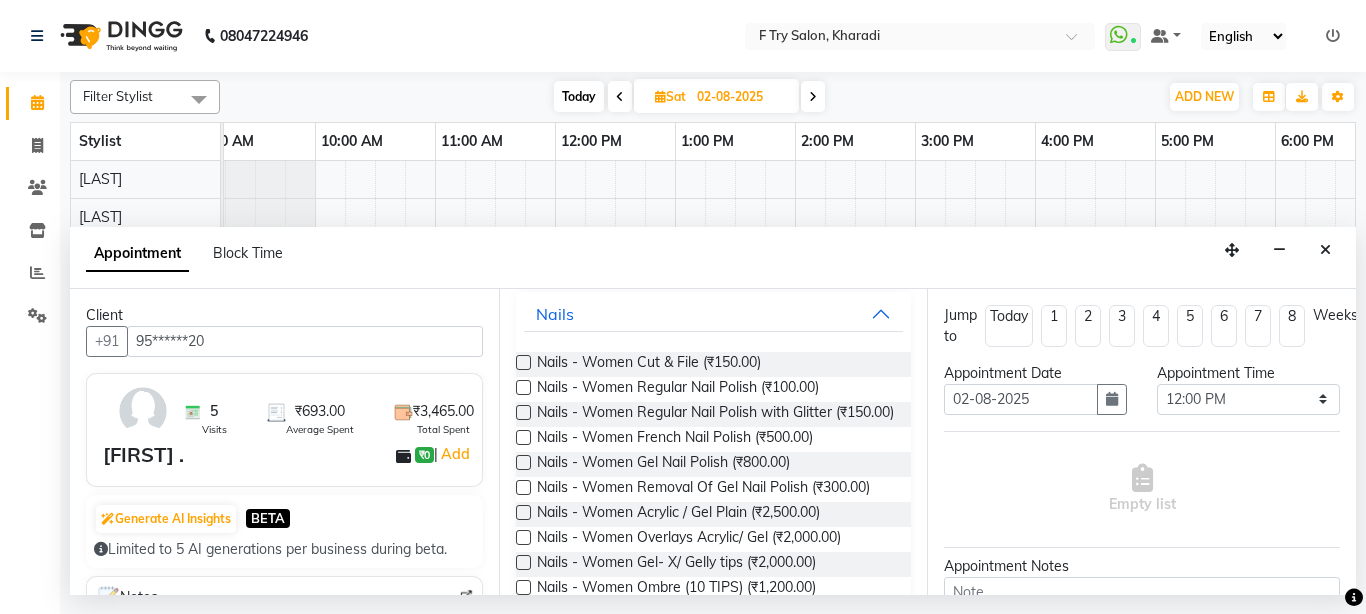 type on "nail" 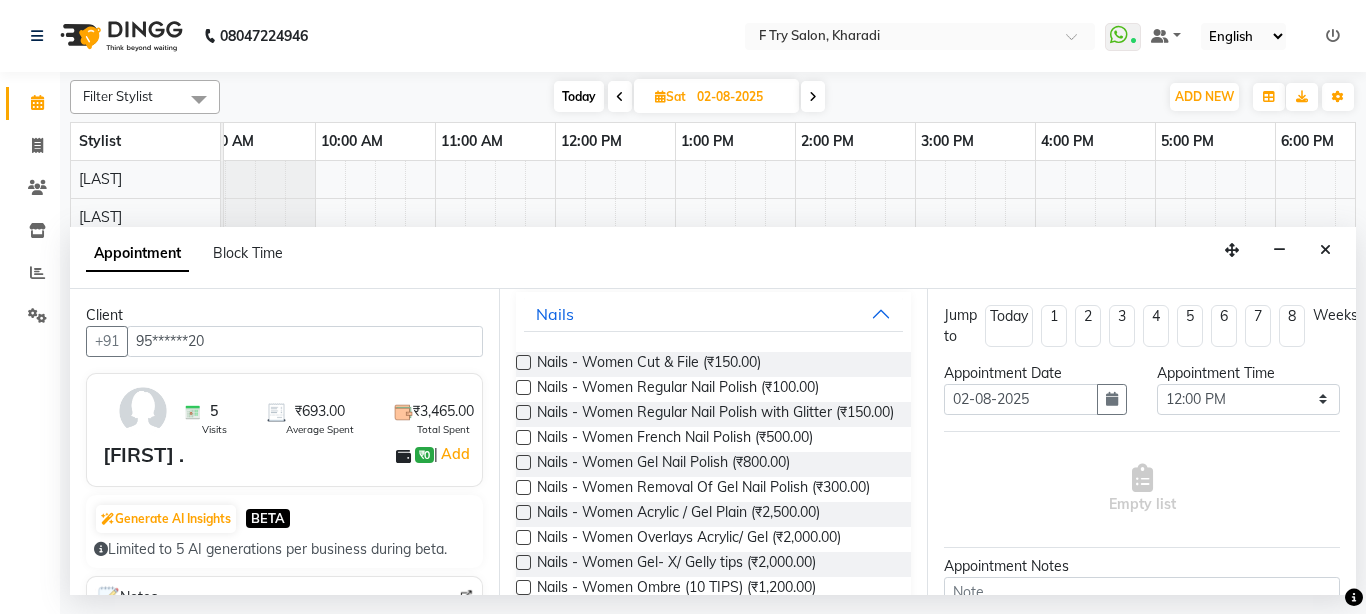click at bounding box center (523, 512) 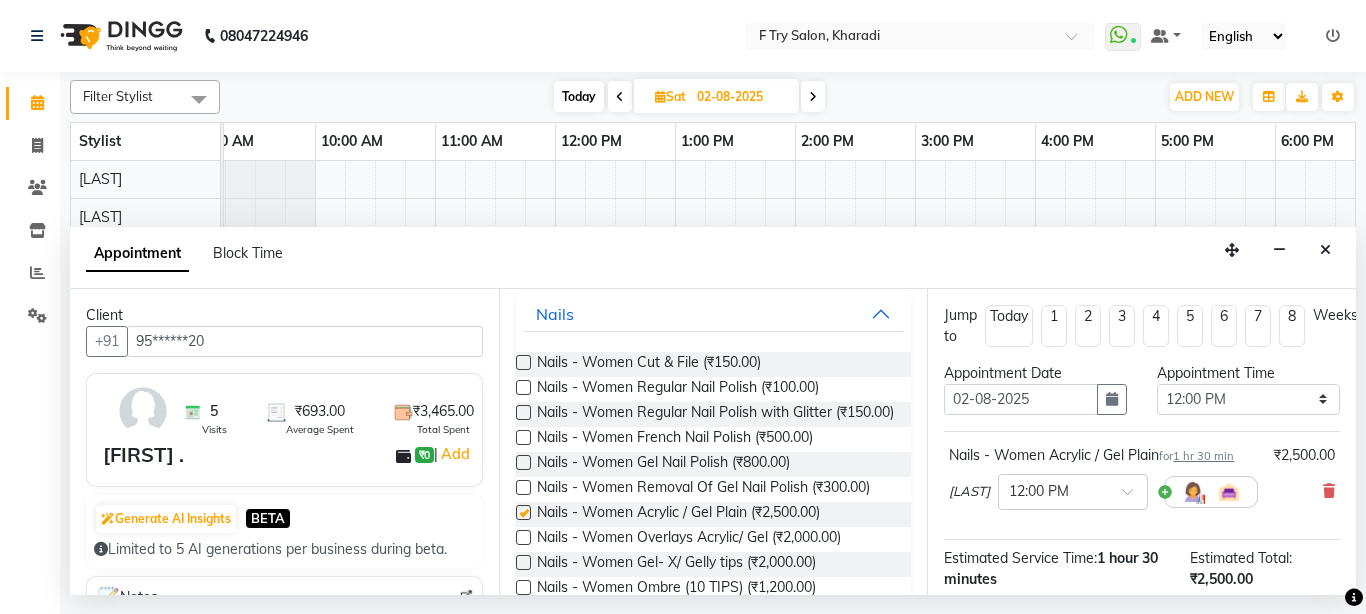 checkbox on "false" 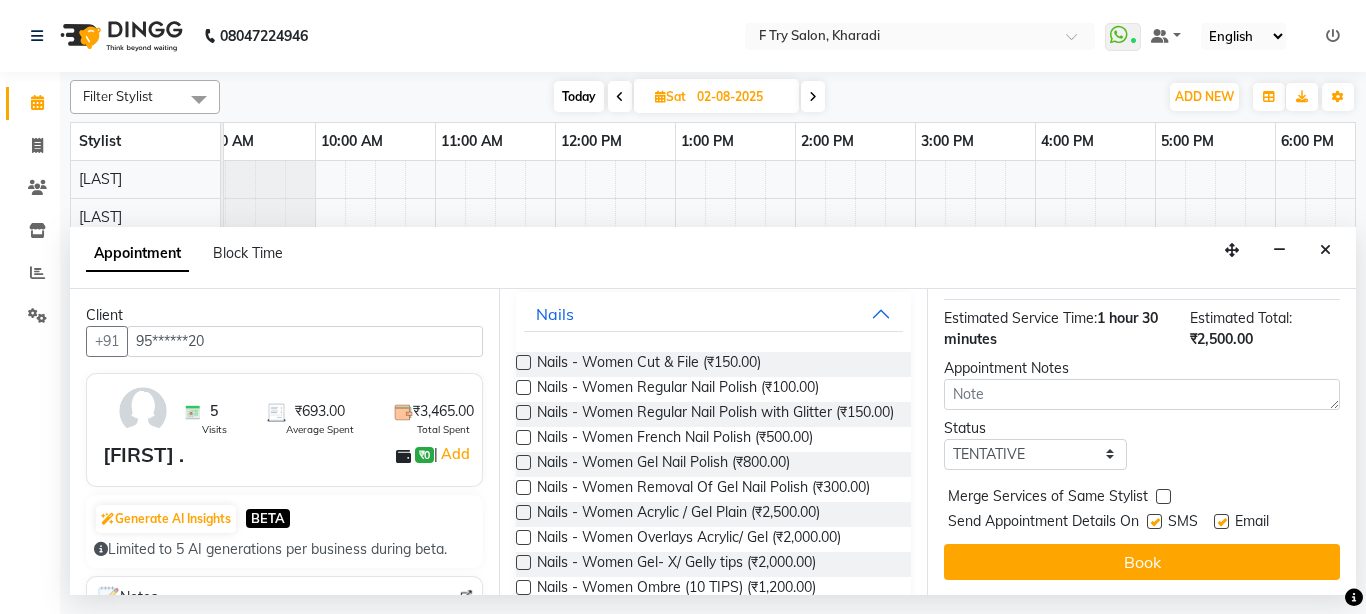 scroll, scrollTop: 256, scrollLeft: 0, axis: vertical 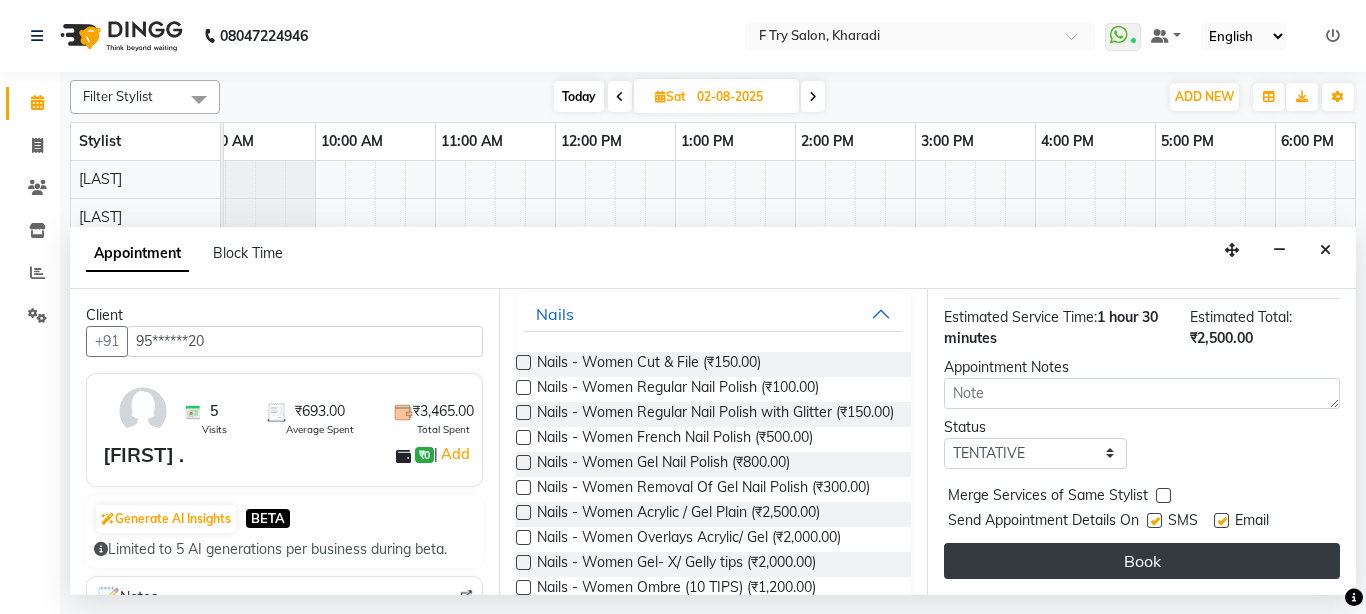 click on "Book" at bounding box center [1142, 561] 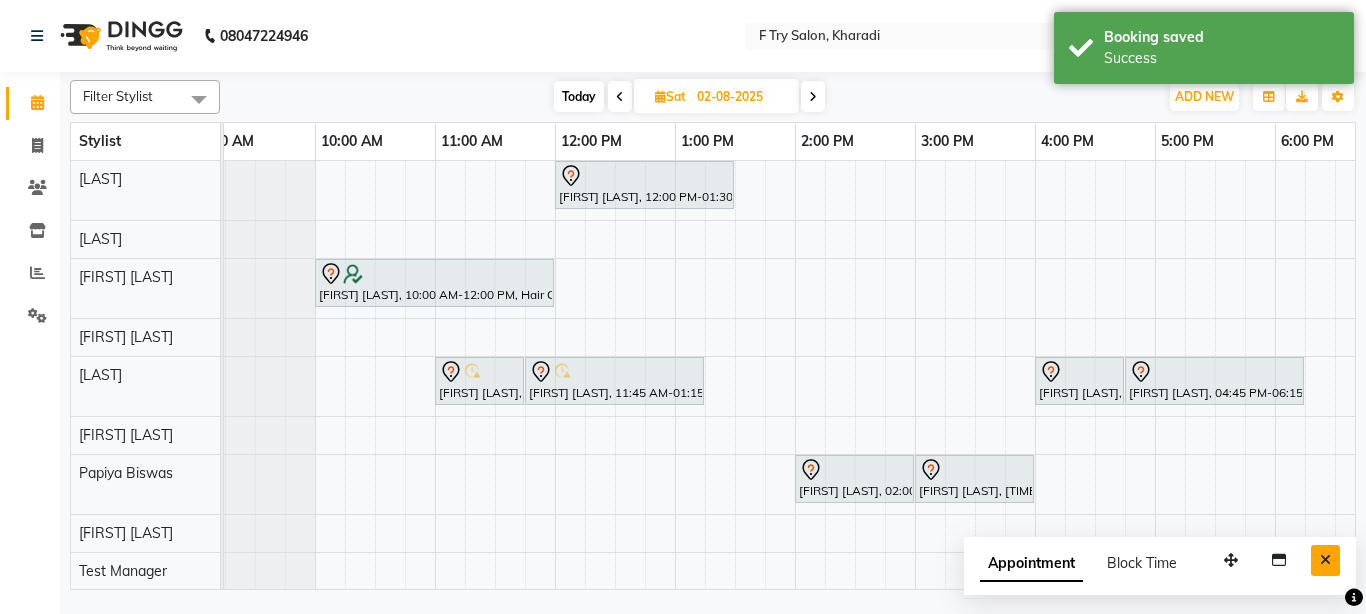 click at bounding box center (1325, 560) 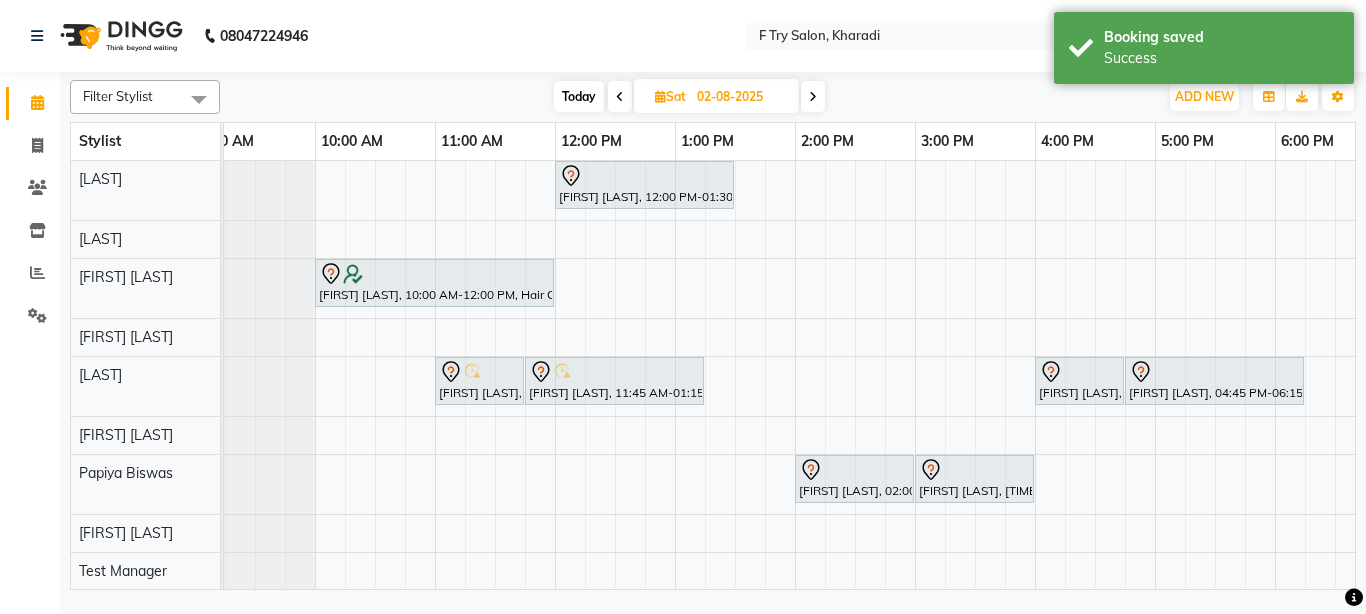 click on "Today" at bounding box center (579, 96) 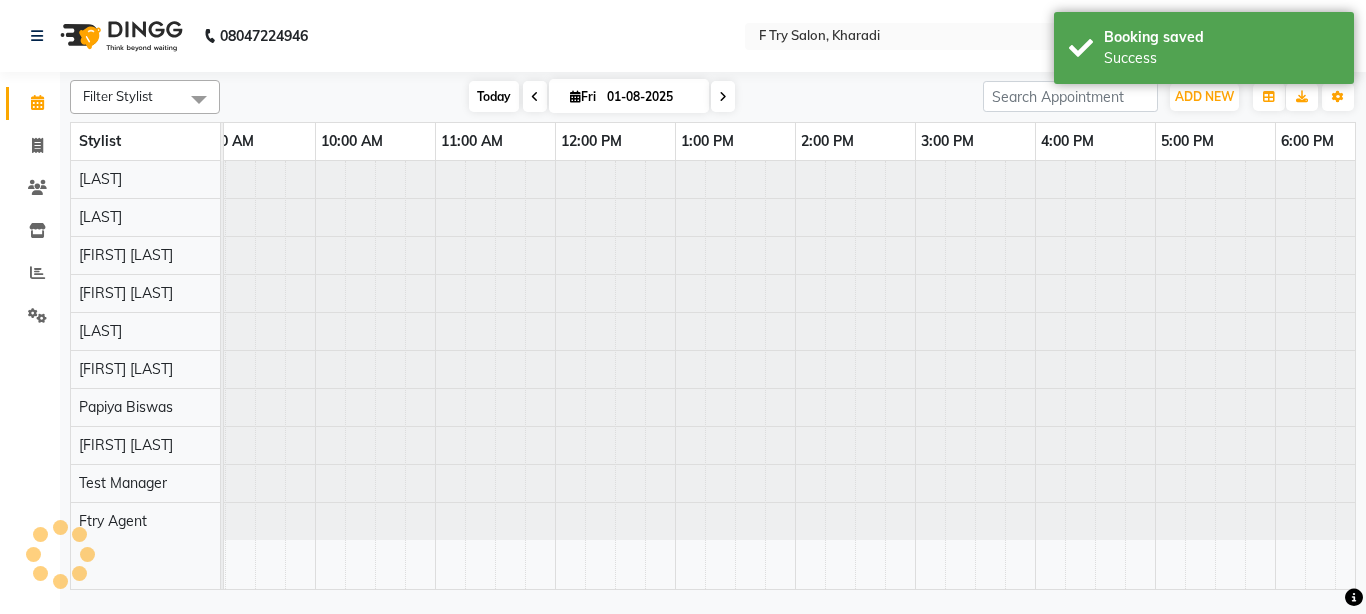 scroll, scrollTop: 0, scrollLeft: 429, axis: horizontal 